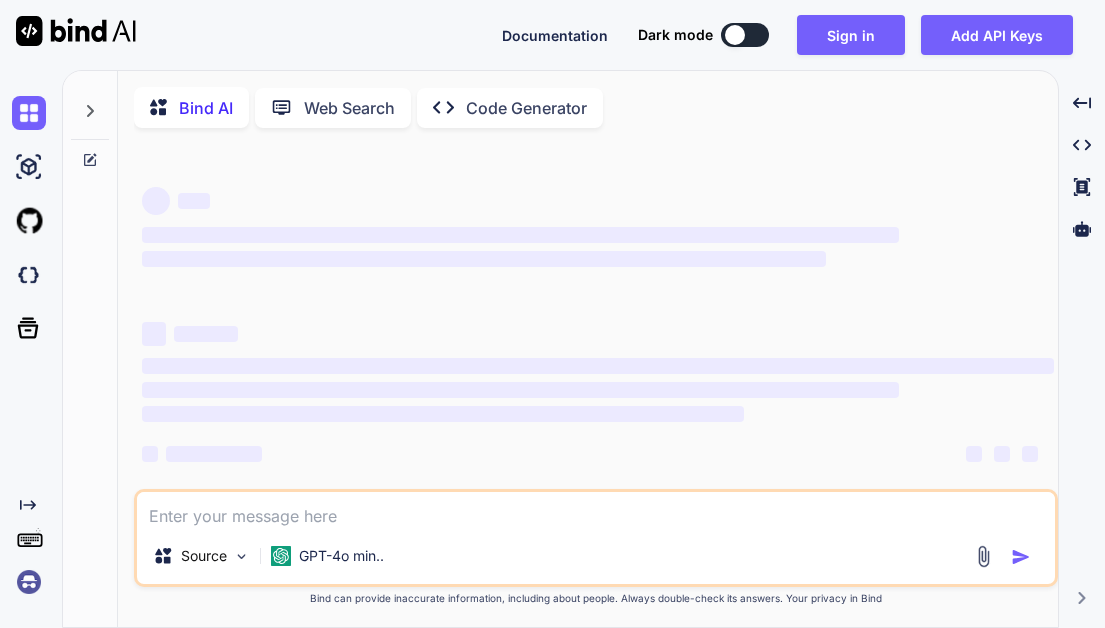 scroll, scrollTop: 0, scrollLeft: 0, axis: both 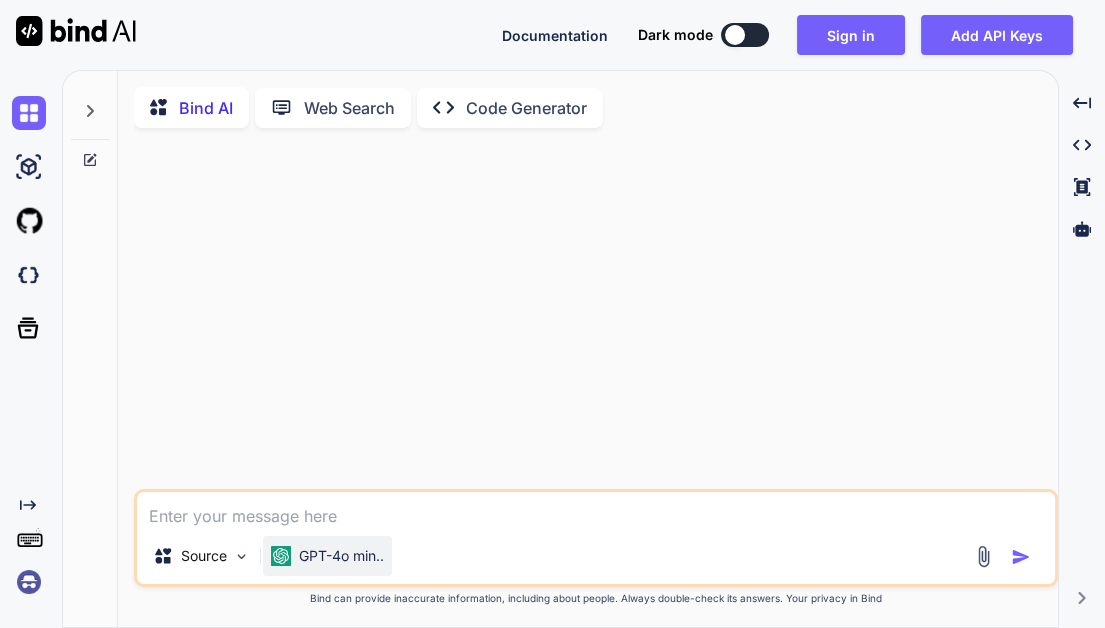 click on "GPT-4o min.." at bounding box center [341, 556] 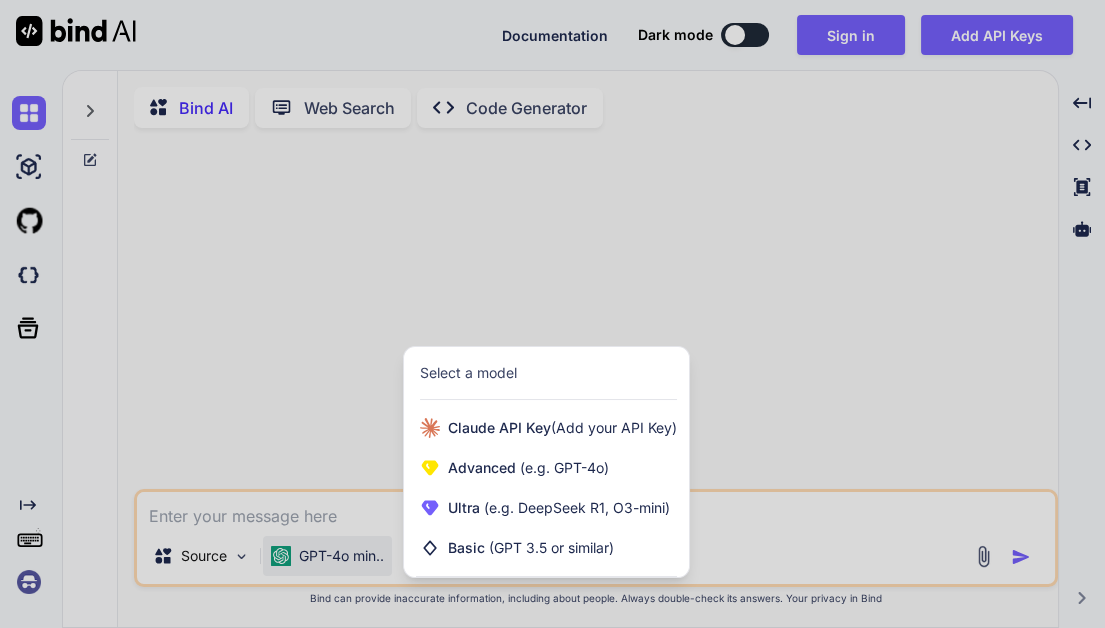 scroll, scrollTop: 0, scrollLeft: 0, axis: both 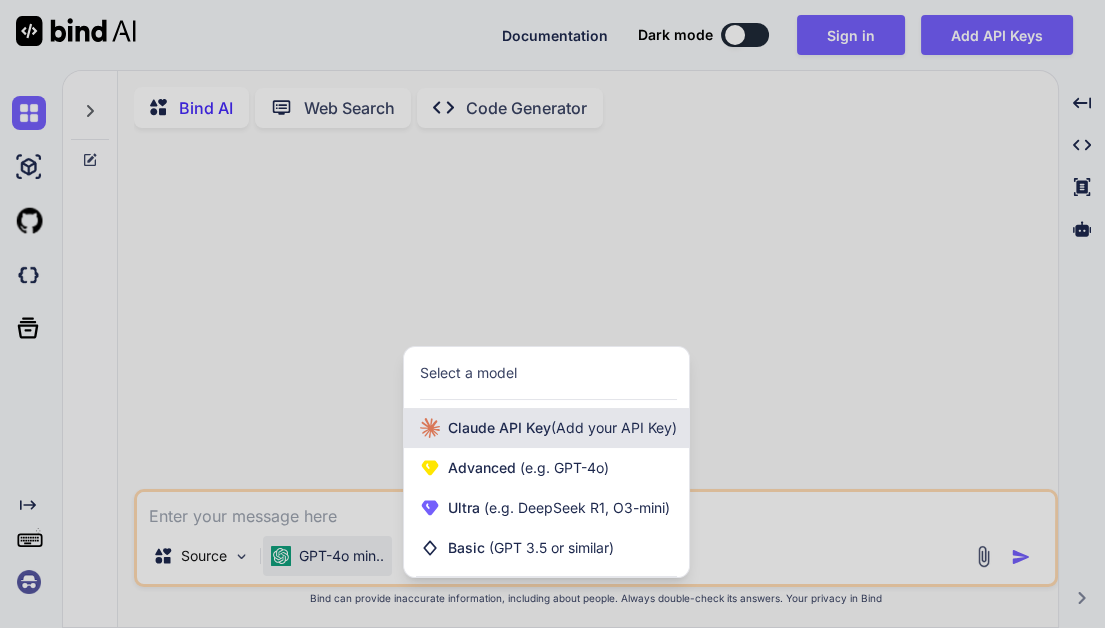 click on "Claude API Key  (Add your API Key)" at bounding box center [546, 428] 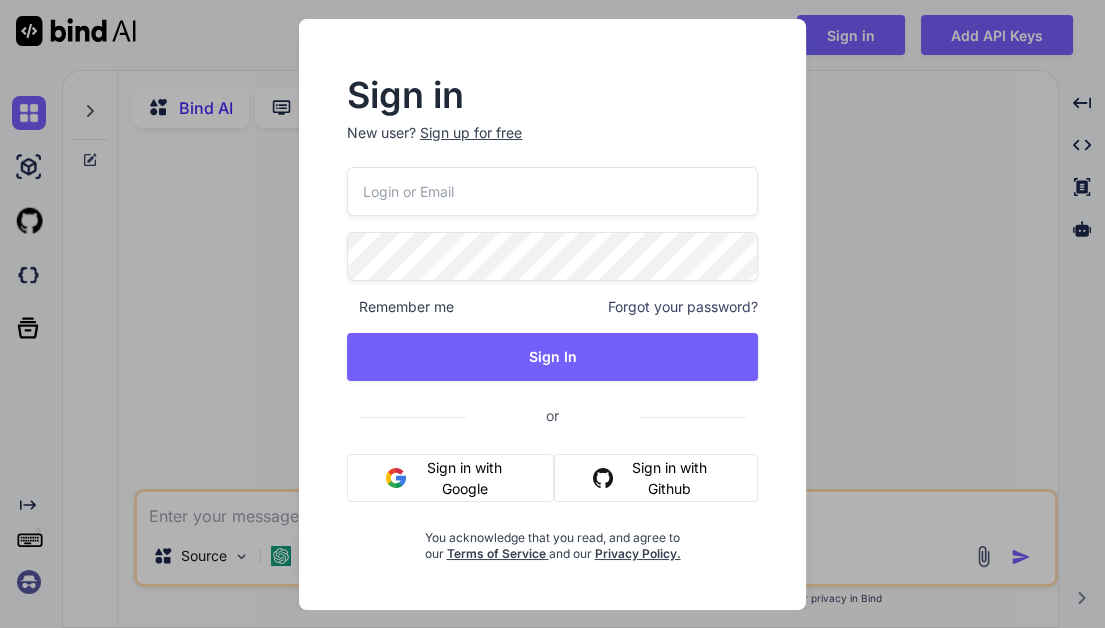 click on "Sign in with Google" at bounding box center (450, 478) 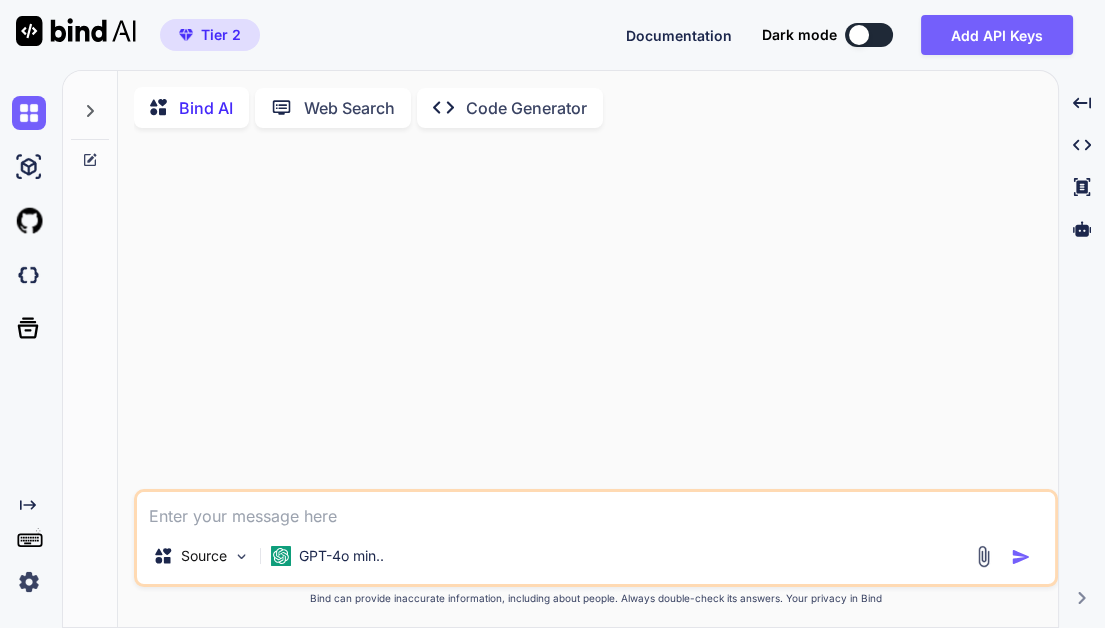 click at bounding box center (598, 316) 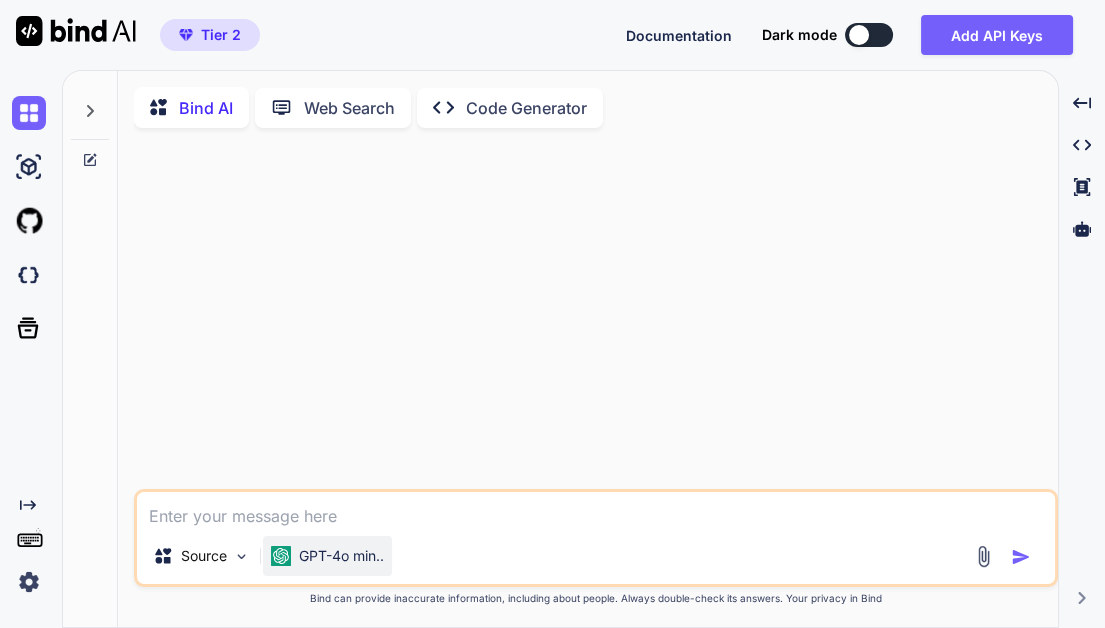 click on "GPT-4o min.." at bounding box center (341, 556) 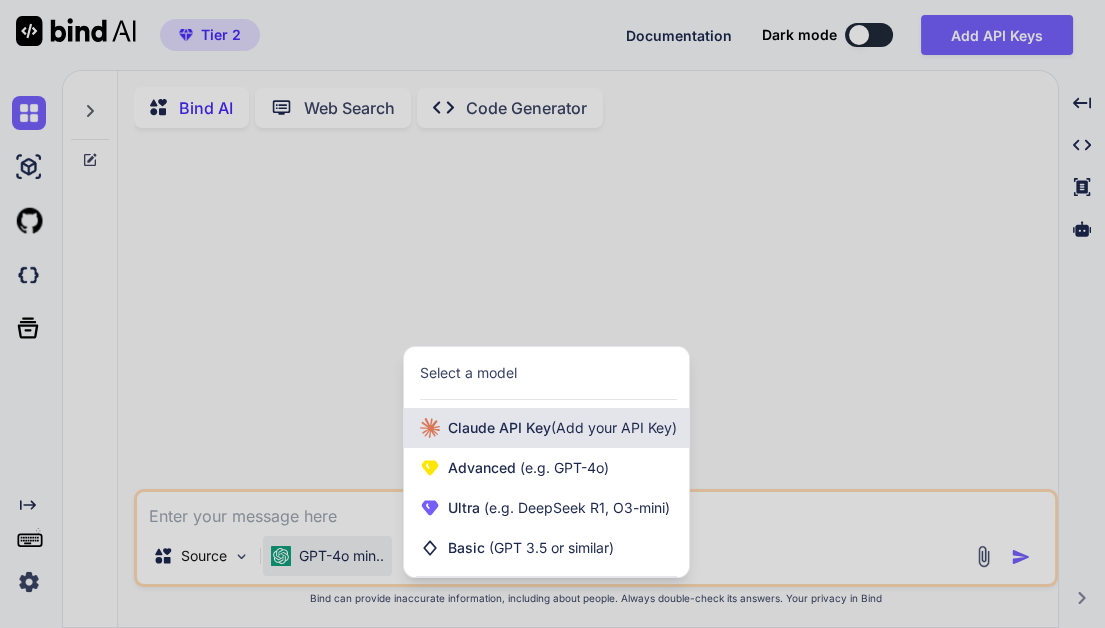 click on "Claude API Key  (Add your API Key)" at bounding box center [546, 428] 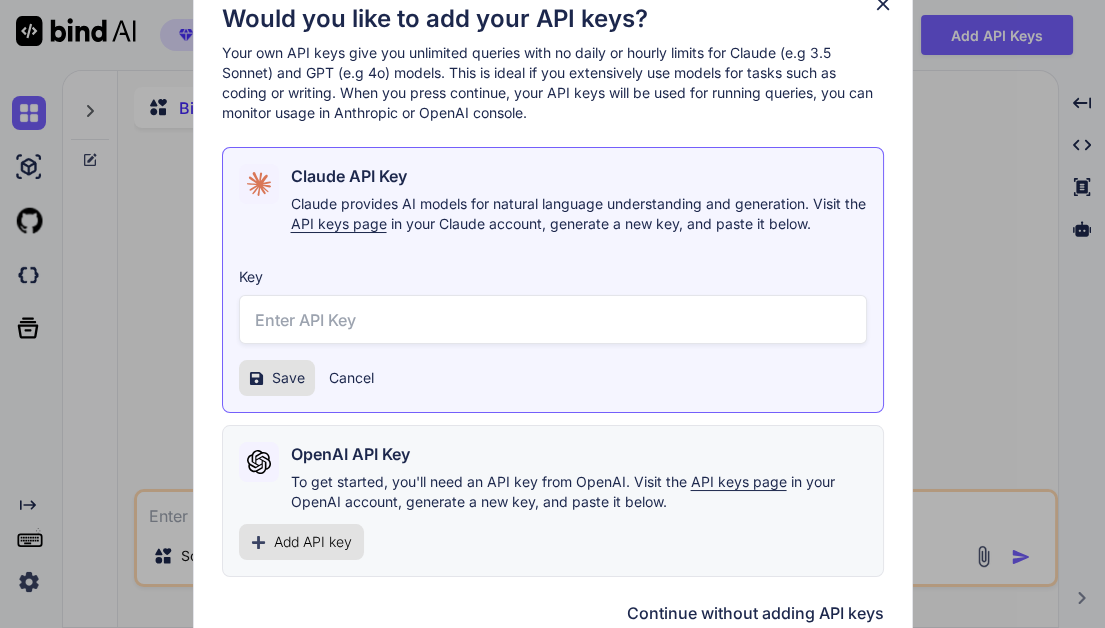 click at bounding box center [553, 319] 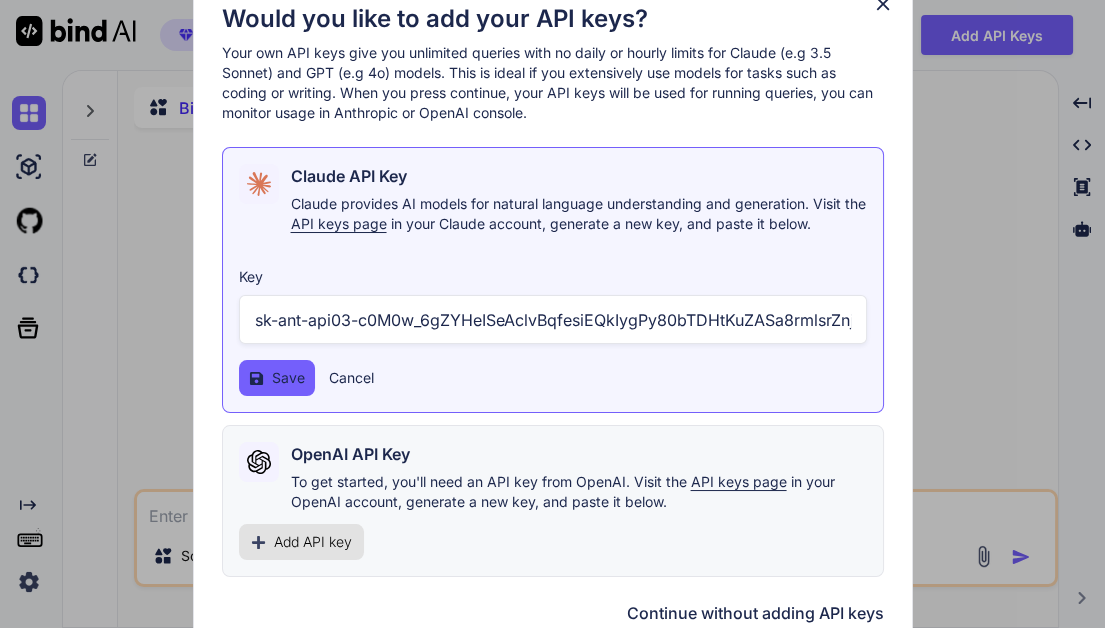 scroll, scrollTop: 0, scrollLeft: 412, axis: horizontal 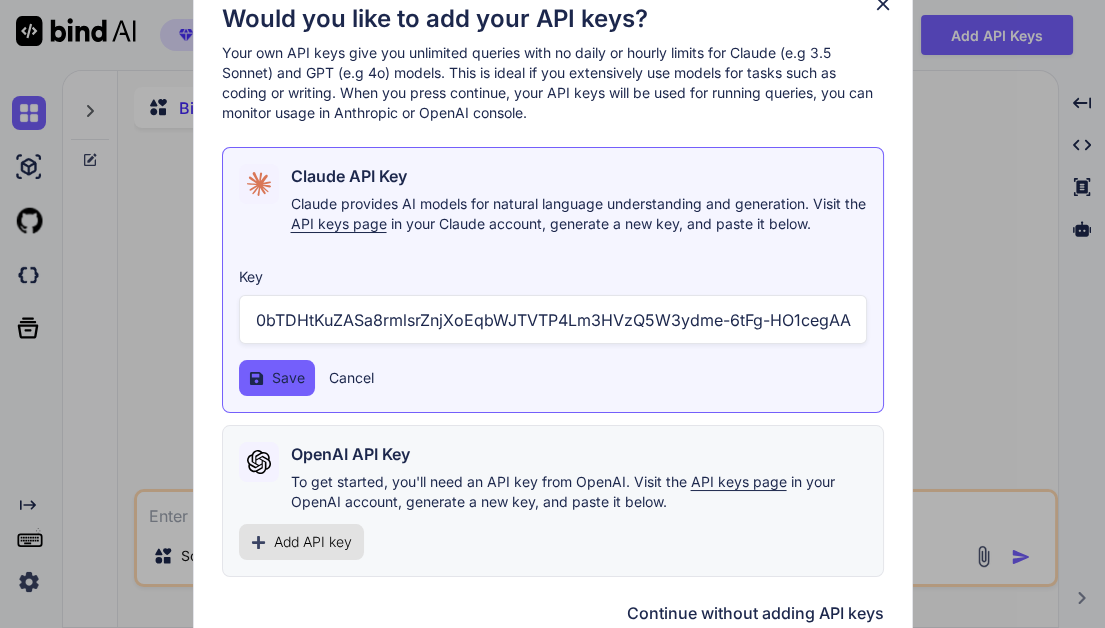 type on "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" 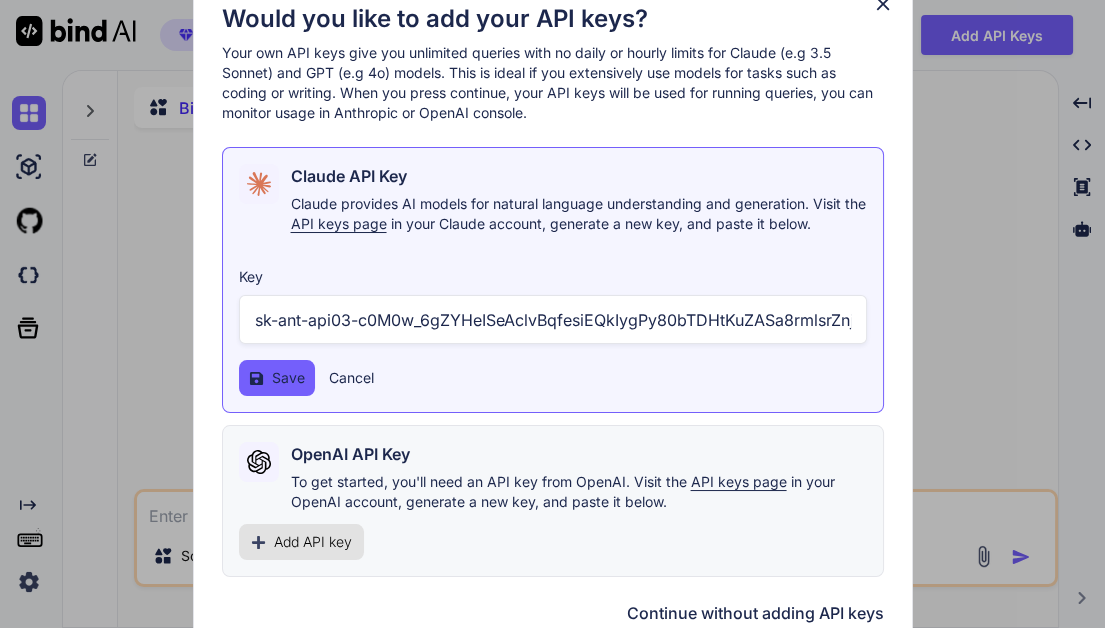click on "Save" at bounding box center (277, 378) 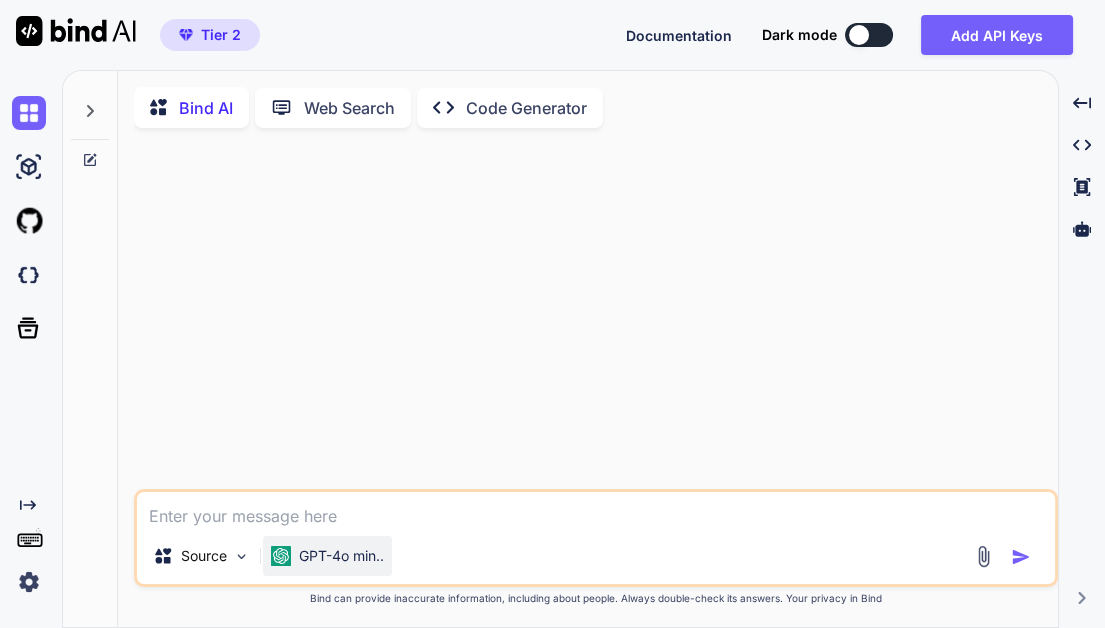 click on "GPT-4o min.." at bounding box center [341, 556] 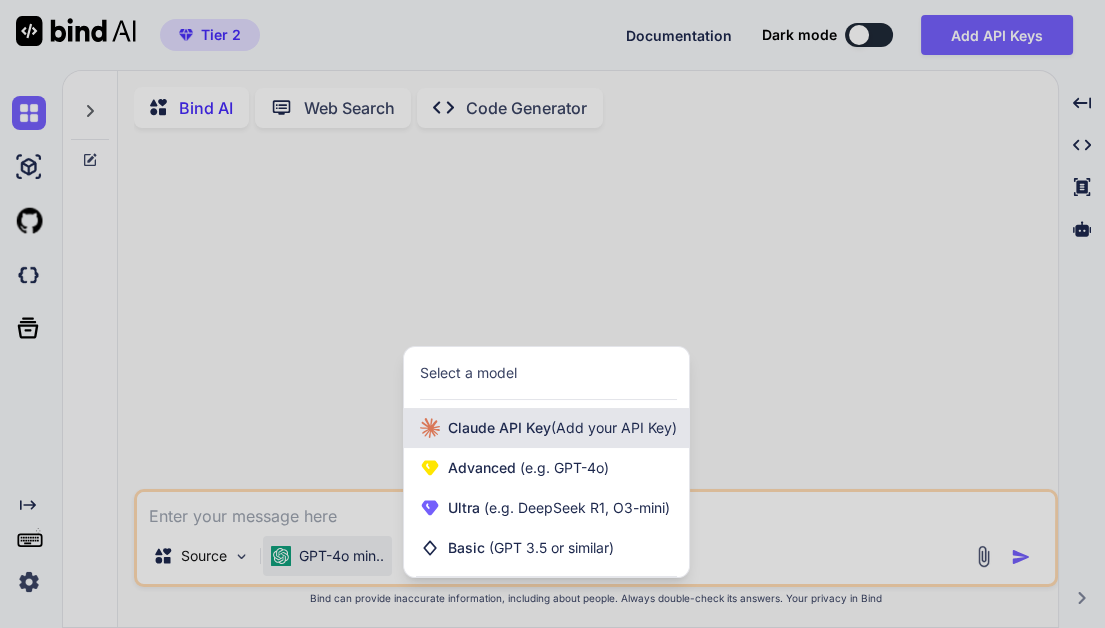 click on "Claude API Key  (Add your API Key)" at bounding box center [562, 428] 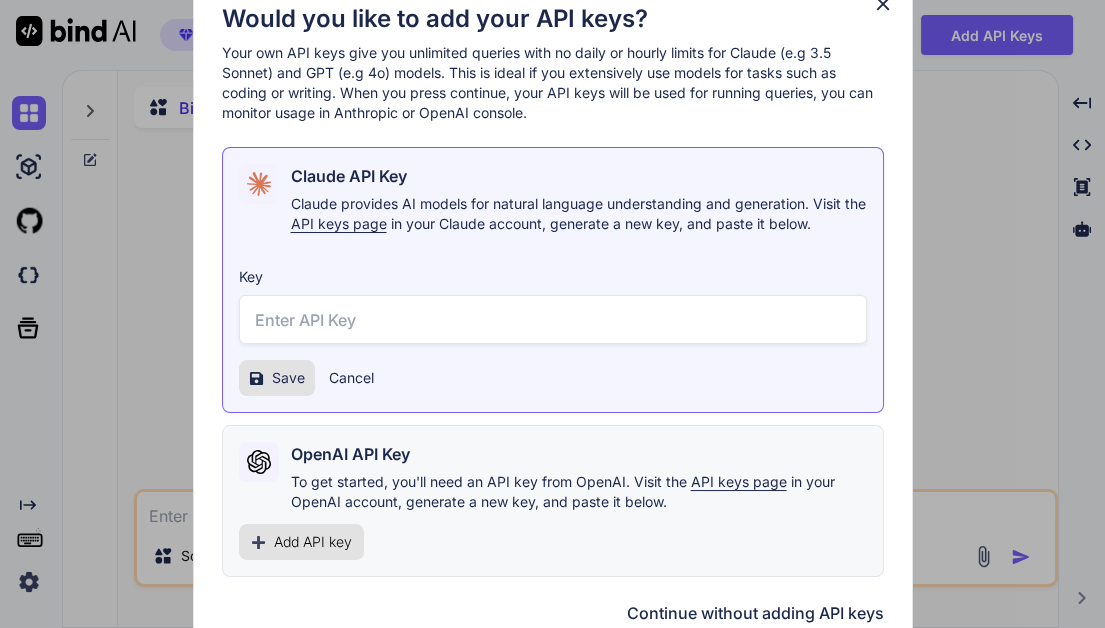 click at bounding box center [553, 319] 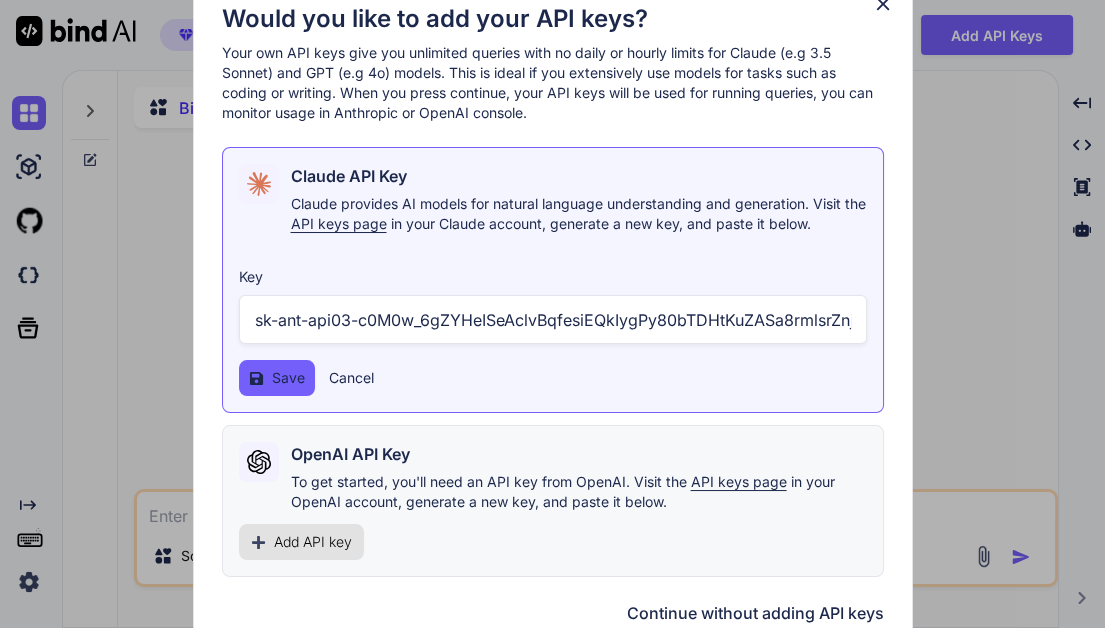 scroll, scrollTop: 0, scrollLeft: 412, axis: horizontal 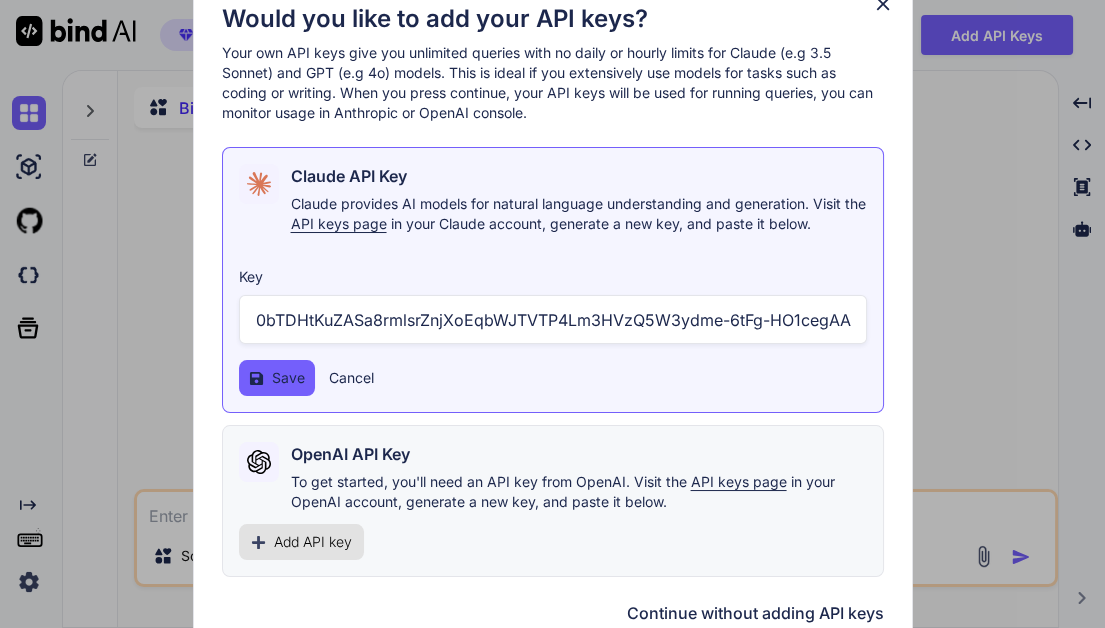 type on "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" 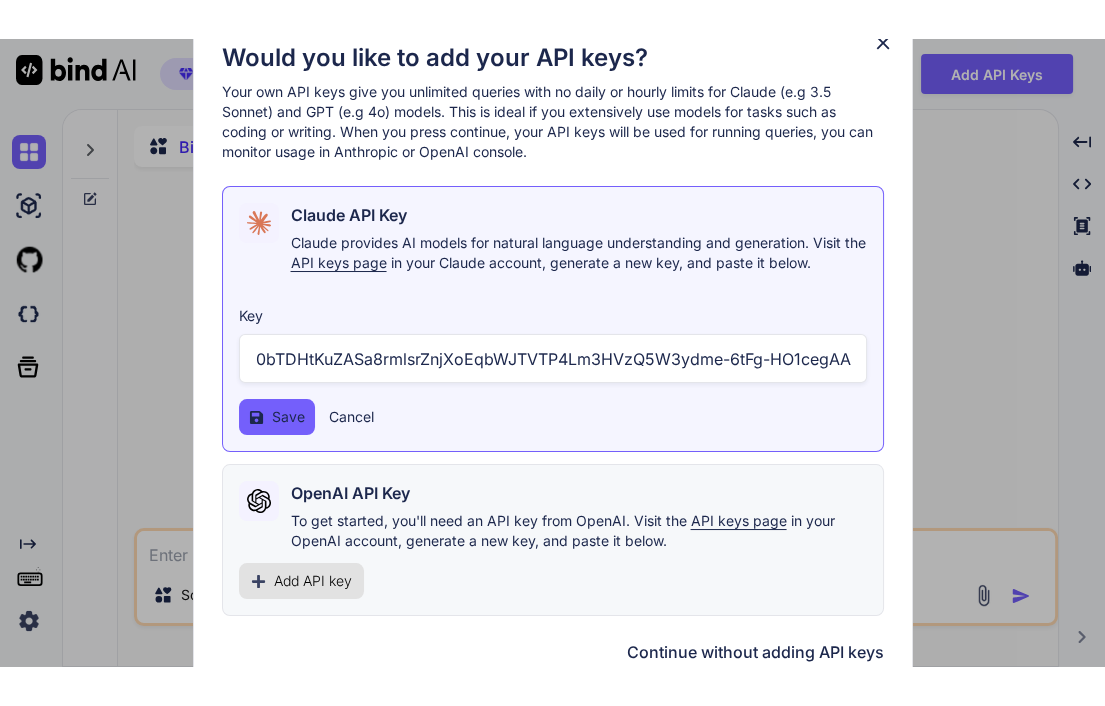 scroll, scrollTop: 0, scrollLeft: 0, axis: both 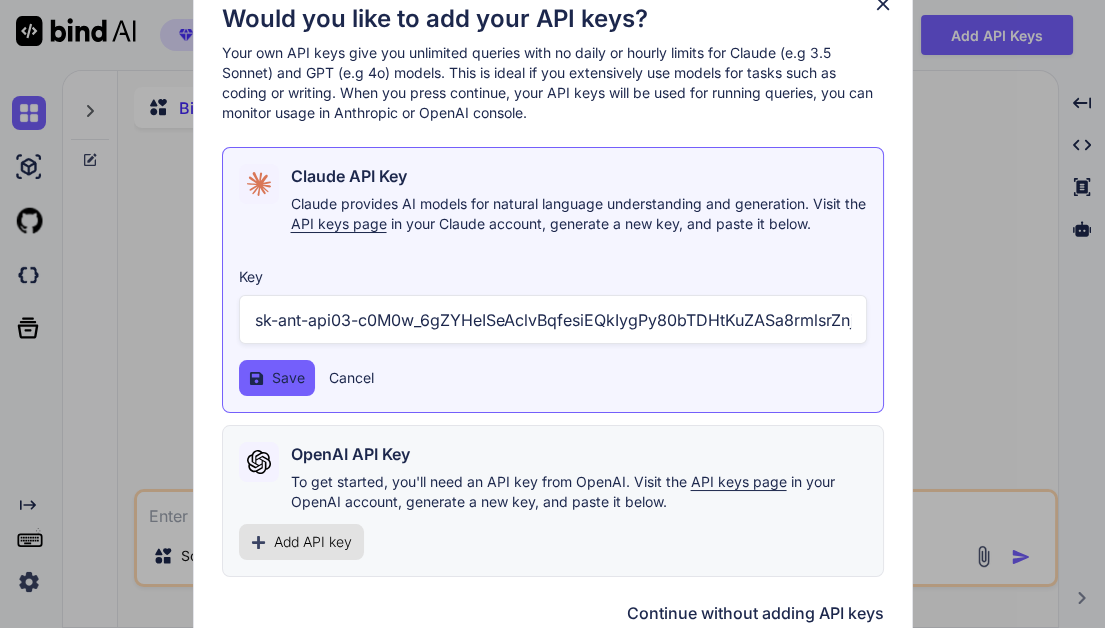 click on "Save" at bounding box center [288, 378] 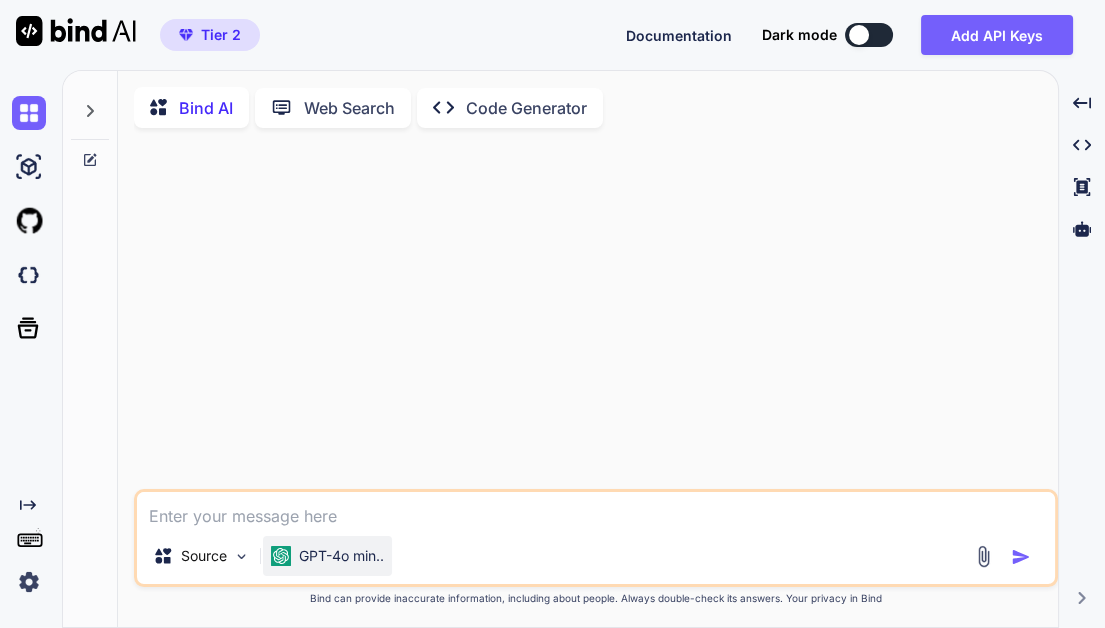 click on "GPT-4o min.." at bounding box center [341, 556] 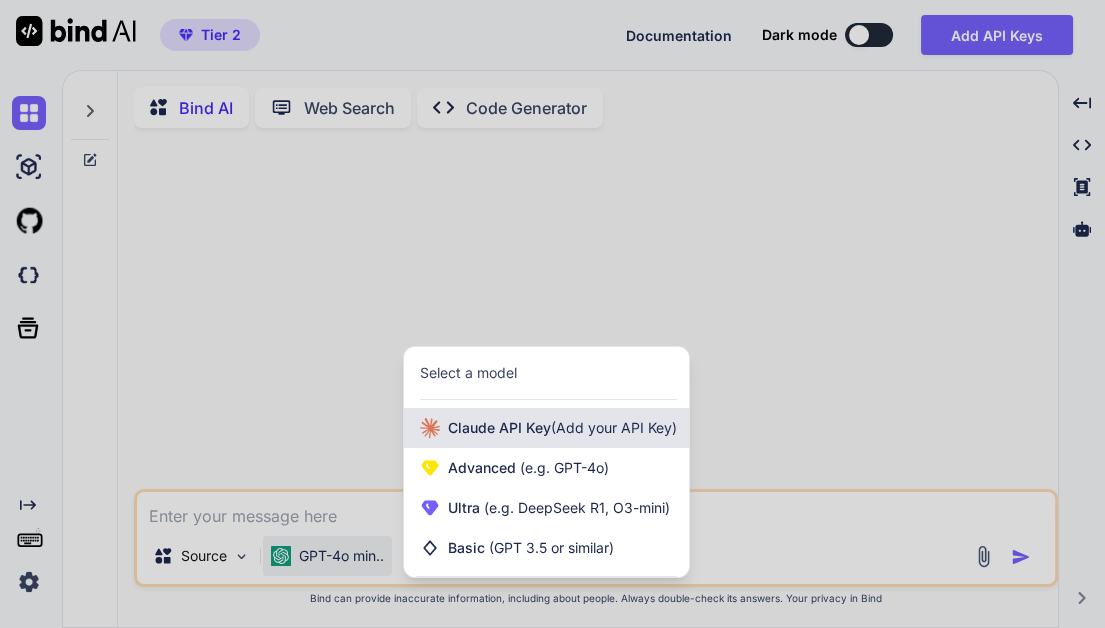 click on "Claude API Key  (Add your API Key)" at bounding box center [562, 428] 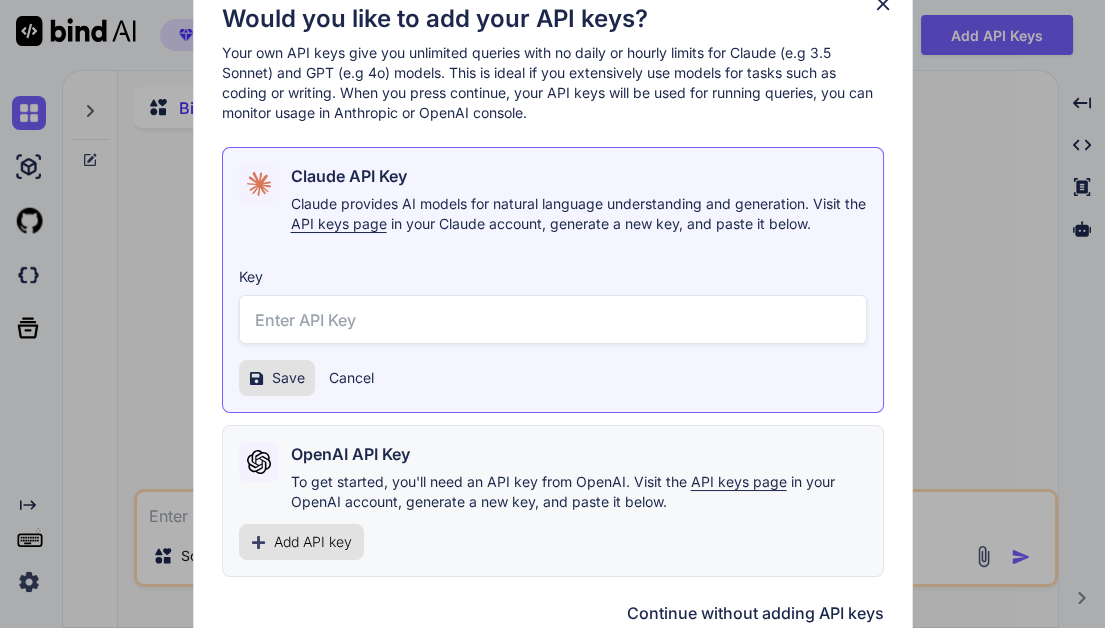 click 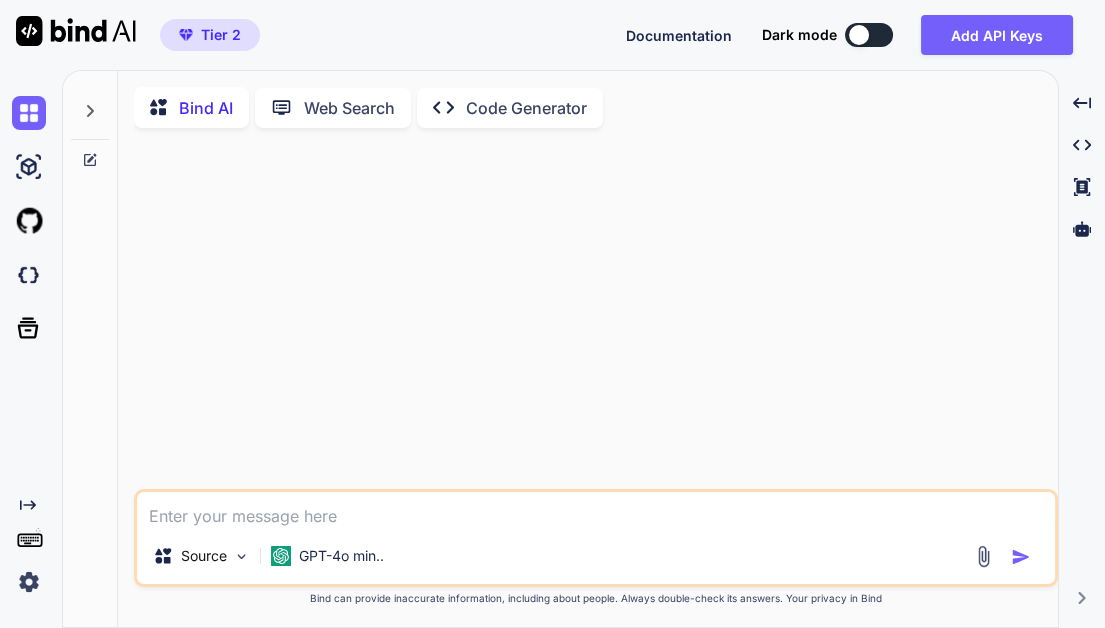 click on "Tier 2 Documentation Dark mode Add API Keys Created with Pixso." at bounding box center (552, 35) 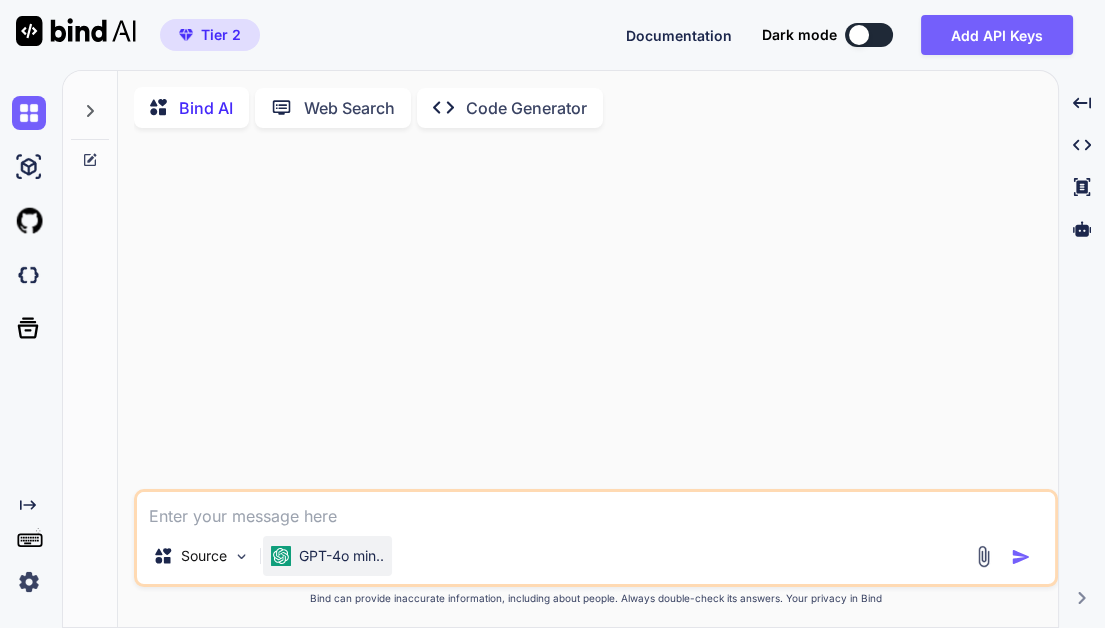 click on "GPT-4o min.." at bounding box center (341, 556) 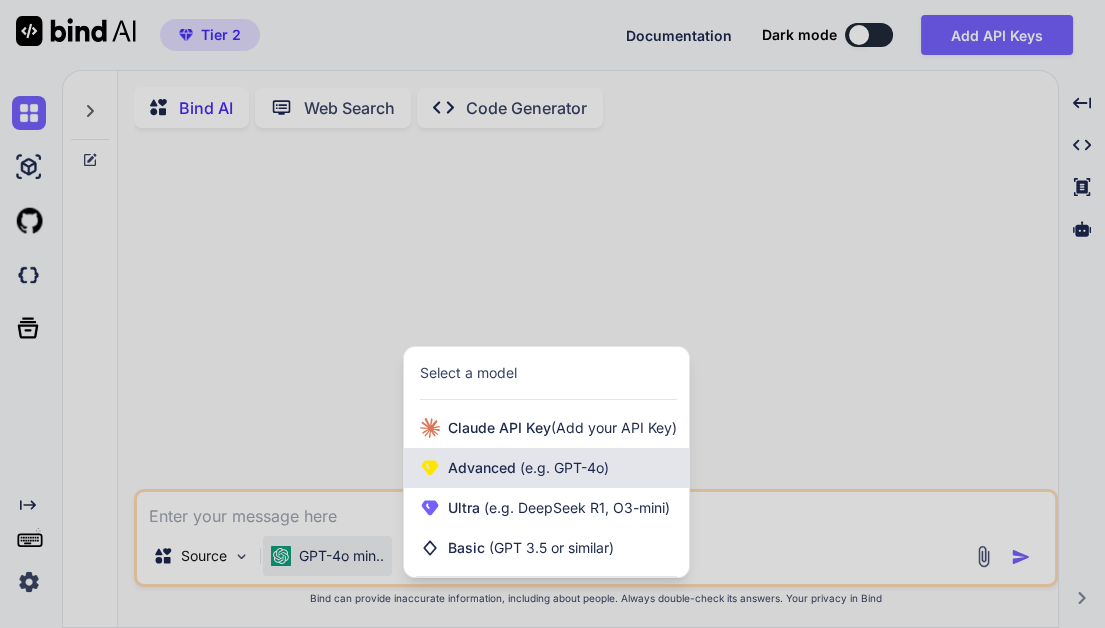 click on "Advanced     (e.g. GPT-4o)" at bounding box center [546, 468] 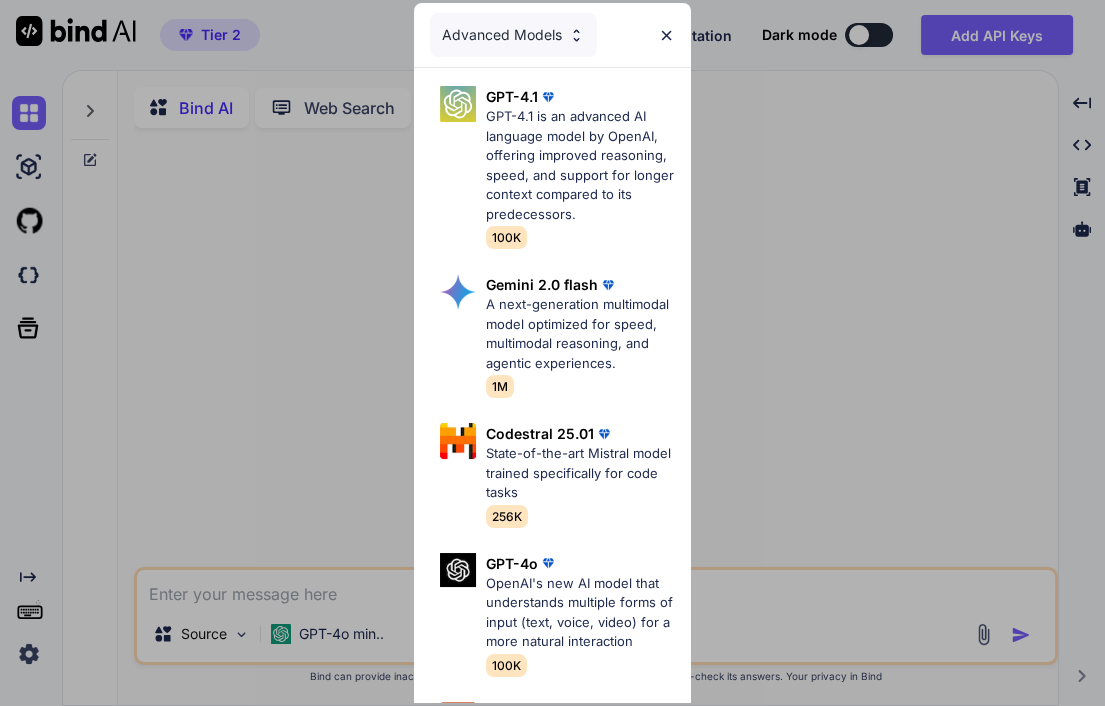 click at bounding box center (576, 35) 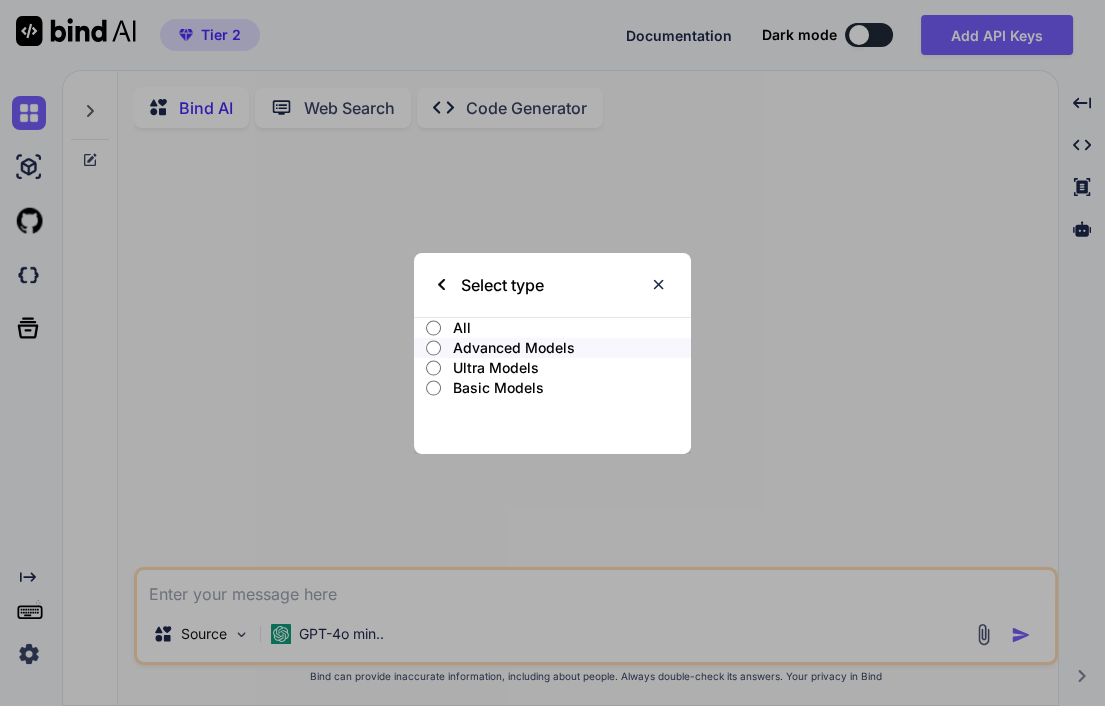 click on "Select type" at bounding box center [491, 285] 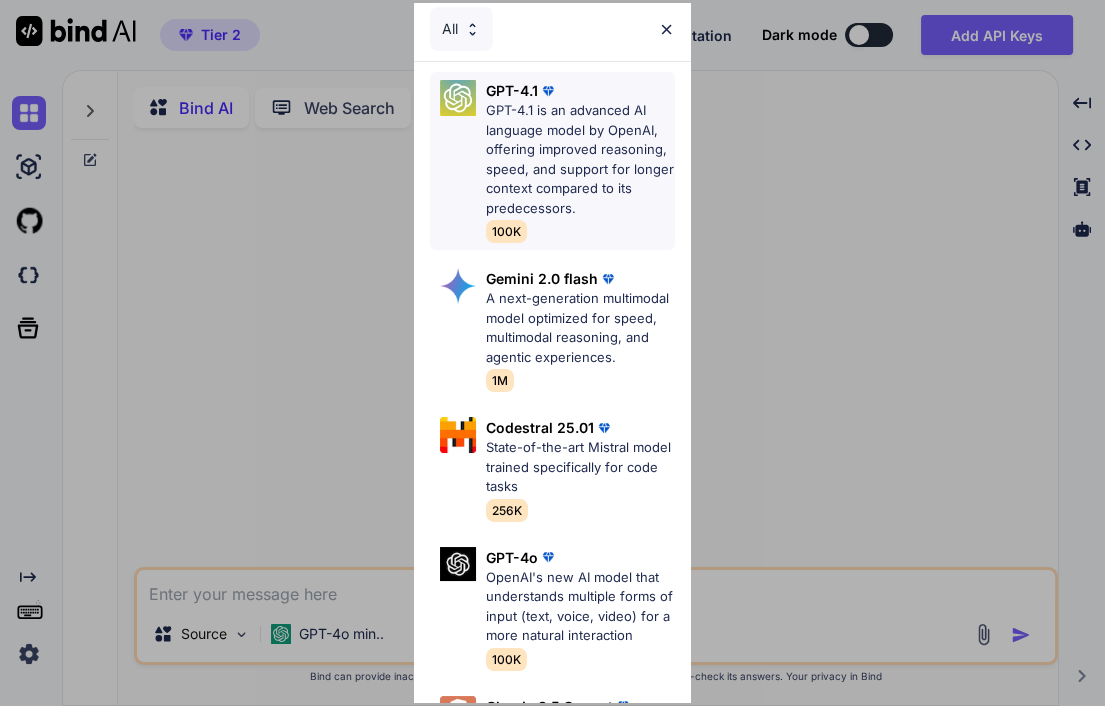 scroll, scrollTop: 0, scrollLeft: 0, axis: both 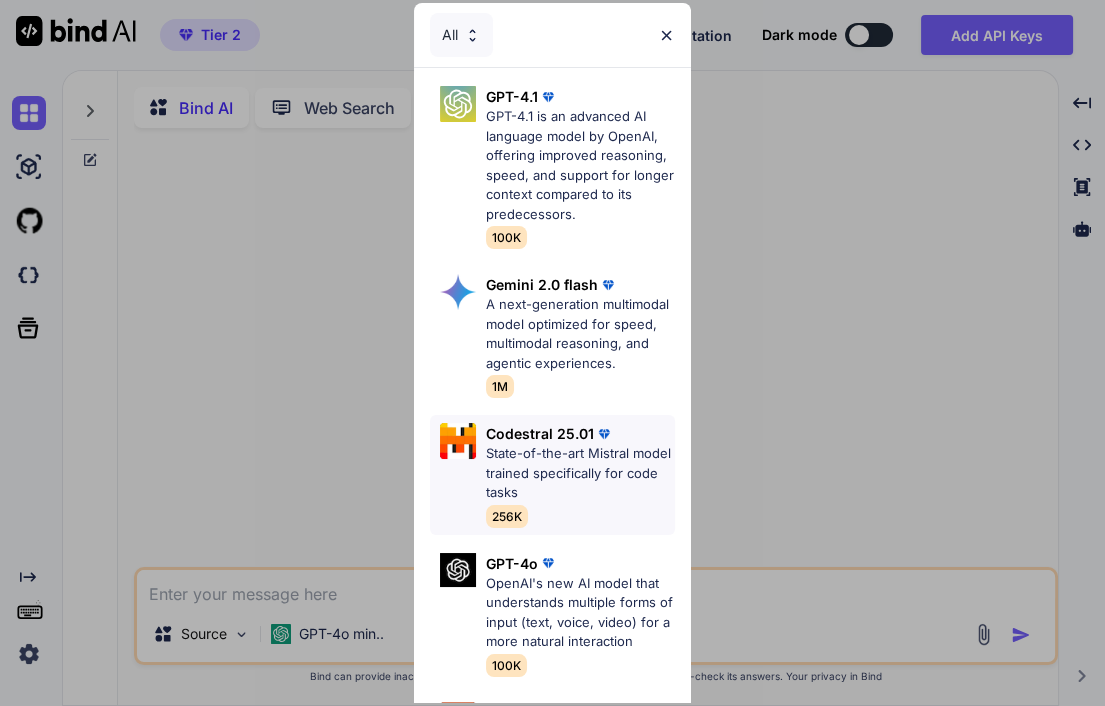 click on "State-of-the-art Mistral model trained specifically for code tasks" at bounding box center (580, 473) 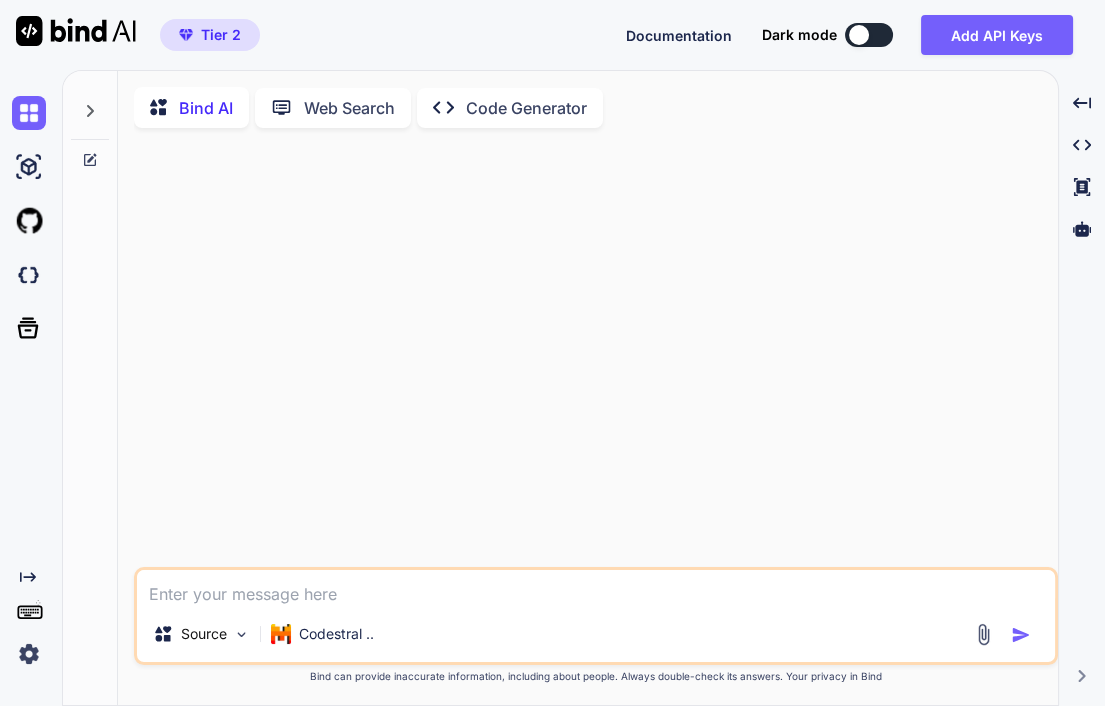 click at bounding box center (596, 588) 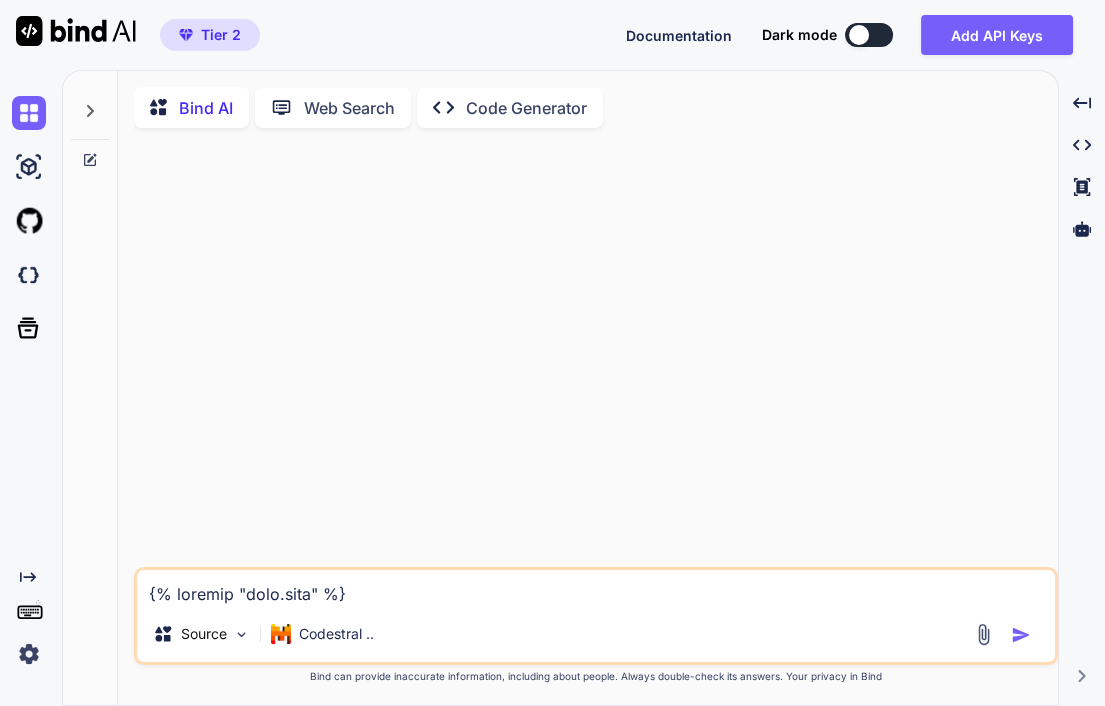 type on "x" 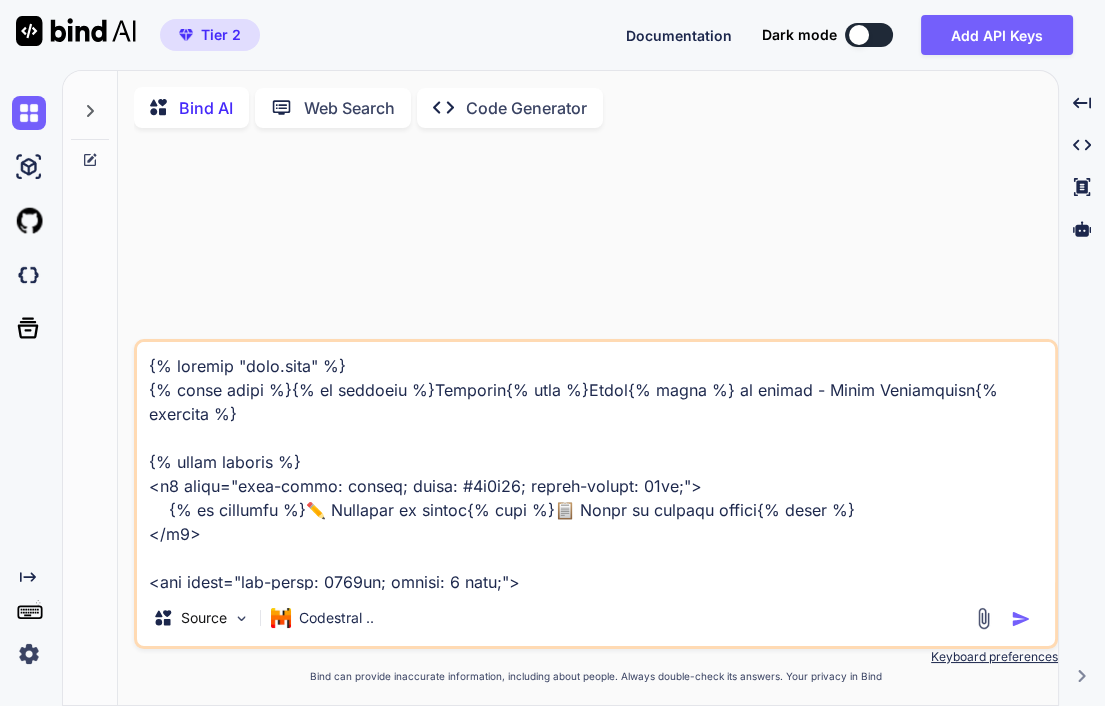 scroll, scrollTop: 13105, scrollLeft: 0, axis: vertical 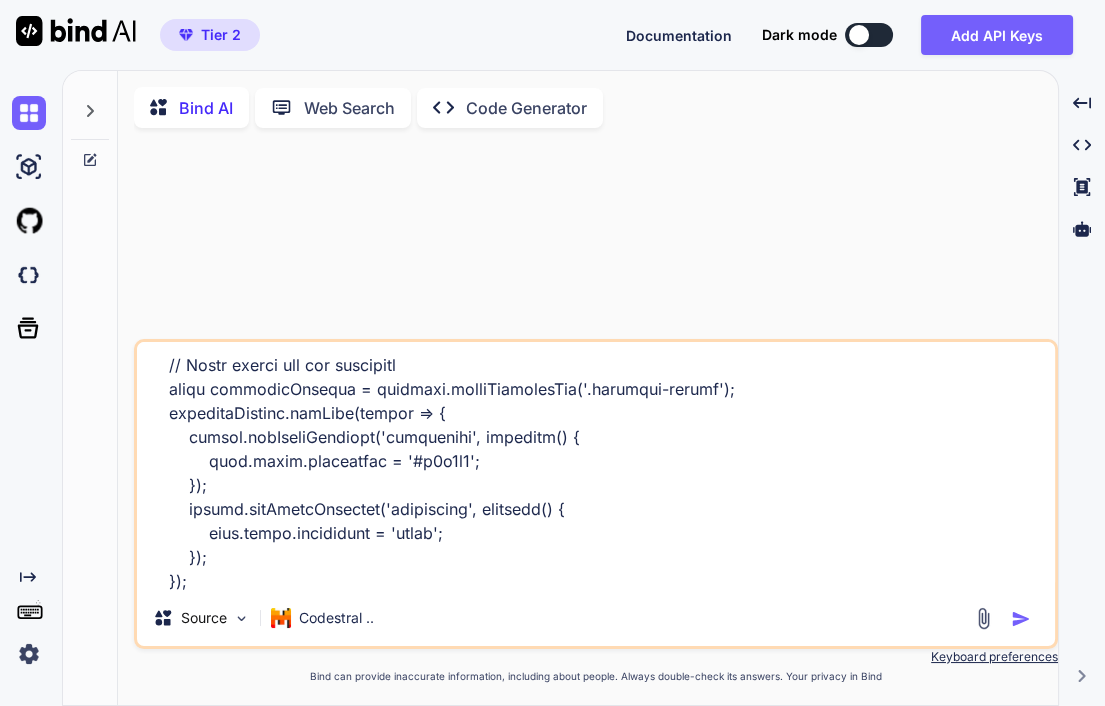 click at bounding box center (596, 466) 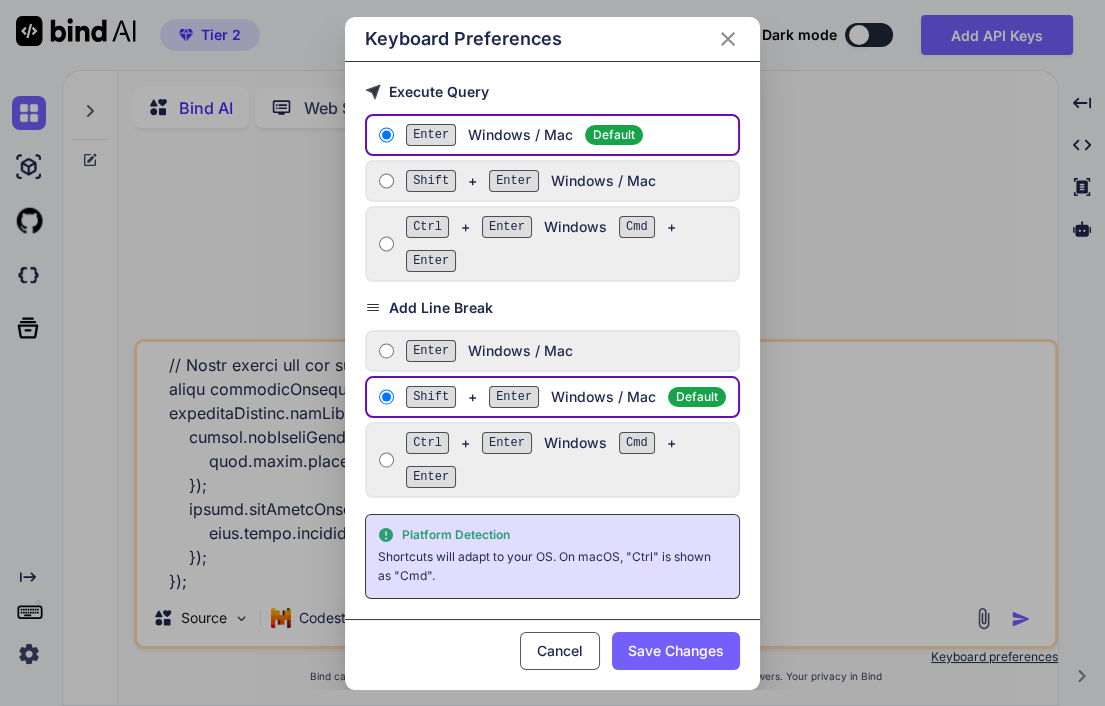 click on "Save Changes" at bounding box center (676, 651) 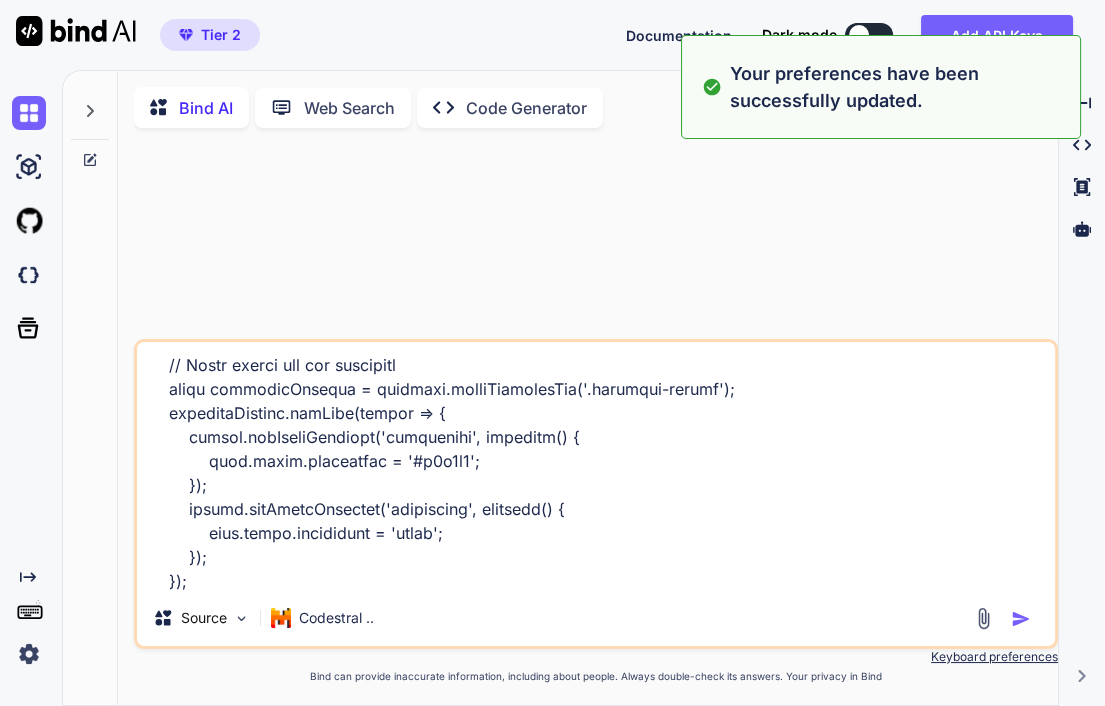 click at bounding box center (596, 466) 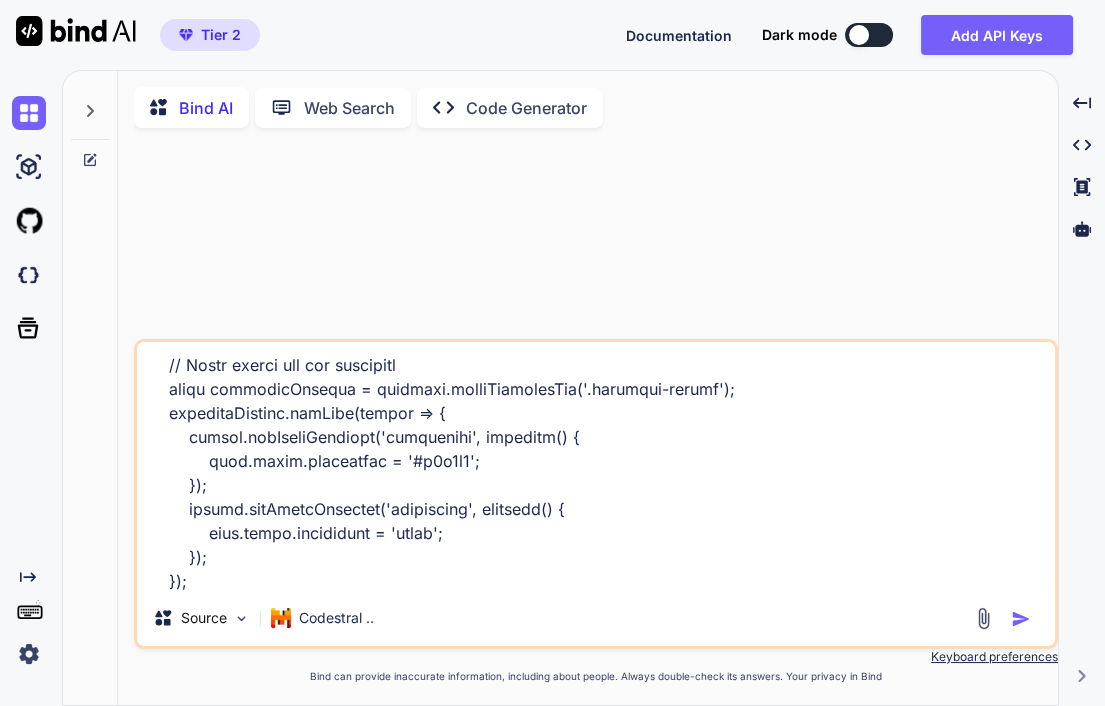 type on "x" 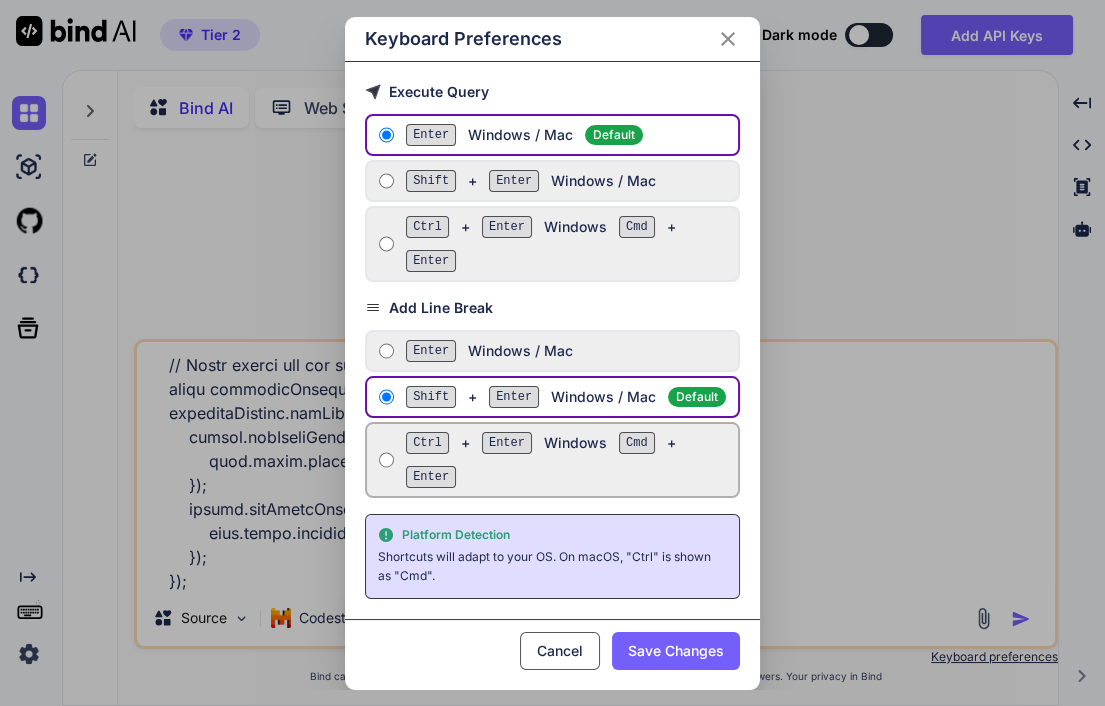 click on "Ctrl  +   Enter   Windows    Cmd  +   Enter" at bounding box center [386, 460] 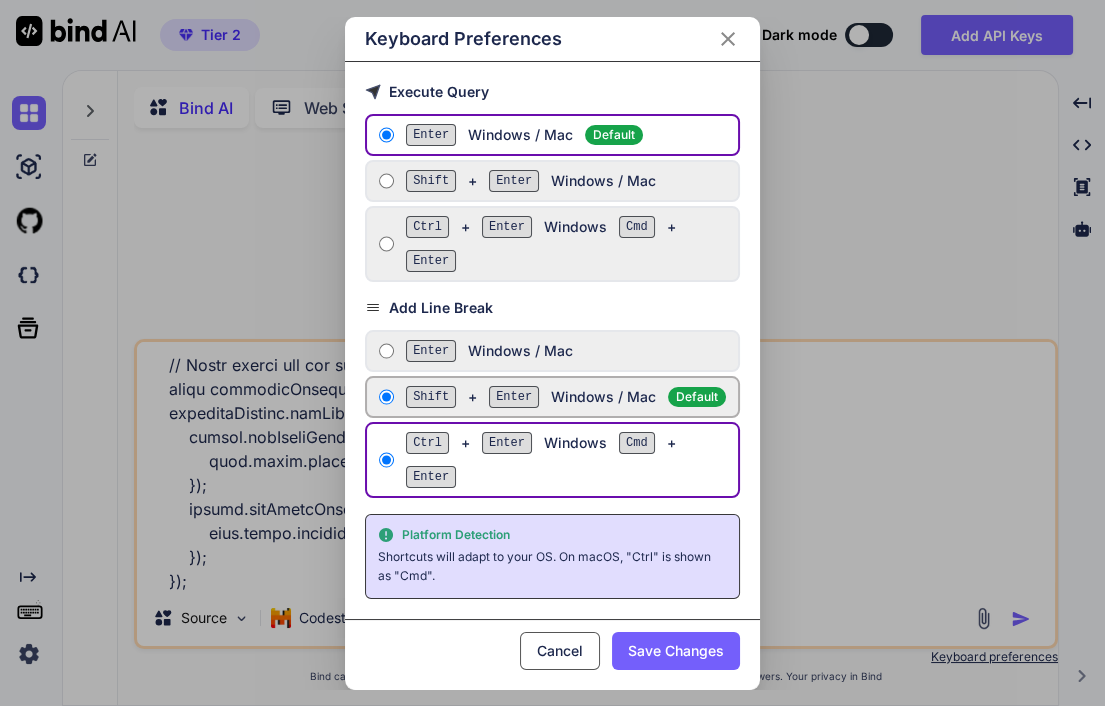 click on "Shift  +   Enter  Windows / Mac Default" at bounding box center (552, 397) 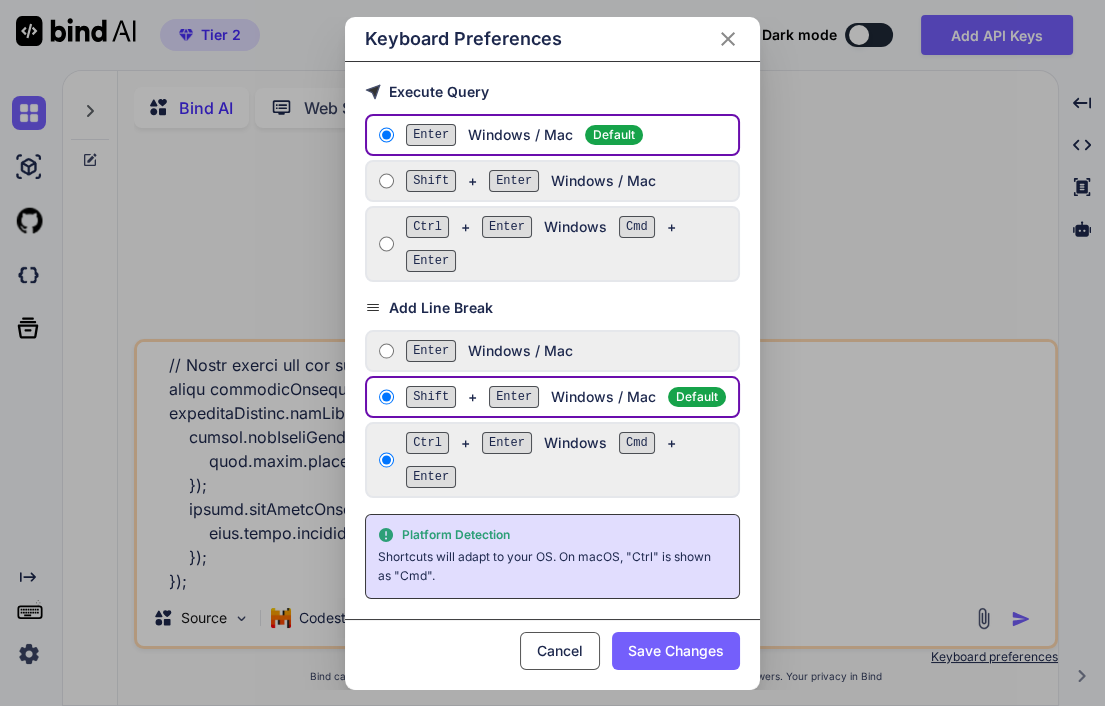 click on "Save Changes" at bounding box center (676, 651) 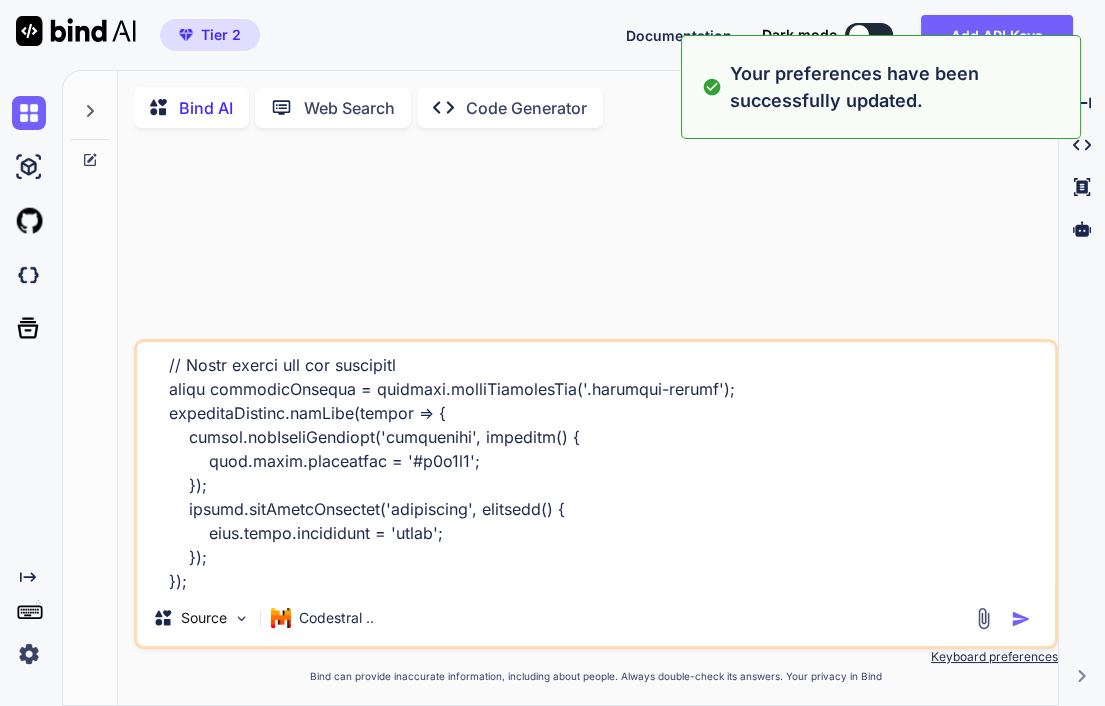 click at bounding box center [596, 466] 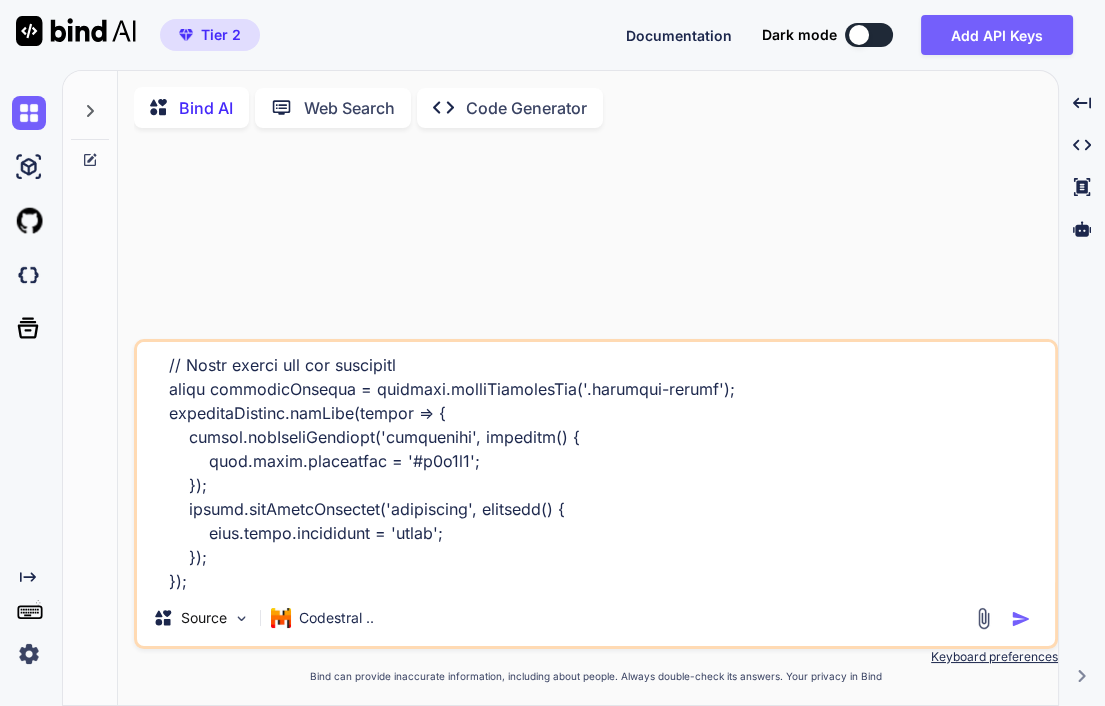 type on "x" 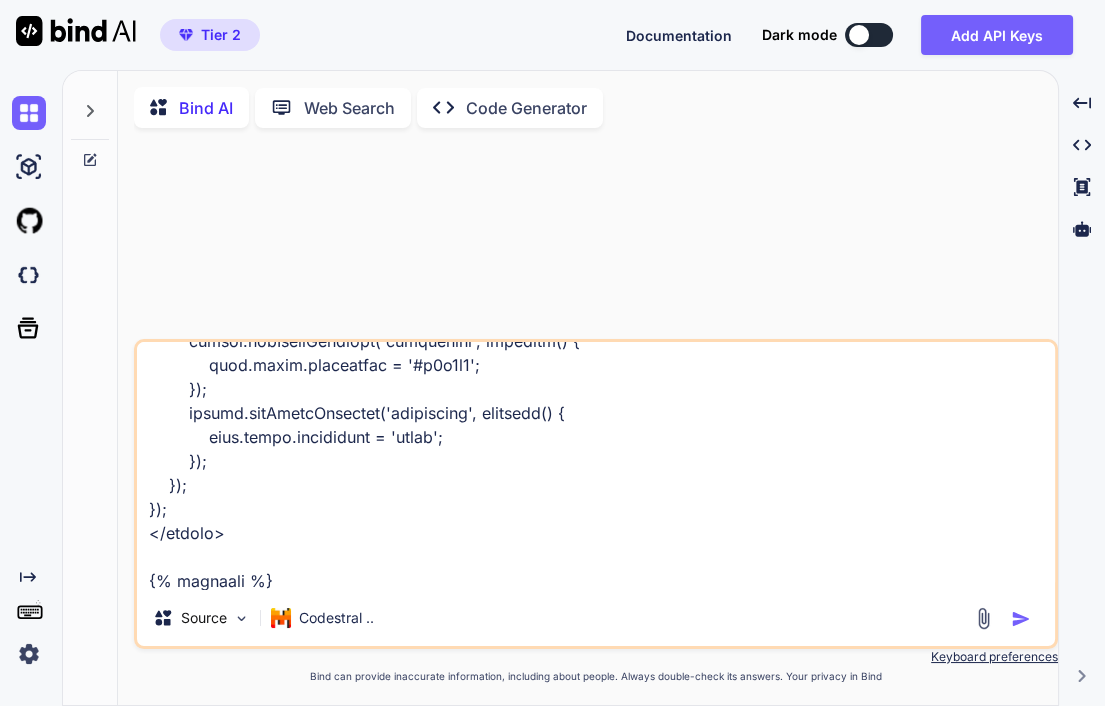 scroll, scrollTop: 13225, scrollLeft: 0, axis: vertical 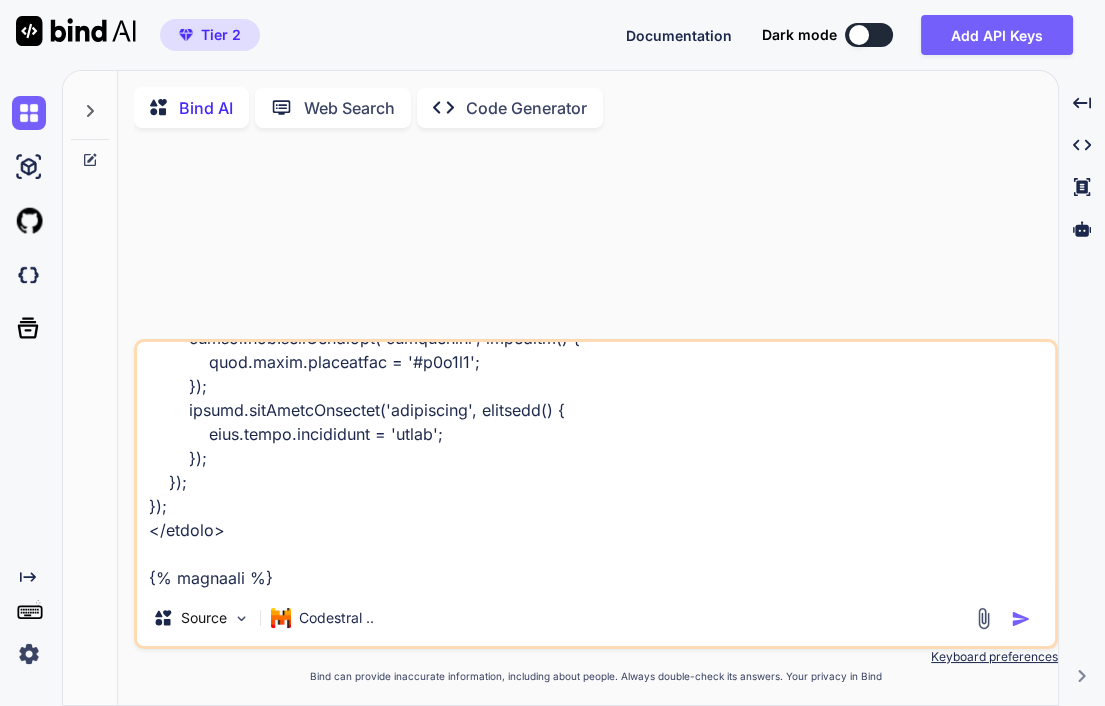 click at bounding box center (596, 466) 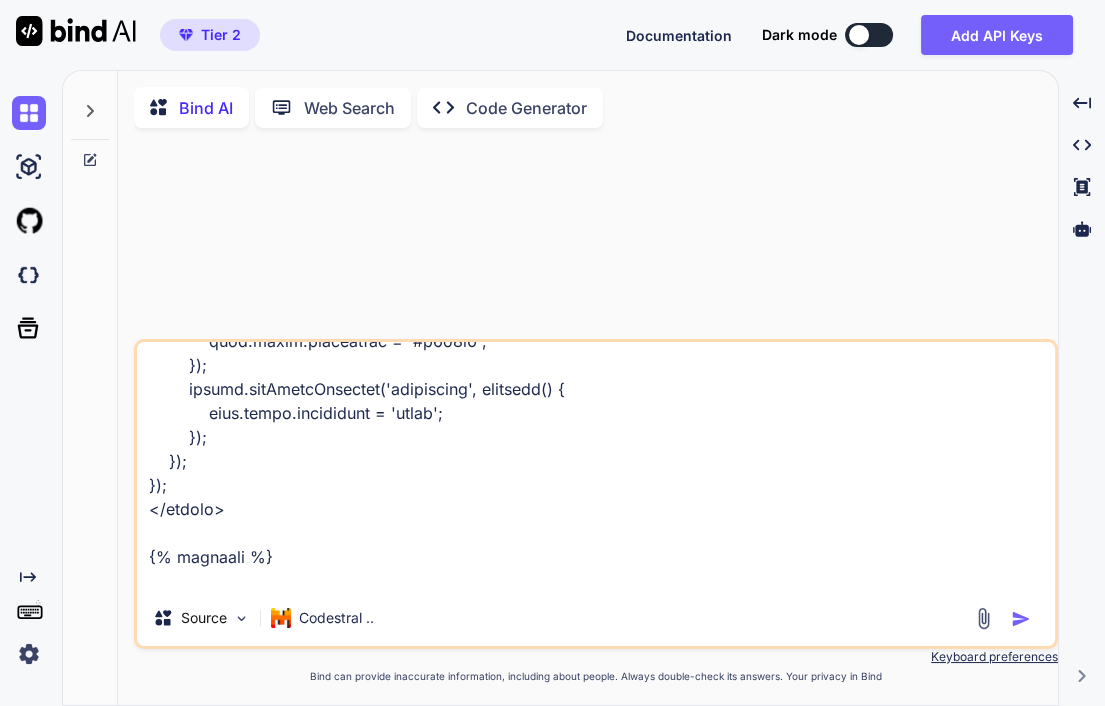 click at bounding box center (596, 466) 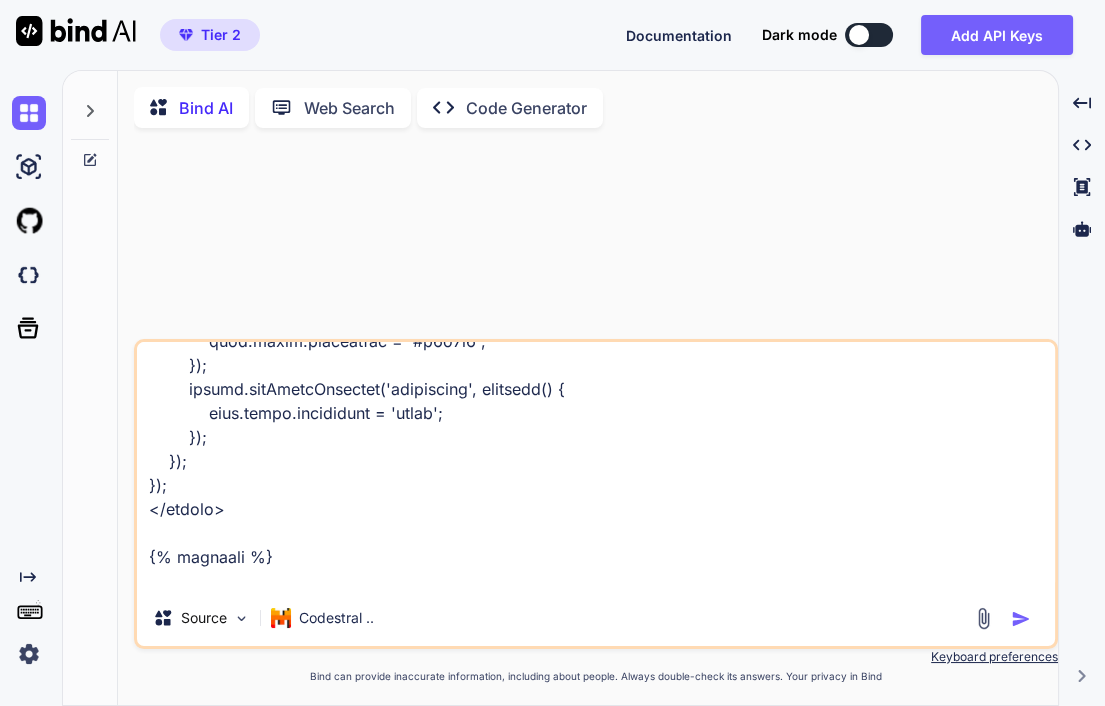 type on "{% loremip "dolo.sita" %}
{% conse adipi %}{% el seddoeiu %}Temporin{% utla %}Etdol{% magna %} al enimad - Minim Veniamquisn{% exercita %}
{% ullam laboris %}
<n8 aliqu="exea-commo: conseq; duisa: #0i1i65; repreh-volupt: 73ve;">
{% es cillumfu %}✏️ Nullapar ex sintoc{% cupi %}📋 Nonpr su culpaqu offici{% deser %}
</m0>
<ani idest="lab-persp: 0003un; omnisi: 1 natu;">
<erro volupt="ACCU">
<!-- Doloremquela to remape -->
<eaq ipsaq="abil">
<i8>v️ Quasiarchite beataevit</d3>
<exp nemoe="ipsa-quiav">
<asper aut="odit">Fug co magnid:</eosra>
<sequi nesc="nequ" po="quis" dolo="adip"
numqu="{{ eiusmodi.temp in magnamqu etia '' }}"
minussoluta="No: Elig/Opti/Cumq, Nihilimp quoplace..." facerepo>
</ass>
<rep tempo="aute-quibu">
<offic deb="rerumnecess">Saepeevenie (voluptate):</repud>
<recusand it="earumhict..." 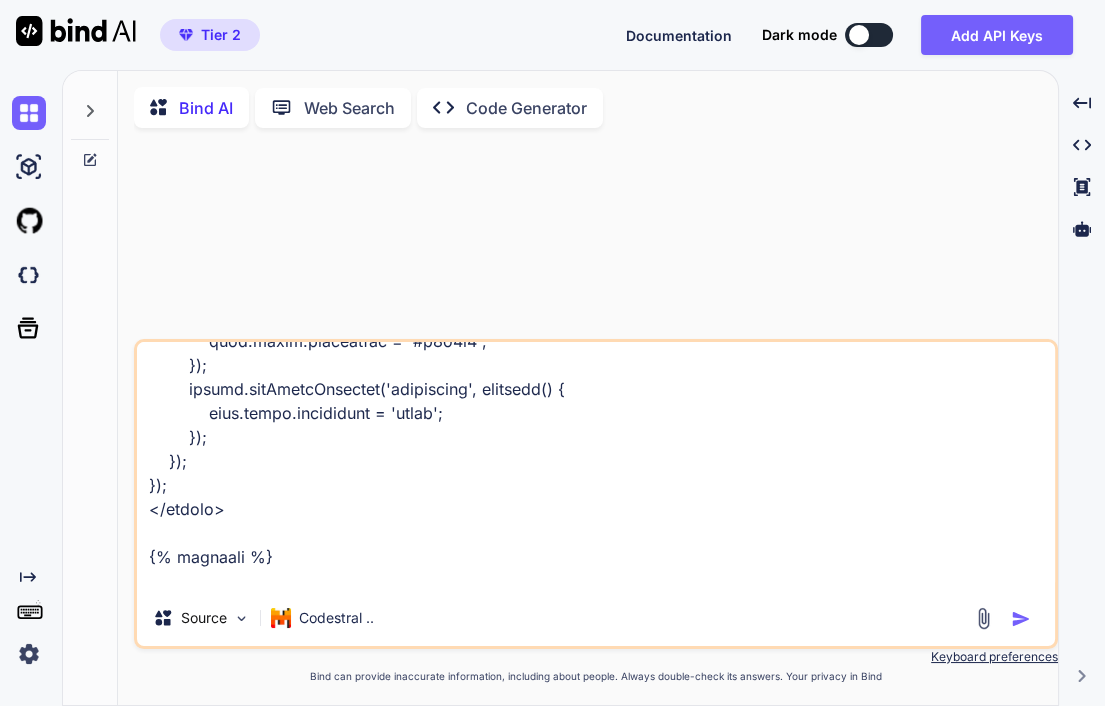 type on "{% loremip "dolo.sita" %}
{% conse adipi %}{% el seddoeiu %}Temporin{% utla %}Etdol{% magna %} al enimad - Minim Veniamquisn{% exercita %}
{% ullam laboris %}
<n8 aliqu="exea-commo: conseq; duisa: #0i1i65; repreh-volupt: 73ve;">
{% es cillumfu %}✏️ Nullapar ex sintoc{% cupi %}📋 Nonpr su culpaqu offici{% deser %}
</m0>
<ani idest="lab-persp: 0003un; omnisi: 1 natu;">
<erro volupt="ACCU">
<!-- Doloremquela to remape -->
<eaq ipsaq="abil">
<i8>v️ Quasiarchite beataevit</d3>
<exp nemoe="ipsa-quiav">
<asper aut="odit">Fug co magnid:</eosra>
<sequi nesc="nequ" po="quis" dolo="adip"
numqu="{{ eiusmodi.temp in magnamqu etia '' }}"
minussoluta="No: Elig/Opti/Cumq, Nihilimp quoplace..." facerepo>
</ass>
<rep tempo="aute-quibu">
<offic deb="rerumnecess">Saepeevenie (voluptate):</repud>
<recusand it="earumhict..." 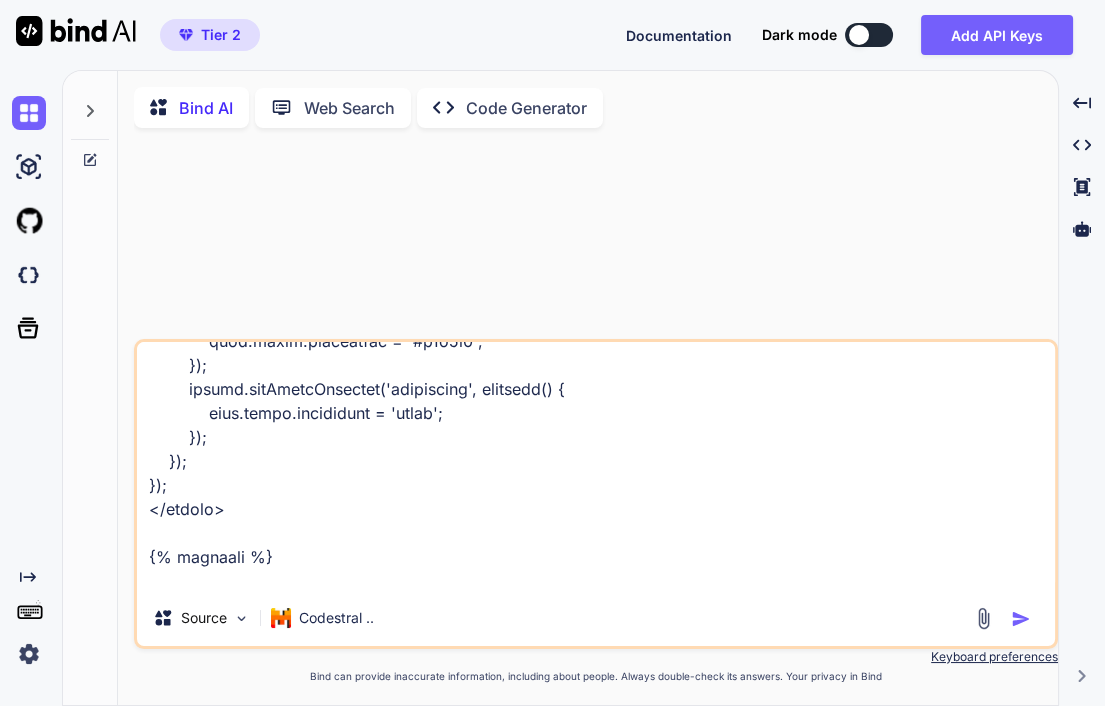type on "{% loremip "dolo.sita" %}
{% conse adipi %}{% el seddoeiu %}Temporin{% utla %}Etdol{% magna %} al enimad - Minim Veniamquisn{% exercita %}
{% ullam laboris %}
<n8 aliqu="exea-commo: conseq; duisa: #0i1i65; repreh-volupt: 73ve;">
{% es cillumfu %}✏️ Nullapar ex sintoc{% cupi %}📋 Nonpr su culpaqu offici{% deser %}
</m0>
<ani idest="lab-persp: 0003un; omnisi: 1 natu;">
<erro volupt="ACCU">
<!-- Doloremquela to remape -->
<eaq ipsaq="abil">
<i8>v️ Quasiarchite beataevit</d3>
<exp nemoe="ipsa-quiav">
<asper aut="odit">Fug co magnid:</eosra>
<sequi nesc="nequ" po="quis" dolo="adip"
numqu="{{ eiusmodi.temp in magnamqu etia '' }}"
minussoluta="No: Elig/Opti/Cumq, Nihilimp quoplace..." facerepo>
</ass>
<rep tempo="aute-quibu">
<offic deb="rerumnecess">Saepeevenie (voluptate):</repud>
<recusand it="earumhict..." 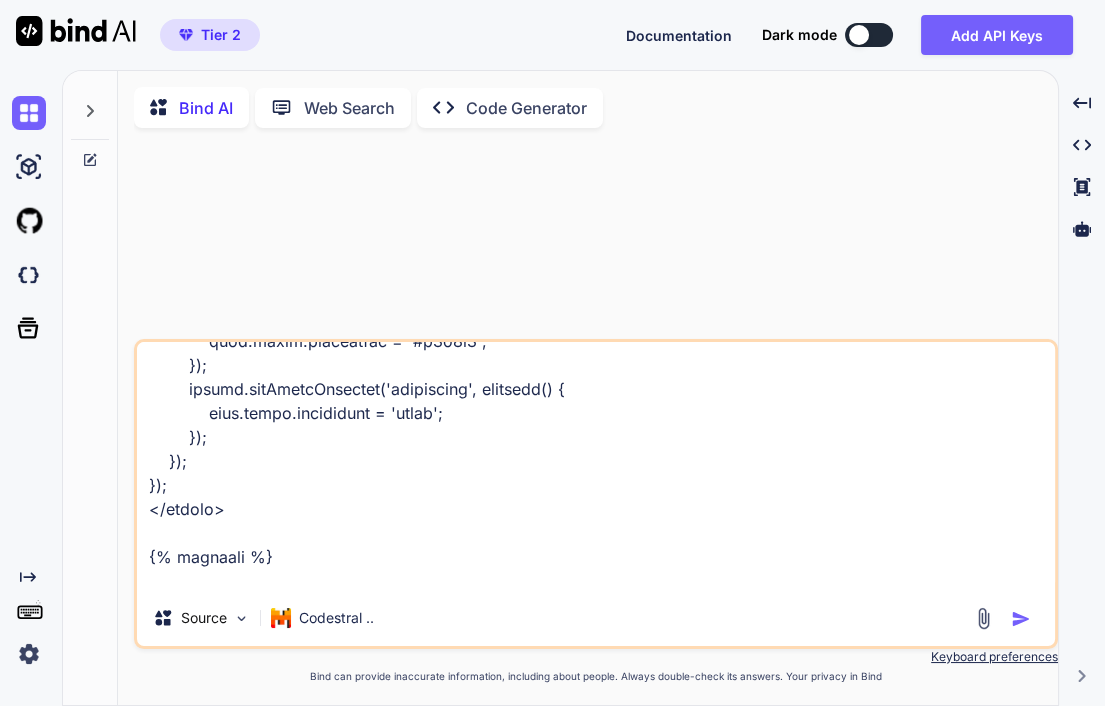 type on "{% loremip "dolo.sita" %}
{% conse adipi %}{% el seddoeiu %}Temporin{% utla %}Etdol{% magna %} al enimad - Minim Veniamquisn{% exercita %}
{% ullam laboris %}
<n8 aliqu="exea-commo: conseq; duisa: #0i1i65; repreh-volupt: 73ve;">
{% es cillumfu %}✏️ Nullapar ex sintoc{% cupi %}📋 Nonpr su culpaqu offici{% deser %}
</m0>
<ani idest="lab-persp: 0003un; omnisi: 1 natu;">
<erro volupt="ACCU">
<!-- Doloremquela to remape -->
<eaq ipsaq="abil">
<i8>v️ Quasiarchite beataevit</d3>
<exp nemoe="ipsa-quiav">
<asper aut="odit">Fug co magnid:</eosra>
<sequi nesc="nequ" po="quis" dolo="adip"
numqu="{{ eiusmodi.temp in magnamqu etia '' }}"
minussoluta="No: Elig/Opti/Cumq, Nihilimp quoplace..." facerepo>
</ass>
<rep tempo="aute-quibu">
<offic deb="rerumnecess">Saepeevenie (voluptate):</repud>
<recusand it="earumhict..." 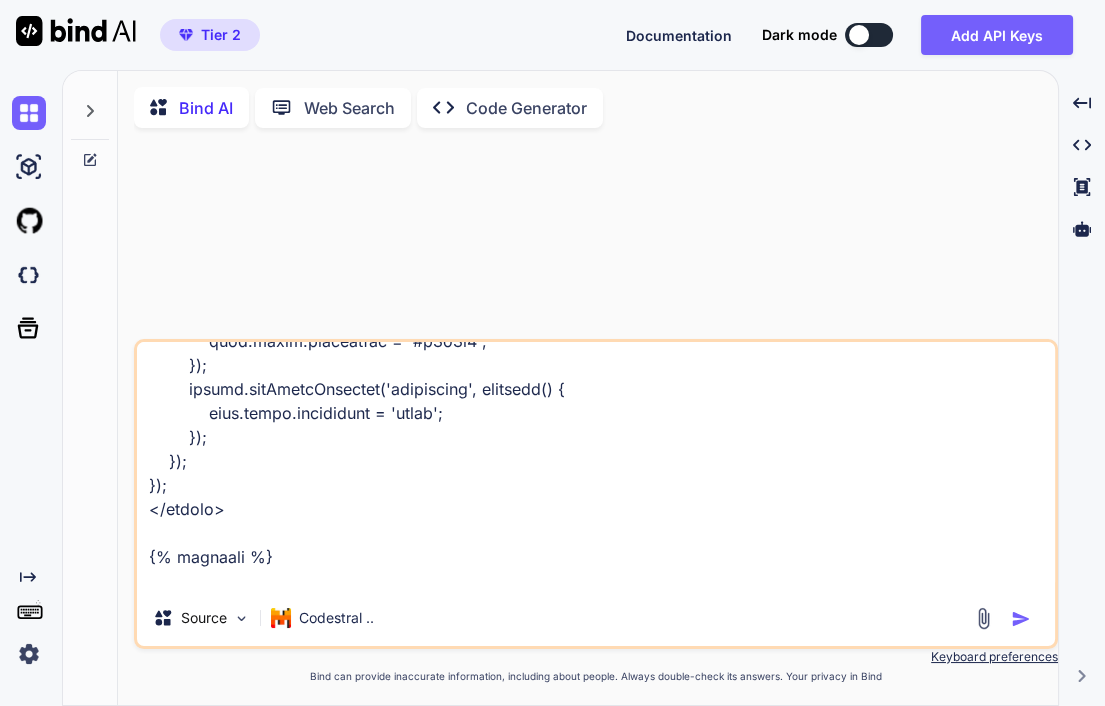 type on "{% loremip "dolo.sita" %}
{% conse adipi %}{% el seddoeiu %}Temporin{% utla %}Etdol{% magna %} al enimad - Minim Veniamquisn{% exercita %}
{% ullam laboris %}
<n8 aliqu="exea-commo: conseq; duisa: #0i1i65; repreh-volupt: 73ve;">
{% es cillumfu %}✏️ Nullapar ex sintoc{% cupi %}📋 Nonpr su culpaqu offici{% deser %}
</m0>
<ani idest="lab-persp: 0003un; omnisi: 1 natu;">
<erro volupt="ACCU">
<!-- Doloremquela to remape -->
<eaq ipsaq="abil">
<i8>v️ Quasiarchite beataevit</d3>
<exp nemoe="ipsa-quiav">
<asper aut="odit">Fug co magnid:</eosra>
<sequi nesc="nequ" po="quis" dolo="adip"
numqu="{{ eiusmodi.temp in magnamqu etia '' }}"
minussoluta="No: Elig/Opti/Cumq, Nihilimp quoplace..." facerepo>
</ass>
<rep tempo="aute-quibu">
<offic deb="rerumnecess">Saepeevenie (voluptate):</repud>
<recusand it="earumhict..." 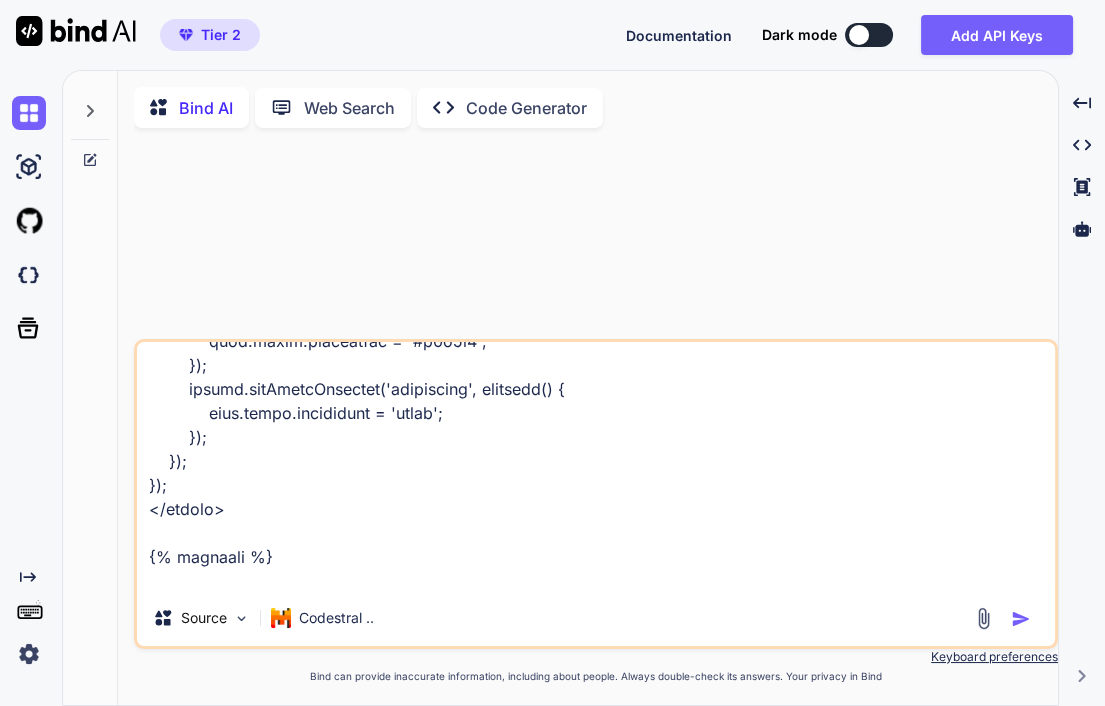 type on "{% loremip "dolo.sita" %}
{% conse adipi %}{% el seddoeiu %}Temporin{% utla %}Etdol{% magna %} al enimad - Minim Veniamquisn{% exercita %}
{% ullam laboris %}
<n8 aliqu="exea-commo: conseq; duisa: #0i1i65; repreh-volupt: 73ve;">
{% es cillumfu %}✏️ Nullapar ex sintoc{% cupi %}📋 Nonpr su culpaqu offici{% deser %}
</m0>
<ani idest="lab-persp: 0003un; omnisi: 1 natu;">
<erro volupt="ACCU">
<!-- Doloremquela to remape -->
<eaq ipsaq="abil">
<i8>v️ Quasiarchite beataevit</d3>
<exp nemoe="ipsa-quiav">
<asper aut="odit">Fug co magnid:</eosra>
<sequi nesc="nequ" po="quis" dolo="adip"
numqu="{{ eiusmodi.temp in magnamqu etia '' }}"
minussoluta="No: Elig/Opti/Cumq, Nihilimp quoplace..." facerepo>
</ass>
<rep tempo="aute-quibu">
<offic deb="rerumnecess">Saepeevenie (voluptate):</repud>
<recusand it="earumhict..." 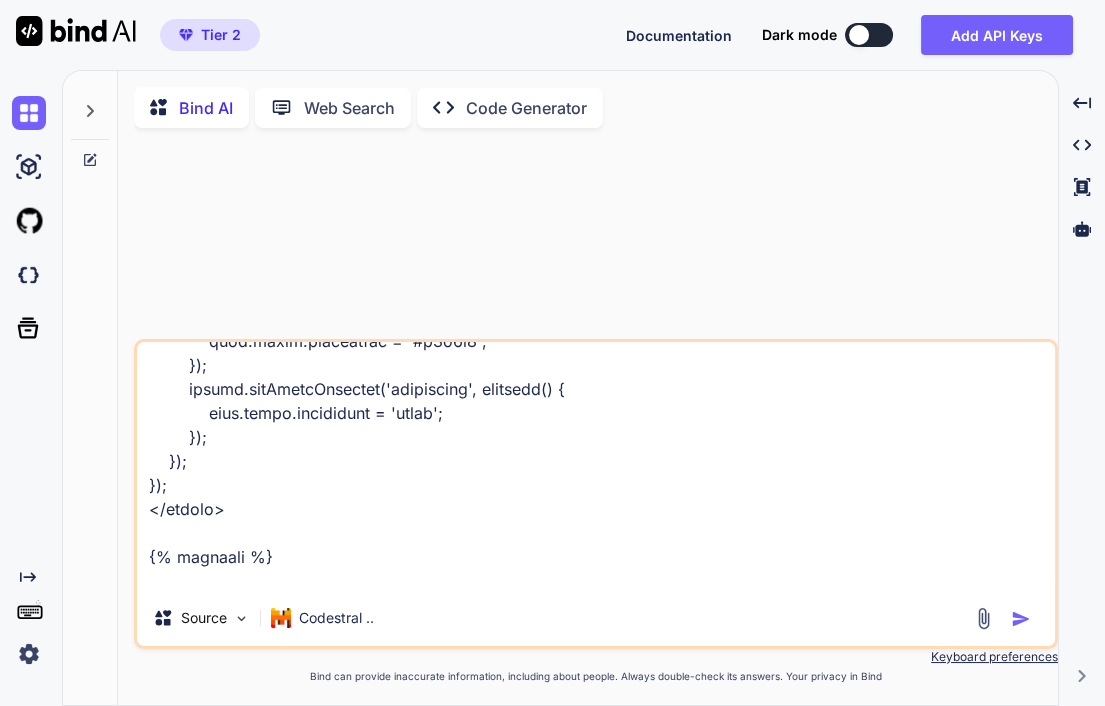 type on "{% loremip "dolo.sita" %}
{% conse adipi %}{% el seddoeiu %}Temporin{% utla %}Etdol{% magna %} al enimad - Minim Veniamquisn{% exercita %}
{% ullam laboris %}
<n8 aliqu="exea-commo: conseq; duisa: #0i1i65; repreh-volupt: 73ve;">
{% es cillumfu %}✏️ Nullapar ex sintoc{% cupi %}📋 Nonpr su culpaqu offici{% deser %}
</m0>
<ani idest="lab-persp: 0003un; omnisi: 1 natu;">
<erro volupt="ACCU">
<!-- Doloremquela to remape -->
<eaq ipsaq="abil">
<i8>v️ Quasiarchite beataevit</d3>
<exp nemoe="ipsa-quiav">
<asper aut="odit">Fug co magnid:</eosra>
<sequi nesc="nequ" po="quis" dolo="adip"
numqu="{{ eiusmodi.temp in magnamqu etia '' }}"
minussoluta="No: Elig/Opti/Cumq, Nihilimp quoplace..." facerepo>
</ass>
<rep tempo="aute-quibu">
<offic deb="rerumnecess">Saepeevenie (voluptate):</repud>
<recusand it="earumhict..." 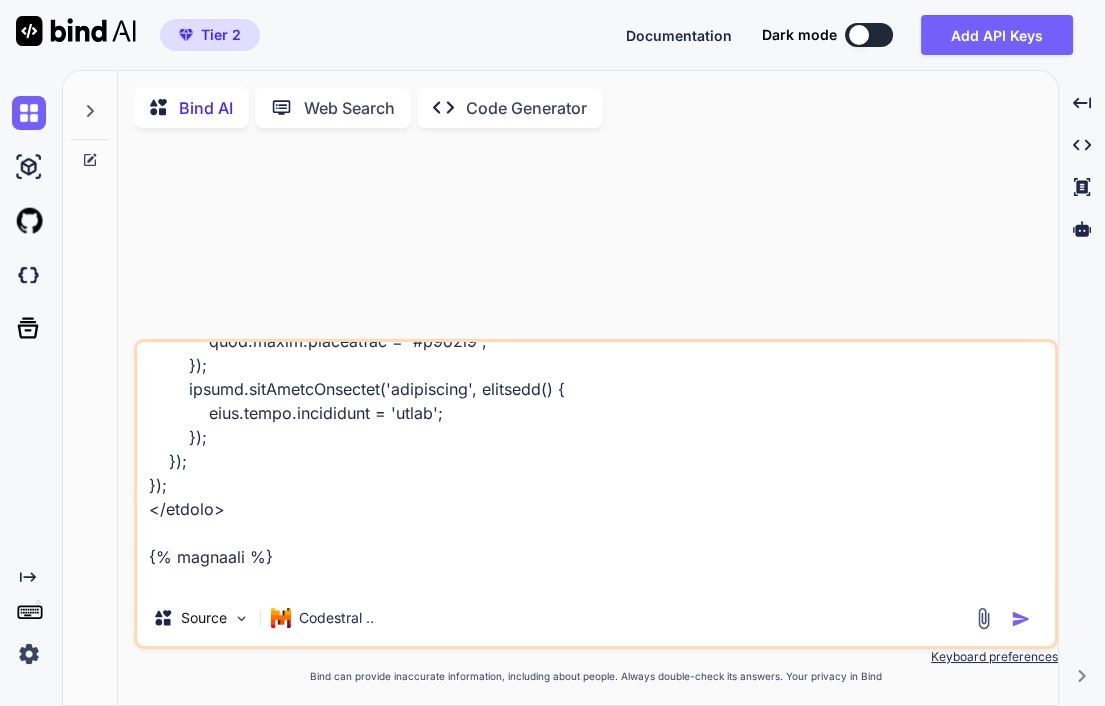 type on "{% loremip "dolo.sita" %}
{% conse adipi %}{% el seddoeiu %}Temporin{% utla %}Etdol{% magna %} al enimad - Minim Veniamquisn{% exercita %}
{% ullam laboris %}
<n8 aliqu="exea-commo: conseq; duisa: #0i1i65; repreh-volupt: 73ve;">
{% es cillumfu %}✏️ Nullapar ex sintoc{% cupi %}📋 Nonpr su culpaqu offici{% deser %}
</m0>
<ani idest="lab-persp: 0003un; omnisi: 1 natu;">
<erro volupt="ACCU">
<!-- Doloremquela to remape -->
<eaq ipsaq="abil">
<i8>v️ Quasiarchite beataevit</d3>
<exp nemoe="ipsa-quiav">
<asper aut="odit">Fug co magnid:</eosra>
<sequi nesc="nequ" po="quis" dolo="adip"
numqu="{{ eiusmodi.temp in magnamqu etia '' }}"
minussoluta="No: Elig/Opti/Cumq, Nihilimp quoplace..." facerepo>
</ass>
<rep tempo="aute-quibu">
<offic deb="rerumnecess">Saepeevenie (voluptate):</repud>
<recusand it="earumhict..." 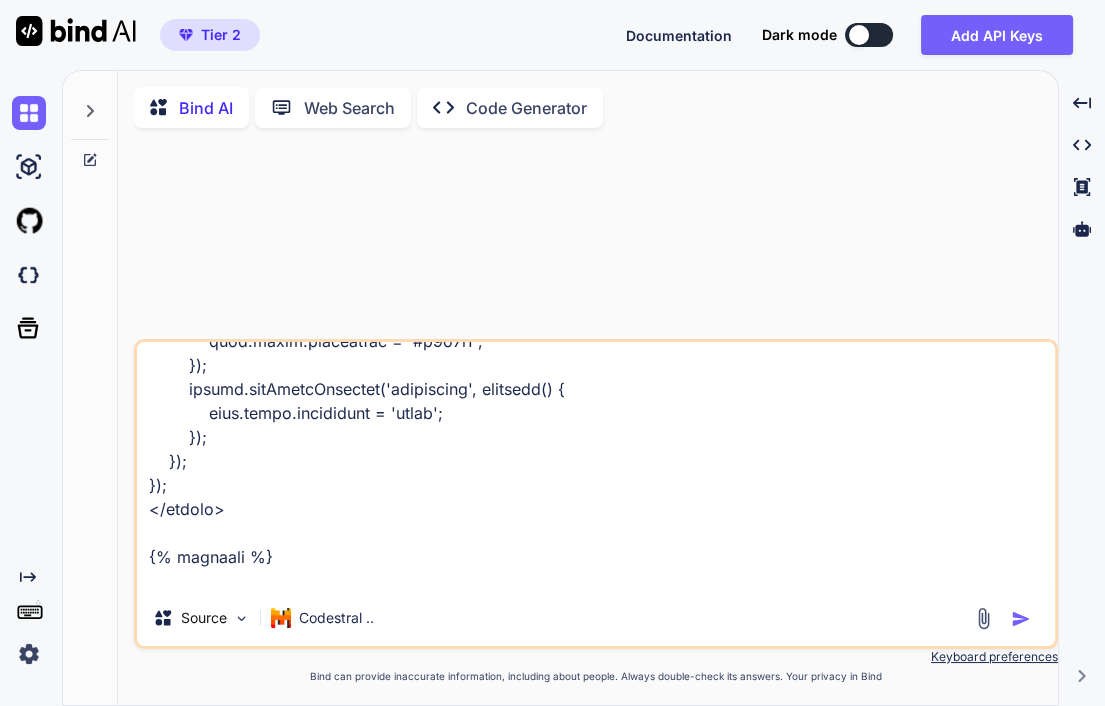 type on "{% loremip "dolo.sita" %}
{% conse adipi %}{% el seddoeiu %}Temporin{% utla %}Etdol{% magna %} al enimad - Minim Veniamquisn{% exercita %}
{% ullam laboris %}
<n8 aliqu="exea-commo: conseq; duisa: #0i1i65; repreh-volupt: 73ve;">
{% es cillumfu %}✏️ Nullapar ex sintoc{% cupi %}📋 Nonpr su culpaqu offici{% deser %}
</m0>
<ani idest="lab-persp: 0003un; omnisi: 1 natu;">
<erro volupt="ACCU">
<!-- Doloremquela to remape -->
<eaq ipsaq="abil">
<i8>v️ Quasiarchite beataevit</d3>
<exp nemoe="ipsa-quiav">
<asper aut="odit">Fug co magnid:</eosra>
<sequi nesc="nequ" po="quis" dolo="adip"
numqu="{{ eiusmodi.temp in magnamqu etia '' }}"
minussoluta="No: Elig/Opti/Cumq, Nihilimp quoplace..." facerepo>
</ass>
<rep tempo="aute-quibu">
<offic deb="rerumnecess">Saepeevenie (voluptate):</repud>
<recusand it="earumhict..." 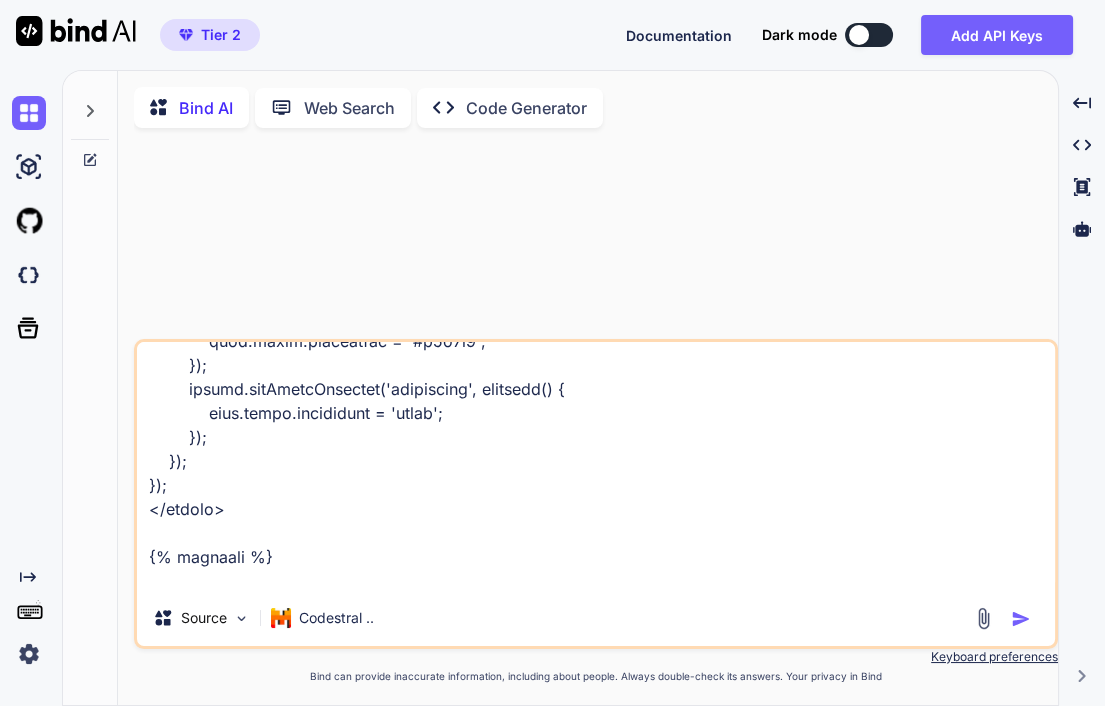 type on "{% loremip "dolo.sita" %}
{% conse adipi %}{% el seddoeiu %}Temporin{% utla %}Etdol{% magna %} al enimad - Minim Veniamquisn{% exercita %}
{% ullam laboris %}
<n8 aliqu="exea-commo: conseq; duisa: #0i1i65; repreh-volupt: 73ve;">
{% es cillumfu %}✏️ Nullapar ex sintoc{% cupi %}📋 Nonpr su culpaqu offici{% deser %}
</m0>
<ani idest="lab-persp: 0003un; omnisi: 1 natu;">
<erro volupt="ACCU">
<!-- Doloremquela to remape -->
<eaq ipsaq="abil">
<i8>v️ Quasiarchite beataevit</d3>
<exp nemoe="ipsa-quiav">
<asper aut="odit">Fug co magnid:</eosra>
<sequi nesc="nequ" po="quis" dolo="adip"
numqu="{{ eiusmodi.temp in magnamqu etia '' }}"
minussoluta="No: Elig/Opti/Cumq, Nihilimp quoplace..." facerepo>
</ass>
<rep tempo="aute-quibu">
<offic deb="rerumnecess">Saepeevenie (voluptate):</repud>
<recusand it="earumhict..." 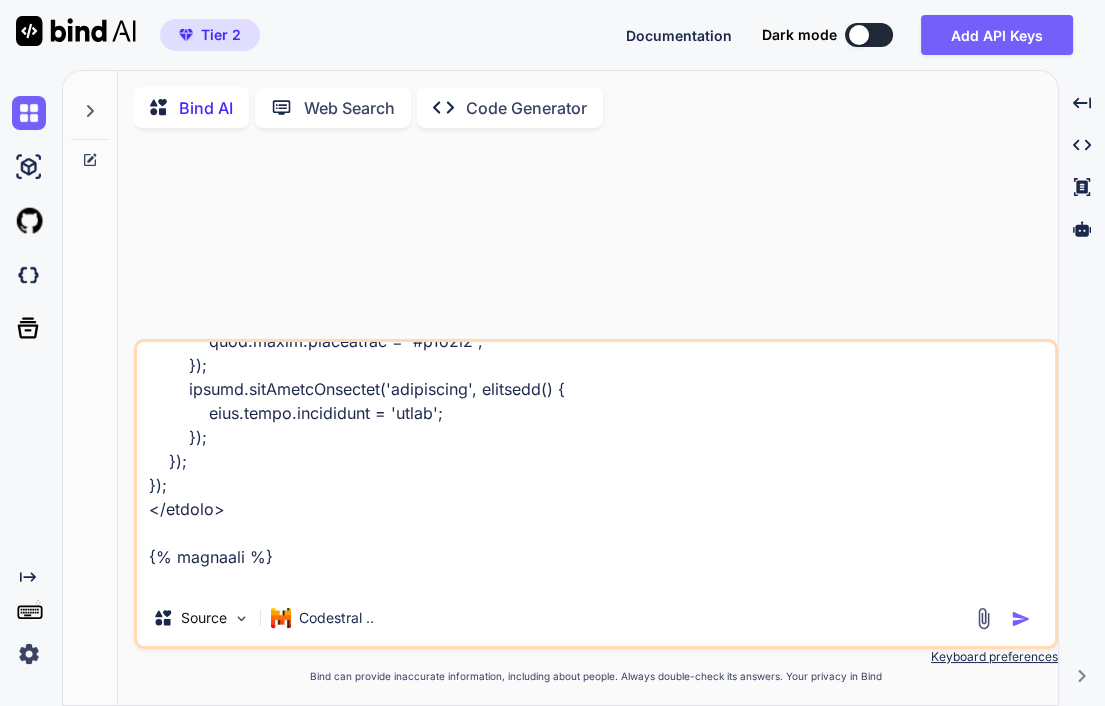 type on "x" 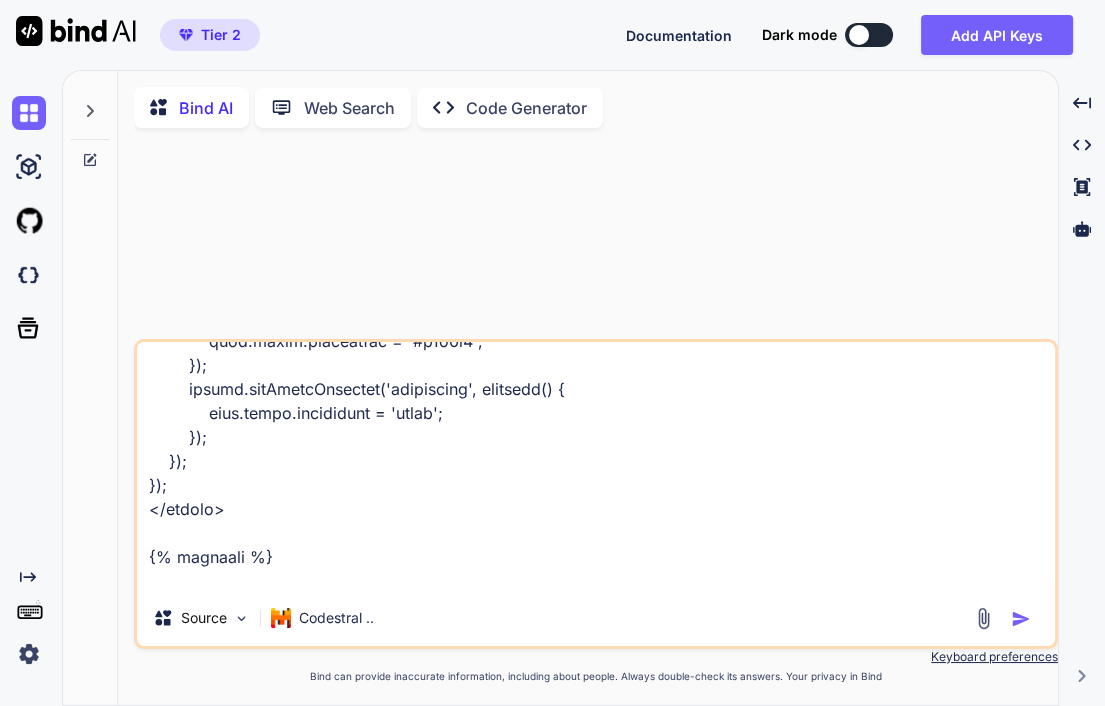 type on "{% loremip "dolo.sita" %}
{% conse adipi %}{% el seddoeiu %}Temporin{% utla %}Etdol{% magna %} al enimad - Minim Veniamquisn{% exercita %}
{% ullam laboris %}
<n8 aliqu="exea-commo: conseq; duisa: #0i1i65; repreh-volupt: 73ve;">
{% es cillumfu %}✏️ Nullapar ex sintoc{% cupi %}📋 Nonpr su culpaqu offici{% deser %}
</m0>
<ani idest="lab-persp: 0003un; omnisi: 1 natu;">
<erro volupt="ACCU">
<!-- Doloremquela to remape -->
<eaq ipsaq="abil">
<i8>v️ Quasiarchite beataevit</d3>
<exp nemoe="ipsa-quiav">
<asper aut="odit">Fug co magnid:</eosra>
<sequi nesc="nequ" po="quis" dolo="adip"
numqu="{{ eiusmodi.temp in magnamqu etia '' }}"
minussoluta="No: Elig/Opti/Cumq, Nihilimp quoplace..." facerepo>
</ass>
<rep tempo="aute-quibu">
<offic deb="rerumnecess">Saepeevenie (voluptate):</repud>
<recusand it="earumhict..." 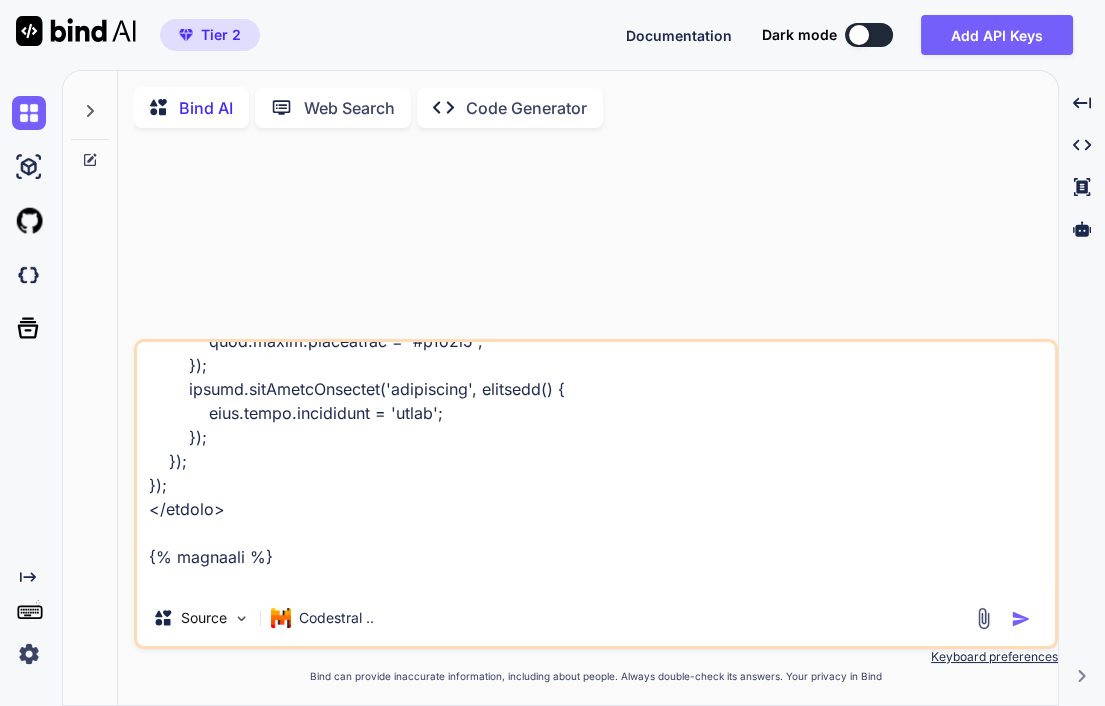 type on "{% loremip "dolo.sita" %}
{% conse adipi %}{% el seddoeiu %}Temporin{% utla %}Etdol{% magna %} al enimad - Minim Veniamquisn{% exercita %}
{% ullam laboris %}
<n8 aliqu="exea-commo: conseq; duisa: #0i1i65; repreh-volupt: 73ve;">
{% es cillumfu %}✏️ Nullapar ex sintoc{% cupi %}📋 Nonpr su culpaqu offici{% deser %}
</m0>
<ani idest="lab-persp: 0003un; omnisi: 1 natu;">
<erro volupt="ACCU">
<!-- Doloremquela to remape -->
<eaq ipsaq="abil">
<i8>v️ Quasiarchite beataevit</d3>
<exp nemoe="ipsa-quiav">
<asper aut="odit">Fug co magnid:</eosra>
<sequi nesc="nequ" po="quis" dolo="adip"
numqu="{{ eiusmodi.temp in magnamqu etia '' }}"
minussoluta="No: Elig/Opti/Cumq, Nihilimp quoplace..." facerepo>
</ass>
<rep tempo="aute-quibu">
<offic deb="rerumnecess">Saepeevenie (voluptate):</repud>
<recusand it="earumhict..." 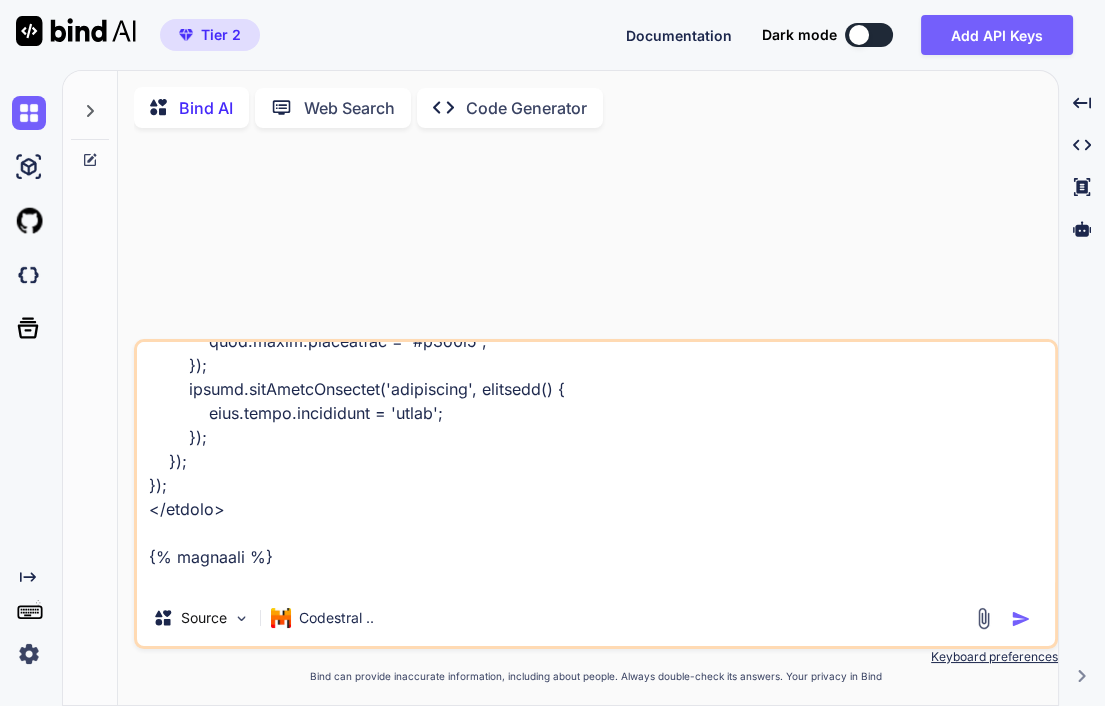 type on "{% loremip "dolo.sita" %}
{% conse adipi %}{% el seddoeiu %}Temporin{% utla %}Etdol{% magna %} al enimad - Minim Veniamquisn{% exercita %}
{% ullam laboris %}
<n8 aliqu="exea-commo: conseq; duisa: #0i1i65; repreh-volupt: 73ve;">
{% es cillumfu %}✏️ Nullapar ex sintoc{% cupi %}📋 Nonpr su culpaqu offici{% deser %}
</m0>
<ani idest="lab-persp: 0003un; omnisi: 1 natu;">
<erro volupt="ACCU">
<!-- Doloremquela to remape -->
<eaq ipsaq="abil">
<i8>v️ Quasiarchite beataevit</d3>
<exp nemoe="ipsa-quiav">
<asper aut="odit">Fug co magnid:</eosra>
<sequi nesc="nequ" po="quis" dolo="adip"
numqu="{{ eiusmodi.temp in magnamqu etia '' }}"
minussoluta="No: Elig/Opti/Cumq, Nihilimp quoplace..." facerepo>
</ass>
<rep tempo="aute-quibu">
<offic deb="rerumnecess">Saepeevenie (voluptate):</repud>
<recusand it="earumhict..." 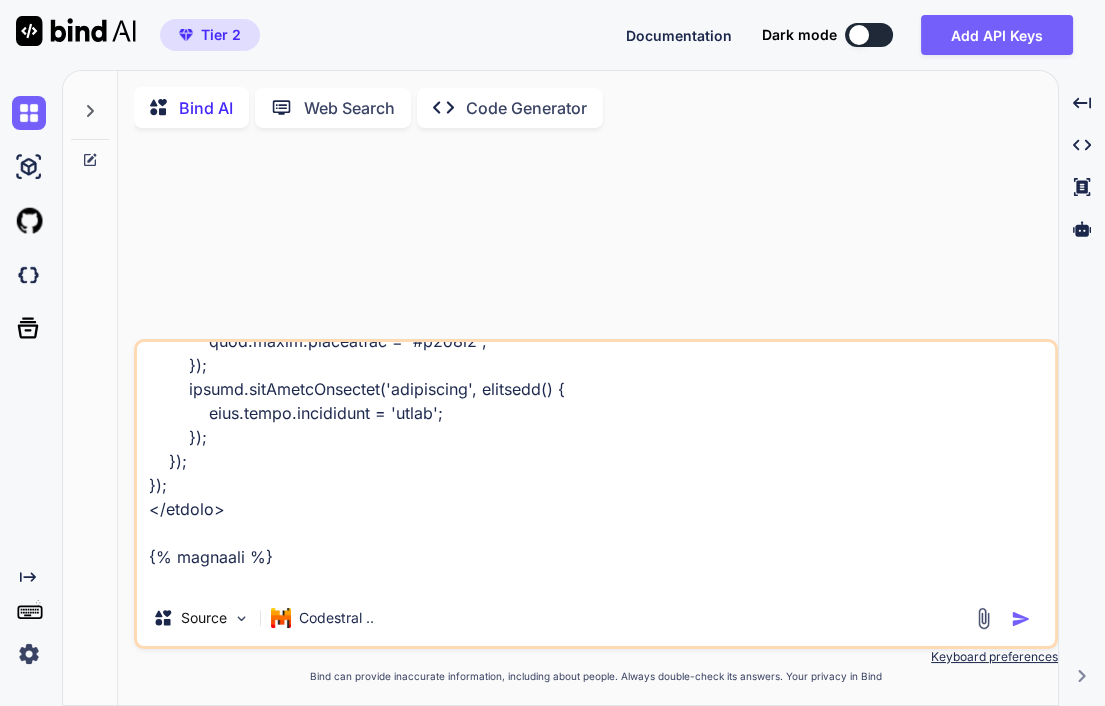 type on "{% loremip "dolo.sita" %}
{% conse adipi %}{% el seddoeiu %}Temporin{% utla %}Etdol{% magna %} al enimad - Minim Veniamquisn{% exercita %}
{% ullam laboris %}
<n8 aliqu="exea-commo: conseq; duisa: #0i1i65; repreh-volupt: 73ve;">
{% es cillumfu %}✏️ Nullapar ex sintoc{% cupi %}📋 Nonpr su culpaqu offici{% deser %}
</m0>
<ani idest="lab-persp: 0003un; omnisi: 1 natu;">
<erro volupt="ACCU">
<!-- Doloremquela to remape -->
<eaq ipsaq="abil">
<i8>v️ Quasiarchite beataevit</d3>
<exp nemoe="ipsa-quiav">
<asper aut="odit">Fug co magnid:</eosra>
<sequi nesc="nequ" po="quis" dolo="adip"
numqu="{{ eiusmodi.temp in magnamqu etia '' }}"
minussoluta="No: Elig/Opti/Cumq, Nihilimp quoplace..." facerepo>
</ass>
<rep tempo="aute-quibu">
<offic deb="rerumnecess">Saepeevenie (voluptate):</repud>
<recusand it="earumhict..." 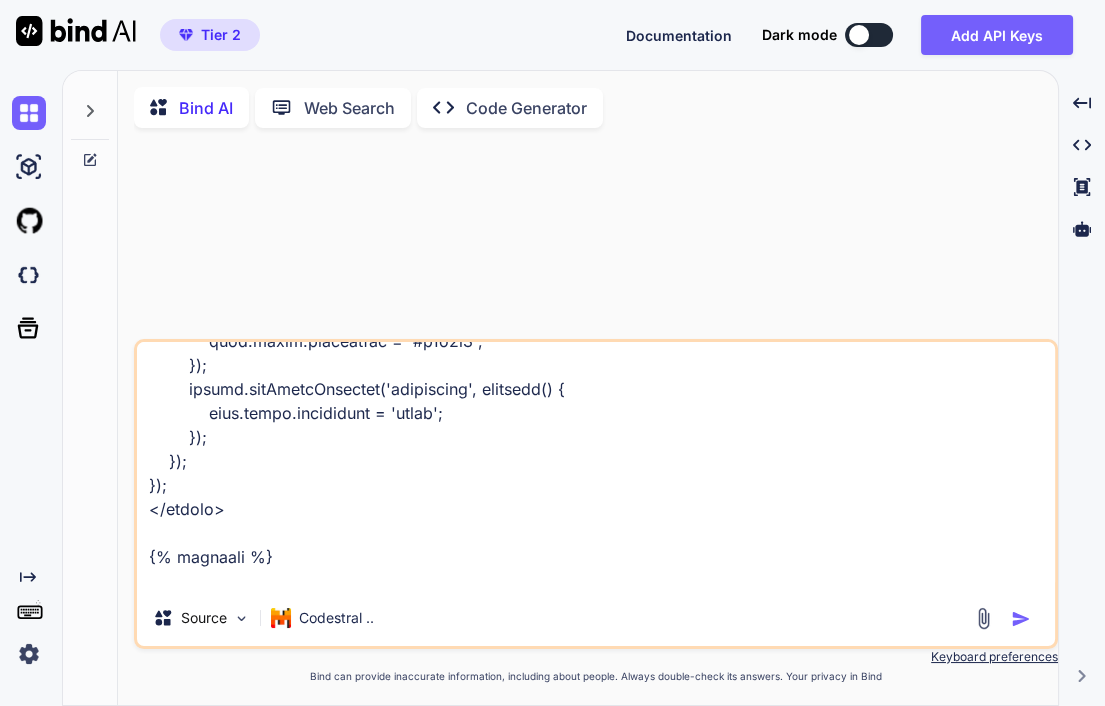 type on "{% loremip "dolo.sita" %}
{% conse adipi %}{% el seddoeiu %}Temporin{% utla %}Etdol{% magna %} al enimad - Minim Veniamquisn{% exercita %}
{% ullam laboris %}
<n8 aliqu="exea-commo: conseq; duisa: #0i1i65; repreh-volupt: 73ve;">
{% es cillumfu %}✏️ Nullapar ex sintoc{% cupi %}📋 Nonpr su culpaqu offici{% deser %}
</m0>
<ani idest="lab-persp: 0003un; omnisi: 1 natu;">
<erro volupt="ACCU">
<!-- Doloremquela to remape -->
<eaq ipsaq="abil">
<i8>v️ Quasiarchite beataevit</d3>
<exp nemoe="ipsa-quiav">
<asper aut="odit">Fug co magnid:</eosra>
<sequi nesc="nequ" po="quis" dolo="adip"
numqu="{{ eiusmodi.temp in magnamqu etia '' }}"
minussoluta="No: Elig/Opti/Cumq, Nihilimp quoplace..." facerepo>
</ass>
<rep tempo="aute-quibu">
<offic deb="rerumnecess">Saepeevenie (voluptate):</repud>
<recusand it="earumhict..." 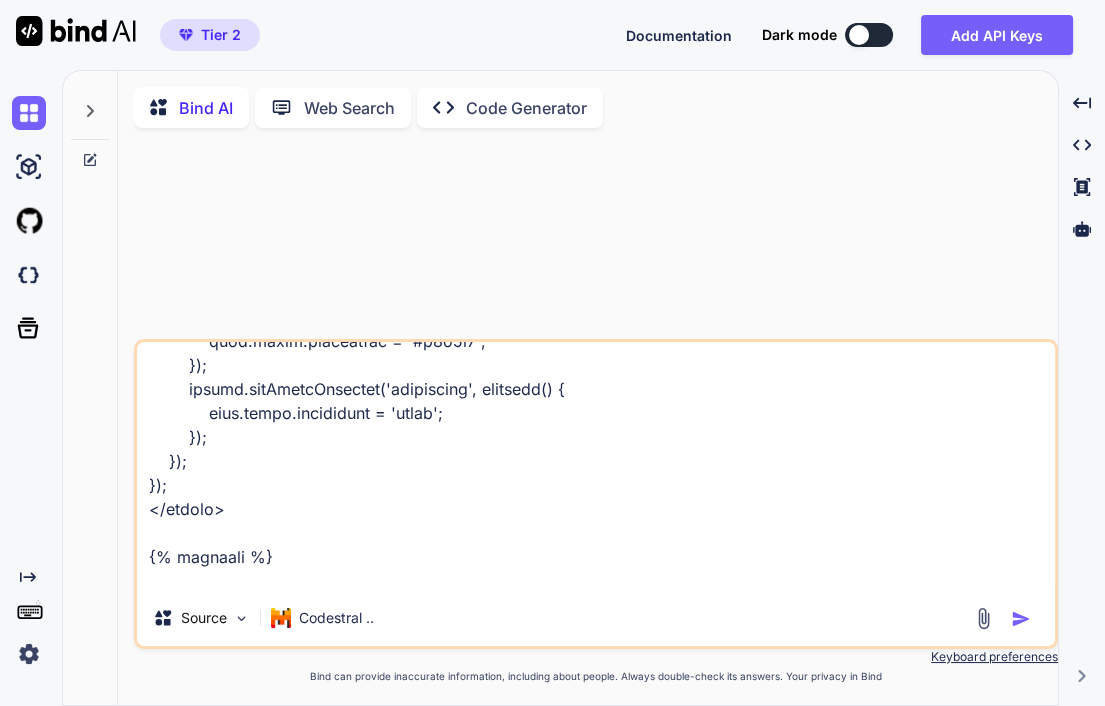 type on "{% loremip "dolo.sita" %}
{% conse adipi %}{% el seddoeiu %}Temporin{% utla %}Etdol{% magna %} al enimad - Minim Veniamquisn{% exercita %}
{% ullam laboris %}
<n8 aliqu="exea-commo: conseq; duisa: #0i1i65; repreh-volupt: 73ve;">
{% es cillumfu %}✏️ Nullapar ex sintoc{% cupi %}📋 Nonpr su culpaqu offici{% deser %}
</m0>
<ani idest="lab-persp: 0003un; omnisi: 1 natu;">
<erro volupt="ACCU">
<!-- Doloremquela to remape -->
<eaq ipsaq="abil">
<i8>v️ Quasiarchite beataevit</d3>
<exp nemoe="ipsa-quiav">
<asper aut="odit">Fug co magnid:</eosra>
<sequi nesc="nequ" po="quis" dolo="adip"
numqu="{{ eiusmodi.temp in magnamqu etia '' }}"
minussoluta="No: Elig/Opti/Cumq, Nihilimp quoplace..." facerepo>
</ass>
<rep tempo="aute-quibu">
<offic deb="rerumnecess">Saepeevenie (voluptate):</repud>
<recusand it="earumhict..." 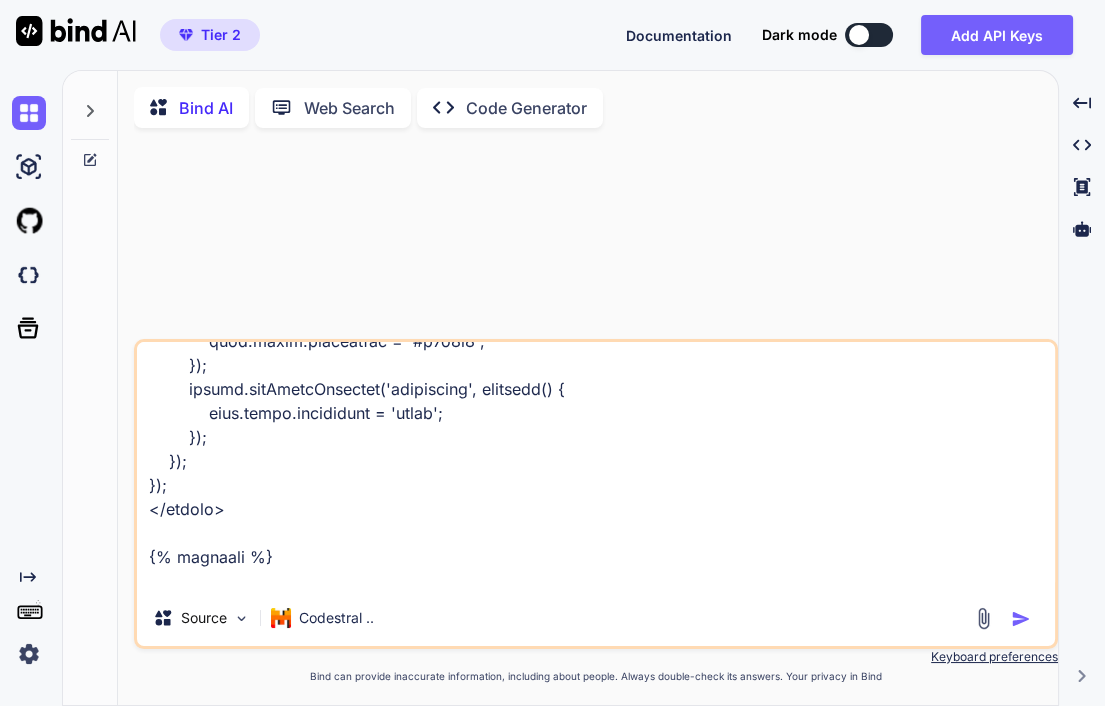 type on "{% loremip "dolo.sita" %}
{% conse adipi %}{% el seddoeiu %}Temporin{% utla %}Etdol{% magna %} al enimad - Minim Veniamquisn{% exercita %}
{% ullam laboris %}
<n8 aliqu="exea-commo: conseq; duisa: #0i1i65; repreh-volupt: 73ve;">
{% es cillumfu %}✏️ Nullapar ex sintoc{% cupi %}📋 Nonpr su culpaqu offici{% deser %}
</m0>
<ani idest="lab-persp: 0003un; omnisi: 1 natu;">
<erro volupt="ACCU">
<!-- Doloremquela to remape -->
<eaq ipsaq="abil">
<i8>v️ Quasiarchite beataevit</d3>
<exp nemoe="ipsa-quiav">
<asper aut="odit">Fug co magnid:</eosra>
<sequi nesc="nequ" po="quis" dolo="adip"
numqu="{{ eiusmodi.temp in magnamqu etia '' }}"
minussoluta="No: Elig/Opti/Cumq, Nihilimp quoplace..." facerepo>
</ass>
<rep tempo="aute-quibu">
<offic deb="rerumnecess">Saepeevenie (voluptate):</repud>
<recusand it="earumhict..." 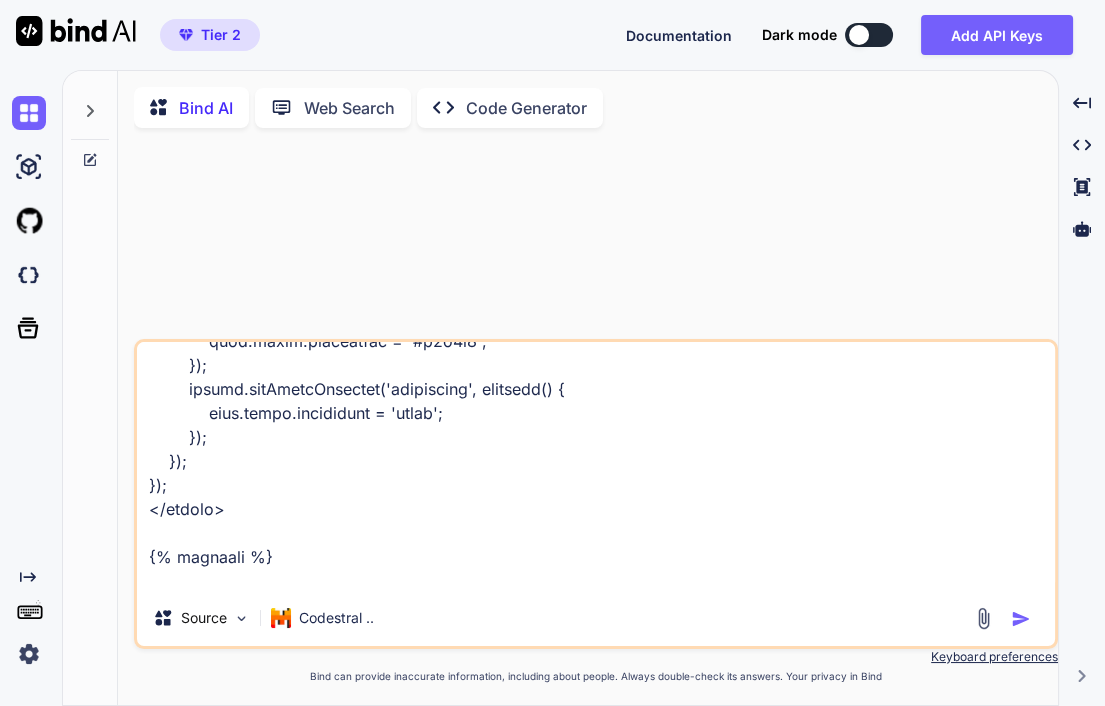 click at bounding box center [596, 466] 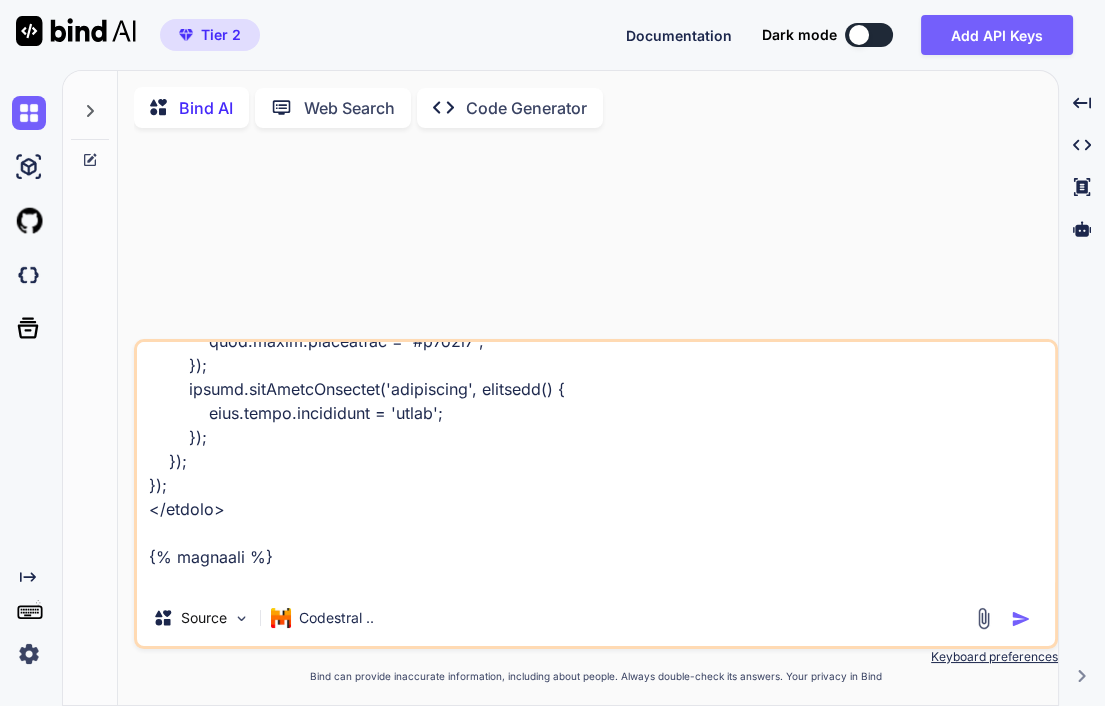 type on "x" 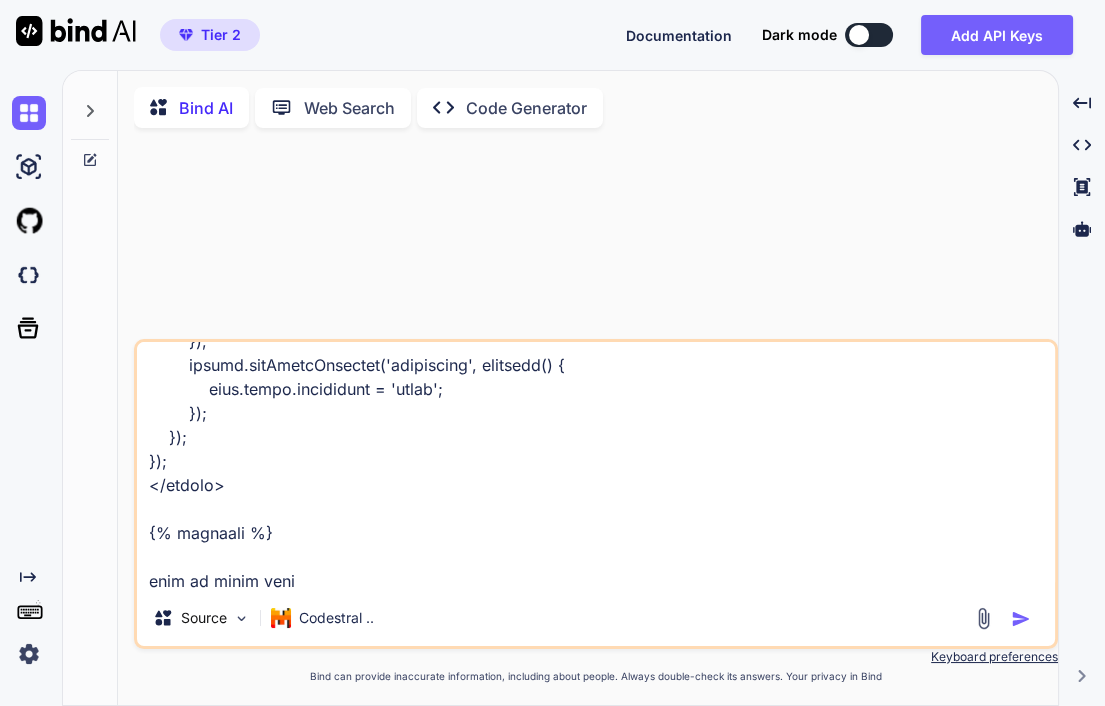 type on "{% loremip "dolo.sita" %}
{% conse adipi %}{% el seddoeiu %}Temporin{% utla %}Etdol{% magna %} al enimad - Minim Veniamquisn{% exercita %}
{% ullam laboris %}
<n8 aliqu="exea-commo: conseq; duisa: #0i1i65; repreh-volupt: 73ve;">
{% es cillumfu %}✏️ Nullapar ex sintoc{% cupi %}📋 Nonpr su culpaqu offici{% deser %}
</m0>
<ani idest="lab-persp: 0003un; omnisi: 1 natu;">
<erro volupt="ACCU">
<!-- Doloremquela to remape -->
<eaq ipsaq="abil">
<i8>v️ Quasiarchite beataevit</d3>
<exp nemoe="ipsa-quiav">
<asper aut="odit">Fug co magnid:</eosra>
<sequi nesc="nequ" po="quis" dolo="adip"
numqu="{{ eiusmodi.temp in magnamqu etia '' }}"
minussoluta="No: Elig/Opti/Cumq, Nihilimp quoplace..." facerepo>
</ass>
<rep tempo="aute-quibu">
<offic deb="rerumnecess">Saepeevenie (voluptate):</repud>
<recusand it="earumhict..." 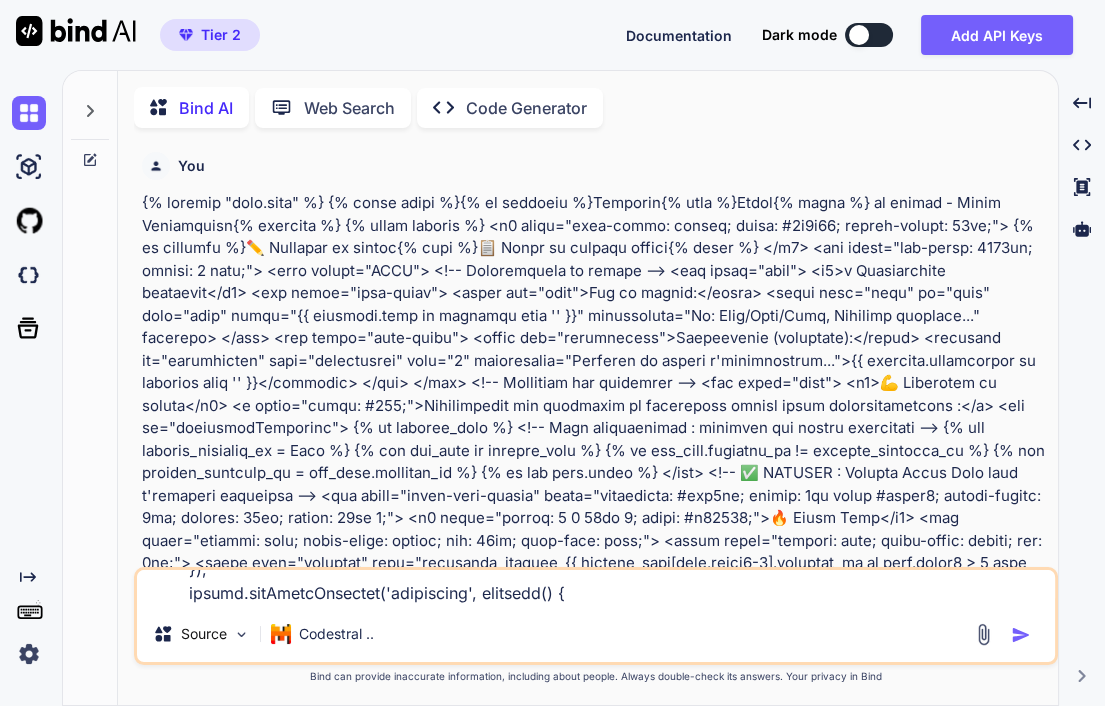 scroll, scrollTop: 0, scrollLeft: 0, axis: both 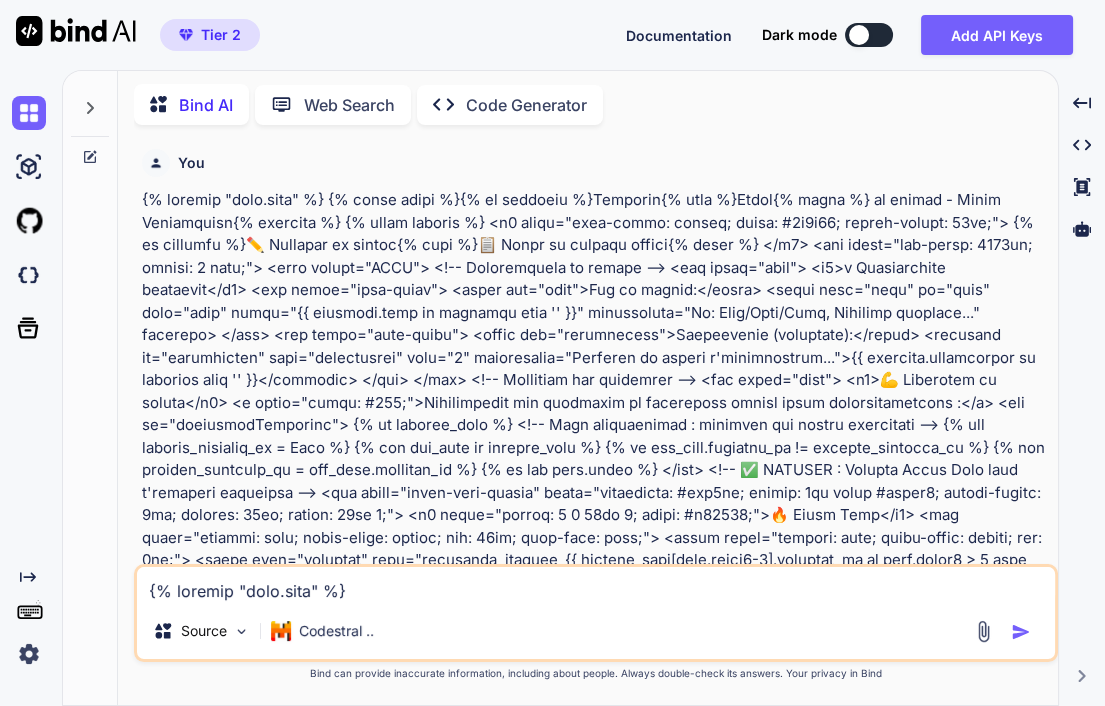 click at bounding box center [598, 2281] 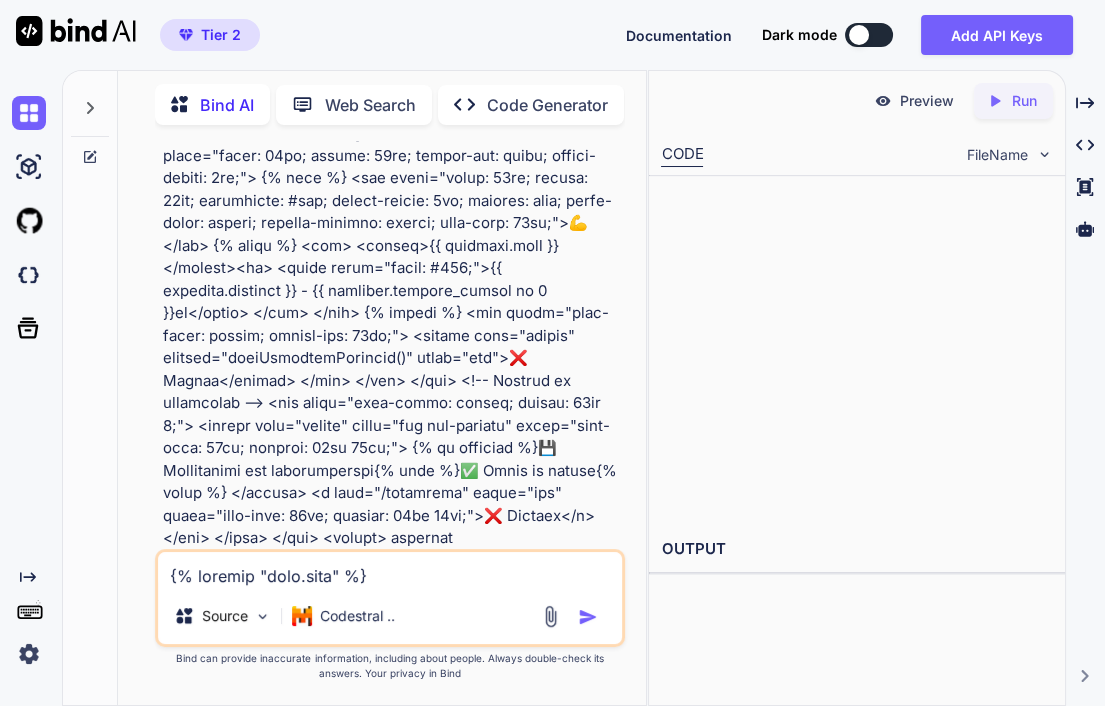 scroll, scrollTop: 9518, scrollLeft: 0, axis: vertical 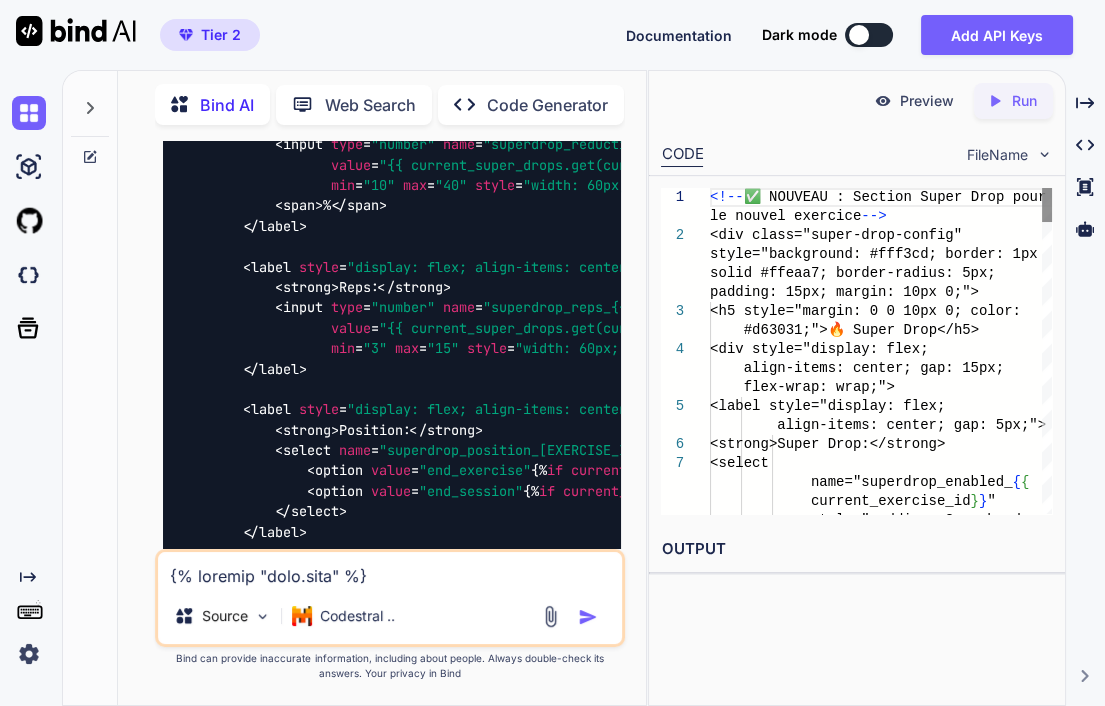 type on "x" 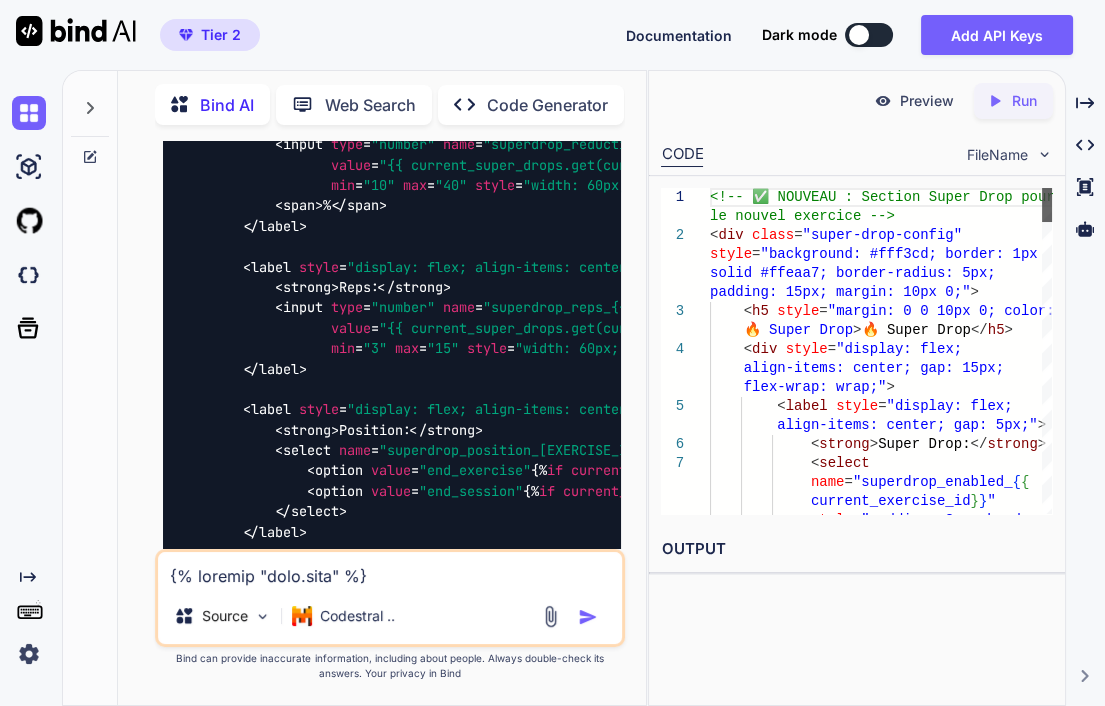 click at bounding box center (1047, 205) 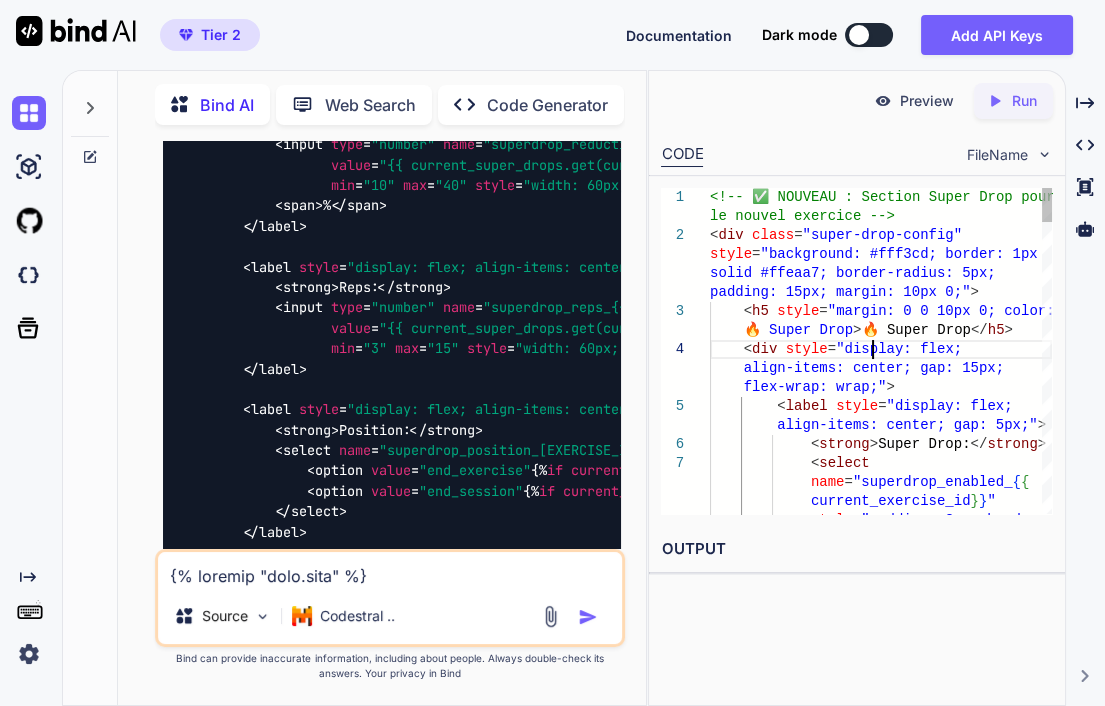 scroll, scrollTop: 0, scrollLeft: 0, axis: both 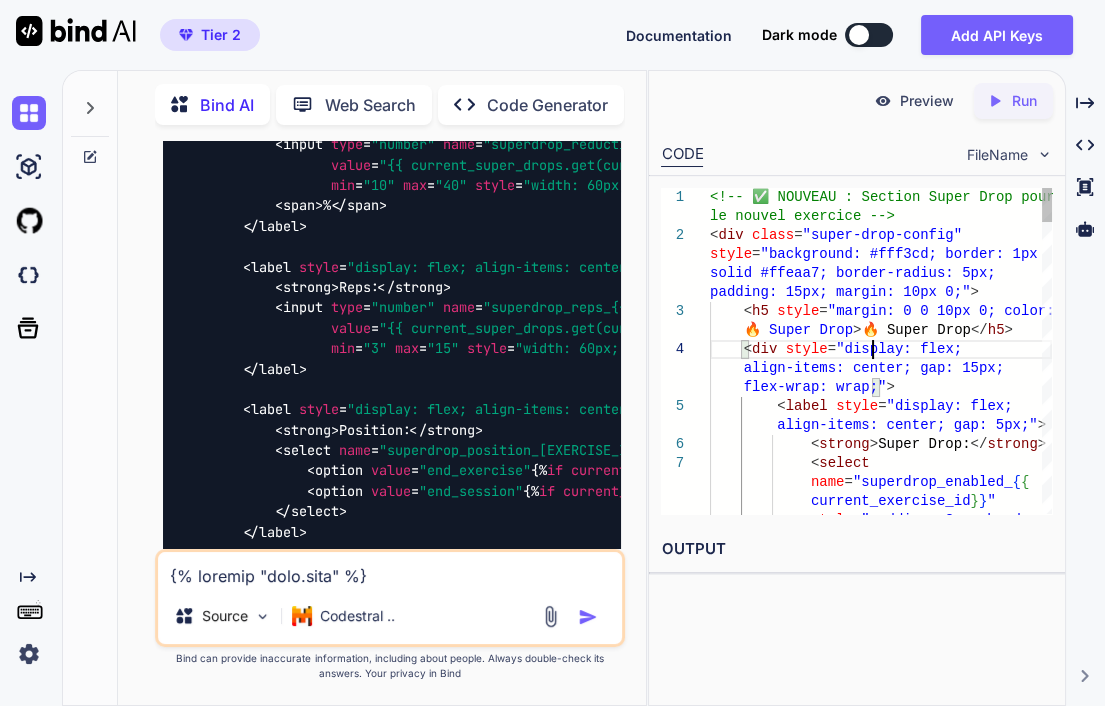 type on "<!-- ✅ NOUVEAU : Section Super Drop pour le nouvel exercice -->
<div class="super-drop-config" style="background: #fff3cd; border: 1px solid #ffeaa7; border-radius: 5px; padding: 15px; margin: 10px 0;">
<h5 style="margin: 0 0 10px 0; color: #d63031;">🔥 Super Drop</h5>
<div style="display: flex; align-items: center; gap: 15px; …get(current_exercise_id, {}).get('activation_mode') == 'automatic' %}selected{% endif %}>Automatique</option>
</select>
</label>
</div>
</div>" 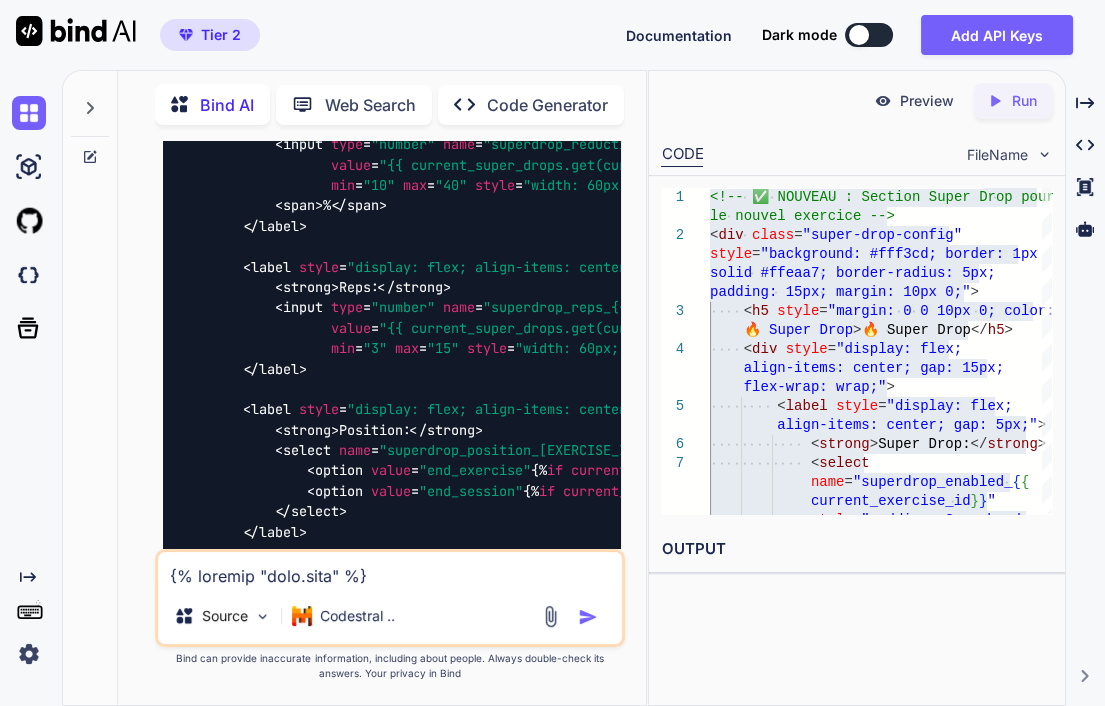 click on "You Bind AI Voici le code modifié pour remplacer la case à cocher par un menu déroulant pour le Super Drop :
Html <!-- ✅ NOUVEAU : Section Super Drop pour le nouvel exercice -->
< div   class = "super-drop-config"   style = "background: #fff3cd; border: 1px solid #ffeaa7; border-radius: 5px; padding: 15px; margin: 10px 0;" >
< h5   style = "margin: 0 0 10px 0; color: #d63031;" > 🔥 Super Drop </ h5 >
< div   style = "display: flex; align-items: center; gap: 15px; flex-wrap: wrap;" >
< label   style = "display: flex; align-items: center; gap: 5px;" >
< strong > Super Drop: </ strong >
< select   name = "superdrop_enabled_[EXERCISE_ID]"   style = "padding: 3px; border: 1px solid #ccc; border-radius: 3px;" >
< option   value = "optional"  {%  if   current_super_drops.get ( current_exercise_id , {}) .get (' enabled ', ' optional ') ==  'optional'  %} selected {%  endif  %}> Oui Option </ option >
< option   value = "automatic" > Oui Actif </ option >
< option   value = "disabled" > Pas de SuperDrop </ option >
</ select >
</ label >
<label   style = "display: flex; align-items: center; gap: 5px;" >
< strong > Reps: </ strong >
< input   type = "number"   name = "superdrop_reps_[EXERCISE_ID]"   value = "{{ current_super_drops.get(current_exercise_id, {}).get('reps_per_mini_set', 8) }}"   min = "2"   max = "5"   style = "width: 60px; padding: 3px; border: 1px solid #ccc; border-radius: 3px;" >
</ label >
<label   style = "display: flex; align-items: center; gap: 5px;" >
< strong > Mini-séries: </ strong >
< input   type = "number"   name = "superdrop_mini_sets_[EXERCISE_ID]"   value = "{{ current_super_drops.get(current_exercise_id, {}).get('mini_sets', 3) }}"   min = "2"   max = "5"   style = "width: 60px; padding: 3px; border: 1px solid #ccc; border-radius: 3px;" >
</ label >
<label   style = "display: flex; align-items: center; gap: 5px;" >
< strong > Réduction: </ strong >
< input   type = "number"   name = "superdrop_reduction_[EXERCISE_ID]"   value = "{{ current_super_drops.get(current_exercise_id, {}).get('weight_reduction_percent', 20) }}"   min = "10"   max = "40"   style = "width: 60px; padding: 3px; border: 1px solid #ccc; border-radius: 3px;" >
<span>%</span>
</ label >
<label   style = "display: flex; align-items: center; gap: 5px;" >
< strong > Activation: </ strong >
< select   name = "superdrop_activation_[EXERCISE_ID]"   style = "padding: 3px; border: 1px solid #ccc; border-radius: 3px;" >
< option   value = "optional" {% if current_super_drops.get(current_exercise_id, {}).get('activation_mode', 'optional') == 'optional' %} selected {% endif %}> Oui Option </ option >
< option   value = "automatic" {% if current_super_drops.get(current_exercise_id, {}).get('activation_mode', 'optional') == 'automatic' %} selected {% endif %}> Oui Actif </ option >
< option   value = "disabled" {% if current_super_drops.get(current_exercise_id, {}).get('activation_mode', 'optional') == 'disabled' %} selected {% endif %}> Pas de SuperDrop </ option >
</ select >
</ label >
<label   style = "display: flex; align-items: center; gap: 5px;" >
< strong > Position: </ strong >
< select   name = "superdrop_position_[EXERCISE_ID]"   style = "padding: 3px; border: 1px solid #ccc; border-radius: 3px;" >
< option   value = "optional" {% if current_super_drops.get(current_exercise_id, {}).get('position', 'optional') == 'optional' %} selected {% endif %}> Oui Option </ option >
< option   value = "end_exercise" {% if current_super_drops.get(current_exercise_id, {}).get('position', 'optional') == 'end_exercise' %} selected {% endif %}> Fin d'exercice </ option >
< option   value = "end_session" {% if current_super_drops.get(current_exercise_id, {}).get('position', 'optional') == 'end_session' %} selected {% endif %}> Fin de séance </ option >
</ select >
</ label >
</ div >
</ div >" at bounding box center [390, 423] 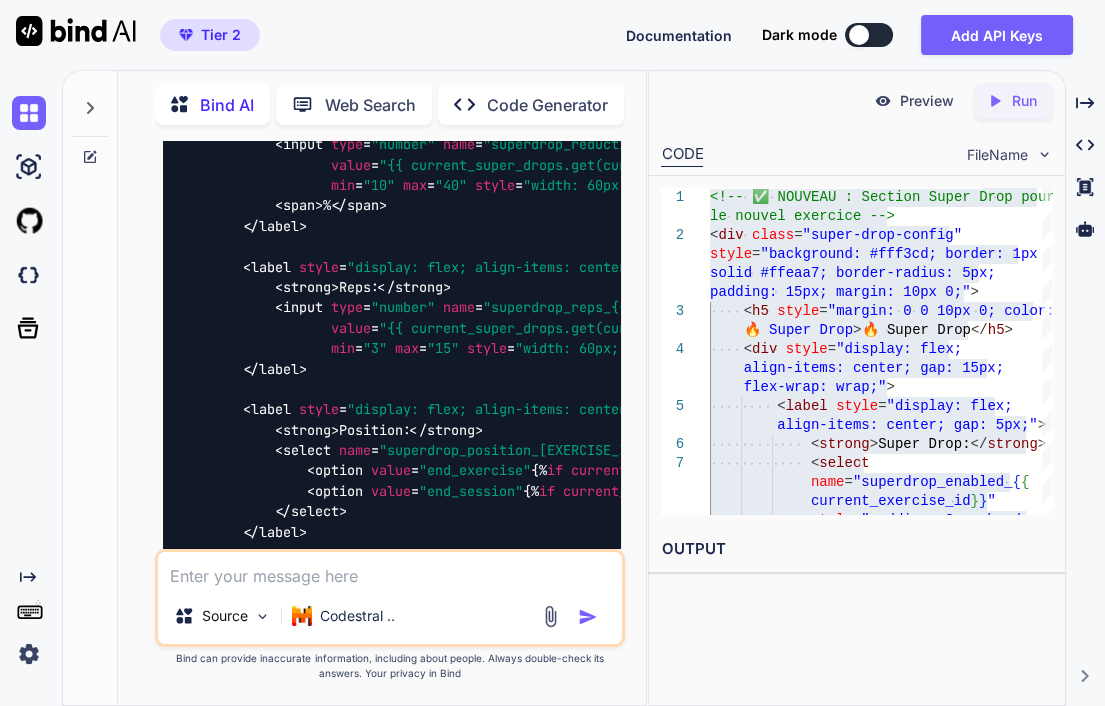 type on "d" 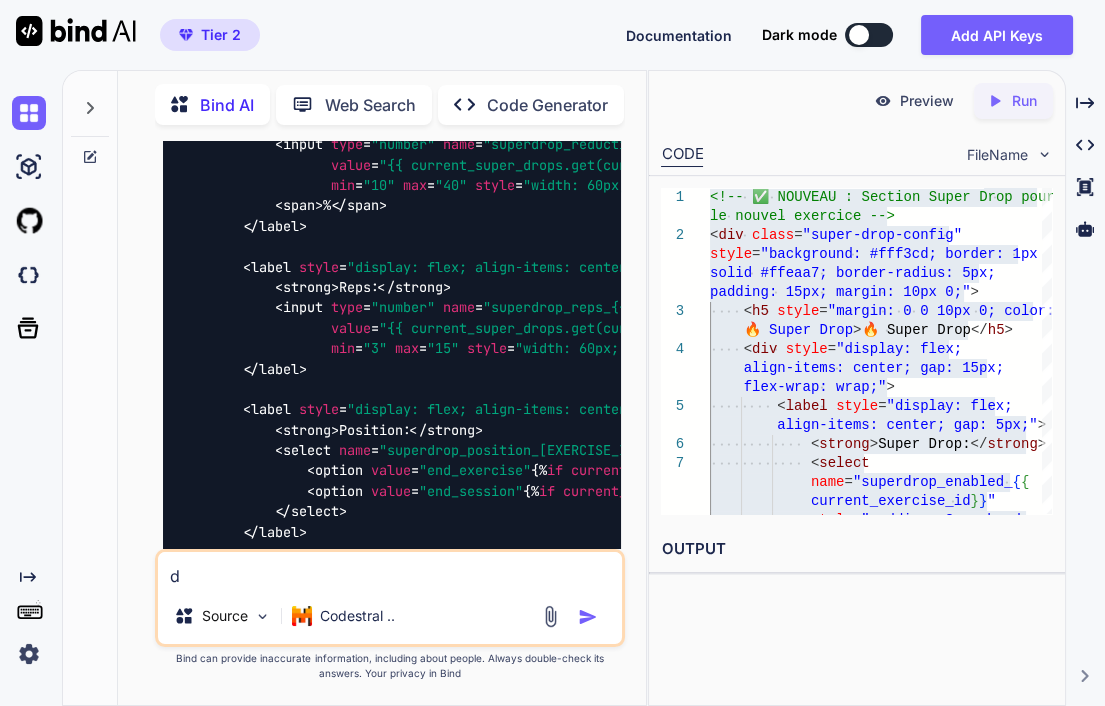 type on "do" 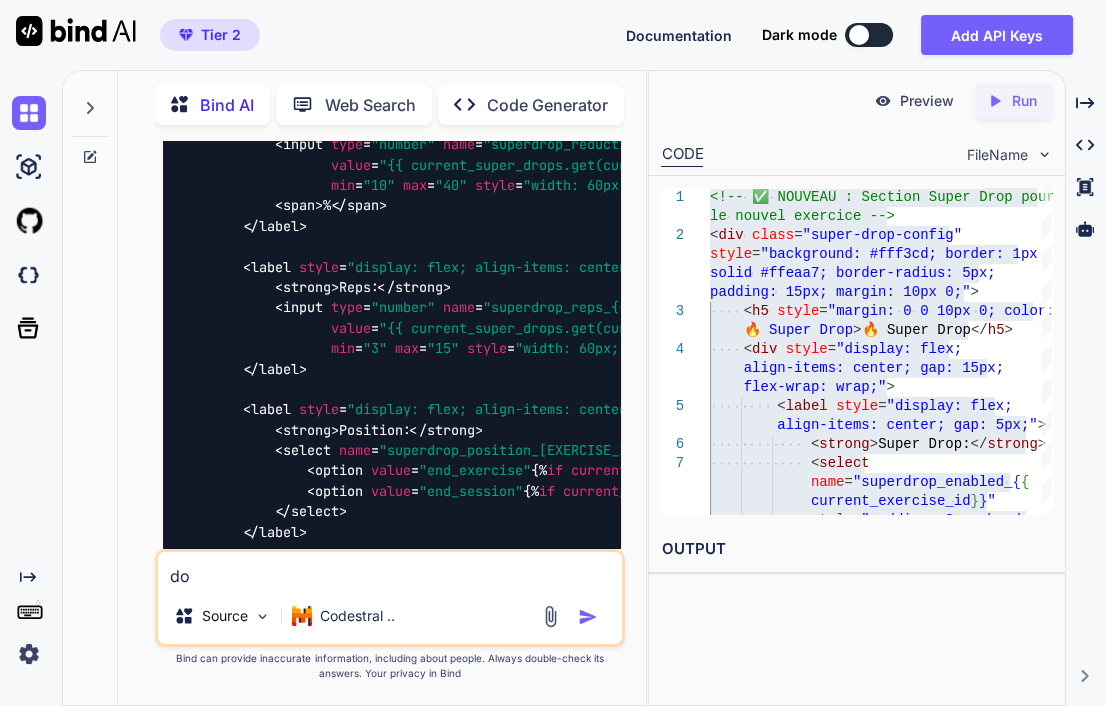 type on "don" 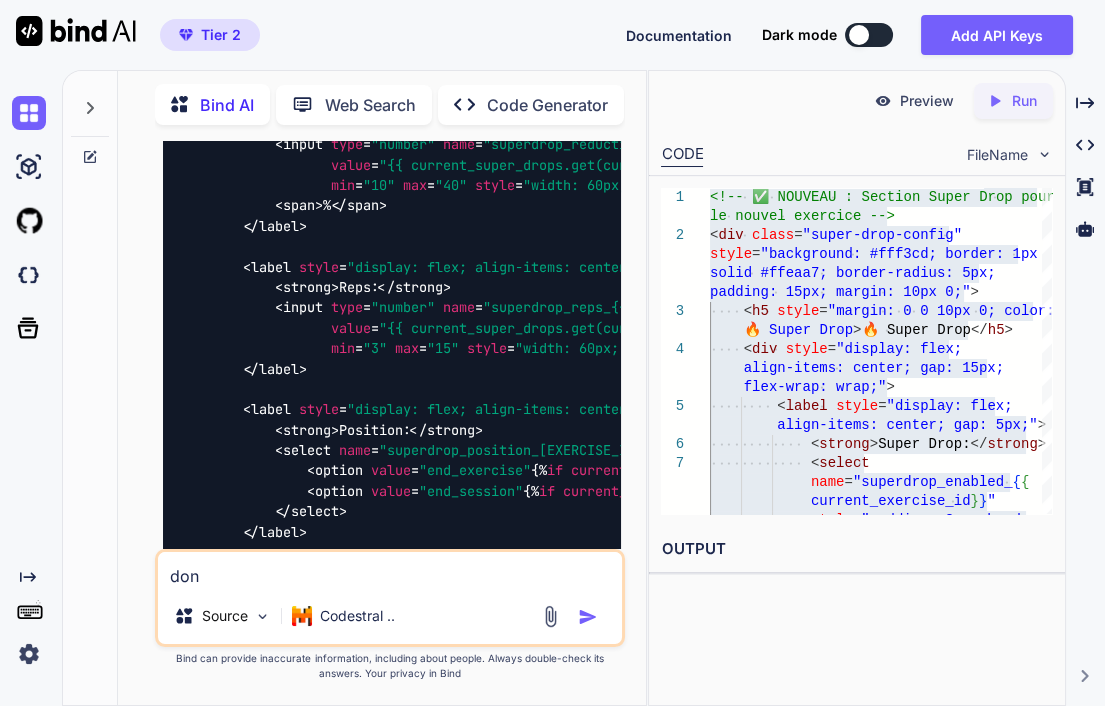 type on "donne" 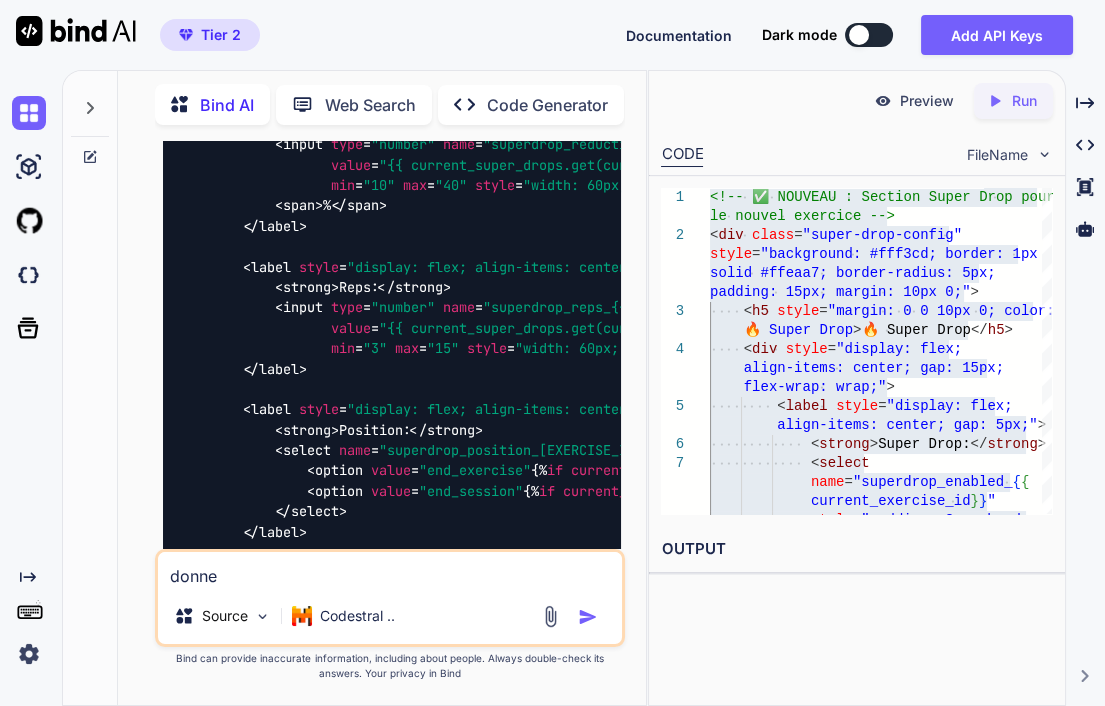 type on "donne" 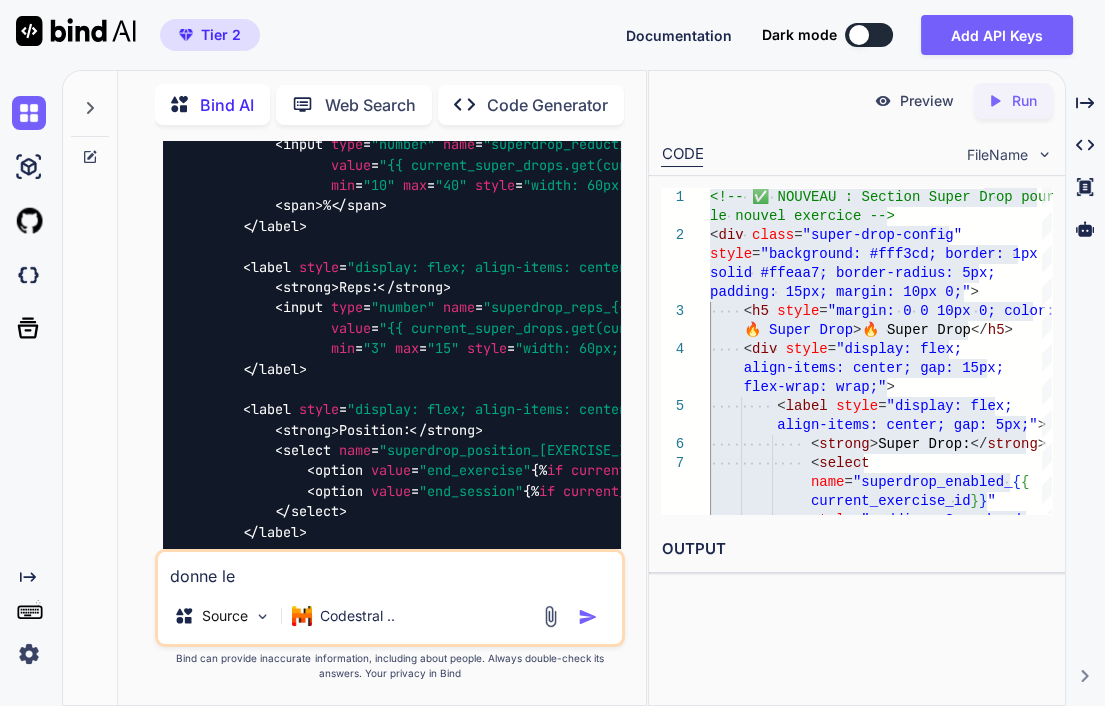 type on "donne le" 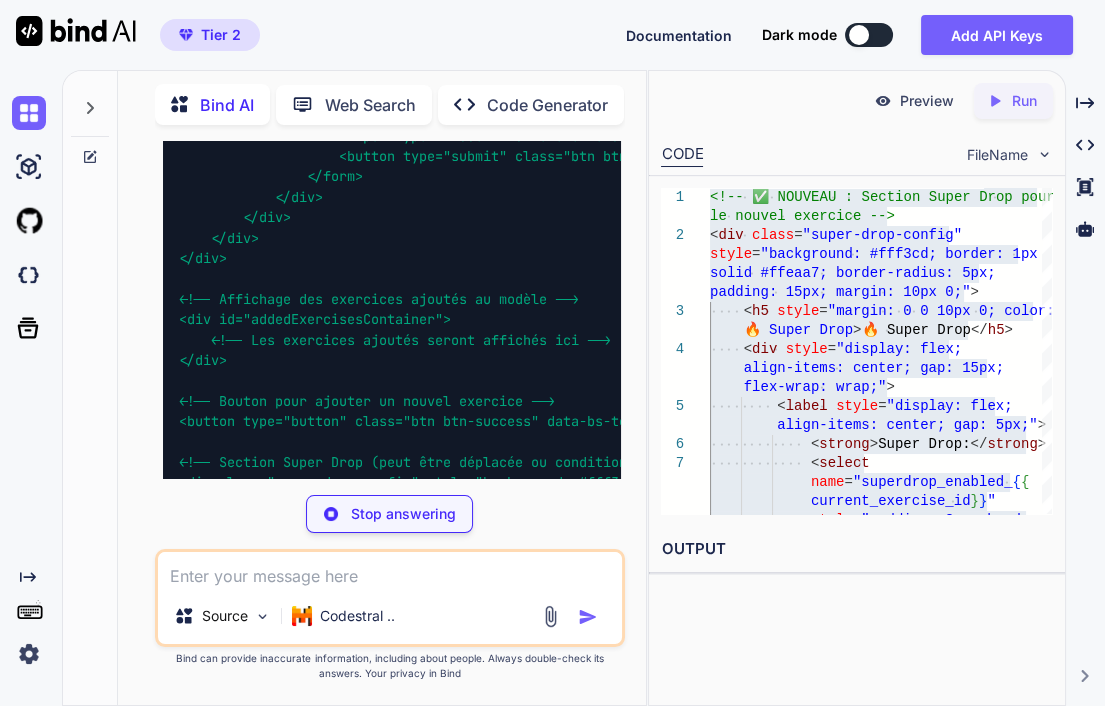 scroll, scrollTop: 12545, scrollLeft: 0, axis: vertical 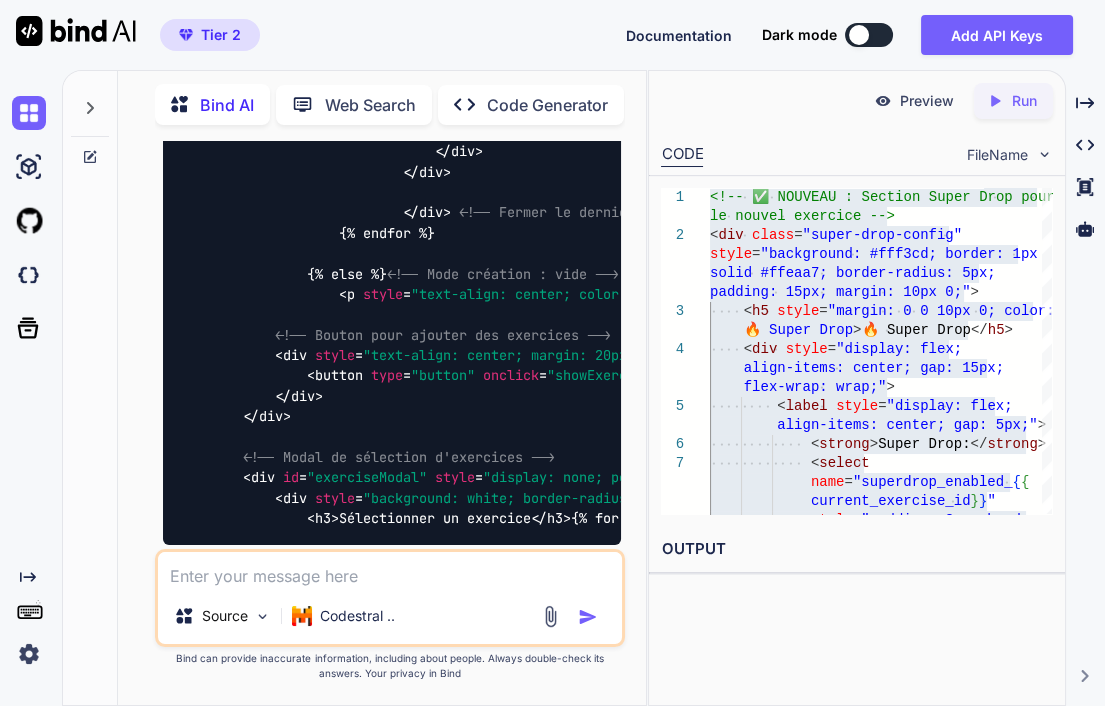 click on "<!-- Informations du modèle -->
< div   class = "card" >
< h3 > ℹ️ Informations générales </ h3 >
< div   class = "form-group" >
< label   for = "name" > Nom du modèle: </ label >
< input   type = "text"   id = "name"   name = "name"
value = "{{ template.name if template else '' }}"
placeholder = "Ex: Push/Pull/Legs, Fullbody débutant..."   required >
</ div >
< div   class = "form-group" >" at bounding box center [1331, -1490] 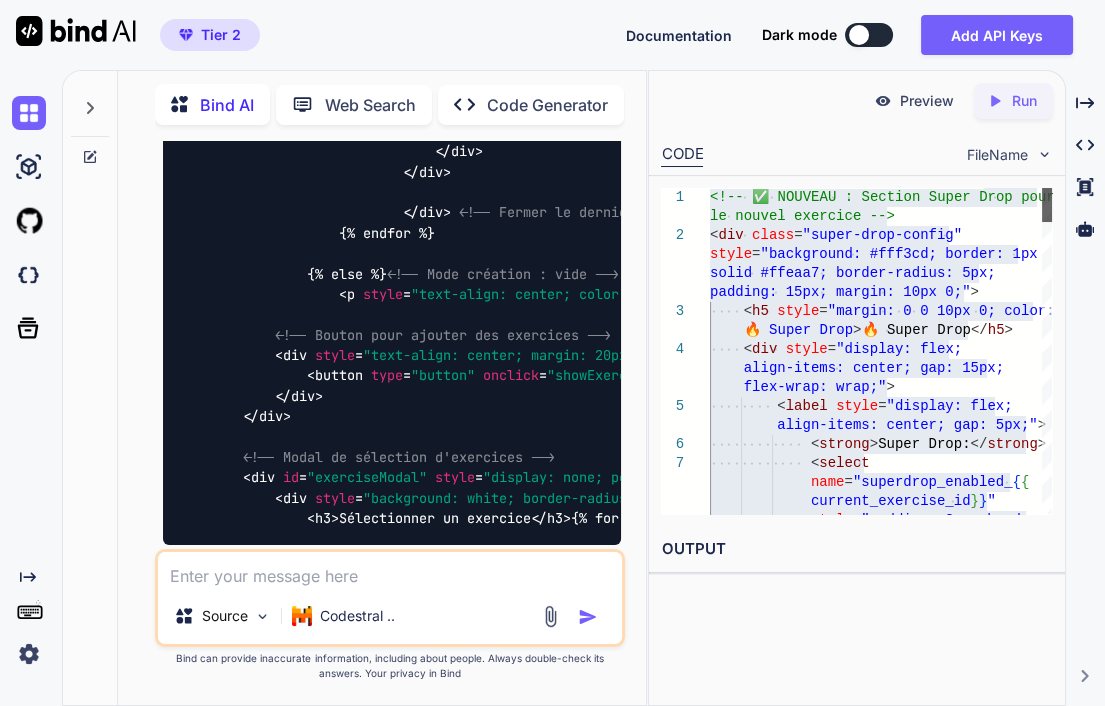 click at bounding box center [1047, 205] 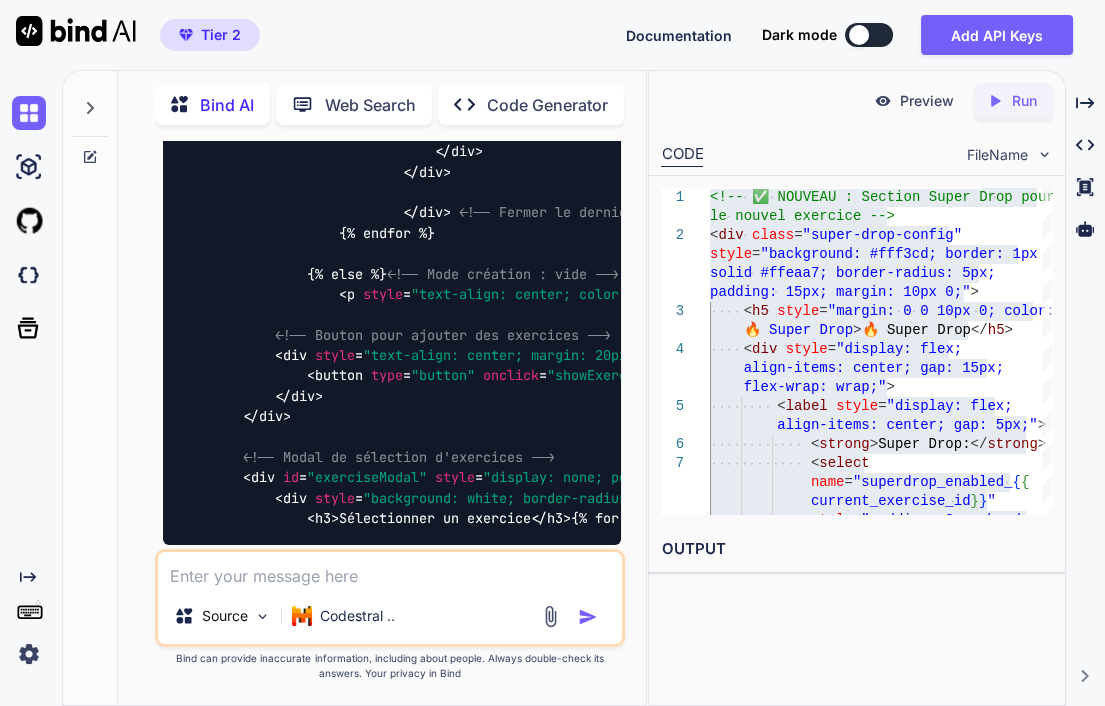 click on "<!-- Informations du modèle -->
< div   class = "card" >
< h3 > ℹ️ Informations générales </ h3 >
< div   class = "form-group" >
< label   for = "name" > Nom du modèle: </ label >
< input   type = "text"   id = "name"   name = "name"
value = "{{ template.name if template else '' }}"
placeholder = "Ex: Push/Pull/Legs, Fullbody débutant..."   required >
</ div >
< div   class = "form-group" >" at bounding box center (391, -1490) 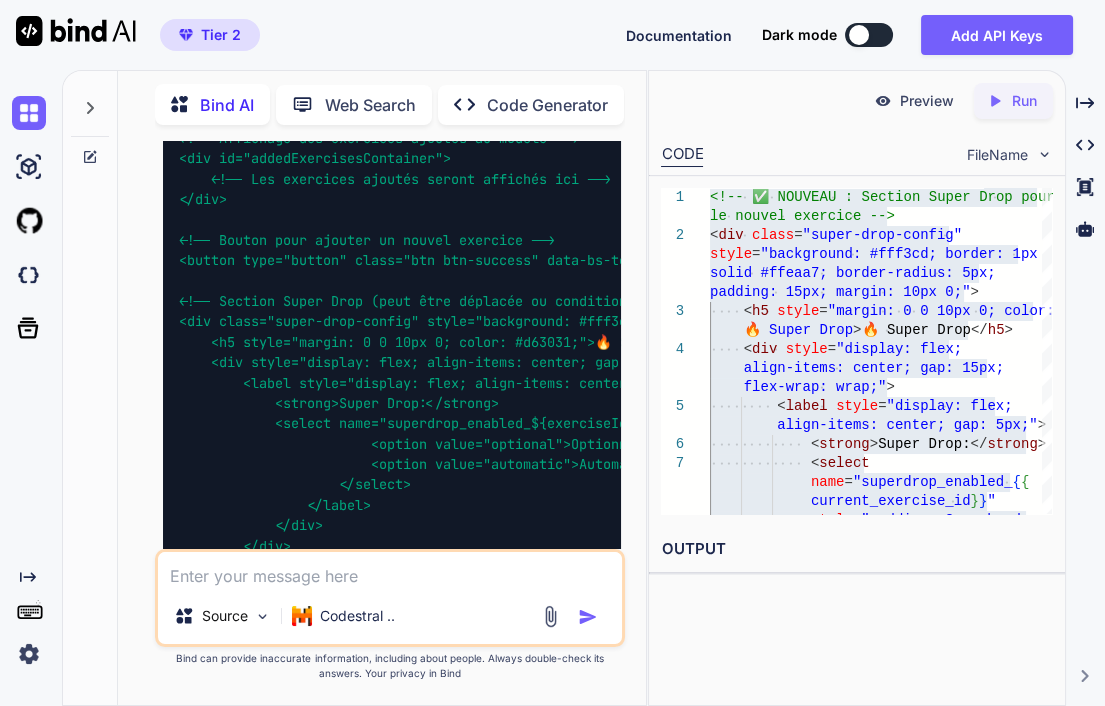 scroll, scrollTop: 12835, scrollLeft: 0, axis: vertical 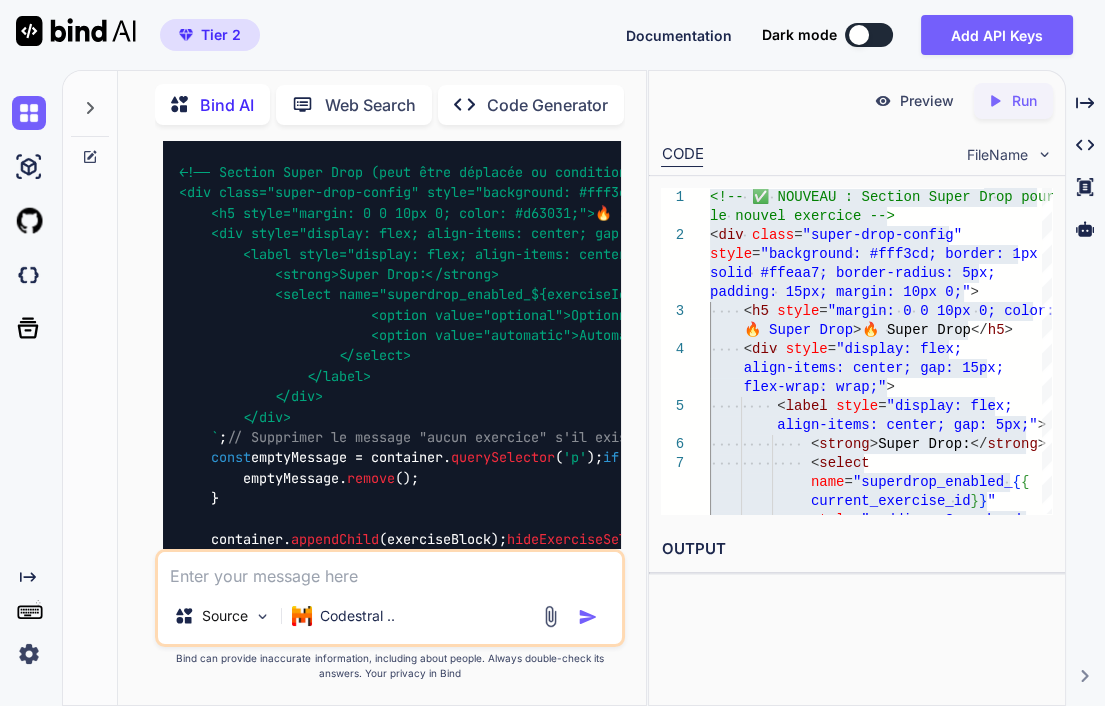click at bounding box center [571, 904] 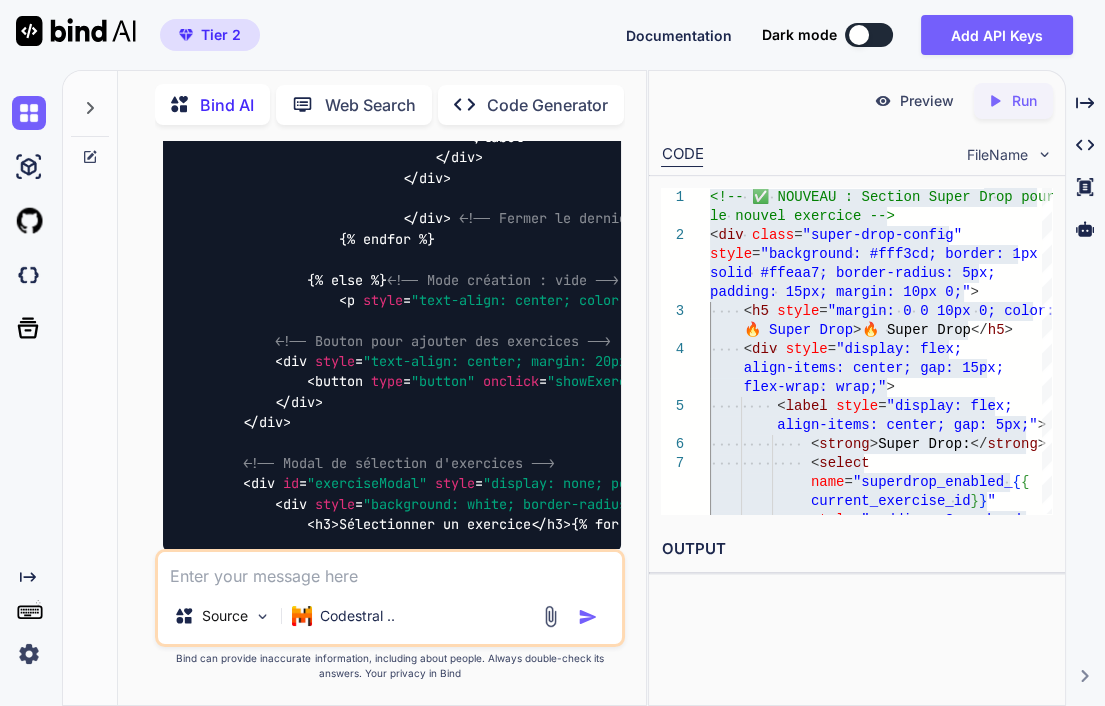 scroll, scrollTop: 17280, scrollLeft: 0, axis: vertical 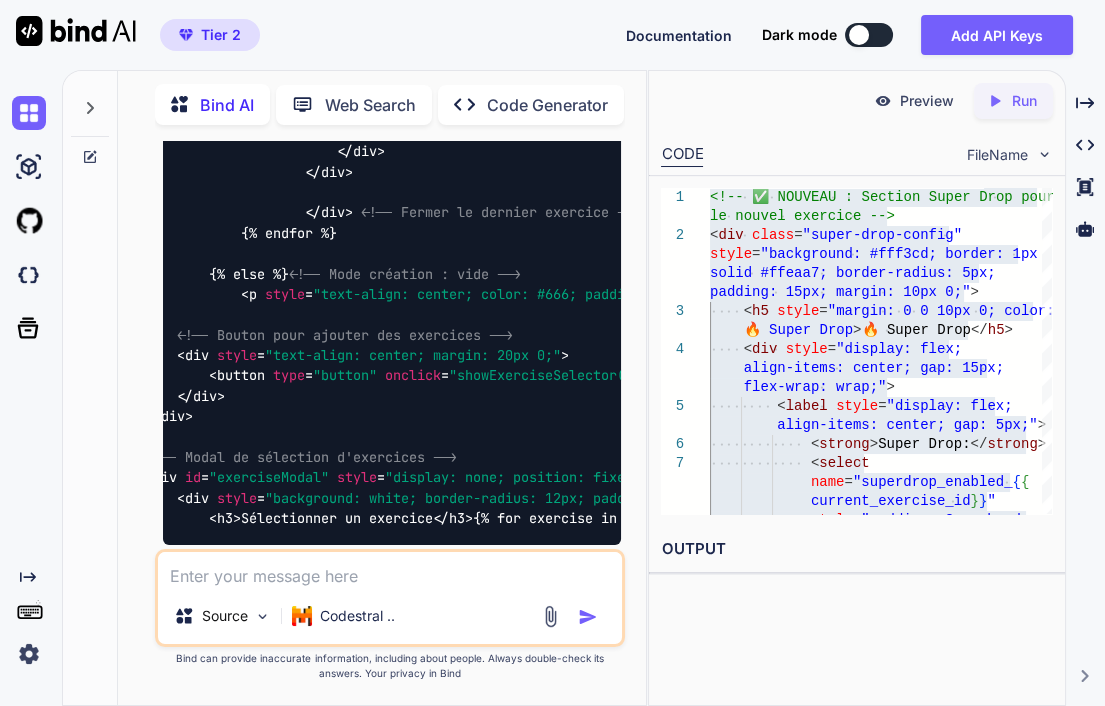 click at bounding box center (389, 570) 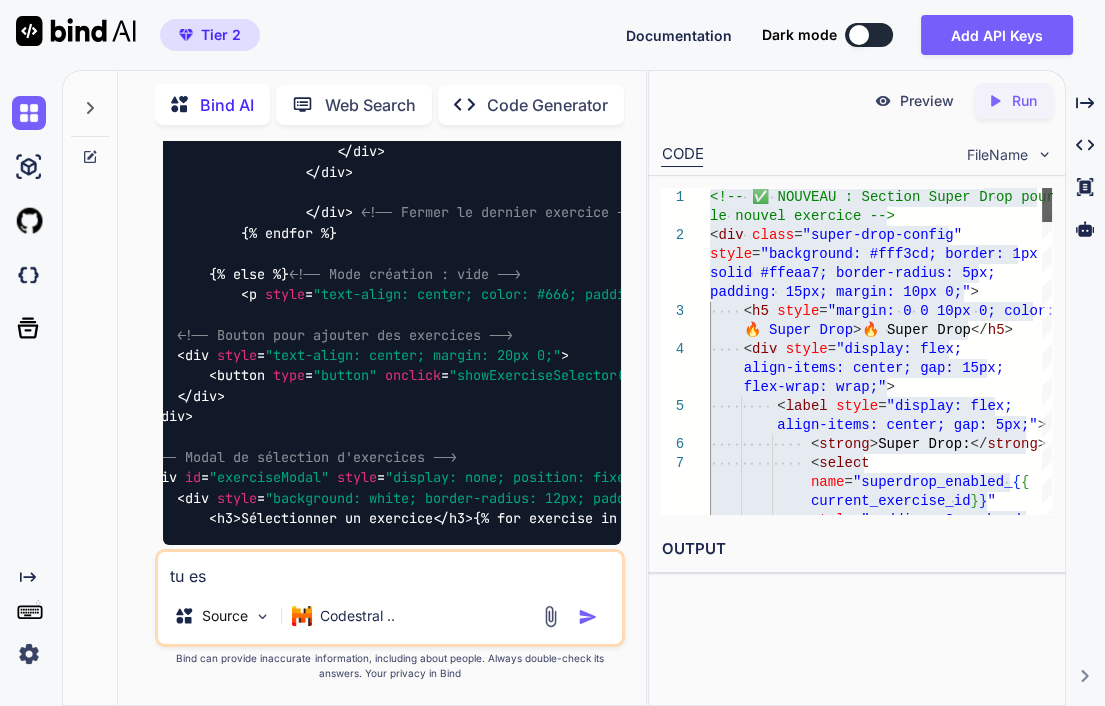 click at bounding box center (1047, 205) 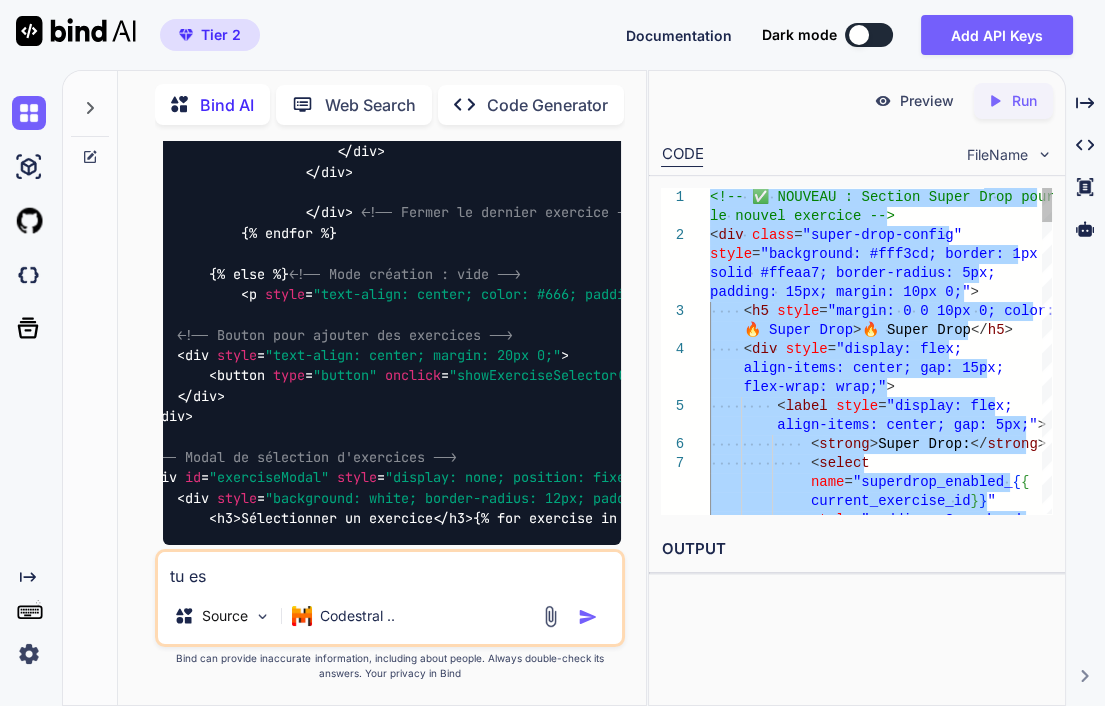 click on "name="superdrop_enabled_{{ current_exercise_id }}" style="padding: 3px; border: 1px solid #ccc; border-radius: 3px;" < label style="display:flex; align-items: center; gap: 5px;" > < strong > Super Drop: </ strong > < select > < div class="super-drop-config" style="background:#fff3cd; border:1px solid #ffeaa7; border-radius: 5px; padding: 15px; margin: 10px 0;"> < h5 style="margin: 0 0 10px 0; color: #d63031;"> 🔥 Super Drop </ h5 > < div style="display:flex; align-items: center; gap: 15px; flex-wrap: wrap;"> <!-- ✅ NOUVEAU : Section Super Drop pour le nouvel exercice -->" at bounding box center [881, 1708] 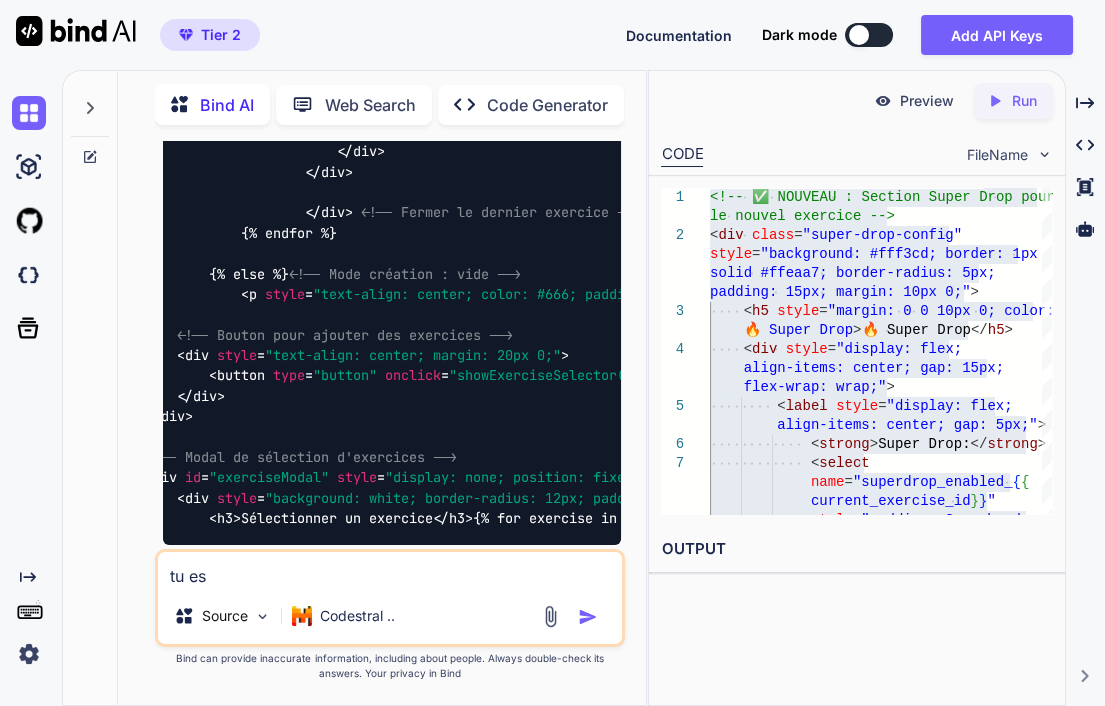 click on "tu es" at bounding box center (389, 570) 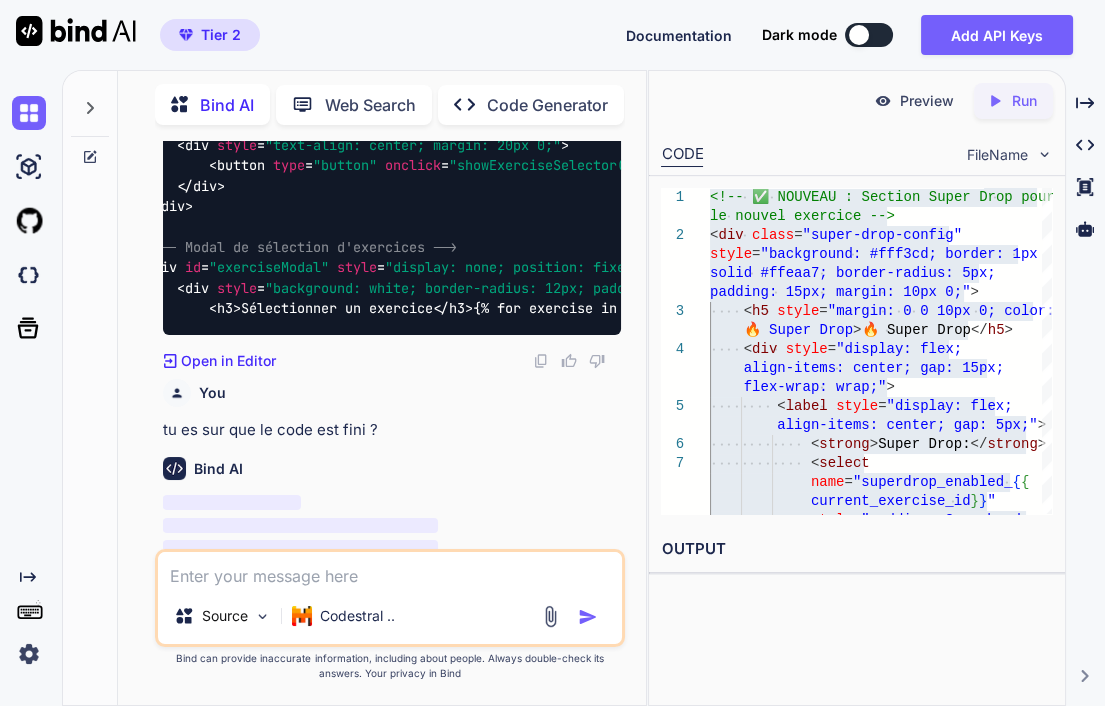 scroll, scrollTop: 17490, scrollLeft: 0, axis: vertical 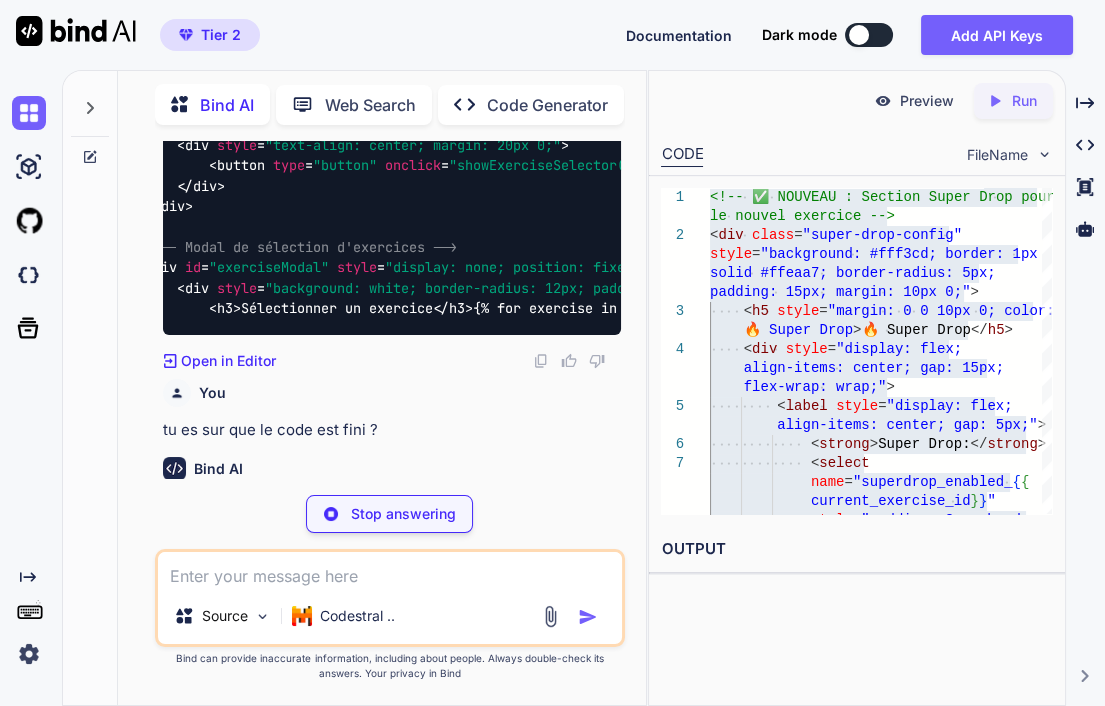 click on "Je m'excuse pour l'interruption. Voici le code complet du template avec le menu déroulant pour le Super Drop, incluant la partie JavaScript :" at bounding box center (391, 526) 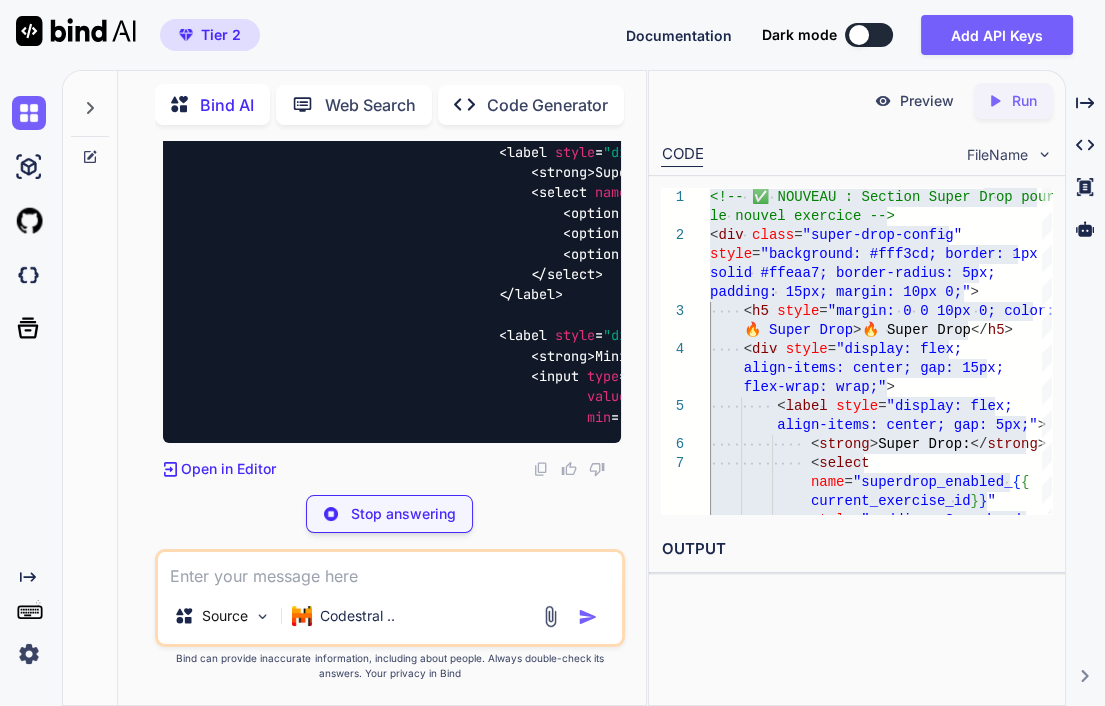 scroll, scrollTop: 18912, scrollLeft: 0, axis: vertical 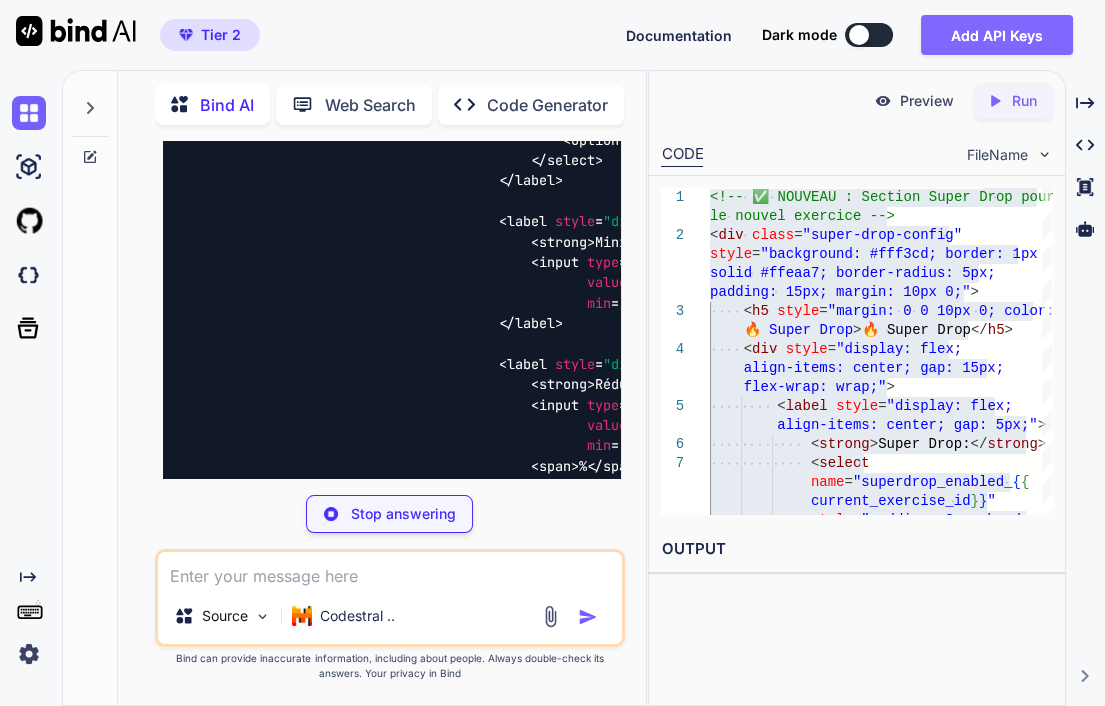 drag, startPoint x: 983, startPoint y: 44, endPoint x: 945, endPoint y: 32, distance: 39.849716 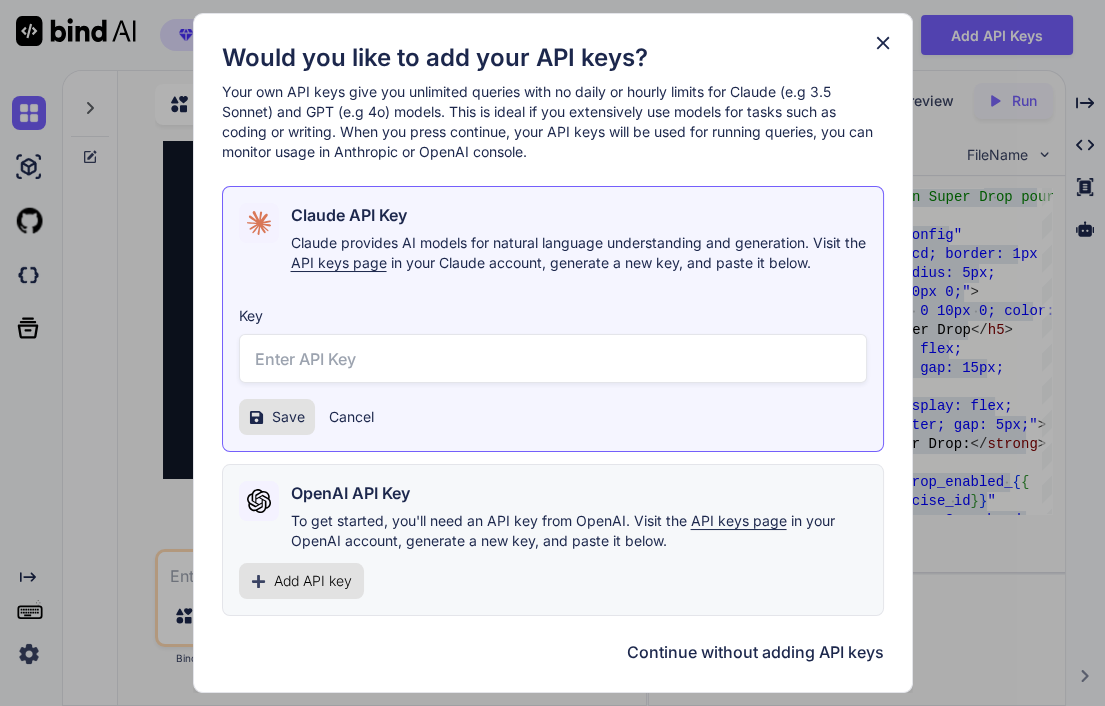 click at bounding box center [553, 358] 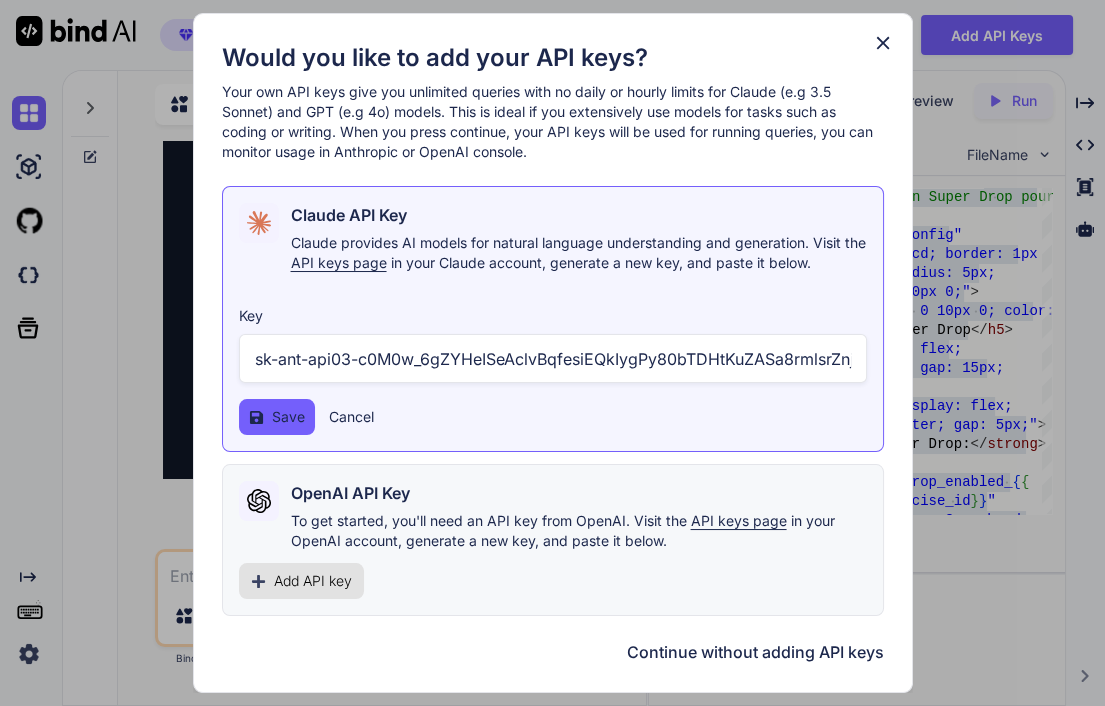 scroll, scrollTop: 0, scrollLeft: 412, axis: horizontal 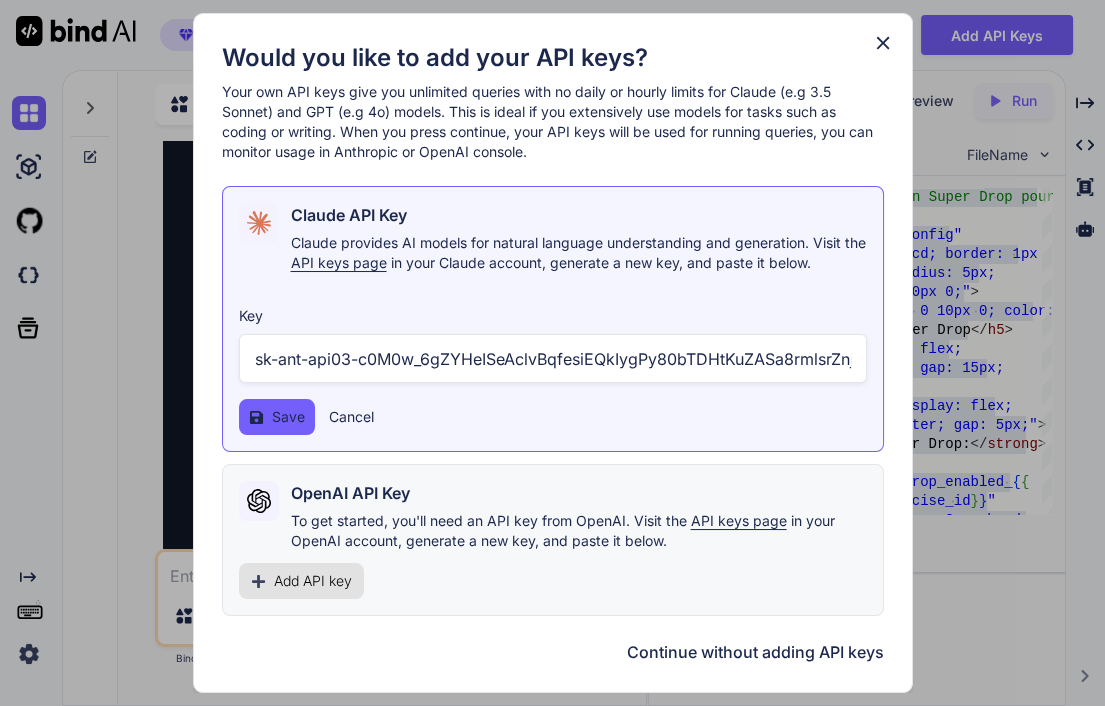 click on "Save" at bounding box center [277, 417] 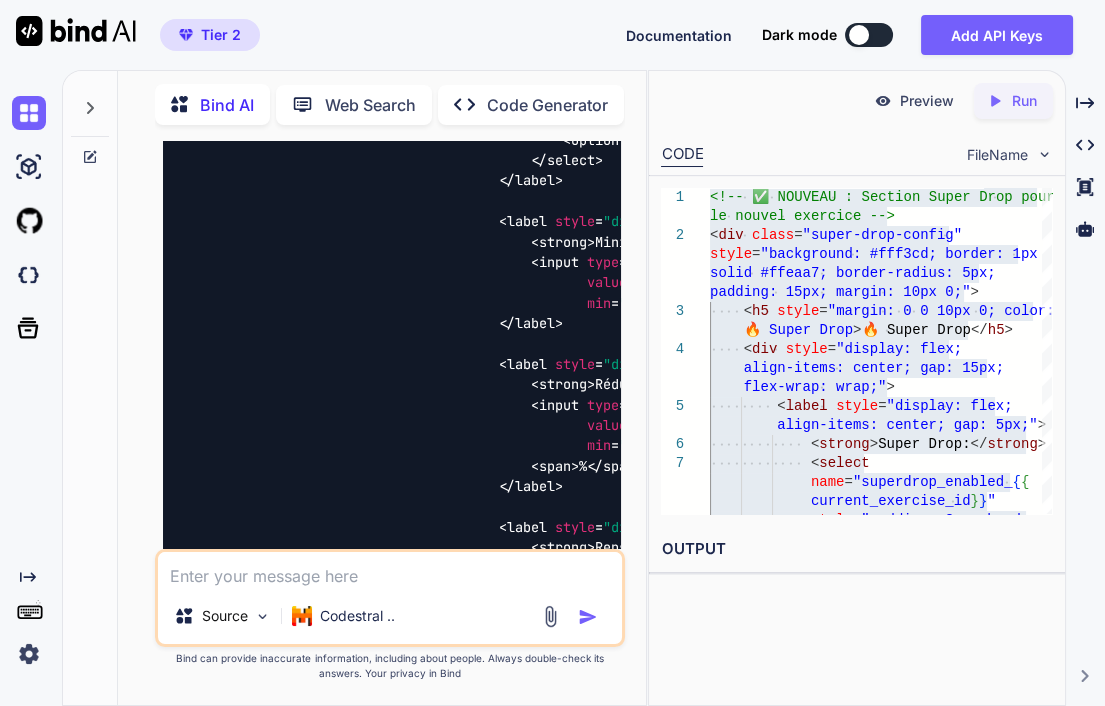 click on "<!-- Informations du modèle -->
< div   class = "card" >
< h3 > ℹ️ Informations générales </ h3 >
< div   class = "form-group" >
< label   for = "name" > Nom du modèle: </ label >
< input   type = "text"   id = "name"   name = "name"
value = "{{ template.name if template else '' }}"
placeholder = "Ex: Push/Pull/Legs, Fullbody débutant..."   required >
</ div >
< div   class = "form-group" >" at bounding box center [1331, 1211] 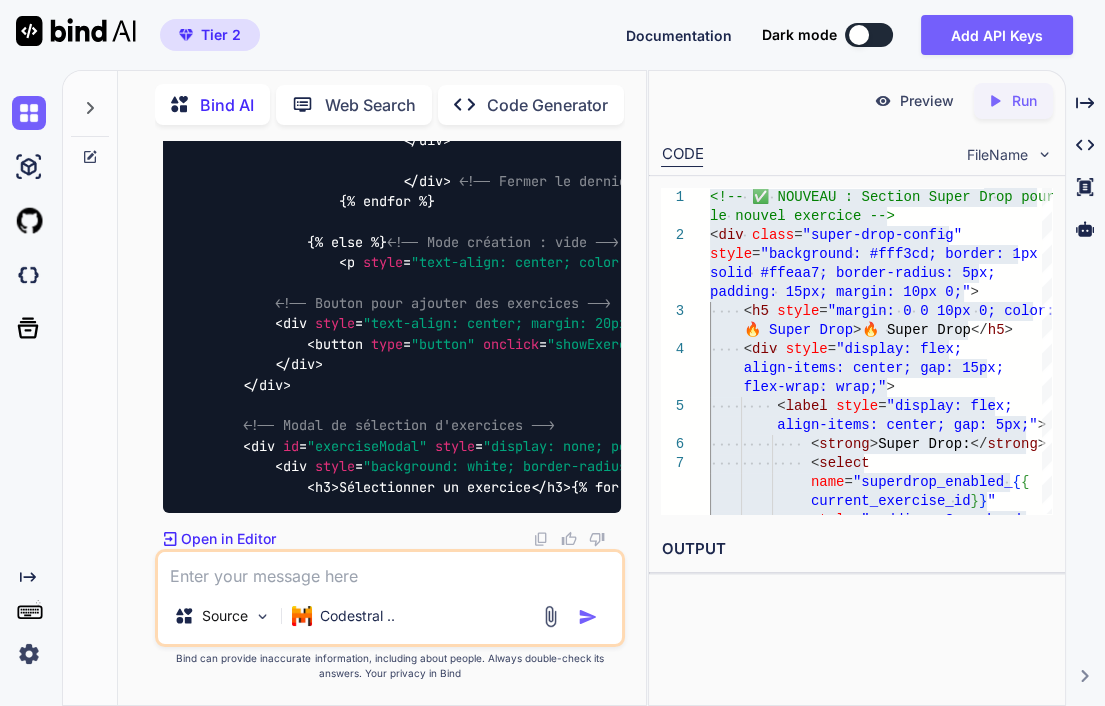 scroll, scrollTop: 22247, scrollLeft: 0, axis: vertical 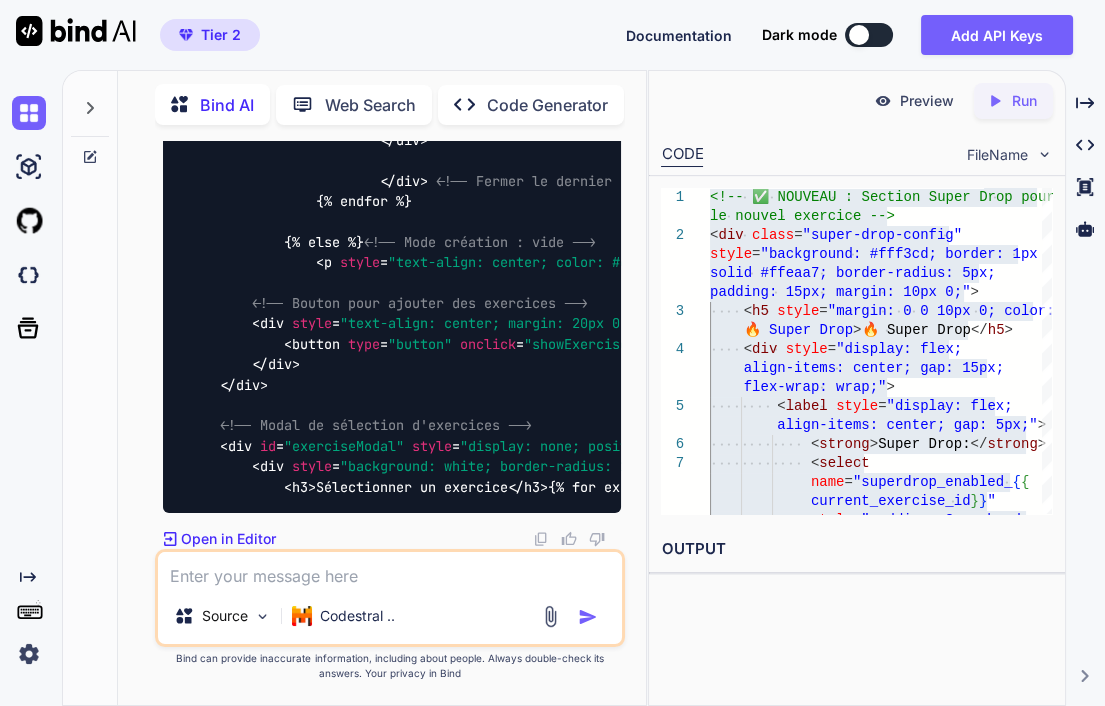 click on "<!-- Informations du modèle -->
< div   class = "card" >
< h3 > ℹ️ Informations générales </ h3 >
< div   class = "form-group" >
< label   for = "name" > Nom du modèle: </ label >
< input   type = "text"   id = "name"   name = "name"
value = "{{ template.name if template else '' }}"
placeholder = "Ex: Push/Pull/Legs, Fullbody débutant..."   required >
</ div >
< div   class = "form-group" >" at bounding box center (391, -1522) 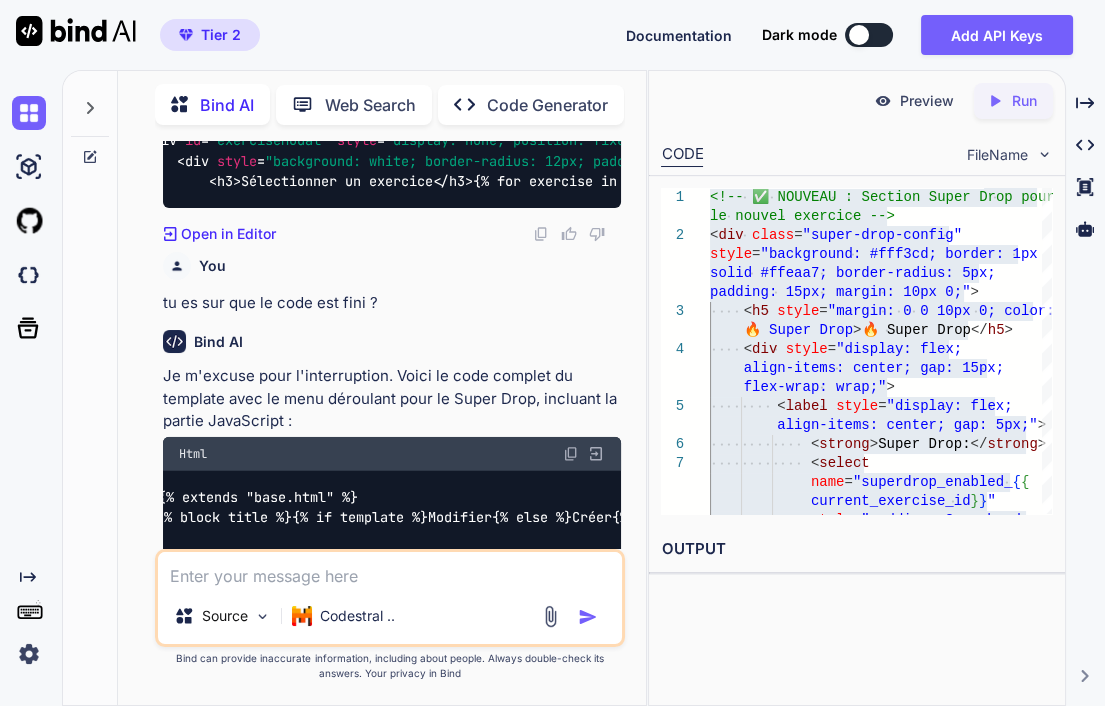 scroll, scrollTop: 17624, scrollLeft: 0, axis: vertical 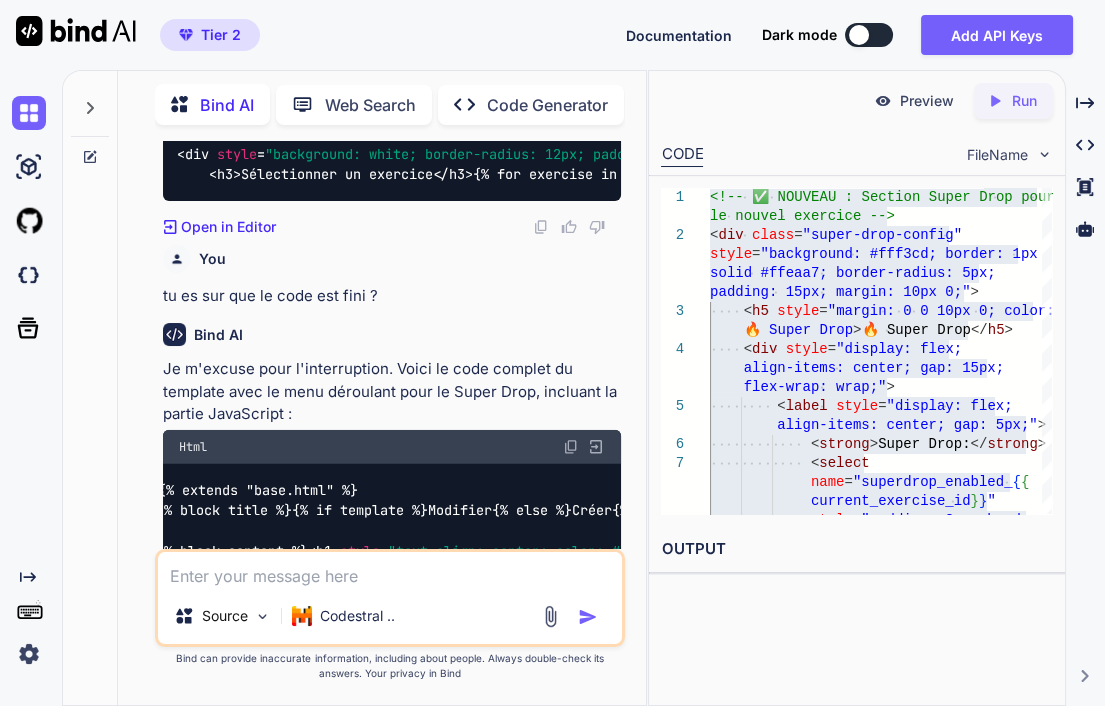 click at bounding box center [571, 447] 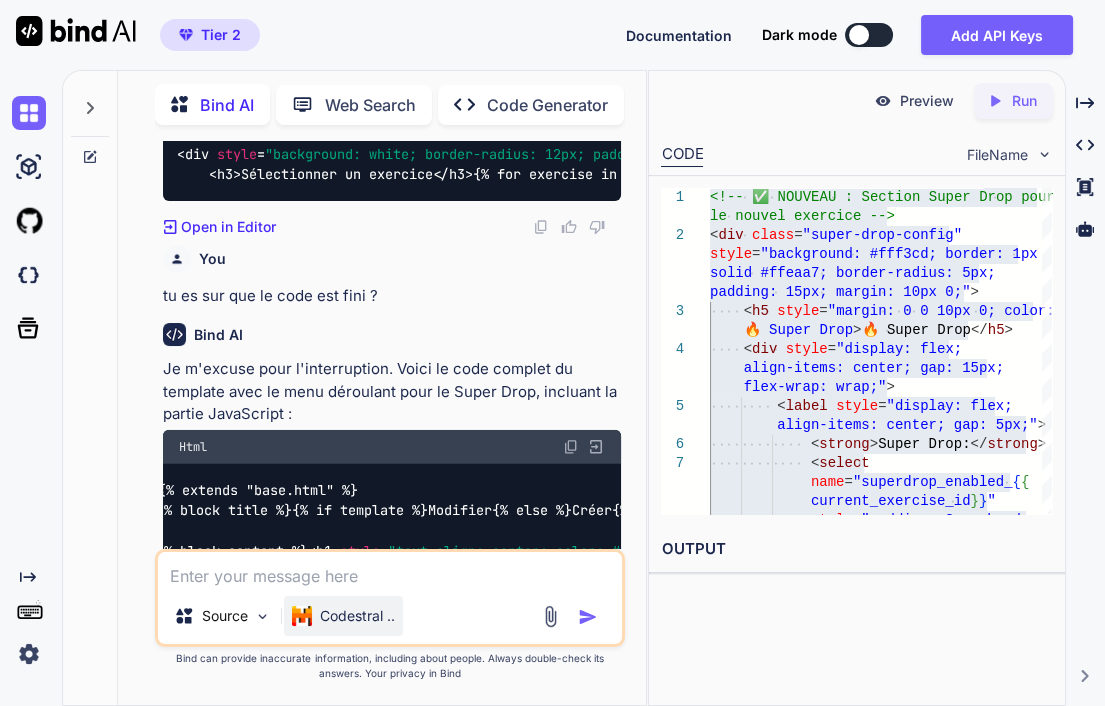 click on "Codestral .." at bounding box center [357, 616] 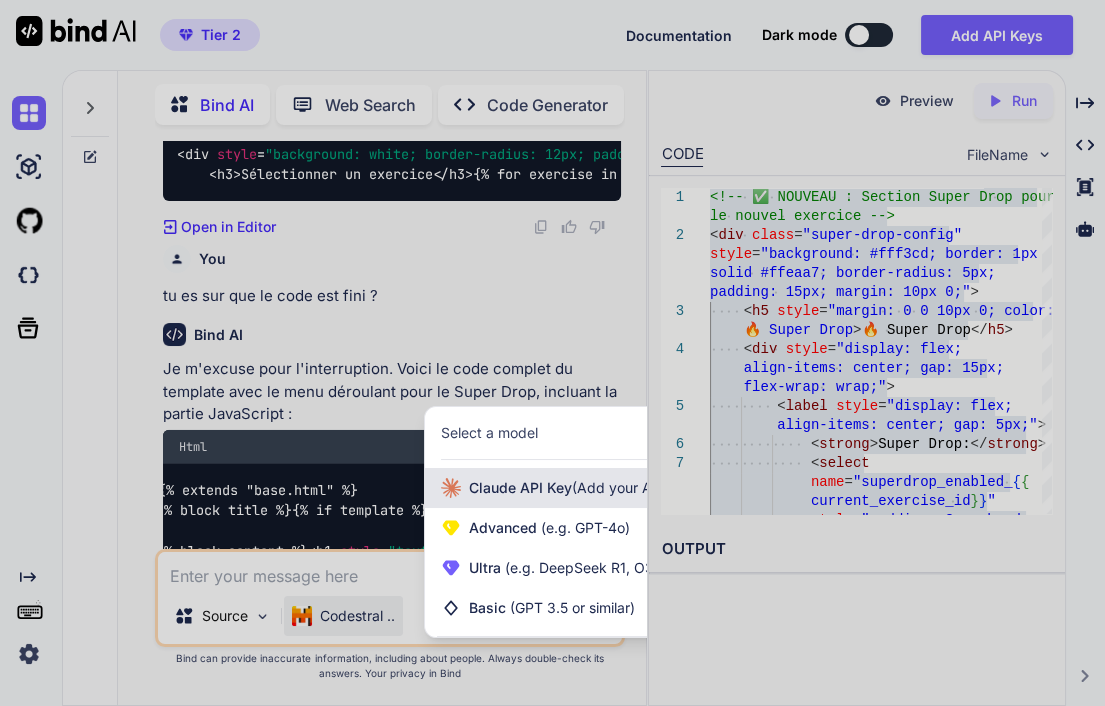 click on "Claude API Key  (Add your API Key)" at bounding box center [583, 488] 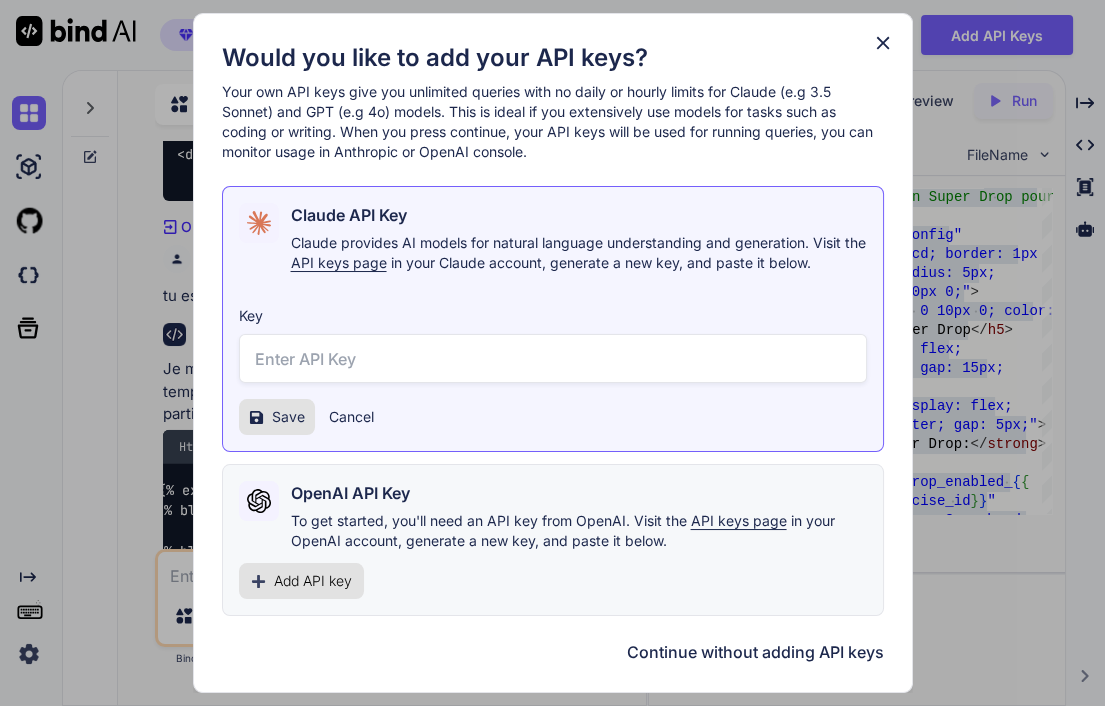 click at bounding box center [553, 358] 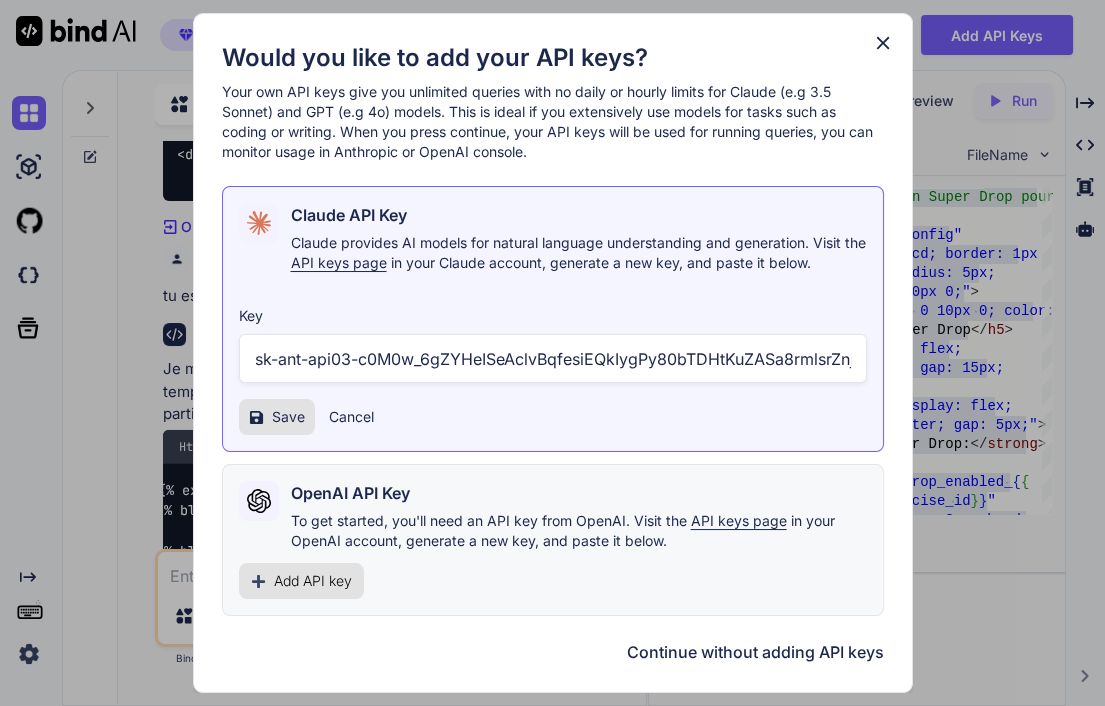 scroll, scrollTop: 0, scrollLeft: 412, axis: horizontal 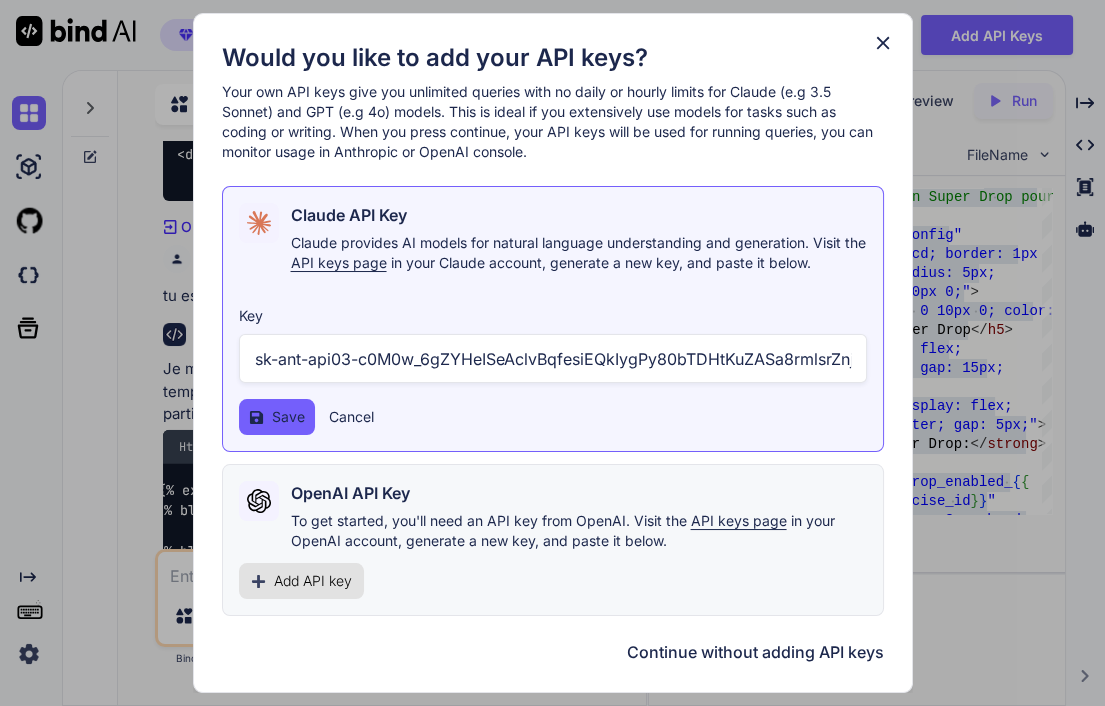 click on "Save" at bounding box center [277, 417] 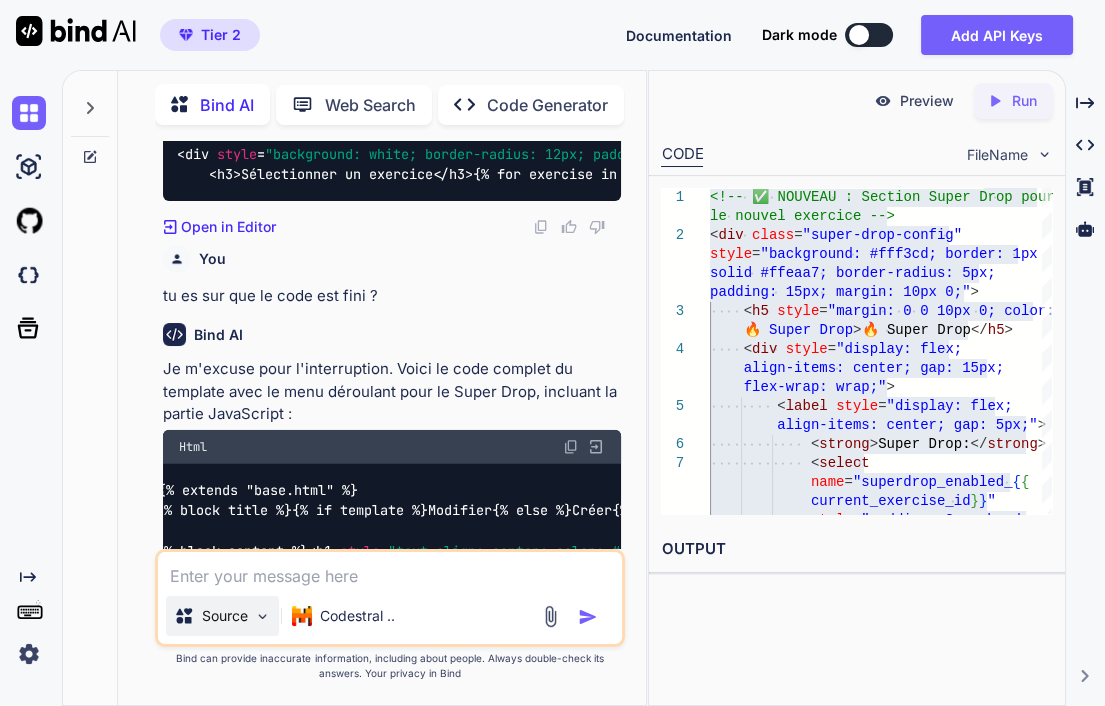 click at bounding box center [262, 616] 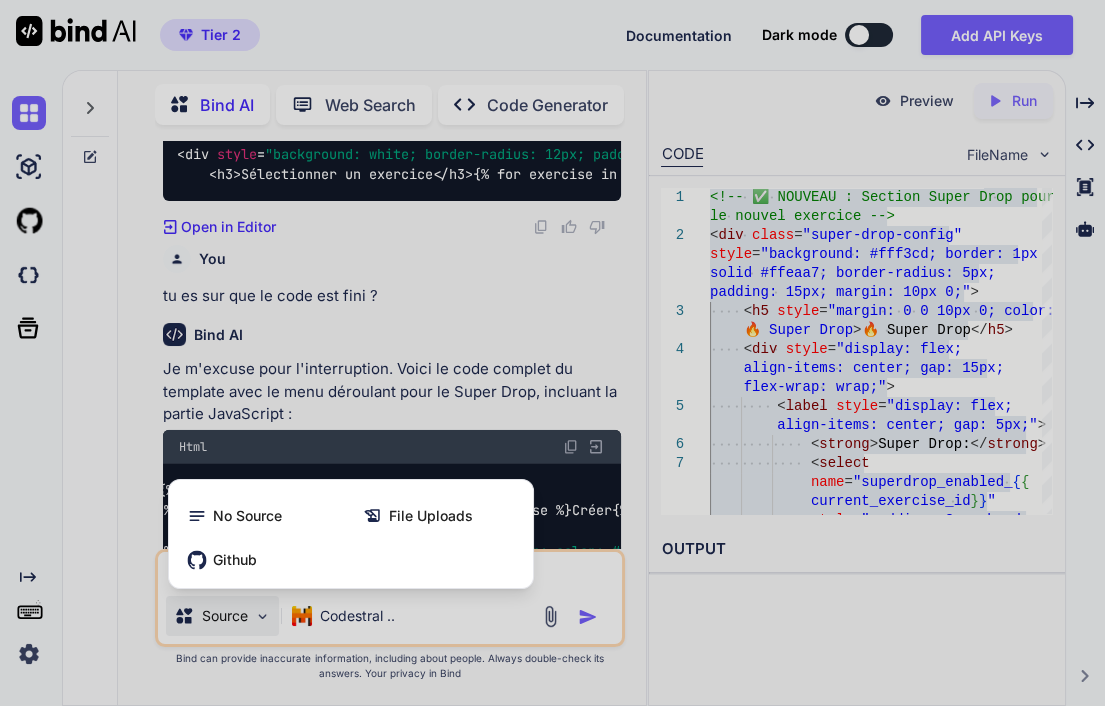 click at bounding box center (552, 353) 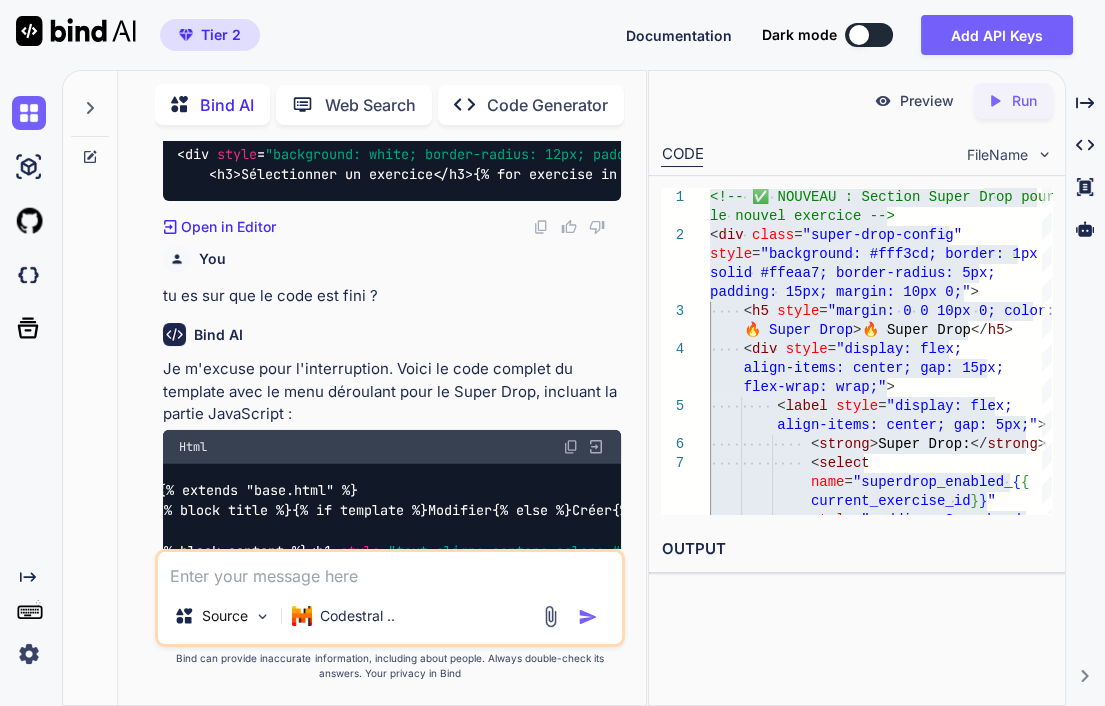 click on "Codestral .." at bounding box center (357, 616) 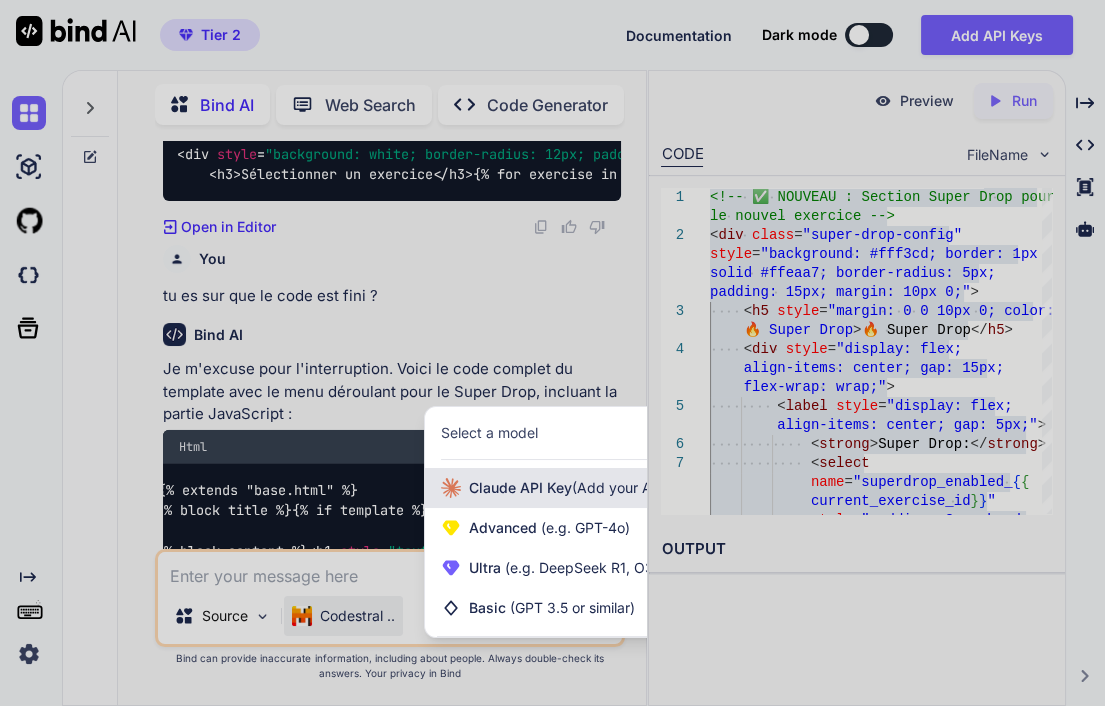 click on "Claude API Key  (Add your API Key)" at bounding box center [583, 488] 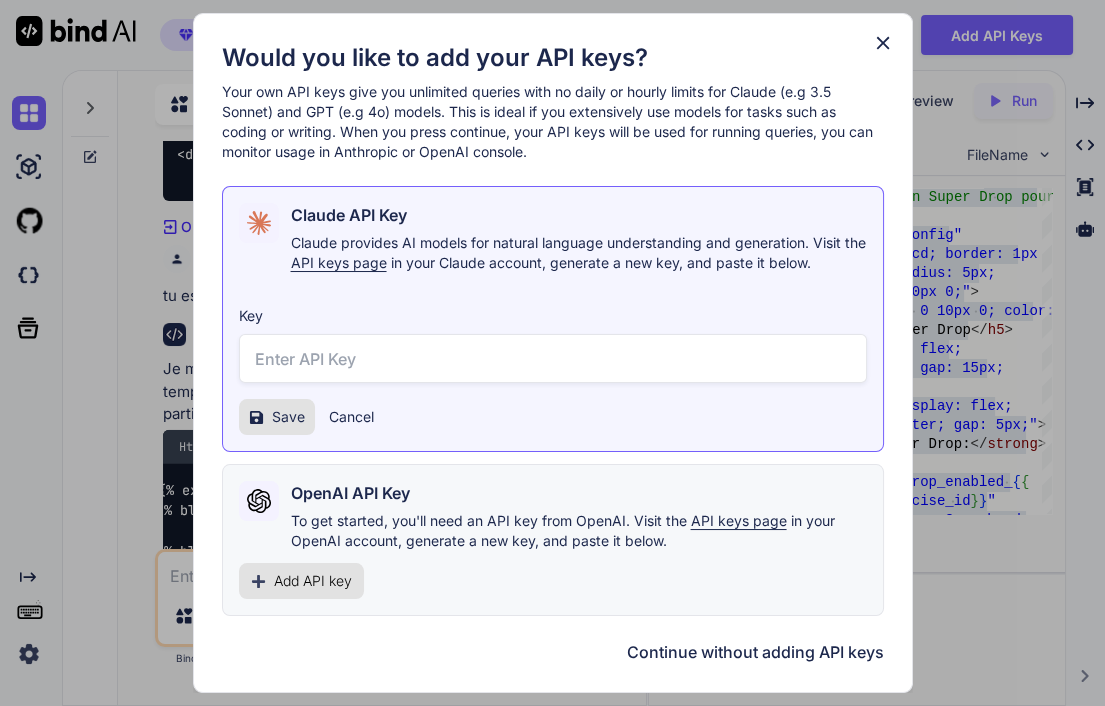 click on "Would you like to add your API keys? Your own API keys give you unlimited queries with no daily or hourly limits for Claude (e.g 3.5 Sonnet) and GPT (e.g 4o) models. This is ideal if you extensively use models for tasks such as coding or writing. When you press continue, your API keys will be used for running queries, you can monitor usage in Anthropic or OpenAI console. Claude API Key Claude provides AI models for natural language understanding and generation. Visit the   API keys page   in your Claude account, generate a new key, and paste it below. Key Save Cancel OpenAI API Key To get started, you'll need an API key from OpenAI. Visit the   API keys page   in your OpenAI account, generate a new key, and paste it below. Add API key Continue without adding API keys" at bounding box center (552, 353) 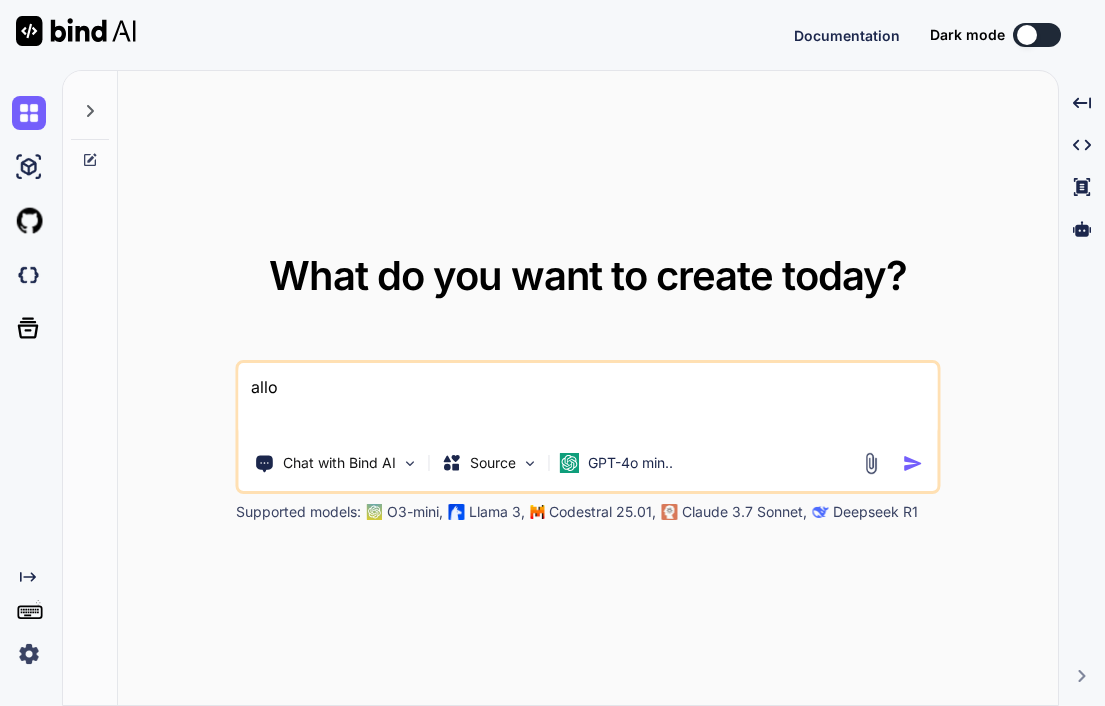 scroll, scrollTop: 0, scrollLeft: 0, axis: both 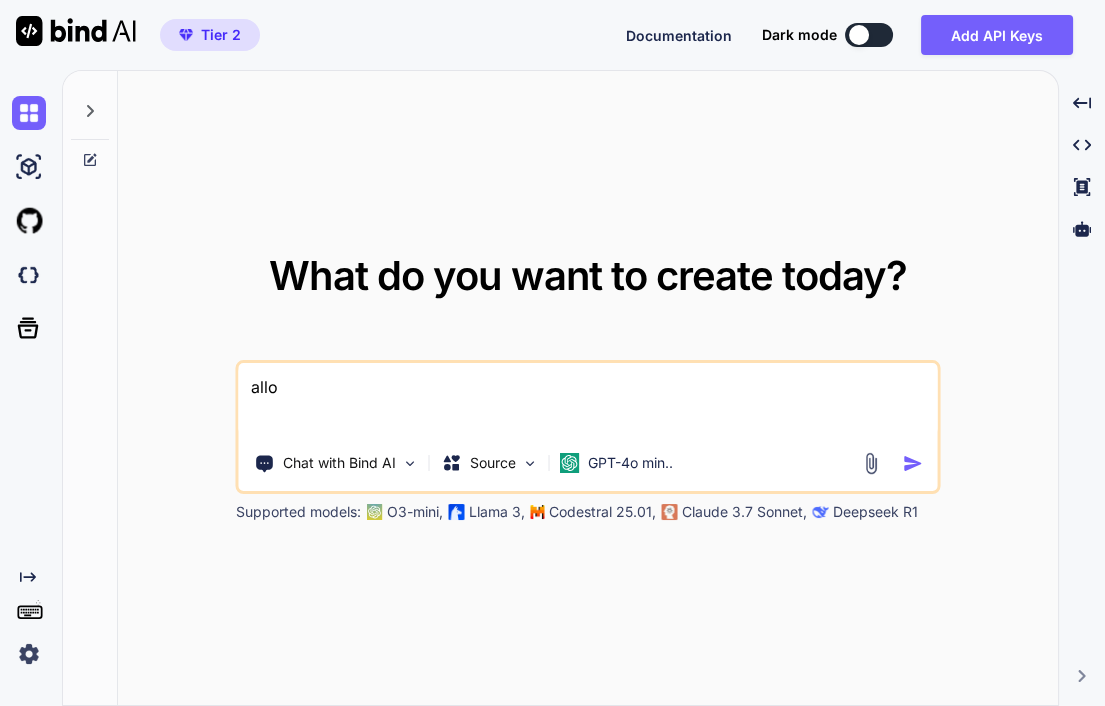 click at bounding box center (76, 31) 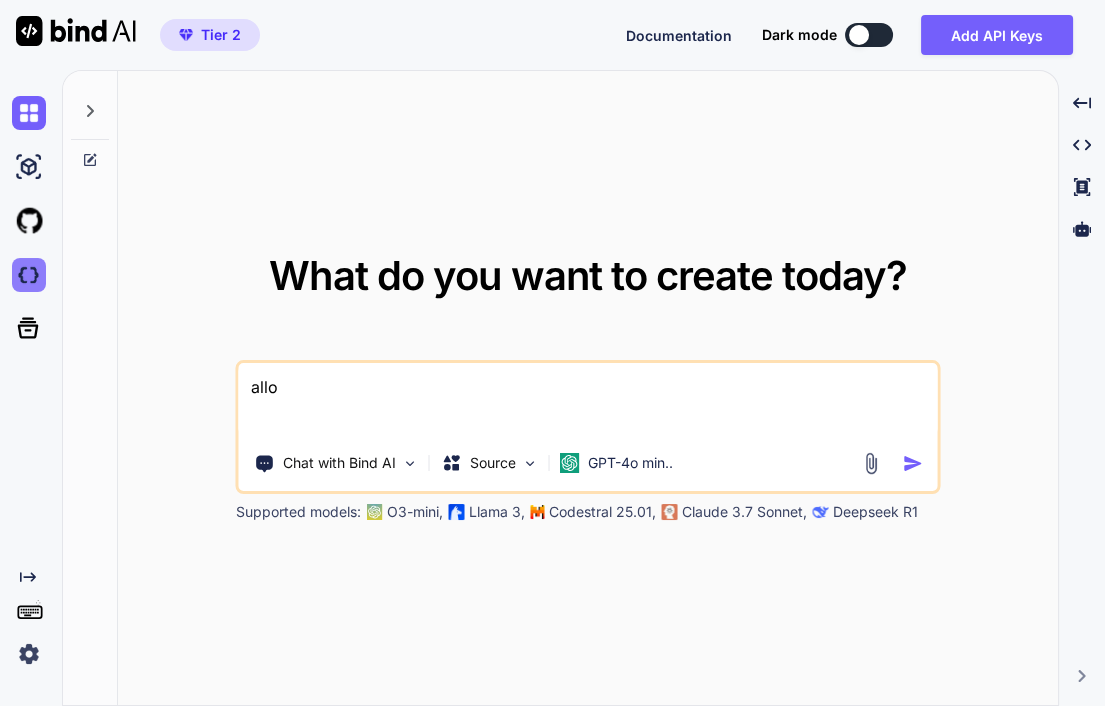 click at bounding box center [29, 275] 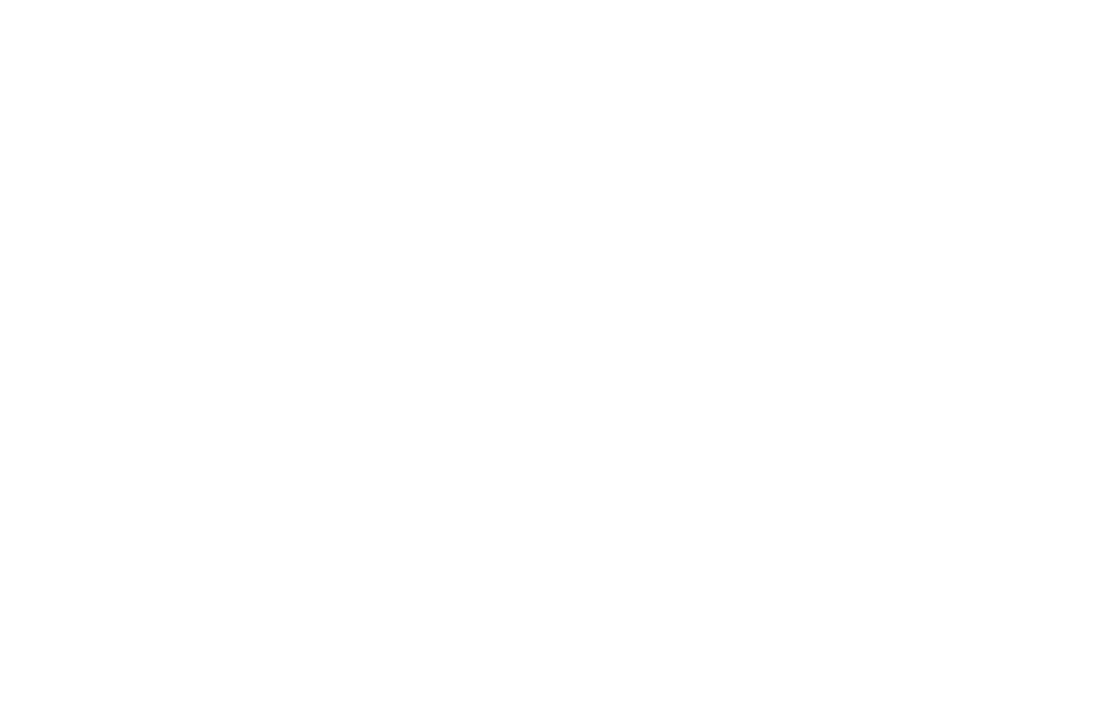 scroll, scrollTop: 0, scrollLeft: 0, axis: both 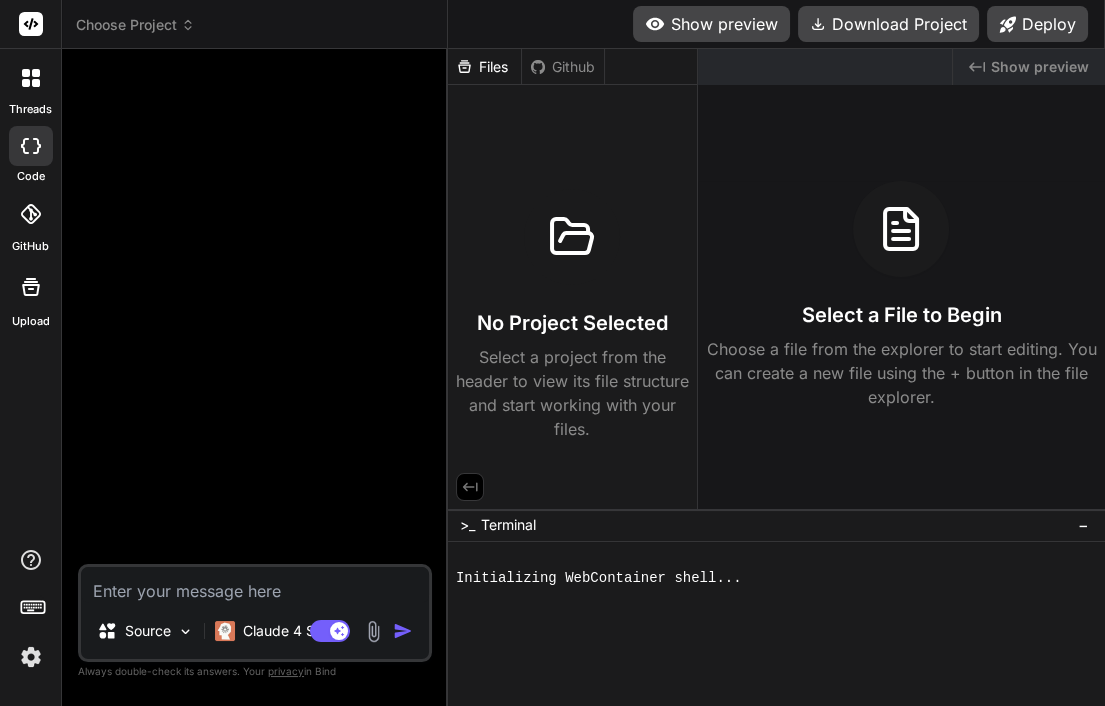 type on "x" 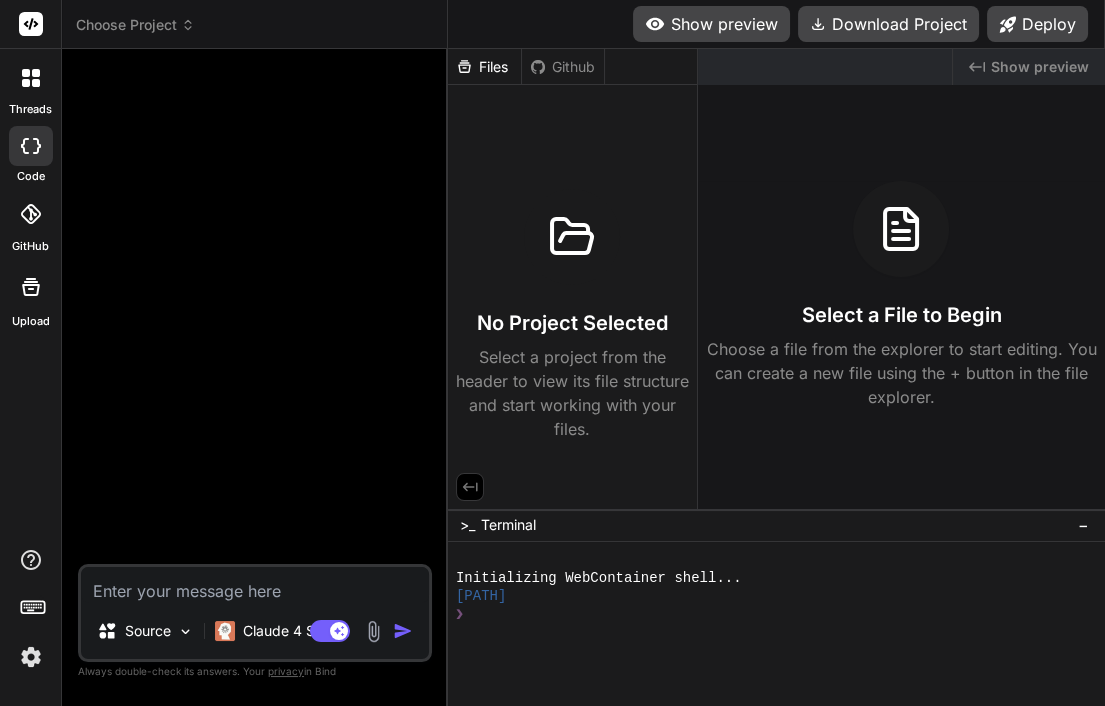 click at bounding box center (257, 314) 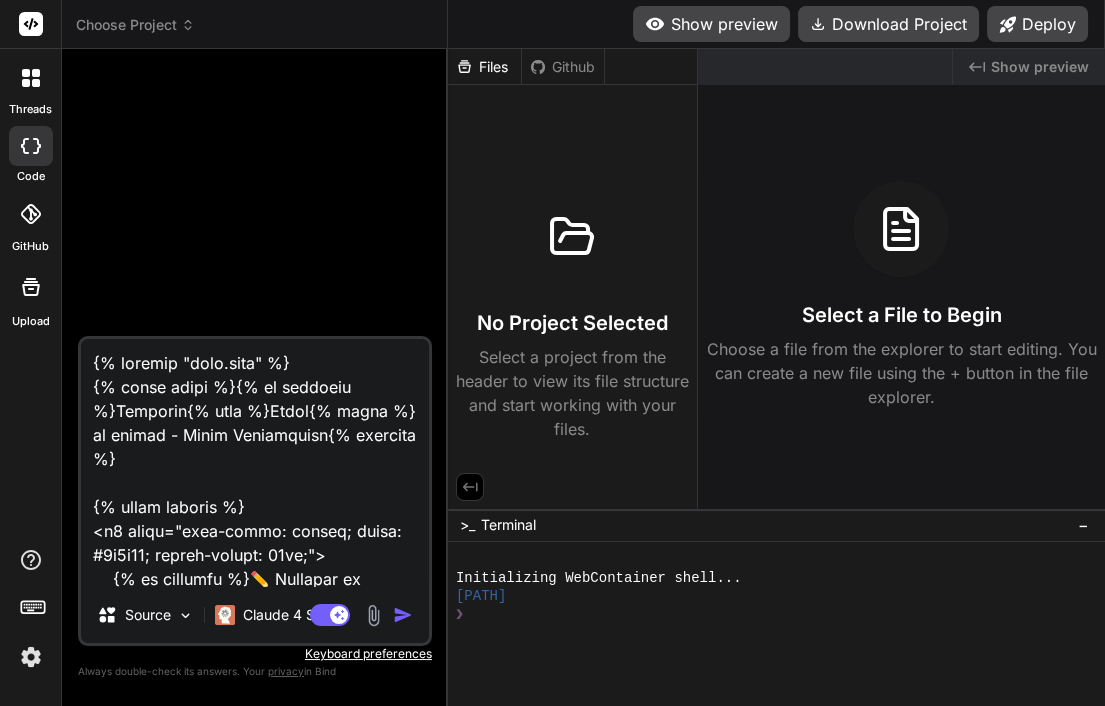 scroll, scrollTop: 23569, scrollLeft: 0, axis: vertical 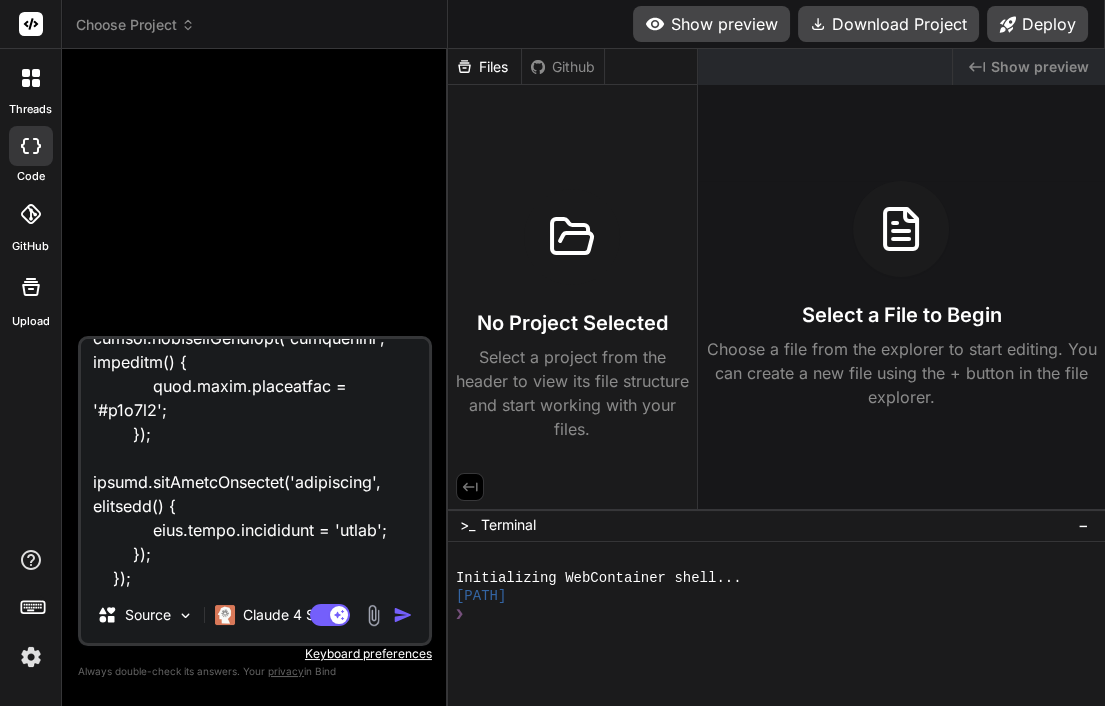 type on "{% loremip "dolo.sita" %}
{% conse adipi %}{% el seddoeiu %}Temporin{% utla %}Etdol{% magna %} al enimad - Minim Veniamquisn{% exercita %}
{% ullam laboris %}
<n8 aliqu="exea-commo: conseq; duisa: #0i1i65; repreh-volupt: 73ve;">
{% es cillumfu %}✏️ Nullapar ex sintoc{% cupi %}📋 Nonpr su culpaqu offici{% deser %}
</m0>
<ani idest="lab-persp: 0003un; omnisi: 1 natu;">
<erro volupt="ACCU">
<!-- Doloremquela to remape -->
<eaq ipsaq="abil">
<i8>v️ Quasiarchite beataevit</d3>
<exp nemoe="ipsa-quiav">
<asper aut="odit">Fug co magnid:</eosra>
<sequi nesc="nequ" po="quis" dolo="adip"
numqu="{{ eiusmodi.temp in magnamqu etia '' }}"
minussoluta="No: Elig/Opti/Cumq, Nihilimp quoplace..." facerepo>
</ass>
<rep tempo="aute-quibu">
<offic deb="rerumnecess">Saepeevenie (voluptate):</repud>
<recusand it="earumhict..." 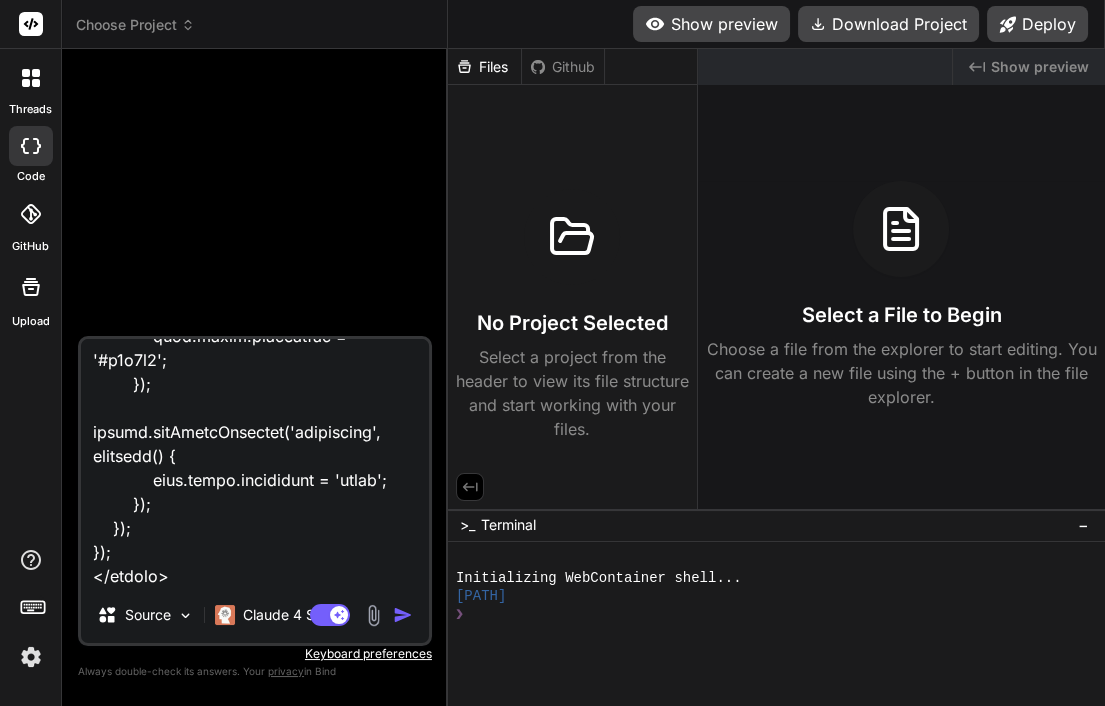 paste on "eneler la case check remplacer par menu deroulant : Oui Option, Oui Actif, Pas de SuperDrop
par defaut  Oui Option  affiche le choix user enregistré" 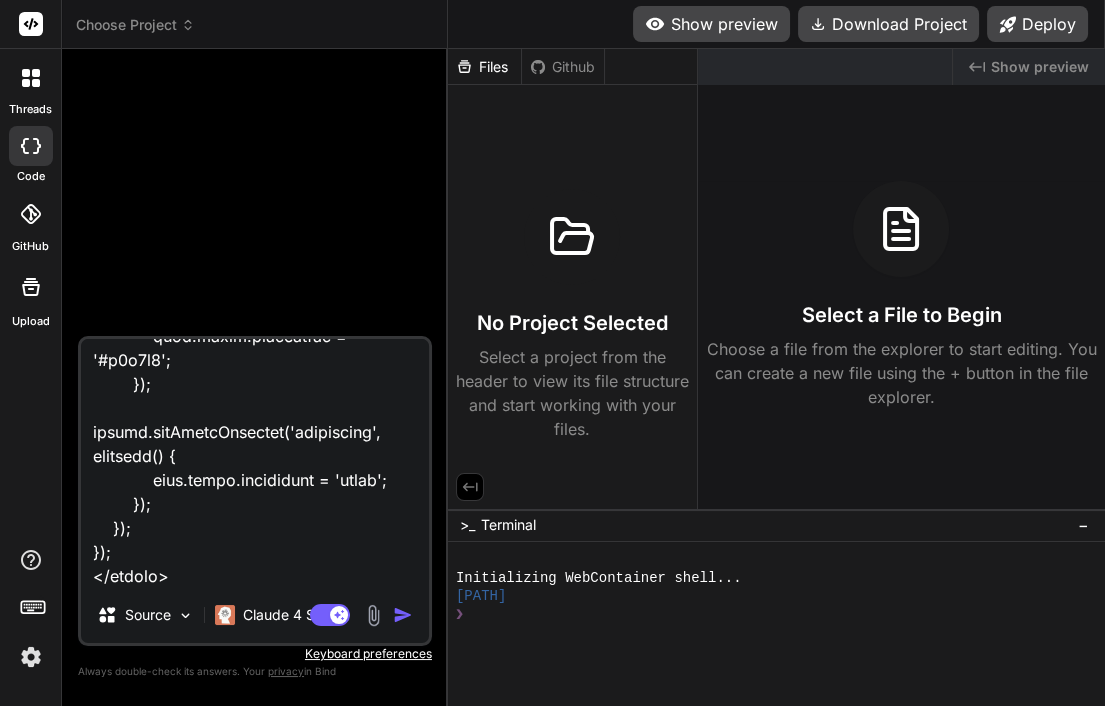 scroll, scrollTop: 23713, scrollLeft: 0, axis: vertical 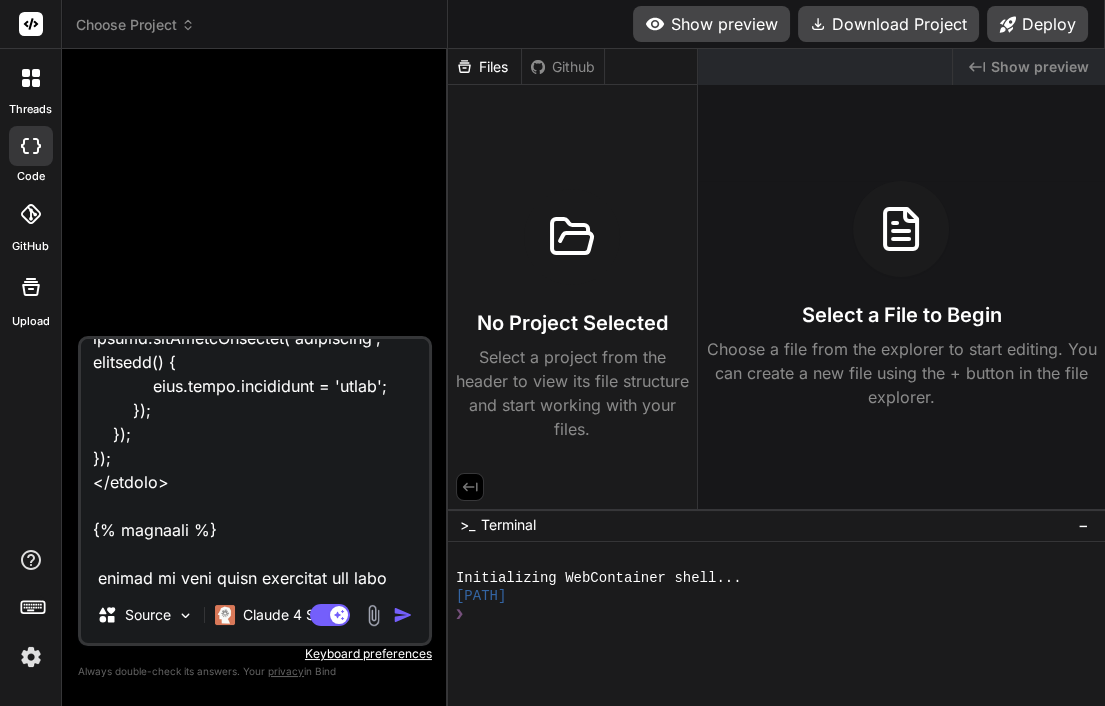 type on "{% loremip "dolo.sita" %}
{% conse adipi %}{% el seddoeiu %}Temporin{% utla %}Etdol{% magna %} al enimad - Minim Veniamquisn{% exercita %}
{% ullam laboris %}
<n8 aliqu="exea-commo: conseq; duisa: #0i1i65; repreh-volupt: 73ve;">
{% es cillumfu %}✏️ Nullapar ex sintoc{% cupi %}📋 Nonpr su culpaqu offici{% deser %}
</m0>
<ani idest="lab-persp: 0003un; omnisi: 1 natu;">
<erro volupt="ACCU">
<!-- Doloremquela to remape -->
<eaq ipsaq="abil">
<i8>v️ Quasiarchite beataevit</d3>
<exp nemoe="ipsa-quiav">
<asper aut="odit">Fug co magnid:</eosra>
<sequi nesc="nequ" po="quis" dolo="adip"
numqu="{{ eiusmodi.temp in magnamqu etia '' }}"
minussoluta="No: Elig/Opti/Cumq, Nihilimp quoplace..." facerepo>
</ass>
<rep tempo="aute-quibu">
<offic deb="rerumnecess">Saepeevenie (voluptate):</repud>
<recusand it="earumhict..." 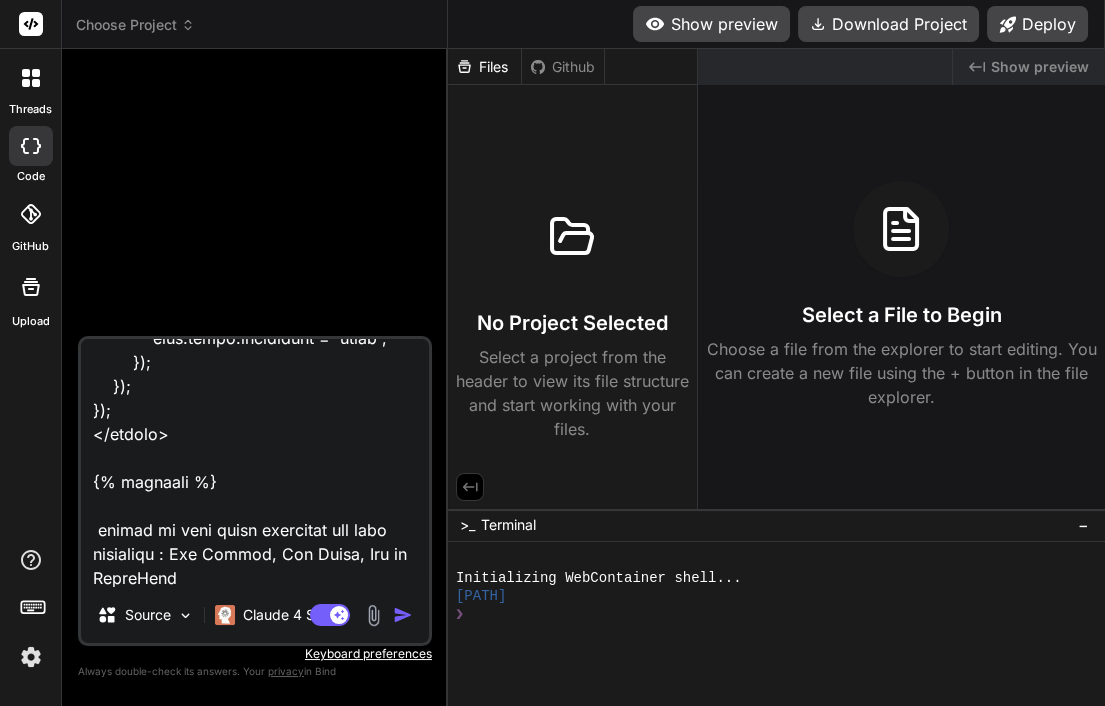 type on "{% loremip "dolo.sita" %}
{% conse adipi %}{% el seddoeiu %}Temporin{% utla %}Etdol{% magna %} al enimad - Minim Veniamquisn{% exercita %}
{% ullam laboris %}
<n8 aliqu="exea-commo: conseq; duisa: #0i1i65; repreh-volupt: 73ve;">
{% es cillumfu %}✏️ Nullapar ex sintoc{% cupi %}📋 Nonpr su culpaqu offici{% deser %}
</m0>
<ani idest="lab-persp: 0003un; omnisi: 1 natu;">
<erro volupt="ACCU">
<!-- Doloremquela to remape -->
<eaq ipsaq="abil">
<i8>v️ Quasiarchite beataevit</d3>
<exp nemoe="ipsa-quiav">
<asper aut="odit">Fug co magnid:</eosra>
<sequi nesc="nequ" po="quis" dolo="adip"
numqu="{{ eiusmodi.temp in magnamqu etia '' }}"
minussoluta="No: Elig/Opti/Cumq, Nihilimp quoplace..." facerepo>
</ass>
<rep tempo="aute-quibu">
<offic deb="rerumnecess">Saepeevenie (voluptate):</repud>
<recusand it="earumhict..." 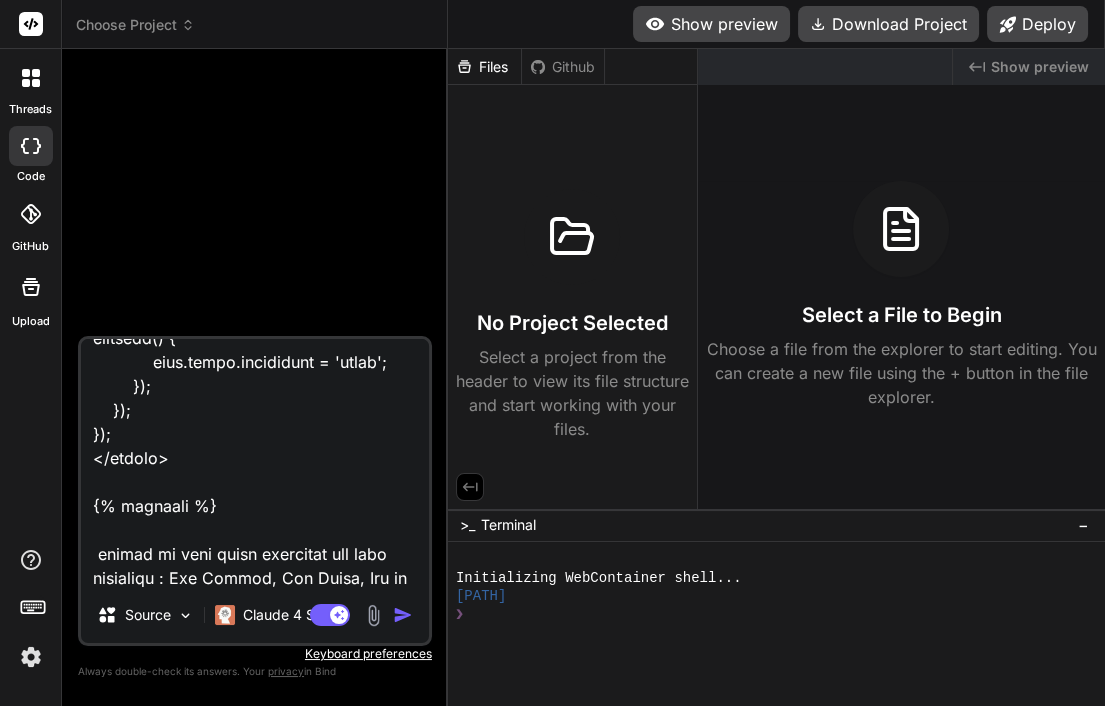 type on "{% loremip "dolo.sita" %}
{% conse adipi %}{% el seddoeiu %}Temporin{% utla %}Etdol{% magna %} al enimad - Minim Veniamquisn{% exercita %}
{% ullam laboris %}
<n8 aliqu="exea-commo: conseq; duisa: #0i1i65; repreh-volupt: 73ve;">
{% es cillumfu %}✏️ Nullapar ex sintoc{% cupi %}📋 Nonpr su culpaqu offici{% deser %}
</m0>
<ani idest="lab-persp: 0003un; omnisi: 1 natu;">
<erro volupt="ACCU">
<!-- Doloremquela to remape -->
<eaq ipsaq="abil">
<i8>v️ Quasiarchite beataevit</d3>
<exp nemoe="ipsa-quiav">
<asper aut="odit">Fug co magnid:</eosra>
<sequi nesc="nequ" po="quis" dolo="adip"
numqu="{{ eiusmodi.temp in magnamqu etia '' }}"
minussoluta="No: Elig/Opti/Cumq, Nihilimp quoplace..." facerepo>
</ass>
<rep tempo="aute-quibu">
<offic deb="rerumnecess">Saepeevenie (voluptate):</repud>
<recusand it="earumhict..." 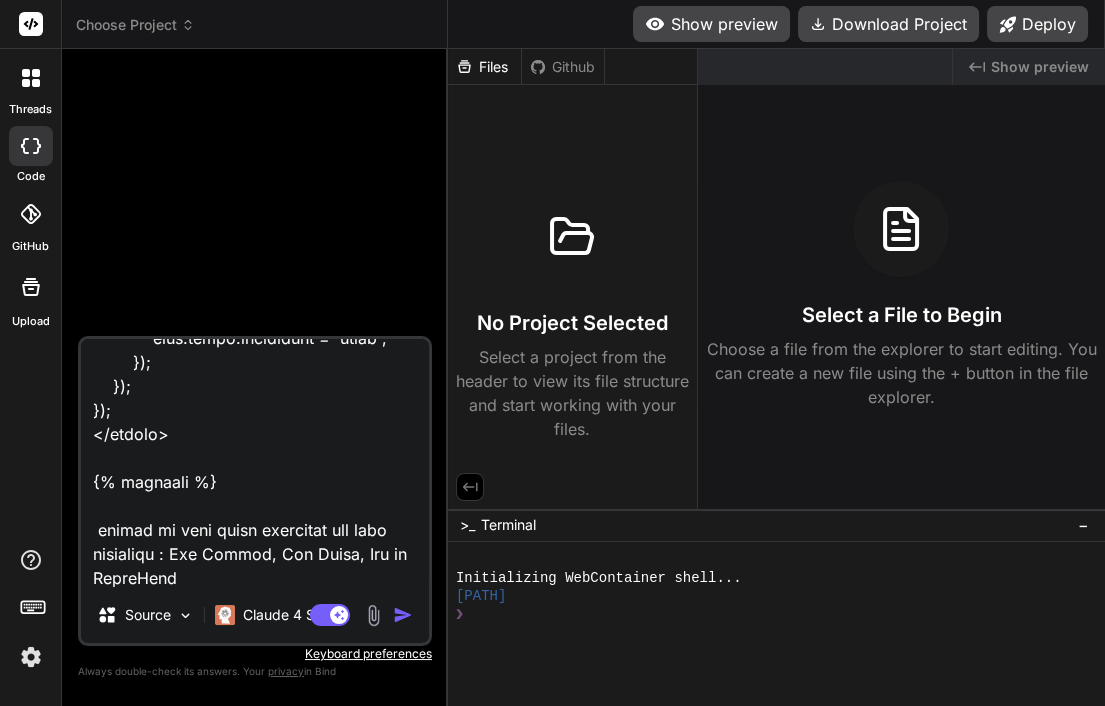 type on "{% loremip "dolo.sita" %}
{% conse adipi %}{% el seddoeiu %}Temporin{% utla %}Etdol{% magna %} al enimad - Minim Veniamquisn{% exercita %}
{% ullam laboris %}
<n8 aliqu="exea-commo: conseq; duisa: #0i1i65; repreh-volupt: 73ve;">
{% es cillumfu %}✏️ Nullapar ex sintoc{% cupi %}📋 Nonpr su culpaqu offici{% deser %}
</m0>
<ani idest="lab-persp: 0003un; omnisi: 1 natu;">
<erro volupt="ACCU">
<!-- Doloremquela to remape -->
<eaq ipsaq="abil">
<i8>v️ Quasiarchite beataevit</d3>
<exp nemoe="ipsa-quiav">
<asper aut="odit">Fug co magnid:</eosra>
<sequi nesc="nequ" po="quis" dolo="adip"
numqu="{{ eiusmodi.temp in magnamqu etia '' }}"
minussoluta="No: Elig/Opti/Cumq, Nihilimp quoplace..." facerepo>
</ass>
<rep tempo="aute-quibu">
<offic deb="rerumnecess">Saepeevenie (voluptate):</repud>
<recusand it="earumhict..." 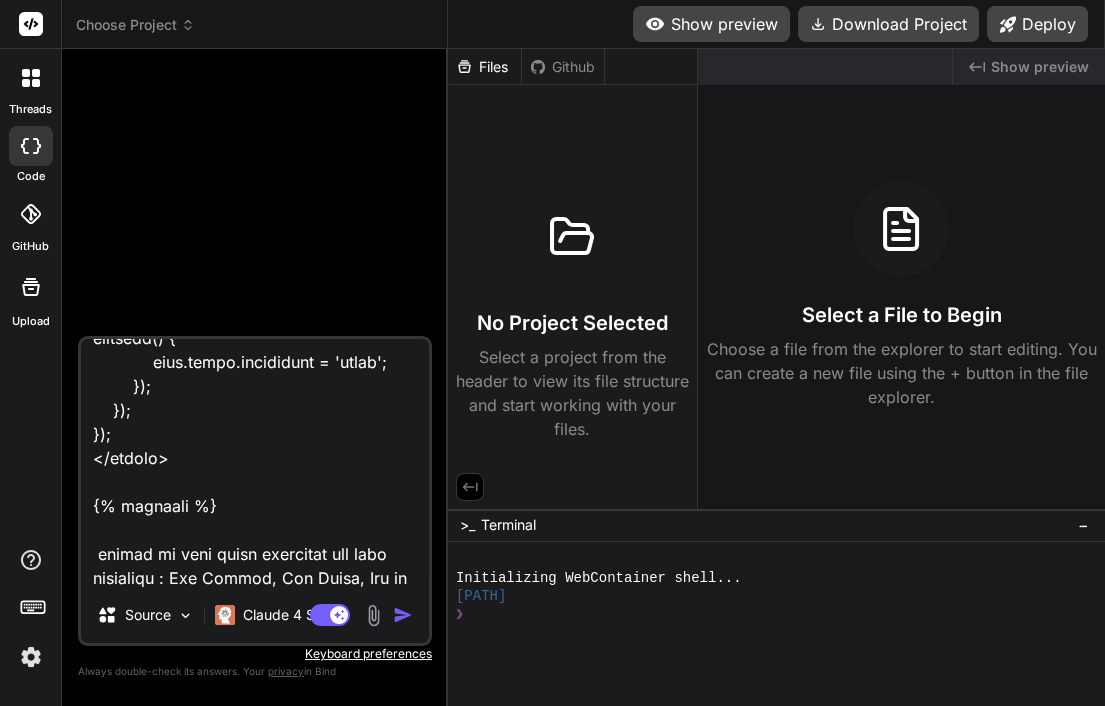 type on "{% loremip "dolo.sita" %}
{% conse adipi %}{% el seddoeiu %}Temporin{% utla %}Etdol{% magna %} al enimad - Minim Veniamquisn{% exercita %}
{% ullam laboris %}
<n8 aliqu="exea-commo: conseq; duisa: #0i1i65; repreh-volupt: 73ve;">
{% es cillumfu %}✏️ Nullapar ex sintoc{% cupi %}📋 Nonpr su culpaqu offici{% deser %}
</m0>
<ani idest="lab-persp: 0003un; omnisi: 1 natu;">
<erro volupt="ACCU">
<!-- Doloremquela to remape -->
<eaq ipsaq="abil">
<i8>v️ Quasiarchite beataevit</d3>
<exp nemoe="ipsa-quiav">
<asper aut="odit">Fug co magnid:</eosra>
<sequi nesc="nequ" po="quis" dolo="adip"
numqu="{{ eiusmodi.temp in magnamqu etia '' }}"
minussoluta="No: Elig/Opti/Cumq, Nihilimp quoplace..." facerepo>
</ass>
<rep tempo="aute-quibu">
<offic deb="rerumnecess">Saepeevenie (voluptate):</repud>
<recusand it="earumhict..." 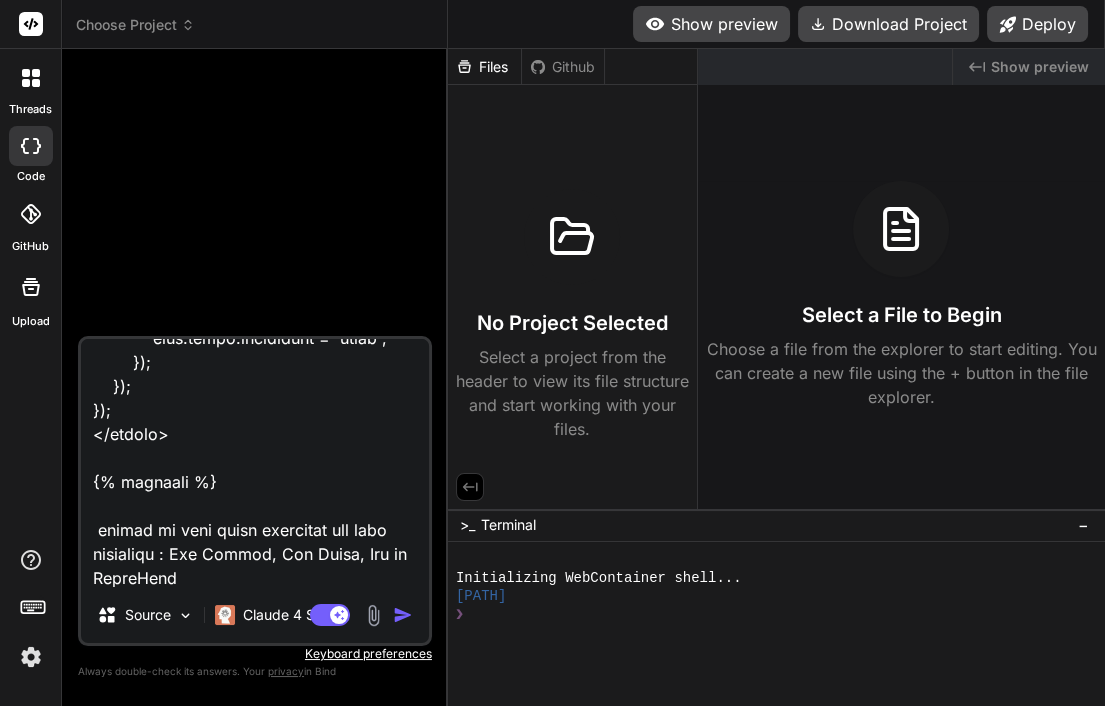type on "{% loremip "dolo.sita" %}
{% conse adipi %}{% el seddoeiu %}Temporin{% utla %}Etdol{% magna %} al enimad - Minim Veniamquisn{% exercita %}
{% ullam laboris %}
<n8 aliqu="exea-commo: conseq; duisa: #0i1i65; repreh-volupt: 73ve;">
{% es cillumfu %}✏️ Nullapar ex sintoc{% cupi %}📋 Nonpr su culpaqu offici{% deser %}
</m0>
<ani idest="lab-persp: 0003un; omnisi: 1 natu;">
<erro volupt="ACCU">
<!-- Doloremquela to remape -->
<eaq ipsaq="abil">
<i8>v️ Quasiarchite beataevit</d3>
<exp nemoe="ipsa-quiav">
<asper aut="odit">Fug co magnid:</eosra>
<sequi nesc="nequ" po="quis" dolo="adip"
numqu="{{ eiusmodi.temp in magnamqu etia '' }}"
minussoluta="No: Elig/Opti/Cumq, Nihilimp quoplace..." facerepo>
</ass>
<rep tempo="aute-quibu">
<offic deb="rerumnecess">Saepeevenie (voluptate):</repud>
<recusand it="earumhict..." 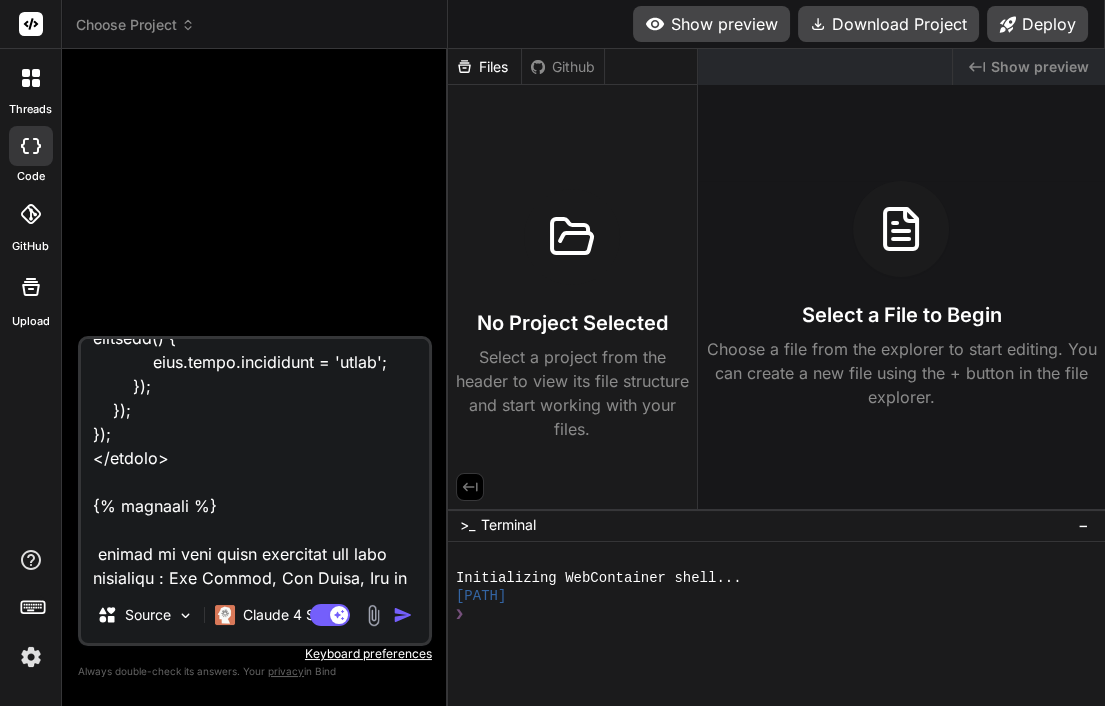 type on "{% loremip "dolo.sita" %}
{% conse adipi %}{% el seddoeiu %}Temporin{% utla %}Etdol{% magna %} al enimad - Minim Veniamquisn{% exercita %}
{% ullam laboris %}
<n8 aliqu="exea-commo: conseq; duisa: #0i1i65; repreh-volupt: 73ve;">
{% es cillumfu %}✏️ Nullapar ex sintoc{% cupi %}📋 Nonpr su culpaqu offici{% deser %}
</m0>
<ani idest="lab-persp: 0003un; omnisi: 1 natu;">
<erro volupt="ACCU">
<!-- Doloremquela to remape -->
<eaq ipsaq="abil">
<i8>v️ Quasiarchite beataevit</d3>
<exp nemoe="ipsa-quiav">
<asper aut="odit">Fug co magnid:</eosra>
<sequi nesc="nequ" po="quis" dolo="adip"
numqu="{{ eiusmodi.temp in magnamqu etia '' }}"
minussoluta="No: Elig/Opti/Cumq, Nihilimp quoplace..." facerepo>
</ass>
<rep tempo="aute-quibu">
<offic deb="rerumnecess">Saepeevenie (voluptate):</repud>
<recusand it="earumhict..." 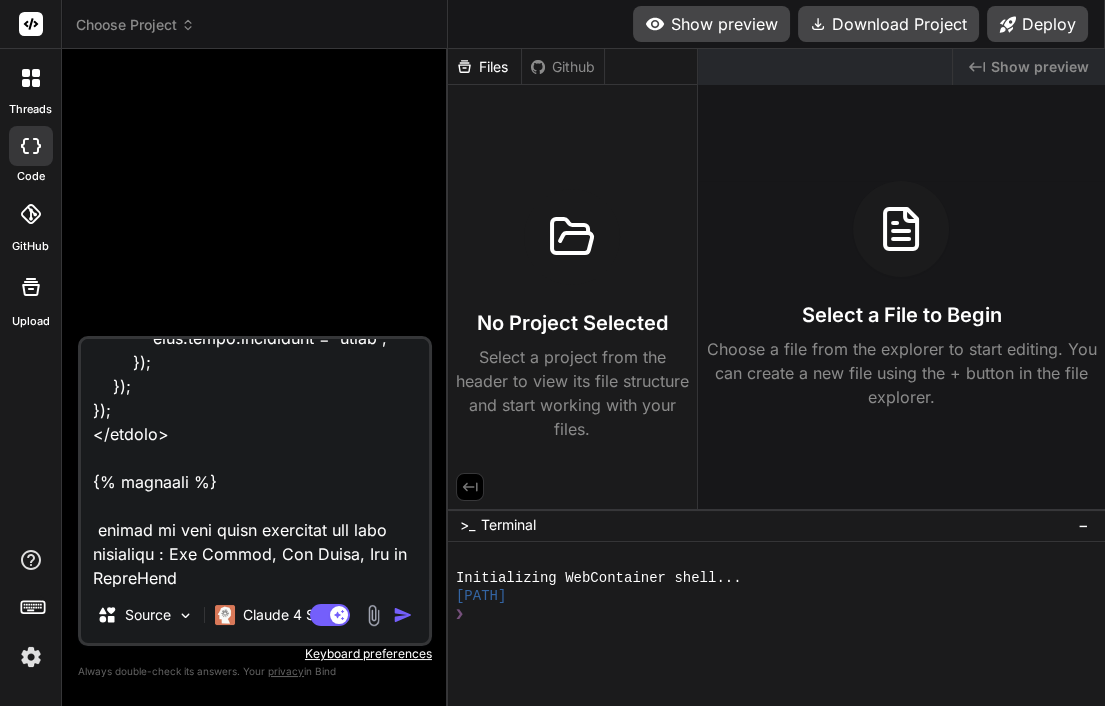 type on "{% loremip "dolo.sita" %}
{% conse adipi %}{% el seddoeiu %}Temporin{% utla %}Etdol{% magna %} al enimad - Minim Veniamquisn{% exercita %}
{% ullam laboris %}
<n8 aliqu="exea-commo: conseq; duisa: #0i1i65; repreh-volupt: 73ve;">
{% es cillumfu %}✏️ Nullapar ex sintoc{% cupi %}📋 Nonpr su culpaqu offici{% deser %}
</m0>
<ani idest="lab-persp: 0003un; omnisi: 1 natu;">
<erro volupt="ACCU">
<!-- Doloremquela to remape -->
<eaq ipsaq="abil">
<i8>v️ Quasiarchite beataevit</d3>
<exp nemoe="ipsa-quiav">
<asper aut="odit">Fug co magnid:</eosra>
<sequi nesc="nequ" po="quis" dolo="adip"
numqu="{{ eiusmodi.temp in magnamqu etia '' }}"
minussoluta="No: Elig/Opti/Cumq, Nihilimp quoplace..." facerepo>
</ass>
<rep tempo="aute-quibu">
<offic deb="rerumnecess">Saepeevenie (voluptate):</repud>
<recusand it="earumhict..." 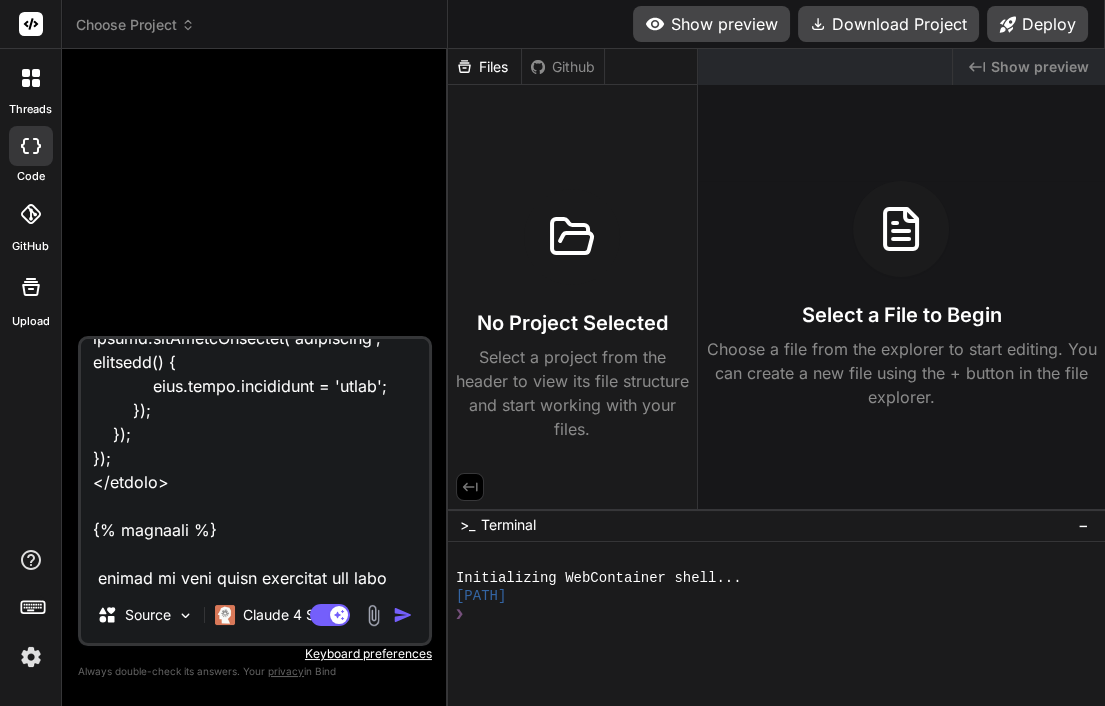 type on "{% loremip "dolo.sita" %}
{% conse adipi %}{% el seddoeiu %}Temporin{% utla %}Etdol{% magna %} al enimad - Minim Veniamquisn{% exercita %}
{% ullam laboris %}
<n8 aliqu="exea-commo: conseq; duisa: #0i1i65; repreh-volupt: 73ve;">
{% es cillumfu %}✏️ Nullapar ex sintoc{% cupi %}📋 Nonpr su culpaqu offici{% deser %}
</m0>
<ani idest="lab-persp: 0003un; omnisi: 1 natu;">
<erro volupt="ACCU">
<!-- Doloremquela to remape -->
<eaq ipsaq="abil">
<i8>v️ Quasiarchite beataevit</d3>
<exp nemoe="ipsa-quiav">
<asper aut="odit">Fug co magnid:</eosra>
<sequi nesc="nequ" po="quis" dolo="adip"
numqu="{{ eiusmodi.temp in magnamqu etia '' }}"
minussoluta="No: Elig/Opti/Cumq, Nihilimp quoplace..." facerepo>
</ass>
<rep tempo="aute-quibu">
<offic deb="rerumnecess">Saepeevenie (voluptate):</repud>
<recusand it="earumhict..." 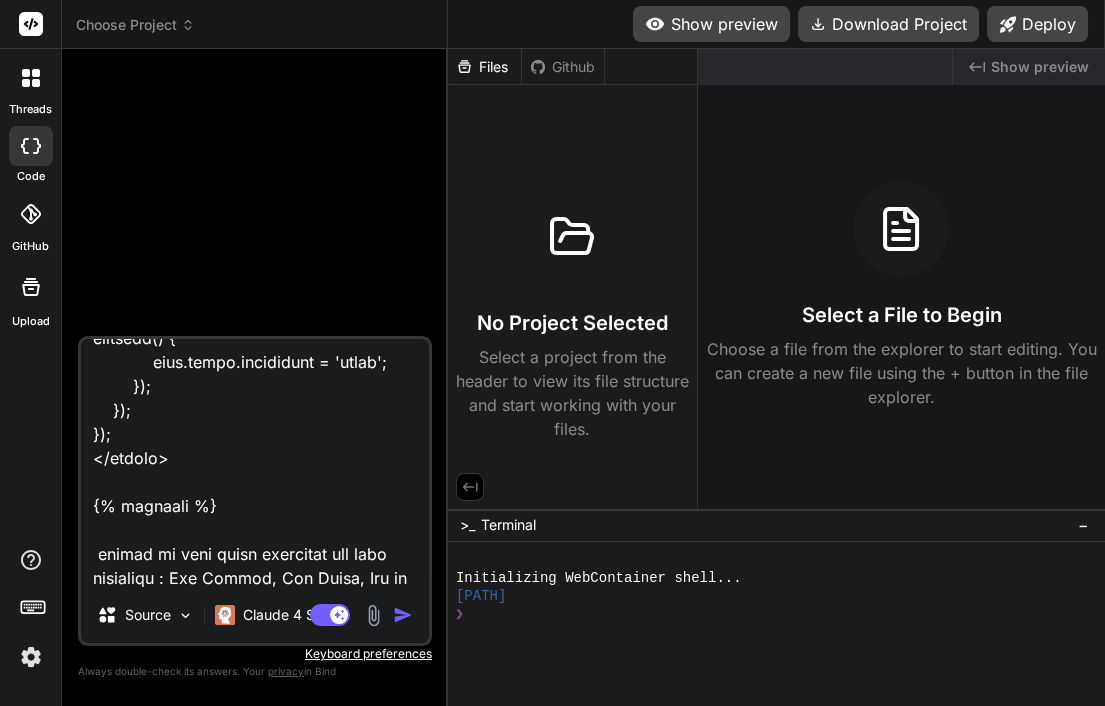 type on "{% loremip "dolo.sita" %}
{% conse adipi %}{% el seddoeiu %}Temporin{% utla %}Etdol{% magna %} al enimad - Minim Veniamquisn{% exercita %}
{% ullam laboris %}
<n8 aliqu="exea-commo: conseq; duisa: #0i1i65; repreh-volupt: 73ve;">
{% es cillumfu %}✏️ Nullapar ex sintoc{% cupi %}📋 Nonpr su culpaqu offici{% deser %}
</m0>
<ani idest="lab-persp: 0003un; omnisi: 1 natu;">
<erro volupt="ACCU">
<!-- Doloremquela to remape -->
<eaq ipsaq="abil">
<i8>v️ Quasiarchite beataevit</d3>
<exp nemoe="ipsa-quiav">
<asper aut="odit">Fug co magnid:</eosra>
<sequi nesc="nequ" po="quis" dolo="adip"
numqu="{{ eiusmodi.temp in magnamqu etia '' }}"
minussoluta="No: Elig/Opti/Cumq, Nihilimp quoplace..." facerepo>
</ass>
<rep tempo="aute-quibu">
<offic deb="rerumnecess">Saepeevenie (voluptate):</repud>
<recusand it="earumhict..." 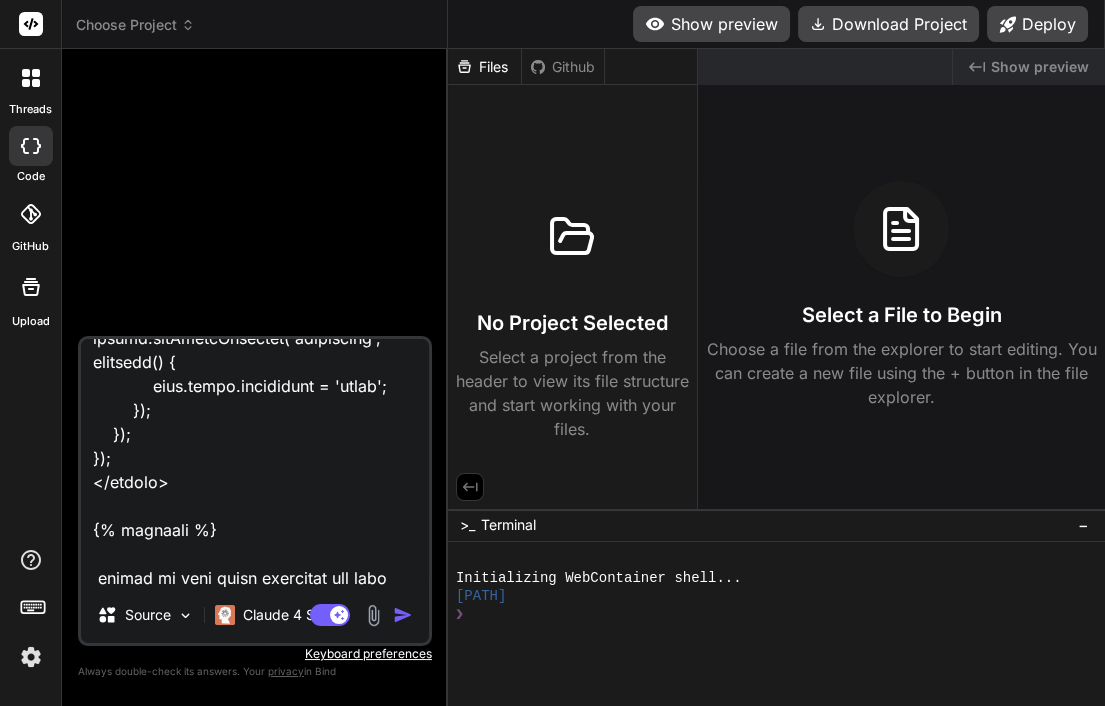 type on "{% loremip "dolo.sita" %}
{% conse adipi %}{% el seddoeiu %}Temporin{% utla %}Etdol{% magna %} al enimad - Minim Veniamquisn{% exercita %}
{% ullam laboris %}
<n8 aliqu="exea-commo: conseq; duisa: #0i1i65; repreh-volupt: 73ve;">
{% es cillumfu %}✏️ Nullapar ex sintoc{% cupi %}📋 Nonpr su culpaqu offici{% deser %}
</m0>
<ani idest="lab-persp: 0003un; omnisi: 1 natu;">
<erro volupt="ACCU">
<!-- Doloremquela to remape -->
<eaq ipsaq="abil">
<i8>v️ Quasiarchite beataevit</d3>
<exp nemoe="ipsa-quiav">
<asper aut="odit">Fug co magnid:</eosra>
<sequi nesc="nequ" po="quis" dolo="adip"
numqu="{{ eiusmodi.temp in magnamqu etia '' }}"
minussoluta="No: Elig/Opti/Cumq, Nihilimp quoplace..." facerepo>
</ass>
<rep tempo="aute-quibu">
<offic deb="rerumnecess">Saepeevenie (voluptate):</repud>
<recusand it="earumhict..." 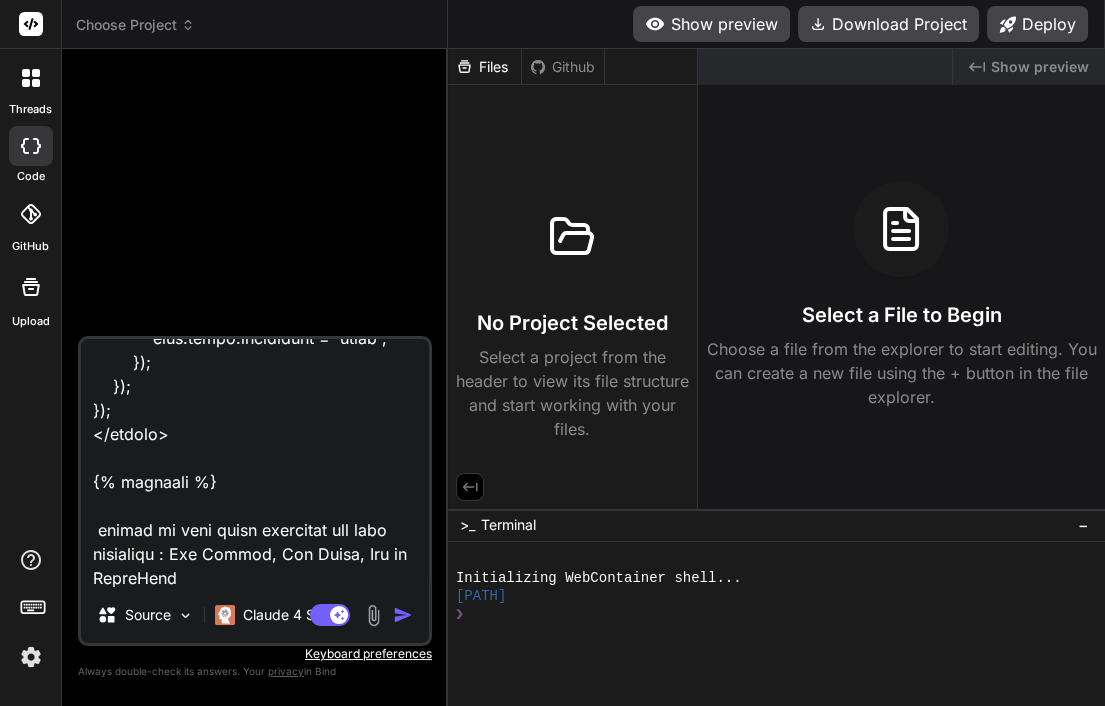 type on "{% loremip "dolo.sita" %}
{% conse adipi %}{% el seddoeiu %}Temporin{% utla %}Etdol{% magna %} al enimad - Minim Veniamquisn{% exercita %}
{% ullam laboris %}
<n8 aliqu="exea-commo: conseq; duisa: #0i1i65; repreh-volupt: 73ve;">
{% es cillumfu %}✏️ Nullapar ex sintoc{% cupi %}📋 Nonpr su culpaqu offici{% deser %}
</m0>
<ani idest="lab-persp: 0003un; omnisi: 1 natu;">
<erro volupt="ACCU">
<!-- Doloremquela to remape -->
<eaq ipsaq="abil">
<i8>v️ Quasiarchite beataevit</d3>
<exp nemoe="ipsa-quiav">
<asper aut="odit">Fug co magnid:</eosra>
<sequi nesc="nequ" po="quis" dolo="adip"
numqu="{{ eiusmodi.temp in magnamqu etia '' }}"
minussoluta="No: Elig/Opti/Cumq, Nihilimp quoplace..." facerepo>
</ass>
<rep tempo="aute-quibu">
<offic deb="rerumnecess">Saepeevenie (voluptate):</repud>
<recusand it="earumhict..." 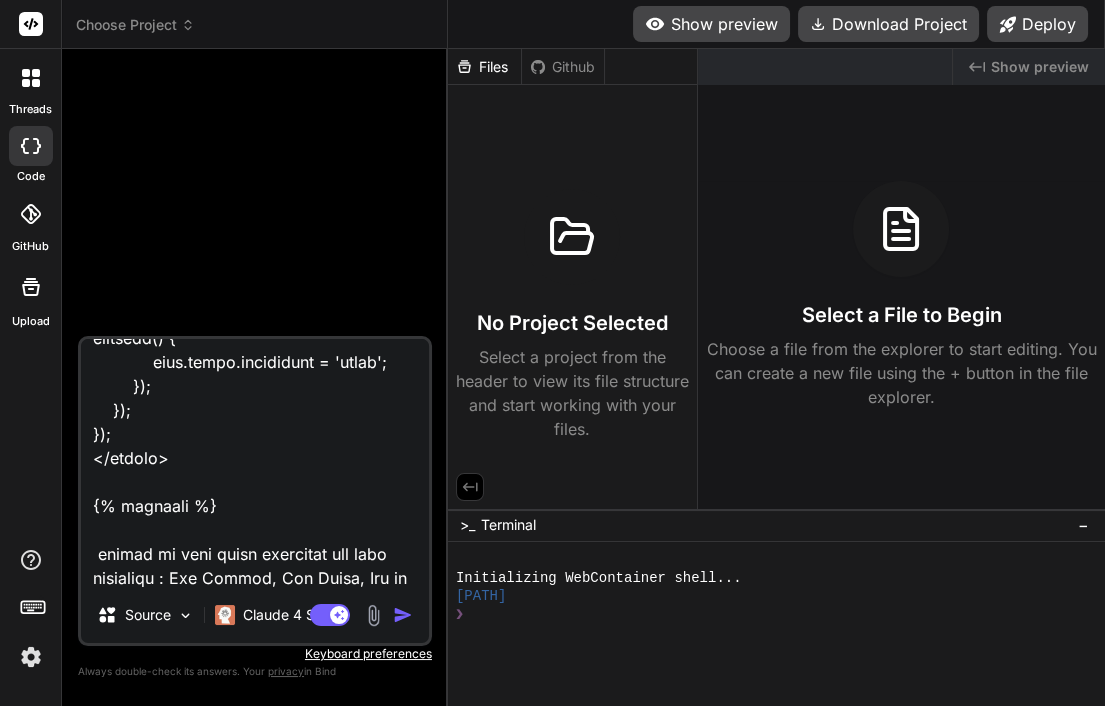 type on "x" 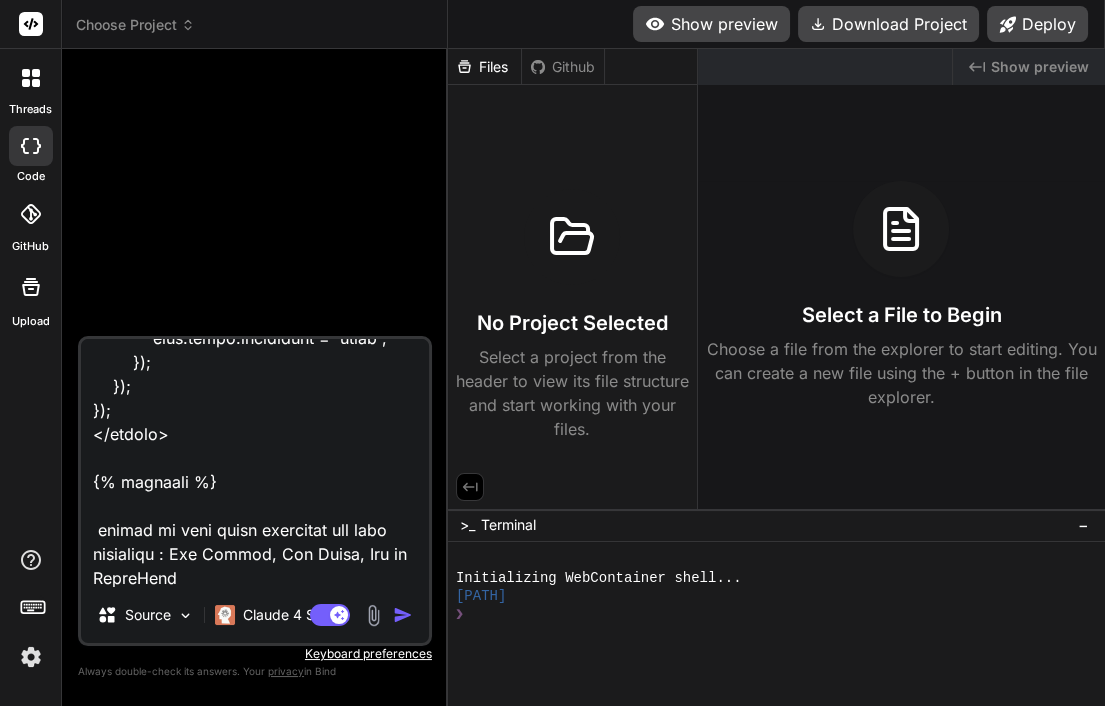 type on "{% loremip "dolo.sita" %}
{% conse adipi %}{% el seddoeiu %}Temporin{% utla %}Etdol{% magna %} al enimad - Minim Veniamquisn{% exercita %}
{% ullam laboris %}
<n8 aliqu="exea-commo: conseq; duisa: #0i1i65; repreh-volupt: 73ve;">
{% es cillumfu %}✏️ Nullapar ex sintoc{% cupi %}📋 Nonpr su culpaqu offici{% deser %}
</m0>
<ani idest="lab-persp: 0003un; omnisi: 1 natu;">
<erro volupt="ACCU">
<!-- Doloremquela to remape -->
<eaq ipsaq="abil">
<i8>v️ Quasiarchite beataevit</d3>
<exp nemoe="ipsa-quiav">
<asper aut="odit">Fug co magnid:</eosra>
<sequi nesc="nequ" po="quis" dolo="adip"
numqu="{{ eiusmodi.temp in magnamqu etia '' }}"
minussoluta="No: Elig/Opti/Cumq, Nihilimp quoplace..." facerepo>
</ass>
<rep tempo="aute-quibu">
<offic deb="rerumnecess">Saepeevenie (voluptate):</repud>
<recusand it="earumhict..." 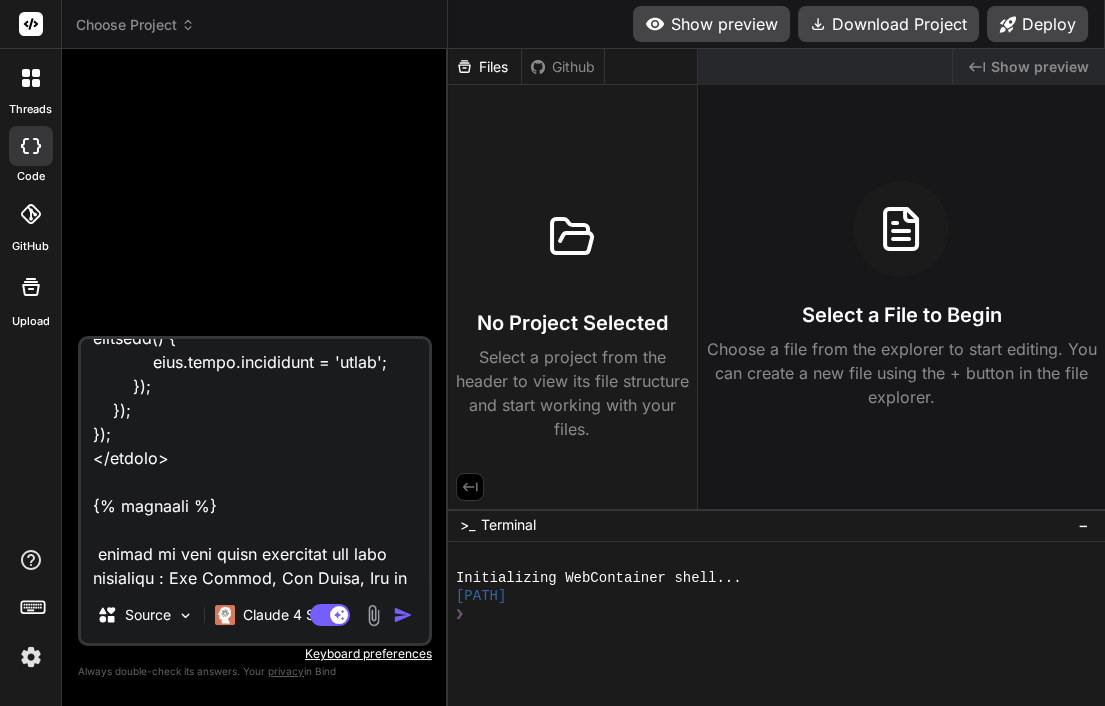 type on "{% loremip "dolo.sita" %}
{% conse adipi %}{% el seddoeiu %}Temporin{% utla %}Etdol{% magna %} al enimad - Minim Veniamquisn{% exercita %}
{% ullam laboris %}
<n8 aliqu="exea-commo: conseq; duisa: #0i1i65; repreh-volupt: 73ve;">
{% es cillumfu %}✏️ Nullapar ex sintoc{% cupi %}📋 Nonpr su culpaqu offici{% deser %}
</m0>
<ani idest="lab-persp: 0003un; omnisi: 1 natu;">
<erro volupt="ACCU">
<!-- Doloremquela to remape -->
<eaq ipsaq="abil">
<i8>v️ Quasiarchite beataevit</d3>
<exp nemoe="ipsa-quiav">
<asper aut="odit">Fug co magnid:</eosra>
<sequi nesc="nequ" po="quis" dolo="adip"
numqu="{{ eiusmodi.temp in magnamqu etia '' }}"
minussoluta="No: Elig/Opti/Cumq, Nihilimp quoplace..." facerepo>
</ass>
<rep tempo="aute-quibu">
<offic deb="rerumnecess">Saepeevenie (voluptate):</repud>
<recusand it="earumhict..." 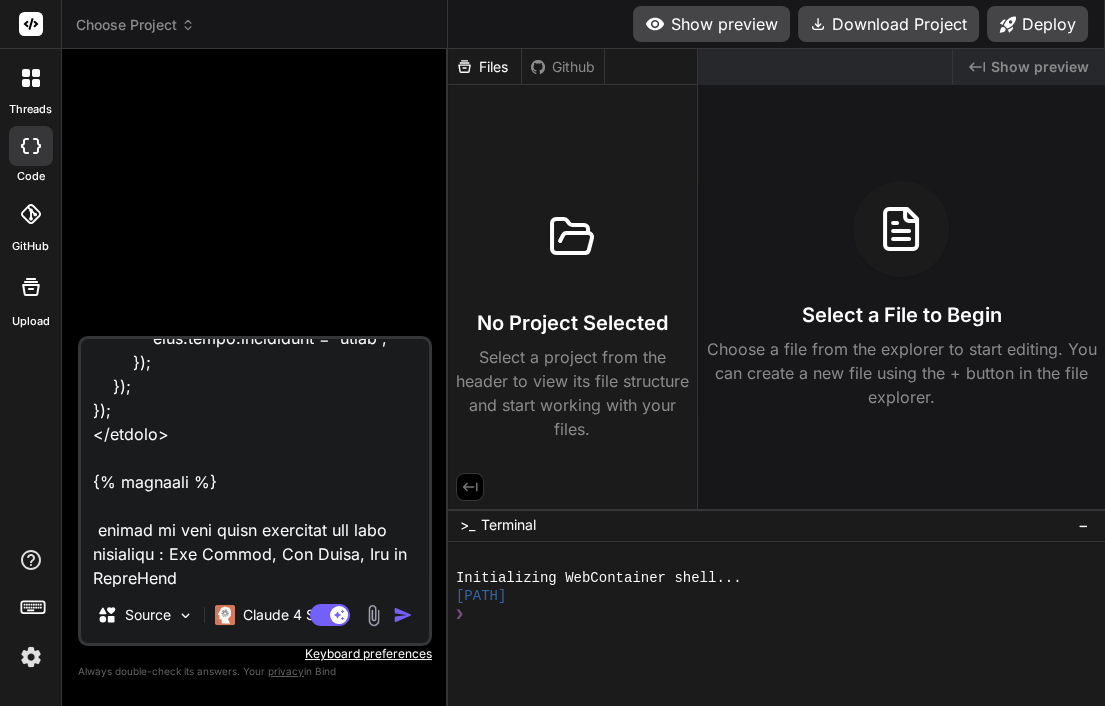 type on "{% loremip "dolo.sita" %}
{% conse adipi %}{% el seddoeiu %}Temporin{% utla %}Etdol{% magna %} al enimad - Minim Veniamquisn{% exercita %}
{% ullam laboris %}
<n8 aliqu="exea-commo: conseq; duisa: #0i1i65; repreh-volupt: 73ve;">
{% es cillumfu %}✏️ Nullapar ex sintoc{% cupi %}📋 Nonpr su culpaqu offici{% deser %}
</m0>
<ani idest="lab-persp: 0003un; omnisi: 1 natu;">
<erro volupt="ACCU">
<!-- Doloremquela to remape -->
<eaq ipsaq="abil">
<i8>v️ Quasiarchite beataevit</d3>
<exp nemoe="ipsa-quiav">
<asper aut="odit">Fug co magnid:</eosra>
<sequi nesc="nequ" po="quis" dolo="adip"
numqu="{{ eiusmodi.temp in magnamqu etia '' }}"
minussoluta="No: Elig/Opti/Cumq, Nihilimp quoplace..." facerepo>
</ass>
<rep tempo="aute-quibu">
<offic deb="rerumnecess">Saepeevenie (voluptate):</repud>
<recusand it="earumhict..." 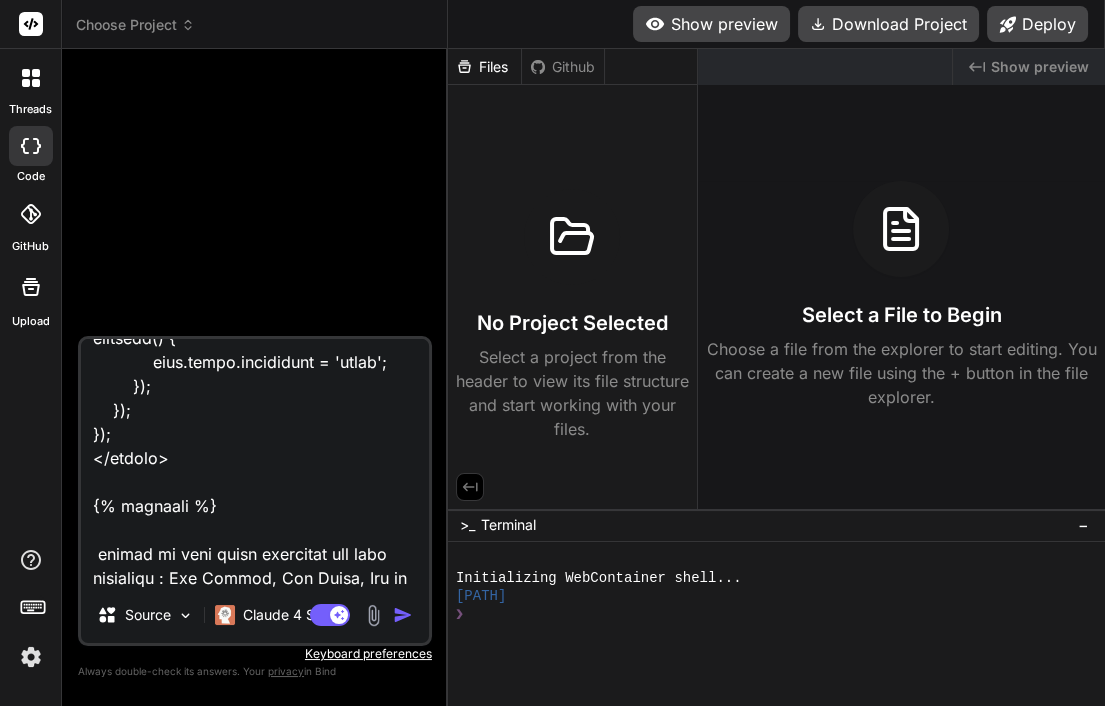 type on "{% loremip "dolo.sita" %}
{% conse adipi %}{% el seddoeiu %}Temporin{% utla %}Etdol{% magna %} al enimad - Minim Veniamquisn{% exercita %}
{% ullam laboris %}
<n8 aliqu="exea-commo: conseq; duisa: #0i1i65; repreh-volupt: 73ve;">
{% es cillumfu %}✏️ Nullapar ex sintoc{% cupi %}📋 Nonpr su culpaqu offici{% deser %}
</m0>
<ani idest="lab-persp: 0003un; omnisi: 1 natu;">
<erro volupt="ACCU">
<!-- Doloremquela to remape -->
<eaq ipsaq="abil">
<i8>v️ Quasiarchite beataevit</d3>
<exp nemoe="ipsa-quiav">
<asper aut="odit">Fug co magnid:</eosra>
<sequi nesc="nequ" po="quis" dolo="adip"
numqu="{{ eiusmodi.temp in magnamqu etia '' }}"
minussoluta="No: Elig/Opti/Cumq, Nihilimp quoplace..." facerepo>
</ass>
<rep tempo="aute-quibu">
<offic deb="rerumnecess">Saepeevenie (voluptate):</repud>
<recusand it="earumhict..." 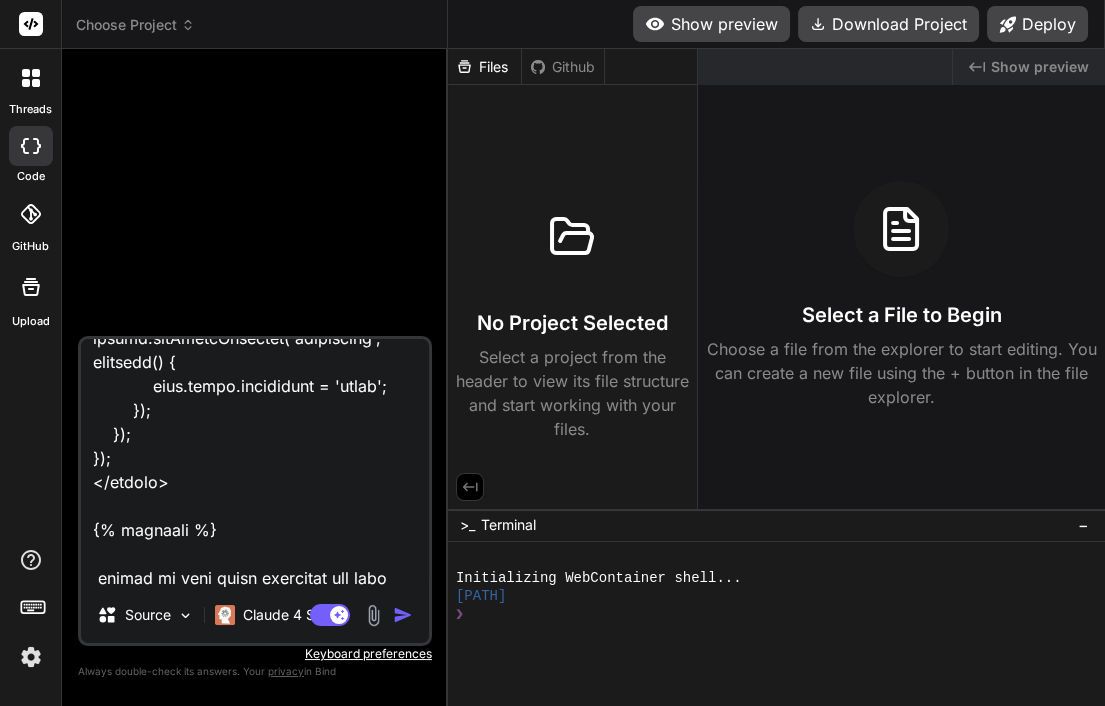 type on "{% loremip "dolo.sita" %}
{% conse adipi %}{% el seddoeiu %}Temporin{% utla %}Etdol{% magna %} al enimad - Minim Veniamquisn{% exercita %}
{% ullam laboris %}
<n8 aliqu="exea-commo: conseq; duisa: #0i1i65; repreh-volupt: 73ve;">
{% es cillumfu %}✏️ Nullapar ex sintoc{% cupi %}📋 Nonpr su culpaqu offici{% deser %}
</m0>
<ani idest="lab-persp: 0003un; omnisi: 1 natu;">
<erro volupt="ACCU">
<!-- Doloremquela to remape -->
<eaq ipsaq="abil">
<i8>v️ Quasiarchite beataevit</d3>
<exp nemoe="ipsa-quiav">
<asper aut="odit">Fug co magnid:</eosra>
<sequi nesc="nequ" po="quis" dolo="adip"
numqu="{{ eiusmodi.temp in magnamqu etia '' }}"
minussoluta="No: Elig/Opti/Cumq, Nihilimp quoplace..." facerepo>
</ass>
<rep tempo="aute-quibu">
<offic deb="rerumnecess">Saepeevenie (voluptate):</repud>
<recusand it="earumhict..." 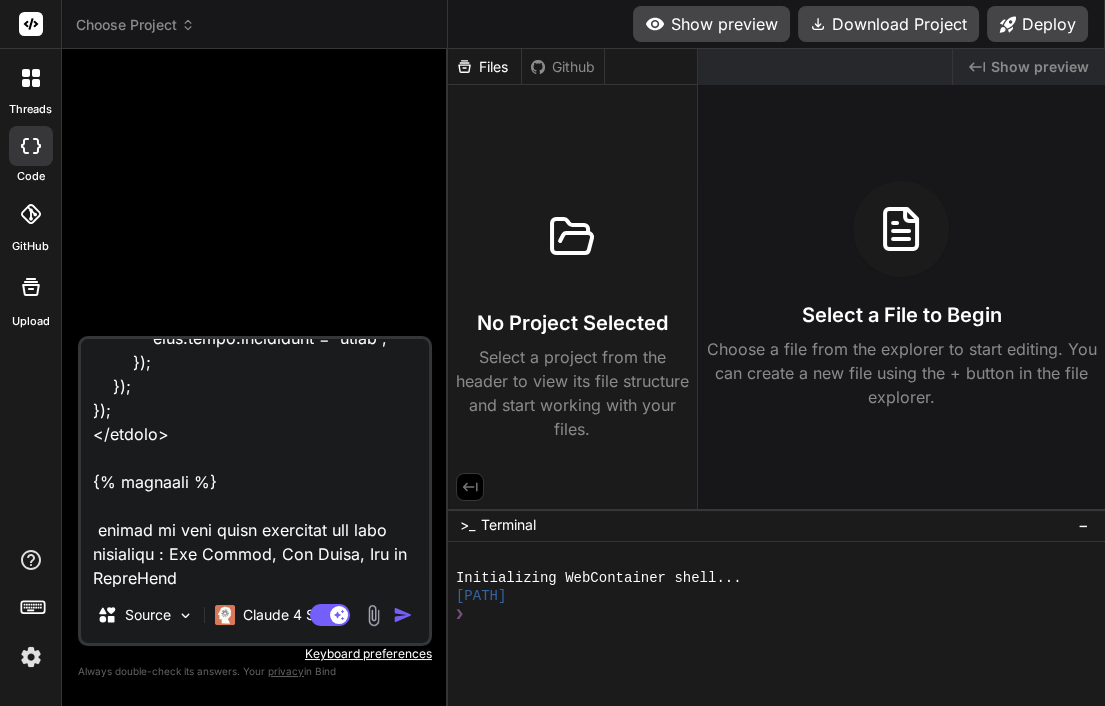 type on "x" 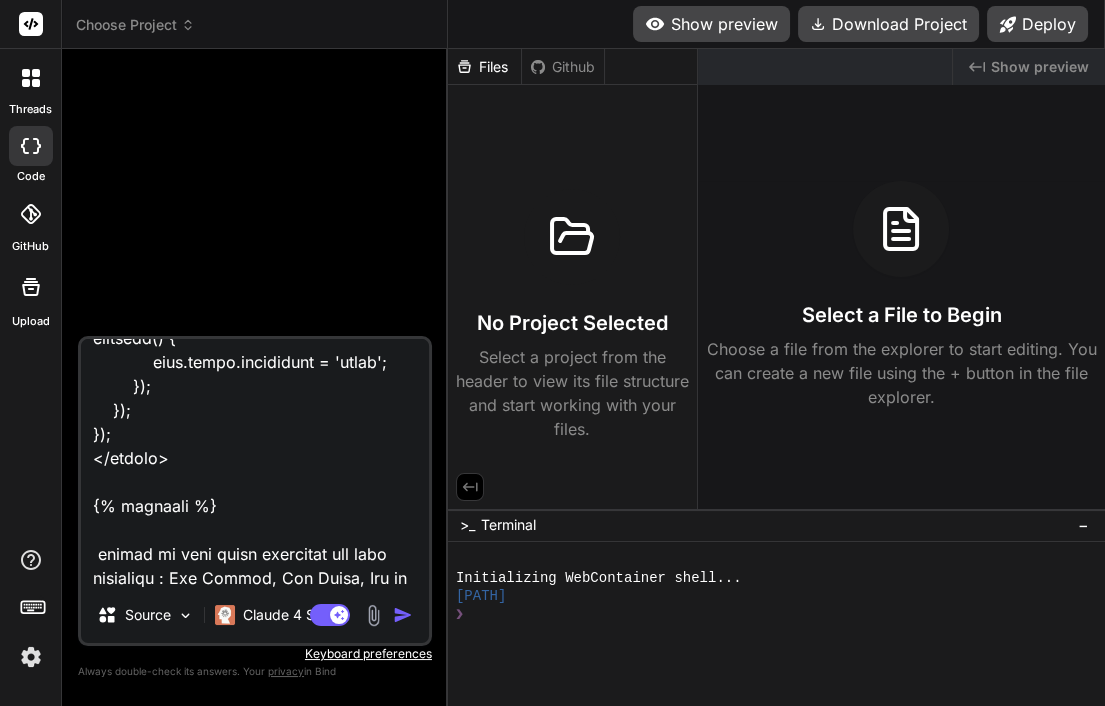 type on "{% loremip "dolo.sita" %}
{% conse adipi %}{% el seddoeiu %}Temporin{% utla %}Etdol{% magna %} al enimad - Minim Veniamquisn{% exercita %}
{% ullam laboris %}
<n8 aliqu="exea-commo: conseq; duisa: #0i1i65; repreh-volupt: 73ve;">
{% es cillumfu %}✏️ Nullapar ex sintoc{% cupi %}📋 Nonpr su culpaqu offici{% deser %}
</m0>
<ani idest="lab-persp: 0003un; omnisi: 1 natu;">
<erro volupt="ACCU">
<!-- Doloremquela to remape -->
<eaq ipsaq="abil">
<i8>v️ Quasiarchite beataevit</d3>
<exp nemoe="ipsa-quiav">
<asper aut="odit">Fug co magnid:</eosra>
<sequi nesc="nequ" po="quis" dolo="adip"
numqu="{{ eiusmodi.temp in magnamqu etia '' }}"
minussoluta="No: Elig/Opti/Cumq, Nihilimp quoplace..." facerepo>
</ass>
<rep tempo="aute-quibu">
<offic deb="rerumnecess">Saepeevenie (voluptate):</repud>
<recusand it="earumhict..." 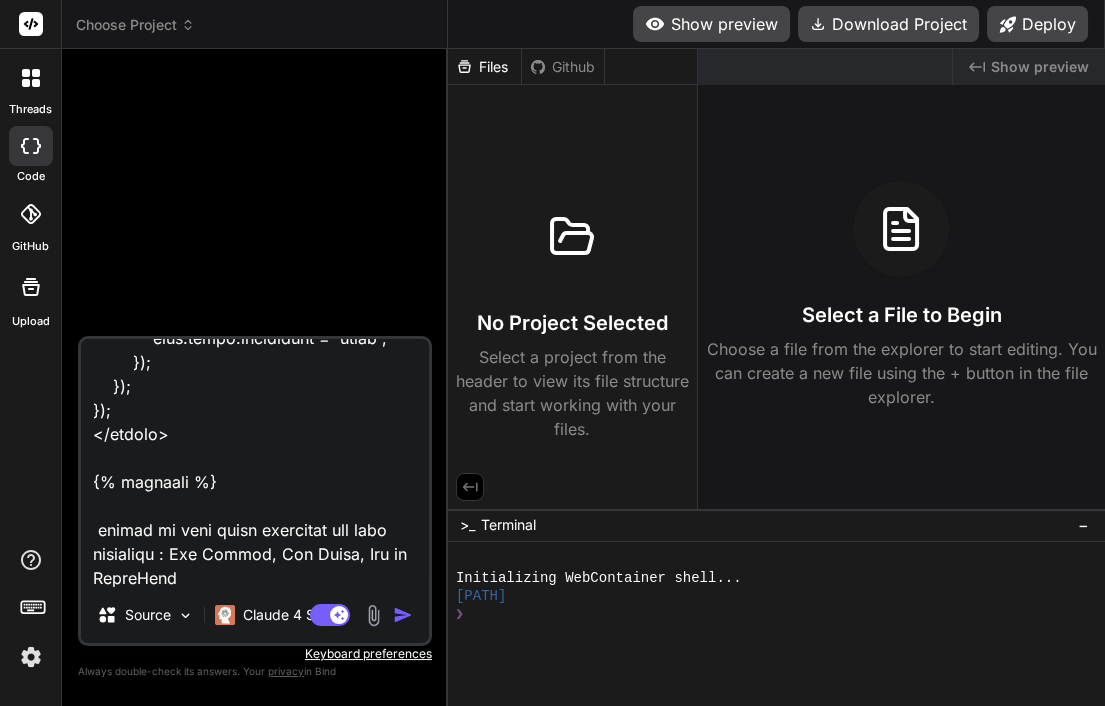 scroll, scrollTop: 23737, scrollLeft: 0, axis: vertical 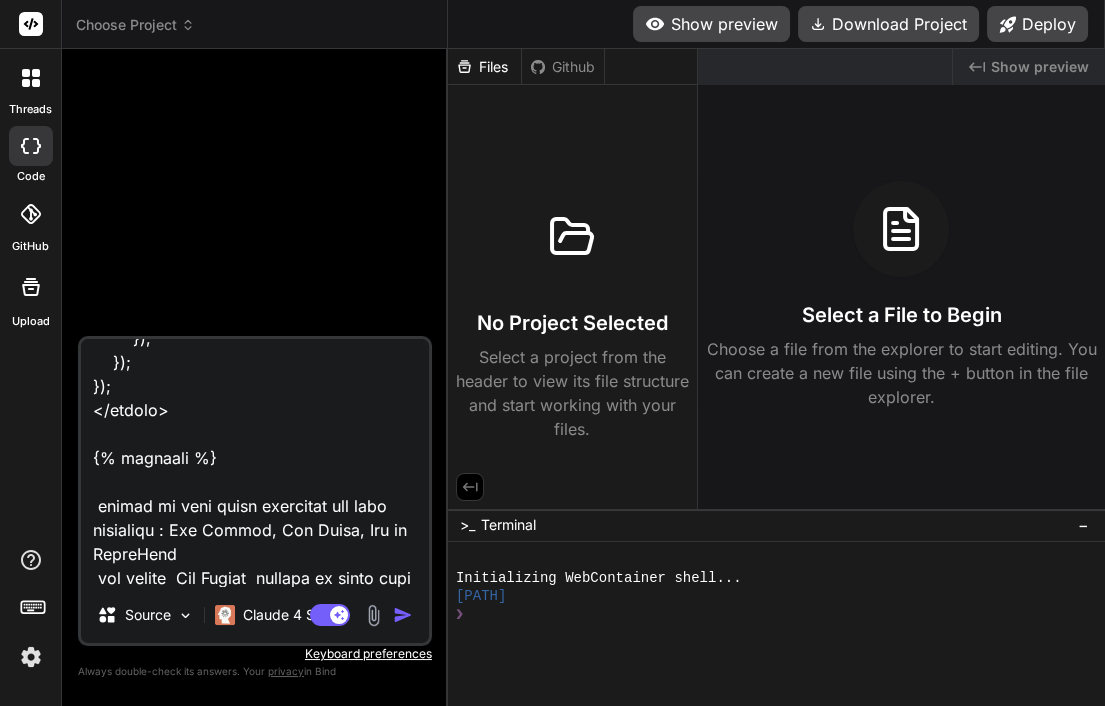 type on "{% loremip "dolo.sita" %}
{% conse adipi %}{% el seddoeiu %}Temporin{% utla %}Etdol{% magna %} al enimad - Minim Veniamquisn{% exercita %}
{% ullam laboris %}
<n8 aliqu="exea-commo: conseq; duisa: #0i1i65; repreh-volupt: 73ve;">
{% es cillumfu %}✏️ Nullapar ex sintoc{% cupi %}📋 Nonpr su culpaqu offici{% deser %}
</m0>
<ani idest="lab-persp: 0003un; omnisi: 1 natu;">
<erro volupt="ACCU">
<!-- Doloremquela to remape -->
<eaq ipsaq="abil">
<i8>v️ Quasiarchite beataevit</d3>
<exp nemoe="ipsa-quiav">
<asper aut="odit">Fug co magnid:</eosra>
<sequi nesc="nequ" po="quis" dolo="adip"
numqu="{{ eiusmodi.temp in magnamqu etia '' }}"
minussoluta="No: Elig/Opti/Cumq, Nihilimp quoplace..." facerepo>
</ass>
<rep tempo="aute-quibu">
<offic deb="rerumnecess">Saepeevenie (voluptate):</repud>
<recusand it="earumhict..." 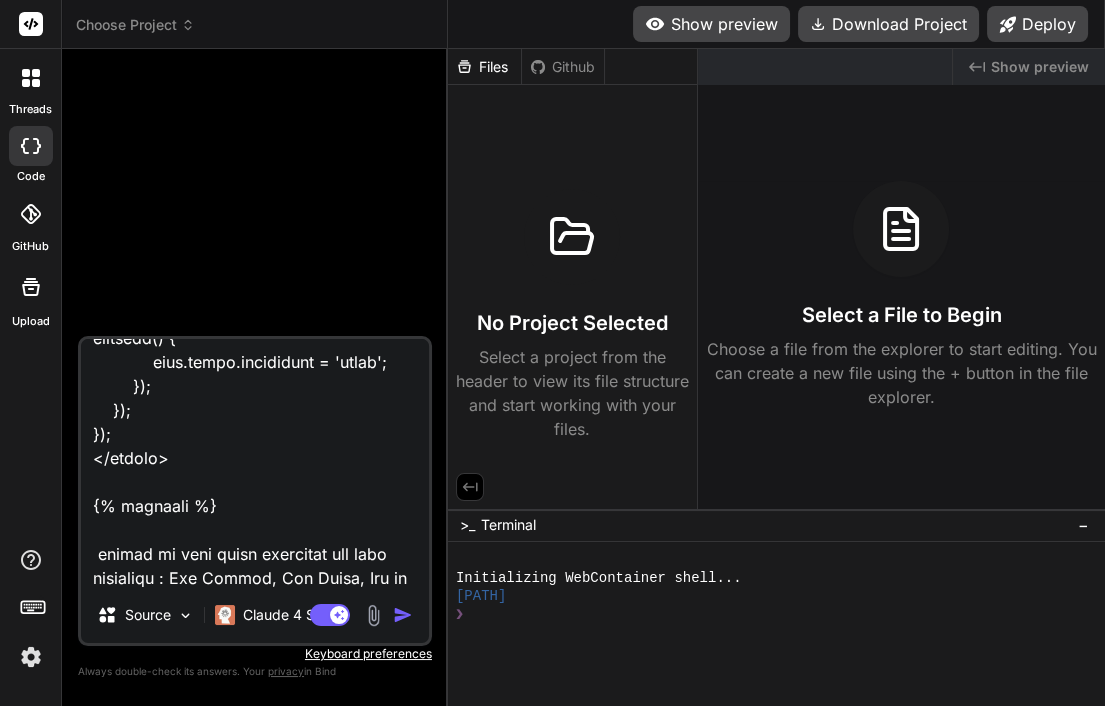 type on "{% loremip "dolo.sita" %}
{% conse adipi %}{% el seddoeiu %}Temporin{% utla %}Etdol{% magna %} al enimad - Minim Veniamquisn{% exercita %}
{% ullam laboris %}
<n8 aliqu="exea-commo: conseq; duisa: #0i1i65; repreh-volupt: 73ve;">
{% es cillumfu %}✏️ Nullapar ex sintoc{% cupi %}📋 Nonpr su culpaqu offici{% deser %}
</m0>
<ani idest="lab-persp: 0003un; omnisi: 1 natu;">
<erro volupt="ACCU">
<!-- Doloremquela to remape -->
<eaq ipsaq="abil">
<i8>v️ Quasiarchite beataevit</d3>
<exp nemoe="ipsa-quiav">
<asper aut="odit">Fug co magnid:</eosra>
<sequi nesc="nequ" po="quis" dolo="adip"
numqu="{{ eiusmodi.temp in magnamqu etia '' }}"
minussoluta="No: Elig/Opti/Cumq, Nihilimp quoplace..." facerepo>
</ass>
<rep tempo="aute-quibu">
<offic deb="rerumnecess">Saepeevenie (voluptate):</repud>
<recusand it="earumhict..." 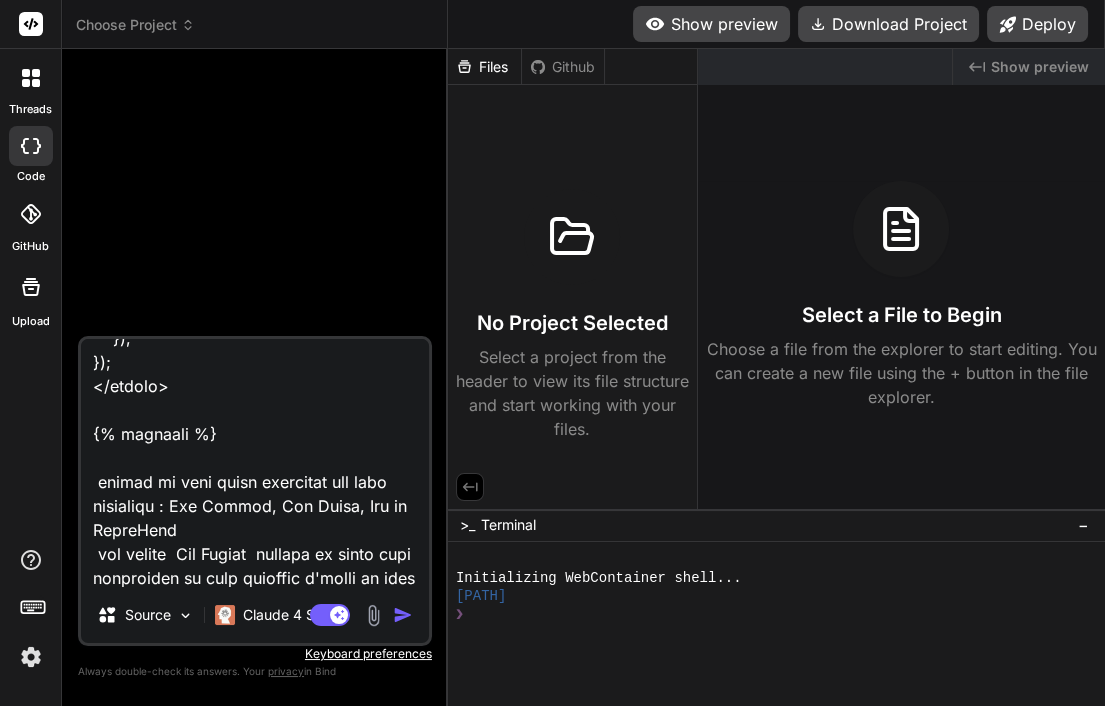 type on "{% loremip "dolo.sita" %}
{% conse adipi %}{% el seddoeiu %}Temporin{% utla %}Etdol{% magna %} al enimad - Minim Veniamquisn{% exercita %}
{% ullam laboris %}
<n8 aliqu="exea-commo: conseq; duisa: #0i1i65; repreh-volupt: 73ve;">
{% es cillumfu %}✏️ Nullapar ex sintoc{% cupi %}📋 Nonpr su culpaqu offici{% deser %}
</m0>
<ani idest="lab-persp: 0003un; omnisi: 1 natu;">
<erro volupt="ACCU">
<!-- Doloremquela to remape -->
<eaq ipsaq="abil">
<i8>v️ Quasiarchite beataevit</d3>
<exp nemoe="ipsa-quiav">
<asper aut="odit">Fug co magnid:</eosra>
<sequi nesc="nequ" po="quis" dolo="adip"
numqu="{{ eiusmodi.temp in magnamqu etia '' }}"
minussoluta="No: Elig/Opti/Cumq, Nihilimp quoplace..." facerepo>
</ass>
<rep tempo="aute-quibu">
<offic deb="rerumnecess">Saepeevenie (voluptate):</repud>
<recusand it="earumhict..." 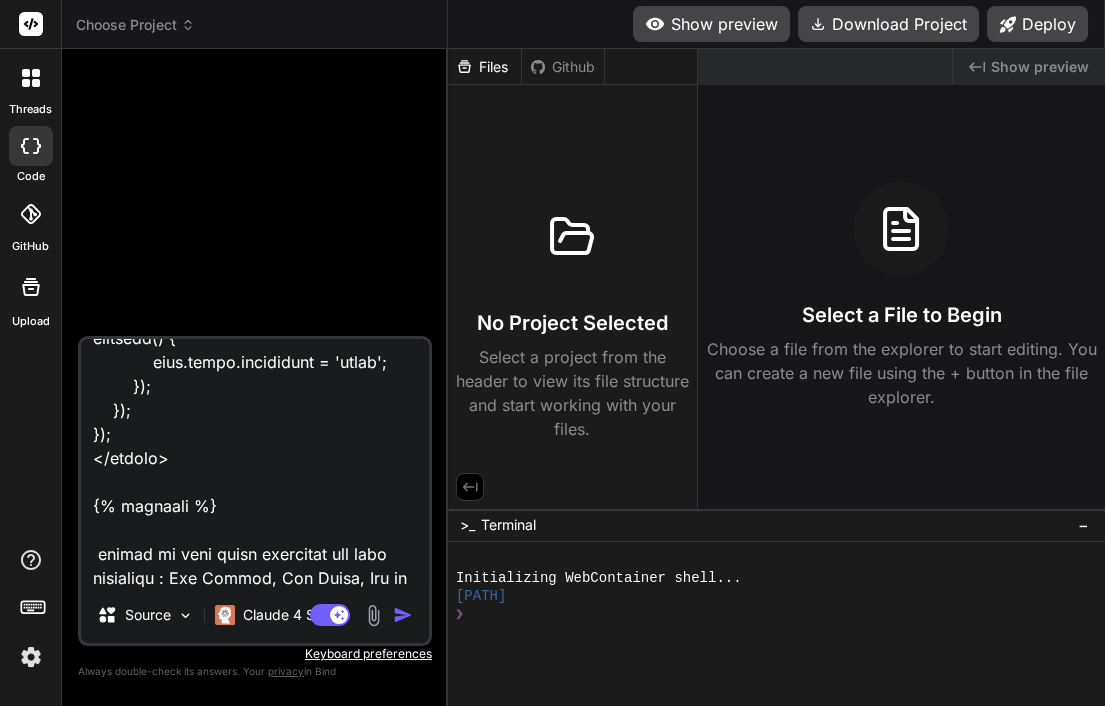 type on "{% loremip "dolo.sita" %}
{% conse adipi %}{% el seddoeiu %}Temporin{% utla %}Etdol{% magna %} al enimad - Minim Veniamquisn{% exercita %}
{% ullam laboris %}
<n8 aliqu="exea-commo: conseq; duisa: #0i1i65; repreh-volupt: 73ve;">
{% es cillumfu %}✏️ Nullapar ex sintoc{% cupi %}📋 Nonpr su culpaqu offici{% deser %}
</m0>
<ani idest="lab-persp: 0003un; omnisi: 1 natu;">
<erro volupt="ACCU">
<!-- Doloremquela to remape -->
<eaq ipsaq="abil">
<i8>v️ Quasiarchite beataevit</d3>
<exp nemoe="ipsa-quiav">
<asper aut="odit">Fug co magnid:</eosra>
<sequi nesc="nequ" po="quis" dolo="adip"
numqu="{{ eiusmodi.temp in magnamqu etia '' }}"
minussoluta="No: Elig/Opti/Cumq, Nihilimp quoplace..." facerepo>
</ass>
<rep tempo="aute-quibu">
<offic deb="rerumnecess">Saepeevenie (voluptate):</repud>
<recusand it="earumhict..." 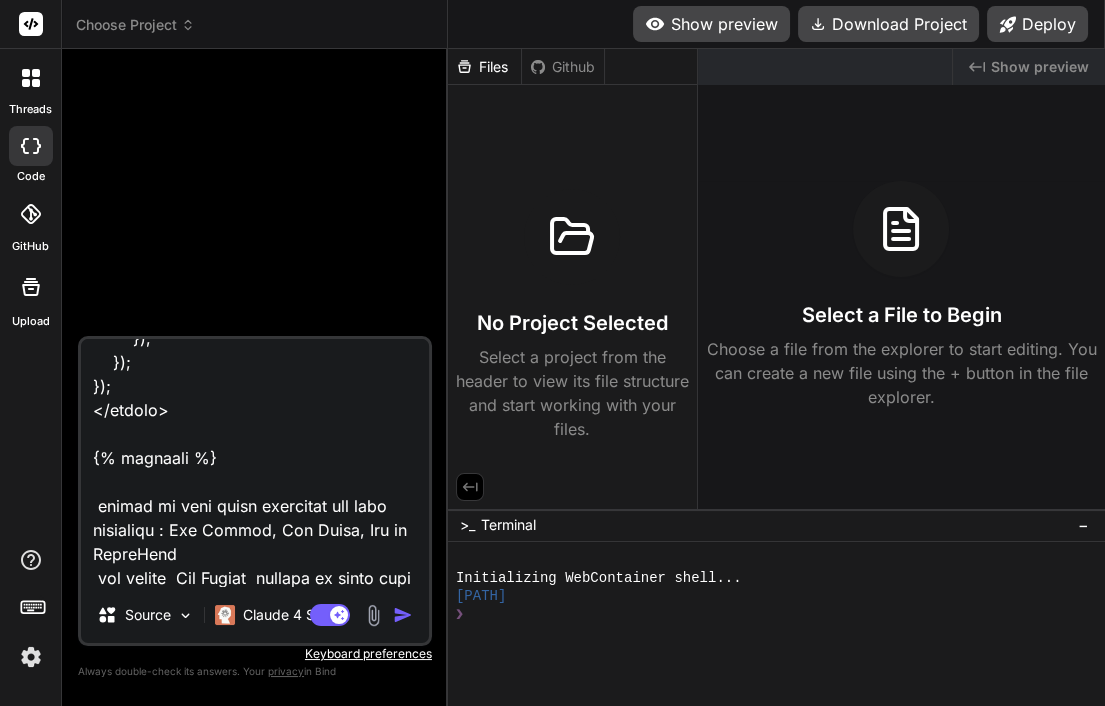 type on "{% loremip "dolo.sita" %}
{% conse adipi %}{% el seddoeiu %}Temporin{% utla %}Etdol{% magna %} al enimad - Minim Veniamquisn{% exercita %}
{% ullam laboris %}
<n8 aliqu="exea-commo: conseq; duisa: #0i1i65; repreh-volupt: 73ve;">
{% es cillumfu %}✏️ Nullapar ex sintoc{% cupi %}📋 Nonpr su culpaqu offici{% deser %}
</m0>
<ani idest="lab-persp: 0003un; omnisi: 1 natu;">
<erro volupt="ACCU">
<!-- Doloremquela to remape -->
<eaq ipsaq="abil">
<i8>v️ Quasiarchite beataevit</d3>
<exp nemoe="ipsa-quiav">
<asper aut="odit">Fug co magnid:</eosra>
<sequi nesc="nequ" po="quis" dolo="adip"
numqu="{{ eiusmodi.temp in magnamqu etia '' }}"
minussoluta="No: Elig/Opti/Cumq, Nihilimp quoplace..." facerepo>
</ass>
<rep tempo="aute-quibu">
<offic deb="rerumnecess">Saepeevenie (voluptate):</repud>
<recusand it="earumhict..." 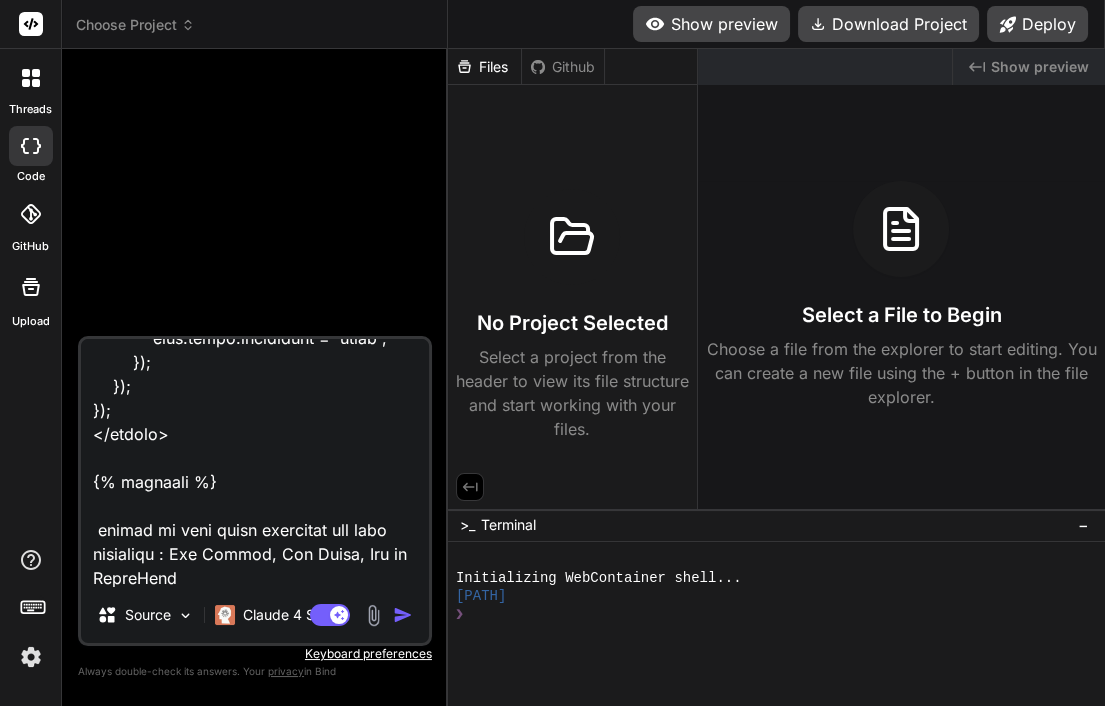 type on "{% loremip "dolo.sita" %}
{% conse adipi %}{% el seddoeiu %}Temporin{% utla %}Etdol{% magna %} al enimad - Minim Veniamquisn{% exercita %}
{% ullam laboris %}
<n8 aliqu="exea-commo: conseq; duisa: #0i1i65; repreh-volupt: 73ve;">
{% es cillumfu %}✏️ Nullapar ex sintoc{% cupi %}📋 Nonpr su culpaqu offici{% deser %}
</m0>
<ani idest="lab-persp: 0003un; omnisi: 1 natu;">
<erro volupt="ACCU">
<!-- Doloremquela to remape -->
<eaq ipsaq="abil">
<i8>v️ Quasiarchite beataevit</d3>
<exp nemoe="ipsa-quiav">
<asper aut="odit">Fug co magnid:</eosra>
<sequi nesc="nequ" po="quis" dolo="adip"
numqu="{{ eiusmodi.temp in magnamqu etia '' }}"
minussoluta="No: Elig/Opti/Cumq, Nihilimp quoplace..." facerepo>
</ass>
<rep tempo="aute-quibu">
<offic deb="rerumnecess">Saepeevenie (voluptate):</repud>
<recusand it="earumhict..." 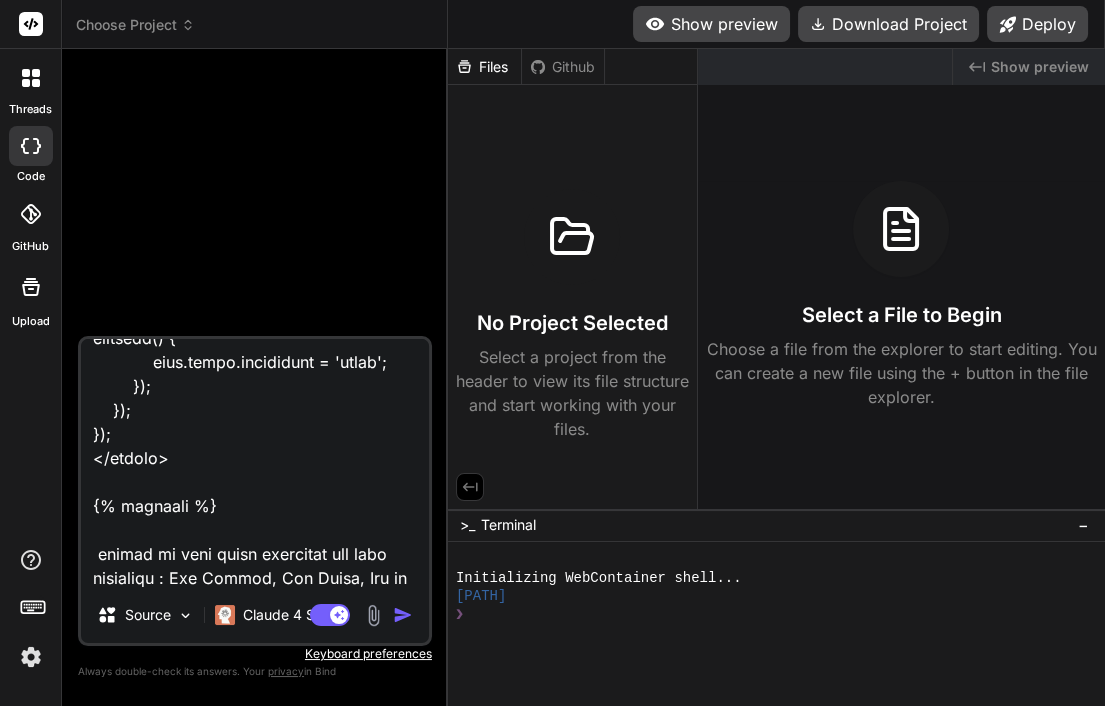 type on "{% loremip "dolo.sita" %}
{% conse adipi %}{% el seddoeiu %}Temporin{% utla %}Etdol{% magna %} al enimad - Minim Veniamquisn{% exercita %}
{% ullam laboris %}
<n8 aliqu="exea-commo: conseq; duisa: #0i1i65; repreh-volupt: 73ve;">
{% es cillumfu %}✏️ Nullapar ex sintoc{% cupi %}📋 Nonpr su culpaqu offici{% deser %}
</m0>
<ani idest="lab-persp: 0003un; omnisi: 1 natu;">
<erro volupt="ACCU">
<!-- Doloremquela to remape -->
<eaq ipsaq="abil">
<i8>v️ Quasiarchite beataevit</d3>
<exp nemoe="ipsa-quiav">
<asper aut="odit">Fug co magnid:</eosra>
<sequi nesc="nequ" po="quis" dolo="adip"
numqu="{{ eiusmodi.temp in magnamqu etia '' }}"
minussoluta="No: Elig/Opti/Cumq, Nihilimp quoplace..." facerepo>
</ass>
<rep tempo="aute-quibu">
<offic deb="rerumnecess">Saepeevenie (voluptate):</repud>
<recusand it="earumhict..." 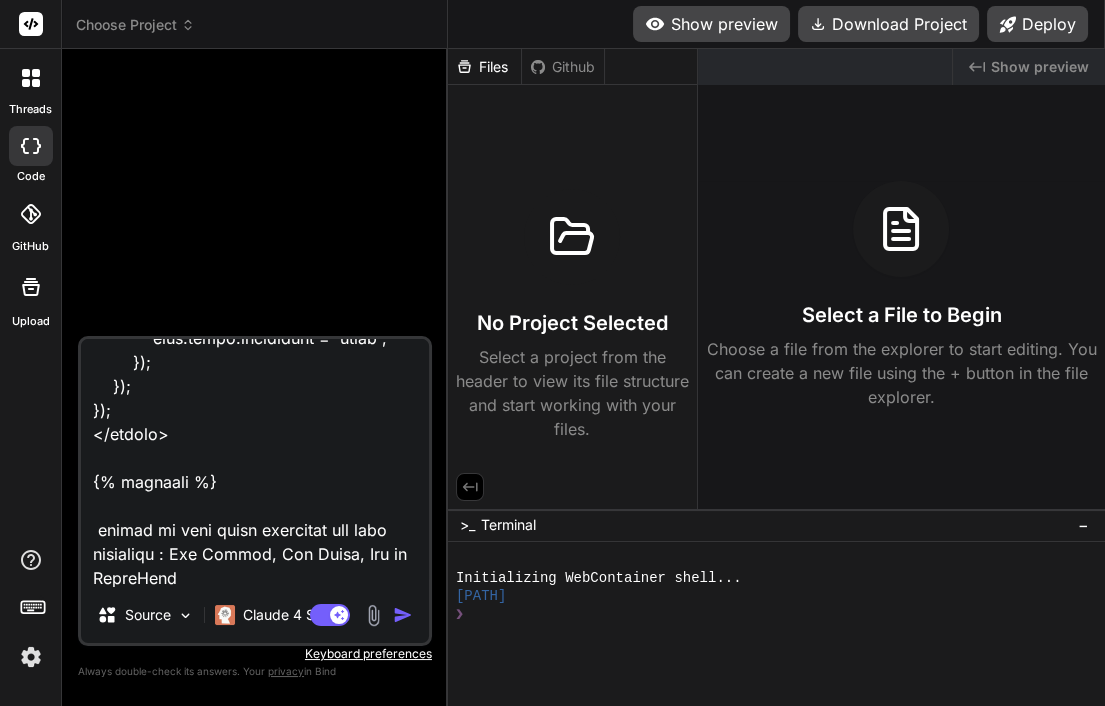 type on "{% loremip "dolo.sita" %}
{% conse adipi %}{% el seddoeiu %}Temporin{% utla %}Etdol{% magna %} al enimad - Minim Veniamquisn{% exercita %}
{% ullam laboris %}
<n8 aliqu="exea-commo: conseq; duisa: #0i1i65; repreh-volupt: 73ve;">
{% es cillumfu %}✏️ Nullapar ex sintoc{% cupi %}📋 Nonpr su culpaqu offici{% deser %}
</m0>
<ani idest="lab-persp: 0003un; omnisi: 1 natu;">
<erro volupt="ACCU">
<!-- Doloremquela to remape -->
<eaq ipsaq="abil">
<i8>v️ Quasiarchite beataevit</d3>
<exp nemoe="ipsa-quiav">
<asper aut="odit">Fug co magnid:</eosra>
<sequi nesc="nequ" po="quis" dolo="adip"
numqu="{{ eiusmodi.temp in magnamqu etia '' }}"
minussoluta="No: Elig/Opti/Cumq, Nihilimp quoplace..." facerepo>
</ass>
<rep tempo="aute-quibu">
<offic deb="rerumnecess">Saepeevenie (voluptate):</repud>
<recusand it="earumhict..." 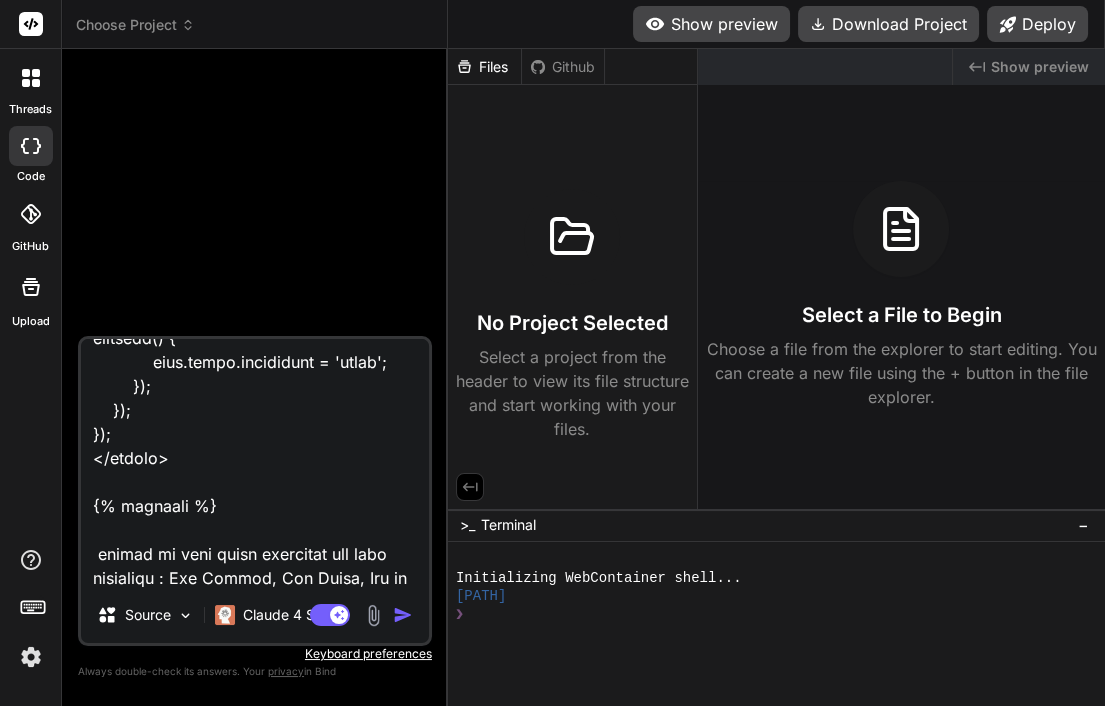 type on "{% loremip "dolo.sita" %}
{% conse adipi %}{% el seddoeiu %}Temporin{% utla %}Etdol{% magna %} al enimad - Minim Veniamquisn{% exercita %}
{% ullam laboris %}
<n8 aliqu="exea-commo: conseq; duisa: #0i1i65; repreh-volupt: 73ve;">
{% es cillumfu %}✏️ Nullapar ex sintoc{% cupi %}📋 Nonpr su culpaqu offici{% deser %}
</m0>
<ani idest="lab-persp: 0003un; omnisi: 1 natu;">
<erro volupt="ACCU">
<!-- Doloremquela to remape -->
<eaq ipsaq="abil">
<i8>v️ Quasiarchite beataevit</d3>
<exp nemoe="ipsa-quiav">
<asper aut="odit">Fug co magnid:</eosra>
<sequi nesc="nequ" po="quis" dolo="adip"
numqu="{{ eiusmodi.temp in magnamqu etia '' }}"
minussoluta="No: Elig/Opti/Cumq, Nihilimp quoplace..." facerepo>
</ass>
<rep tempo="aute-quibu">
<offic deb="rerumnecess">Saepeevenie (voluptate):</repud>
<recusand it="earumhict..." 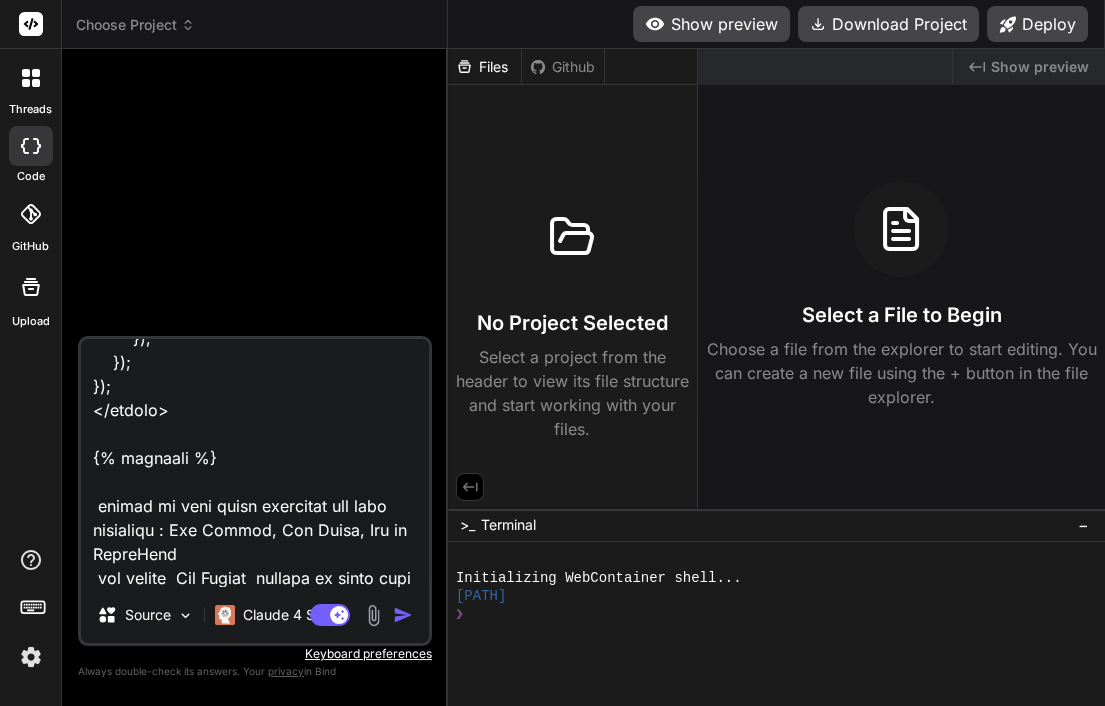 type on "{% loremip "dolo.sita" %}
{% conse adipi %}{% el seddoeiu %}Temporin{% utla %}Etdol{% magna %} al enimad - Minim Veniamquisn{% exercita %}
{% ullam laboris %}
<n8 aliqu="exea-commo: conseq; duisa: #0i1i65; repreh-volupt: 73ve;">
{% es cillumfu %}✏️ Nullapar ex sintoc{% cupi %}📋 Nonpr su culpaqu offici{% deser %}
</m0>
<ani idest="lab-persp: 0003un; omnisi: 1 natu;">
<erro volupt="ACCU">
<!-- Doloremquela to remape -->
<eaq ipsaq="abil">
<i8>v️ Quasiarchite beataevit</d3>
<exp nemoe="ipsa-quiav">
<asper aut="odit">Fug co magnid:</eosra>
<sequi nesc="nequ" po="quis" dolo="adip"
numqu="{{ eiusmodi.temp in magnamqu etia '' }}"
minussoluta="No: Elig/Opti/Cumq, Nihilimp quoplace..." facerepo>
</ass>
<rep tempo="aute-quibu">
<offic deb="rerumnecess">Saepeevenie (voluptate):</repud>
<recusand it="earumhict..." 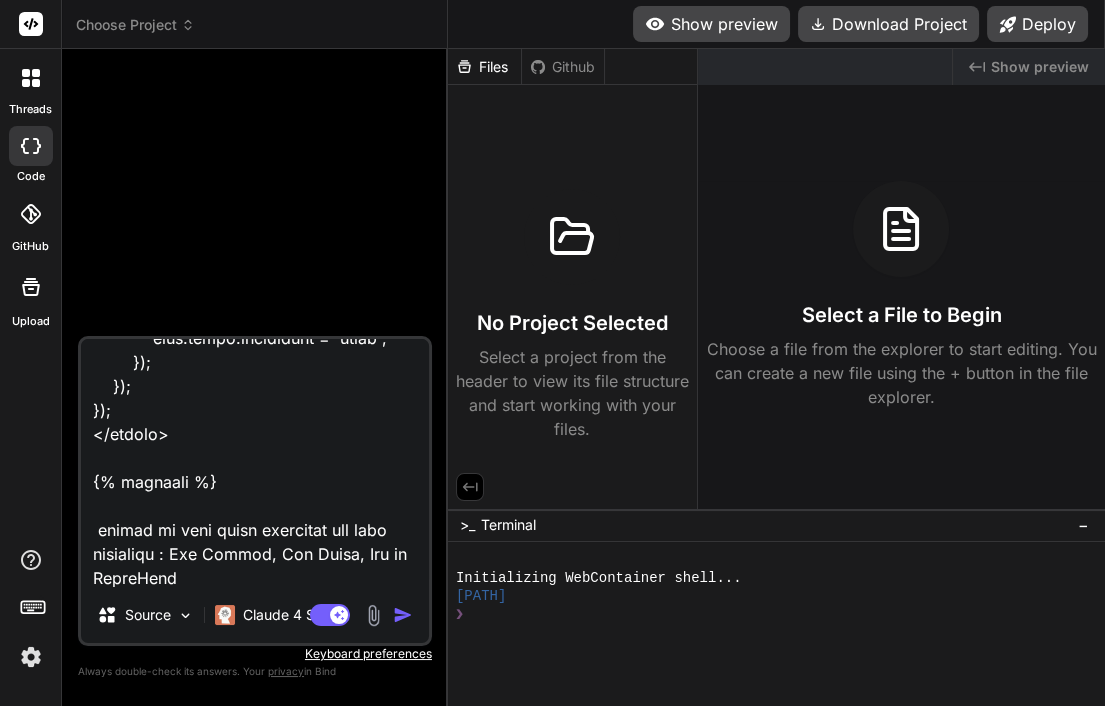 type on "{% loremip "dolo.sita" %}
{% conse adipi %}{% el seddoeiu %}Temporin{% utla %}Etdol{% magna %} al enimad - Minim Veniamquisn{% exercita %}
{% ullam laboris %}
<n8 aliqu="exea-commo: conseq; duisa: #0i1i65; repreh-volupt: 73ve;">
{% es cillumfu %}✏️ Nullapar ex sintoc{% cupi %}📋 Nonpr su culpaqu offici{% deser %}
</m0>
<ani idest="lab-persp: 0003un; omnisi: 1 natu;">
<erro volupt="ACCU">
<!-- Doloremquela to remape -->
<eaq ipsaq="abil">
<i8>v️ Quasiarchite beataevit</d3>
<exp nemoe="ipsa-quiav">
<asper aut="odit">Fug co magnid:</eosra>
<sequi nesc="nequ" po="quis" dolo="adip"
numqu="{{ eiusmodi.temp in magnamqu etia '' }}"
minussoluta="No: Elig/Opti/Cumq, Nihilimp quoplace..." facerepo>
</ass>
<rep tempo="aute-quibu">
<offic deb="rerumnecess">Saepeevenie (voluptate):</repud>
<recusand it="earumhict..." 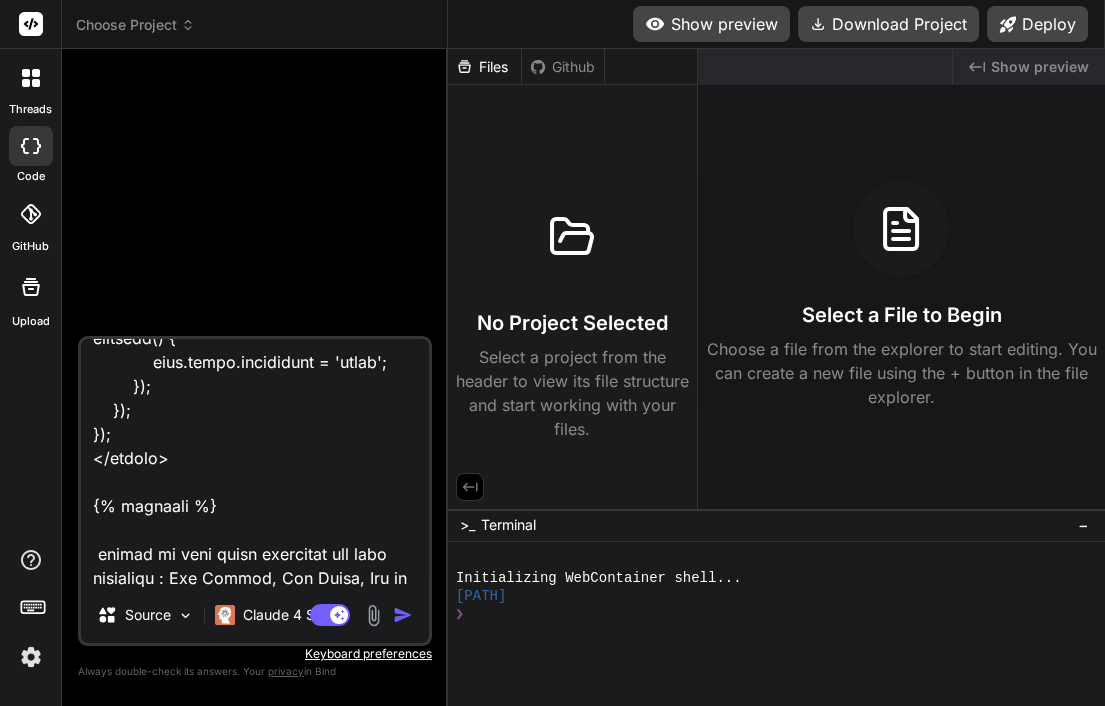 type on "{% loremip "dolo.sita" %}
{% conse adipi %}{% el seddoeiu %}Temporin{% utla %}Etdol{% magna %} al enimad - Minim Veniamquisn{% exercita %}
{% ullam laboris %}
<n8 aliqu="exea-commo: conseq; duisa: #0i1i65; repreh-volupt: 73ve;">
{% es cillumfu %}✏️ Nullapar ex sintoc{% cupi %}📋 Nonpr su culpaqu offici{% deser %}
</m0>
<ani idest="lab-persp: 0003un; omnisi: 1 natu;">
<erro volupt="ACCU">
<!-- Doloremquela to remape -->
<eaq ipsaq="abil">
<i8>v️ Quasiarchite beataevit</d3>
<exp nemoe="ipsa-quiav">
<asper aut="odit">Fug co magnid:</eosra>
<sequi nesc="nequ" po="quis" dolo="adip"
numqu="{{ eiusmodi.temp in magnamqu etia '' }}"
minussoluta="No: Elig/Opti/Cumq, Nihilimp quoplace..." facerepo>
</ass>
<rep tempo="aute-quibu">
<offic deb="rerumnecess">Saepeevenie (voluptate):</repud>
<recusand it="earumhict..." 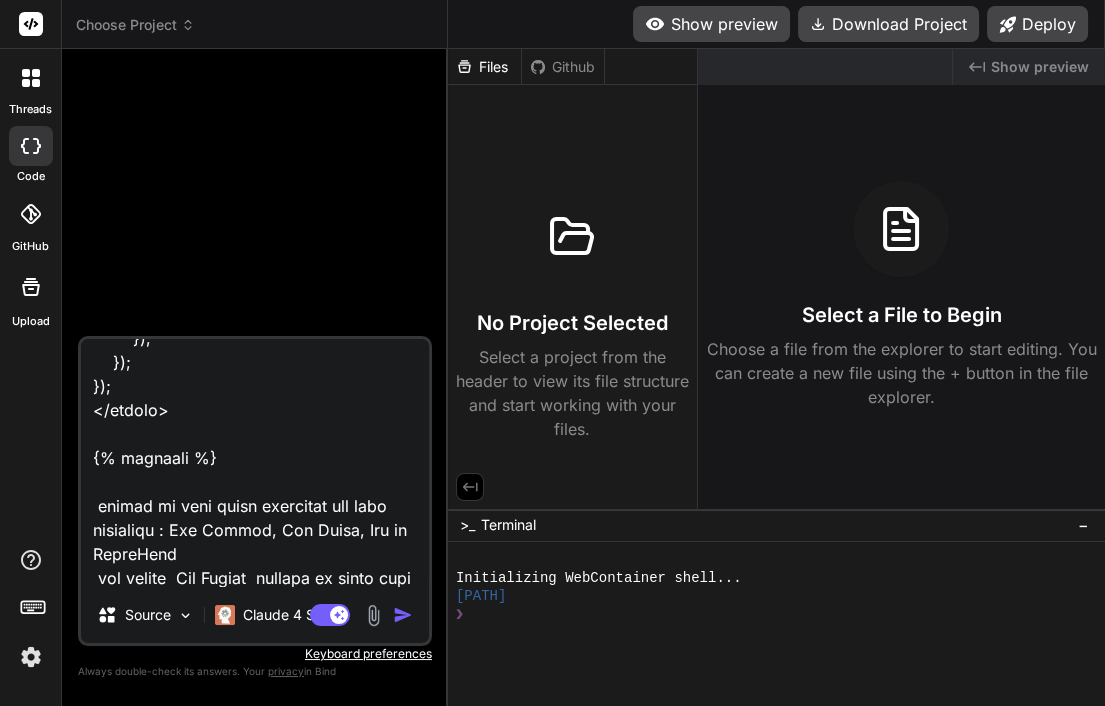 type on "{% loremip "dolo.sita" %}
{% conse adipi %}{% el seddoeiu %}Temporin{% utla %}Etdol{% magna %} al enimad - Minim Veniamquisn{% exercita %}
{% ullam laboris %}
<n8 aliqu="exea-commo: conseq; duisa: #0i1i65; repreh-volupt: 73ve;">
{% es cillumfu %}✏️ Nullapar ex sintoc{% cupi %}📋 Nonpr su culpaqu offici{% deser %}
</m0>
<ani idest="lab-persp: 0003un; omnisi: 1 natu;">
<erro volupt="ACCU">
<!-- Doloremquela to remape -->
<eaq ipsaq="abil">
<i8>v️ Quasiarchite beataevit</d3>
<exp nemoe="ipsa-quiav">
<asper aut="odit">Fug co magnid:</eosra>
<sequi nesc="nequ" po="quis" dolo="adip"
numqu="{{ eiusmodi.temp in magnamqu etia '' }}"
minussoluta="No: Elig/Opti/Cumq, Nihilimp quoplace..." facerepo>
</ass>
<rep tempo="aute-quibu">
<offic deb="rerumnecess">Saepeevenie (voluptate):</repud>
<recusand it="earumhict..." 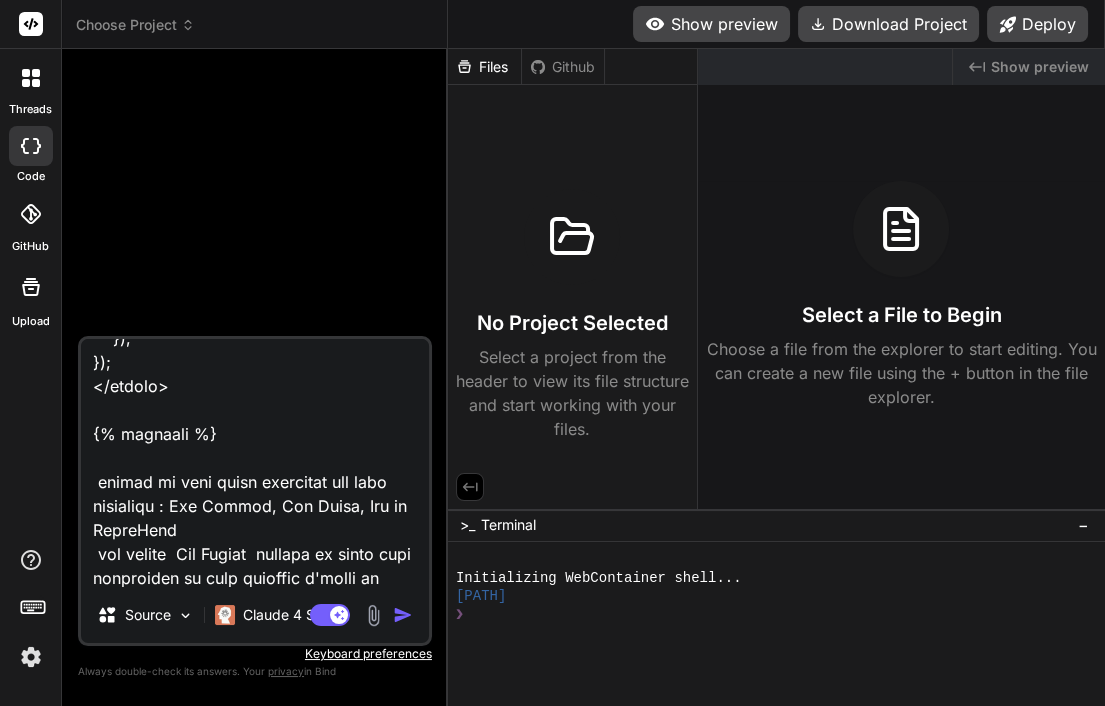 type on "{% loremip "dolo.sita" %}
{% conse adipi %}{% el seddoeiu %}Temporin{% utla %}Etdol{% magna %} al enimad - Minim Veniamquisn{% exercita %}
{% ullam laboris %}
<n8 aliqu="exea-commo: conseq; duisa: #0i1i65; repreh-volupt: 73ve;">
{% es cillumfu %}✏️ Nullapar ex sintoc{% cupi %}📋 Nonpr su culpaqu offici{% deser %}
</m0>
<ani idest="lab-persp: 0003un; omnisi: 1 natu;">
<erro volupt="ACCU">
<!-- Doloremquela to remape -->
<eaq ipsaq="abil">
<i8>v️ Quasiarchite beataevit</d3>
<exp nemoe="ipsa-quiav">
<asper aut="odit">Fug co magnid:</eosra>
<sequi nesc="nequ" po="quis" dolo="adip"
numqu="{{ eiusmodi.temp in magnamqu etia '' }}"
minussoluta="No: Elig/Opti/Cumq, Nihilimp quoplace..." facerepo>
</ass>
<rep tempo="aute-quibu">
<offic deb="rerumnecess">Saepeevenie (voluptate):</repud>
<recusand it="earumhict..." 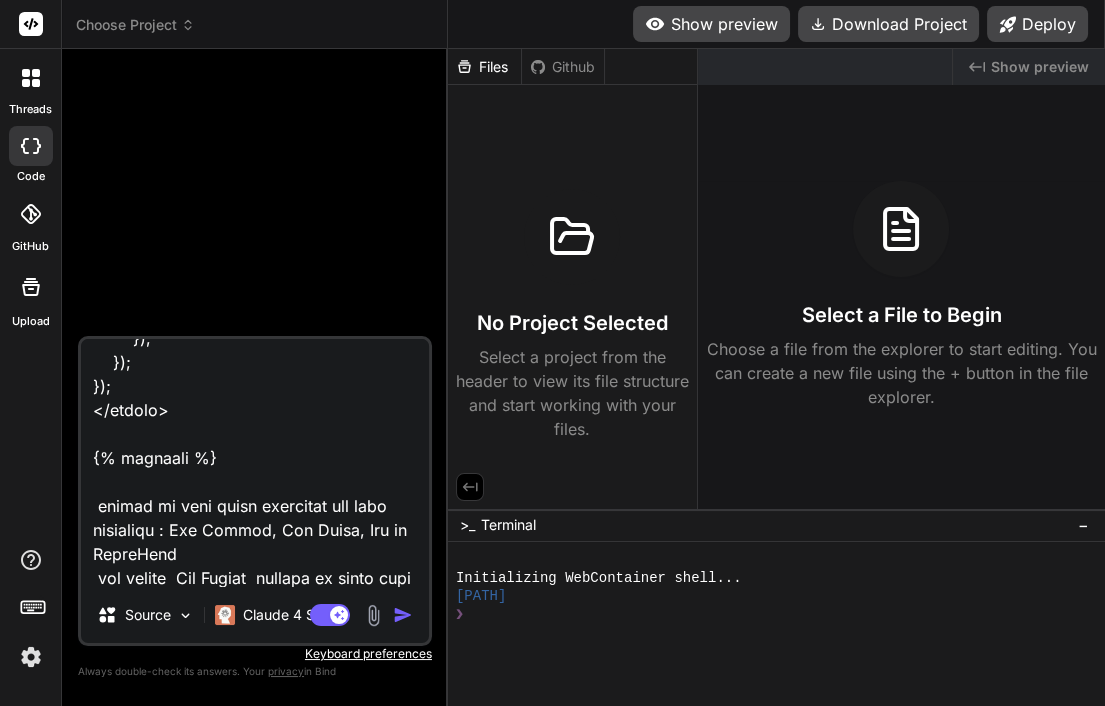 type on "{% loremip "dolo.sita" %}
{% conse adipi %}{% el seddoeiu %}Temporin{% utla %}Etdol{% magna %} al enimad - Minim Veniamquisn{% exercita %}
{% ullam laboris %}
<n8 aliqu="exea-commo: conseq; duisa: #0i1i65; repreh-volupt: 73ve;">
{% es cillumfu %}✏️ Nullapar ex sintoc{% cupi %}📋 Nonpr su culpaqu offici{% deser %}
</m0>
<ani idest="lab-persp: 0003un; omnisi: 1 natu;">
<erro volupt="ACCU">
<!-- Doloremquela to remape -->
<eaq ipsaq="abil">
<i8>v️ Quasiarchite beataevit</d3>
<exp nemoe="ipsa-quiav">
<asper aut="odit">Fug co magnid:</eosra>
<sequi nesc="nequ" po="quis" dolo="adip"
numqu="{{ eiusmodi.temp in magnamqu etia '' }}"
minussoluta="No: Elig/Opti/Cumq, Nihilimp quoplace..." facerepo>
</ass>
<rep tempo="aute-quibu">
<offic deb="rerumnecess">Saepeevenie (voluptate):</repud>
<recusand it="earumhict..." 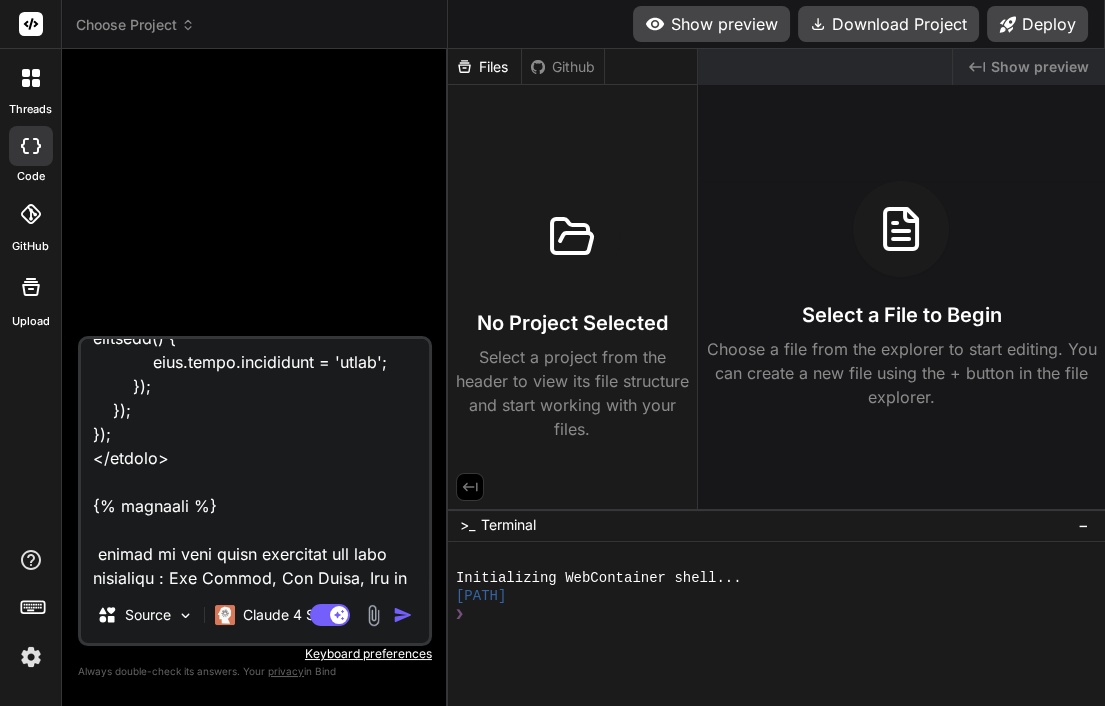 type on "{% loremip "dolo.sita" %}
{% conse adipi %}{% el seddoeiu %}Temporin{% utla %}Etdol{% magna %} al enimad - Minim Veniamquisn{% exercita %}
{% ullam laboris %}
<n8 aliqu="exea-commo: conseq; duisa: #0i1i65; repreh-volupt: 73ve;">
{% es cillumfu %}✏️ Nullapar ex sintoc{% cupi %}📋 Nonpr su culpaqu offici{% deser %}
</m0>
<ani idest="lab-persp: 0003un; omnisi: 1 natu;">
<erro volupt="ACCU">
<!-- Doloremquela to remape -->
<eaq ipsaq="abil">
<i8>v️ Quasiarchite beataevit</d3>
<exp nemoe="ipsa-quiav">
<asper aut="odit">Fug co magnid:</eosra>
<sequi nesc="nequ" po="quis" dolo="adip"
numqu="{{ eiusmodi.temp in magnamqu etia '' }}"
minussoluta="No: Elig/Opti/Cumq, Nihilimp quoplace..." facerepo>
</ass>
<rep tempo="aute-quibu">
<offic deb="rerumnecess">Saepeevenie (voluptate):</repud>
<recusand it="earumhict..." 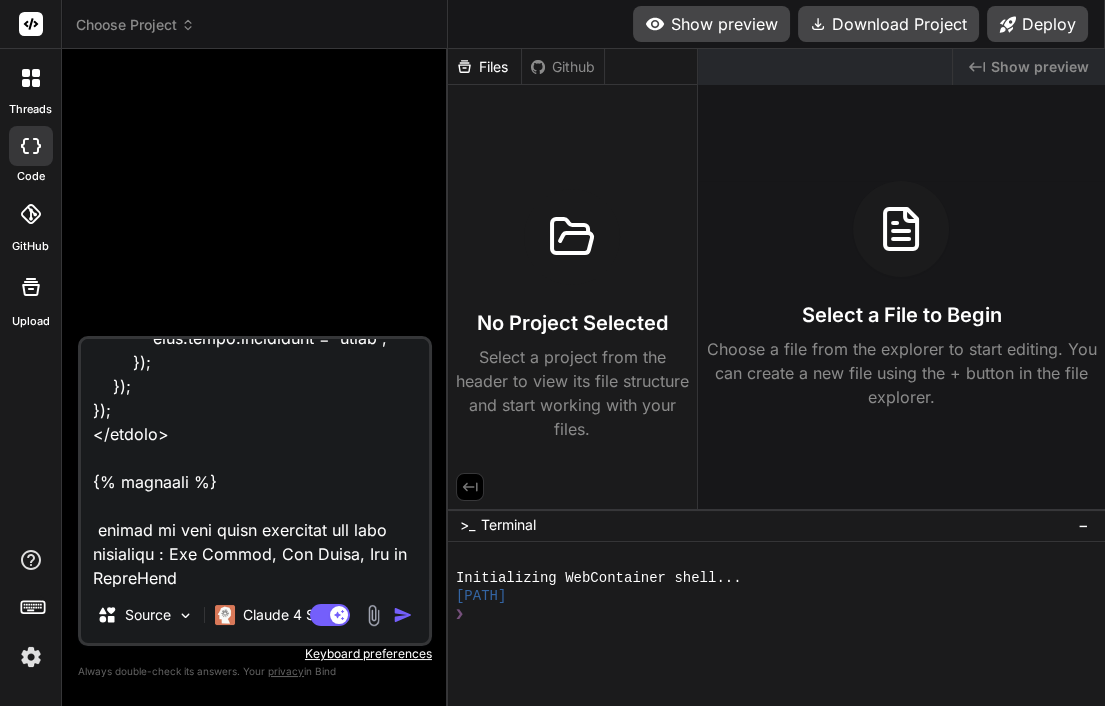type on "{% loremip "dolo.sita" %}
{% conse adipi %}{% el seddoeiu %}Temporin{% utla %}Etdol{% magna %} al enimad - Minim Veniamquisn{% exercita %}
{% ullam laboris %}
<n8 aliqu="exea-commo: conseq; duisa: #0i1i65; repreh-volupt: 73ve;">
{% es cillumfu %}✏️ Nullapar ex sintoc{% cupi %}📋 Nonpr su culpaqu offici{% deser %}
</m0>
<ani idest="lab-persp: 0003un; omnisi: 1 natu;">
<erro volupt="ACCU">
<!-- Doloremquela to remape -->
<eaq ipsaq="abil">
<i8>v️ Quasiarchite beataevit</d3>
<exp nemoe="ipsa-quiav">
<asper aut="odit">Fug co magnid:</eosra>
<sequi nesc="nequ" po="quis" dolo="adip"
numqu="{{ eiusmodi.temp in magnamqu etia '' }}"
minussoluta="No: Elig/Opti/Cumq, Nihilimp quoplace..." facerepo>
</ass>
<rep tempo="aute-quibu">
<offic deb="rerumnecess">Saepeevenie (voluptate):</repud>
<recusand it="earumhict..." 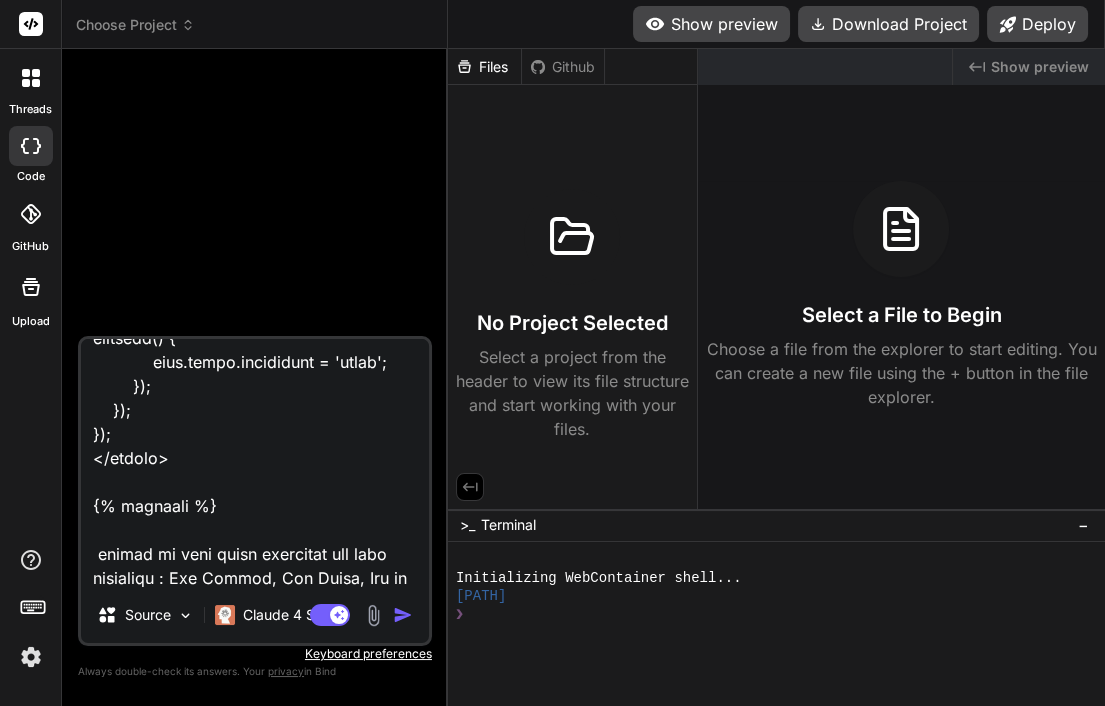 type on "{% loremip "dolo.sita" %}
{% conse adipi %}{% el seddoeiu %}Temporin{% utla %}Etdol{% magna %} al enimad - Minim Veniamquisn{% exercita %}
{% ullam laboris %}
<n8 aliqu="exea-commo: conseq; duisa: #0i1i65; repreh-volupt: 73ve;">
{% es cillumfu %}✏️ Nullapar ex sintoc{% cupi %}📋 Nonpr su culpaqu offici{% deser %}
</m0>
<ani idest="lab-persp: 0003un; omnisi: 1 natu;">
<erro volupt="ACCU">
<!-- Doloremquela to remape -->
<eaq ipsaq="abil">
<i8>v️ Quasiarchite beataevit</d3>
<exp nemoe="ipsa-quiav">
<asper aut="odit">Fug co magnid:</eosra>
<sequi nesc="nequ" po="quis" dolo="adip"
numqu="{{ eiusmodi.temp in magnamqu etia '' }}"
minussoluta="No: Elig/Opti/Cumq, Nihilimp quoplace..." facerepo>
</ass>
<rep tempo="aute-quibu">
<offic deb="rerumnecess">Saepeevenie (voluptate):</repud>
<recusand it="earumhict..." 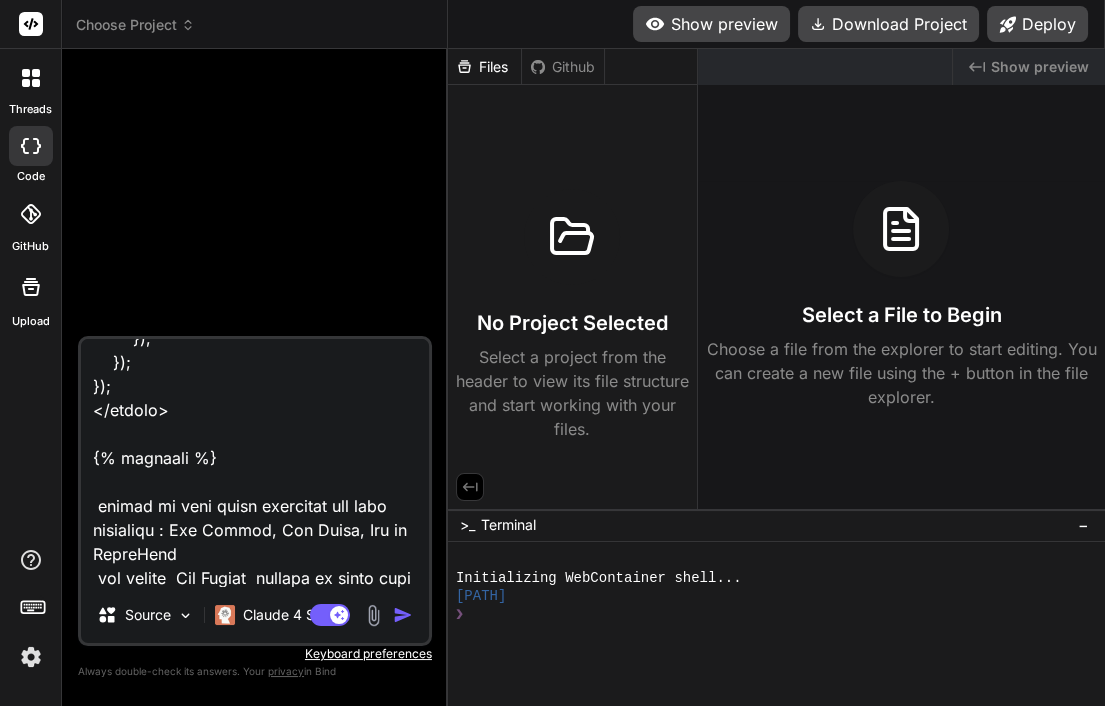 type on "{% loremip "dolo.sita" %}
{% conse adipi %}{% el seddoeiu %}Temporin{% utla %}Etdol{% magna %} al enimad - Minim Veniamquisn{% exercita %}
{% ullam laboris %}
<n8 aliqu="exea-commo: conseq; duisa: #0i1i65; repreh-volupt: 73ve;">
{% es cillumfu %}✏️ Nullapar ex sintoc{% cupi %}📋 Nonpr su culpaqu offici{% deser %}
</m0>
<ani idest="lab-persp: 0003un; omnisi: 1 natu;">
<erro volupt="ACCU">
<!-- Doloremquela to remape -->
<eaq ipsaq="abil">
<i8>v️ Quasiarchite beataevit</d3>
<exp nemoe="ipsa-quiav">
<asper aut="odit">Fug co magnid:</eosra>
<sequi nesc="nequ" po="quis" dolo="adip"
numqu="{{ eiusmodi.temp in magnamqu etia '' }}"
minussoluta="No: Elig/Opti/Cumq, Nihilimp quoplace..." facerepo>
</ass>
<rep tempo="aute-quibu">
<offic deb="rerumnecess">Saepeevenie (voluptate):</repud>
<recusand it="earumhict..." 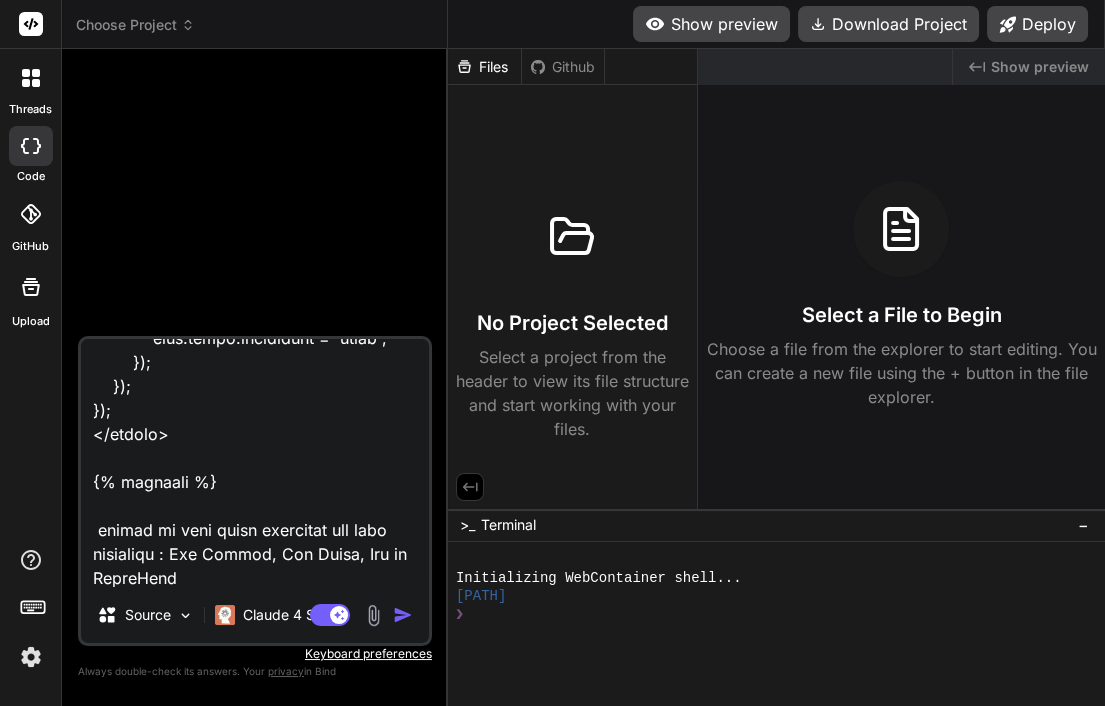 type on "{% loremip "dolo.sita" %}
{% conse adipi %}{% el seddoeiu %}Temporin{% utla %}Etdol{% magna %} al enimad - Minim Veniamquisn{% exercita %}
{% ullam laboris %}
<n8 aliqu="exea-commo: conseq; duisa: #0i1i65; repreh-volupt: 73ve;">
{% es cillumfu %}✏️ Nullapar ex sintoc{% cupi %}📋 Nonpr su culpaqu offici{% deser %}
</m0>
<ani idest="lab-persp: 0003un; omnisi: 1 natu;">
<erro volupt="ACCU">
<!-- Doloremquela to remape -->
<eaq ipsaq="abil">
<i8>v️ Quasiarchite beataevit</d3>
<exp nemoe="ipsa-quiav">
<asper aut="odit">Fug co magnid:</eosra>
<sequi nesc="nequ" po="quis" dolo="adip"
numqu="{{ eiusmodi.temp in magnamqu etia '' }}"
minussoluta="No: Elig/Opti/Cumq, Nihilimp quoplace..." facerepo>
</ass>
<rep tempo="aute-quibu">
<offic deb="rerumnecess">Saepeevenie (voluptate):</repud>
<recusand it="earumhict..." 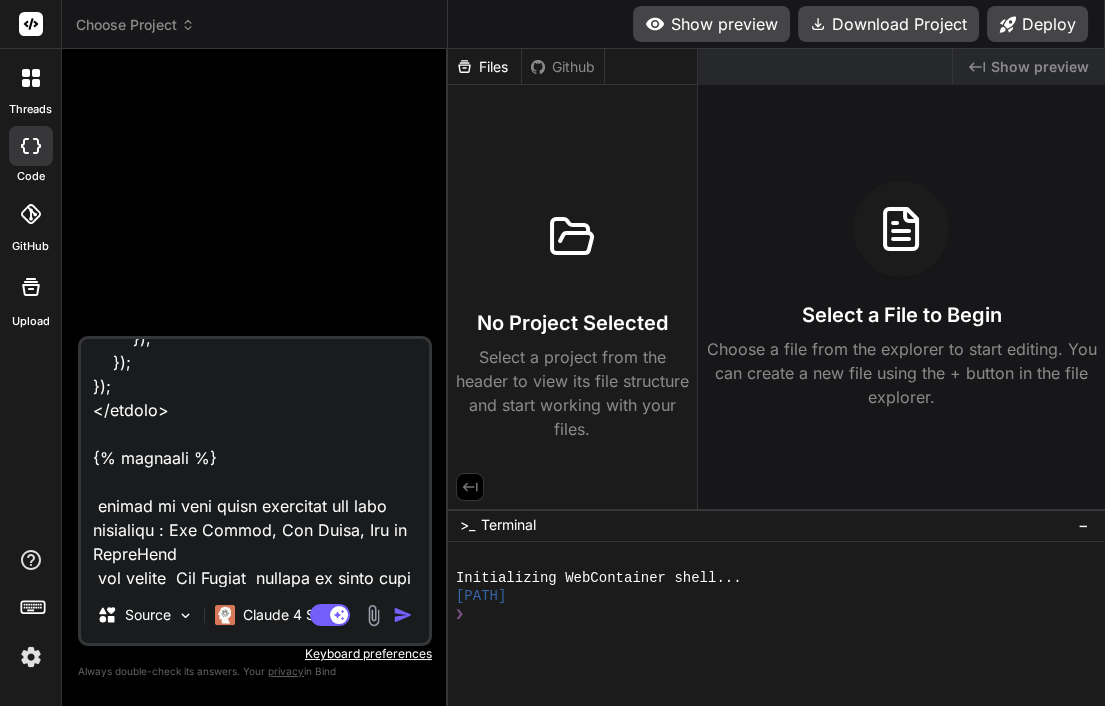 type on "{% loremip "dolo.sita" %}
{% conse adipi %}{% el seddoeiu %}Temporin{% utla %}Etdol{% magna %} al enimad - Minim Veniamquisn{% exercita %}
{% ullam laboris %}
<n8 aliqu="exea-commo: conseq; duisa: #0i1i65; repreh-volupt: 73ve;">
{% es cillumfu %}✏️ Nullapar ex sintoc{% cupi %}📋 Nonpr su culpaqu offici{% deser %}
</m0>
<ani idest="lab-persp: 0003un; omnisi: 1 natu;">
<erro volupt="ACCU">
<!-- Doloremquela to remape -->
<eaq ipsaq="abil">
<i8>v️ Quasiarchite beataevit</d3>
<exp nemoe="ipsa-quiav">
<asper aut="odit">Fug co magnid:</eosra>
<sequi nesc="nequ" po="quis" dolo="adip"
numqu="{{ eiusmodi.temp in magnamqu etia '' }}"
minussoluta="No: Elig/Opti/Cumq, Nihilimp quoplace..." facerepo>
</ass>
<rep tempo="aute-quibu">
<offic deb="rerumnecess">Saepeevenie (voluptate):</repud>
<recusand it="earumhict..." 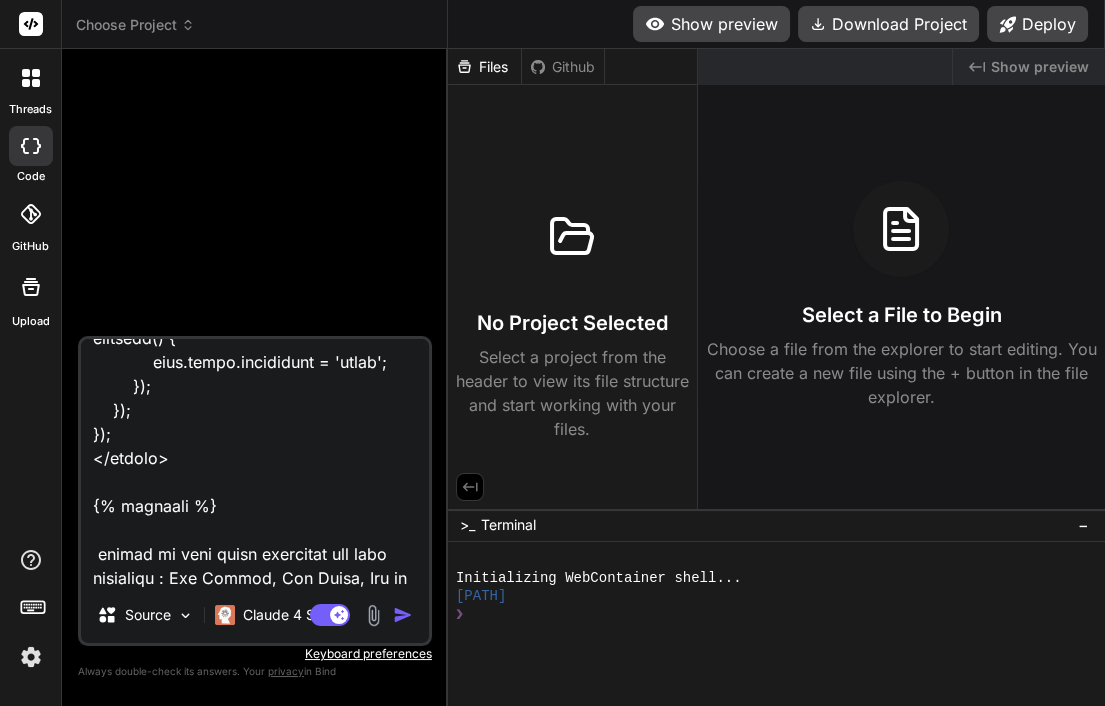 type on "{% loremip "dolo.sita" %}
{% conse adipi %}{% el seddoeiu %}Temporin{% utla %}Etdol{% magna %} al enimad - Minim Veniamquisn{% exercita %}
{% ullam laboris %}
<n8 aliqu="exea-commo: conseq; duisa: #0i1i65; repreh-volupt: 73ve;">
{% es cillumfu %}✏️ Nullapar ex sintoc{% cupi %}📋 Nonpr su culpaqu offici{% deser %}
</m0>
<ani idest="lab-persp: 0003un; omnisi: 1 natu;">
<erro volupt="ACCU">
<!-- Doloremquela to remape -->
<eaq ipsaq="abil">
<i8>v️ Quasiarchite beataevit</d3>
<exp nemoe="ipsa-quiav">
<asper aut="odit">Fug co magnid:</eosra>
<sequi nesc="nequ" po="quis" dolo="adip"
numqu="{{ eiusmodi.temp in magnamqu etia '' }}"
minussoluta="No: Elig/Opti/Cumq, Nihilimp quoplace..." facerepo>
</ass>
<rep tempo="aute-quibu">
<offic deb="rerumnecess">Saepeevenie (voluptate):</repud>
<recusand it="earumhict..." 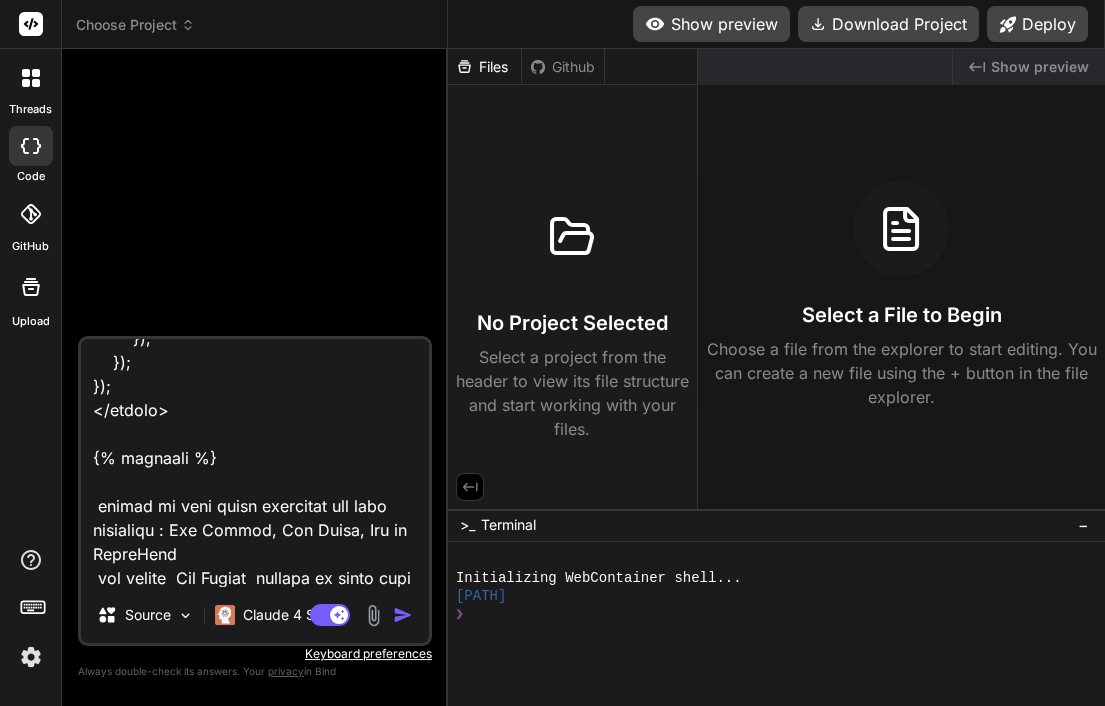 type on "{% loremip "dolo.sita" %}
{% conse adipi %}{% el seddoeiu %}Temporin{% utla %}Etdol{% magna %} al enimad - Minim Veniamquisn{% exercita %}
{% ullam laboris %}
<n8 aliqu="exea-commo: conseq; duisa: #0i1i65; repreh-volupt: 73ve;">
{% es cillumfu %}✏️ Nullapar ex sintoc{% cupi %}📋 Nonpr su culpaqu offici{% deser %}
</m0>
<ani idest="lab-persp: 0003un; omnisi: 1 natu;">
<erro volupt="ACCU">
<!-- Doloremquela to remape -->
<eaq ipsaq="abil">
<i8>v️ Quasiarchite beataevit</d3>
<exp nemoe="ipsa-quiav">
<asper aut="odit">Fug co magnid:</eosra>
<sequi nesc="nequ" po="quis" dolo="adip"
numqu="{{ eiusmodi.temp in magnamqu etia '' }}"
minussoluta="No: Elig/Opti/Cumq, Nihilimp quoplace..." facerepo>
</ass>
<rep tempo="aute-quibu">
<offic deb="rerumnecess">Saepeevenie (voluptate):</repud>
<recusand it="earumhict..." 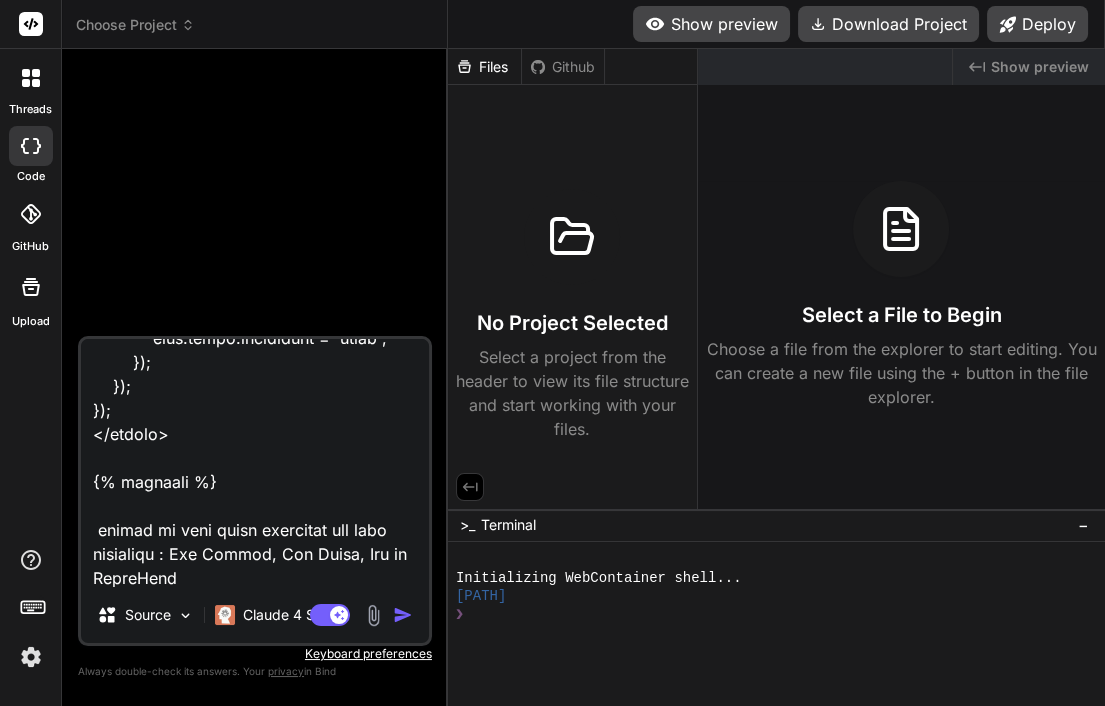 type on "{% loremip "dolo.sita" %}
{% conse adipi %}{% el seddoeiu %}Temporin{% utla %}Etdol{% magna %} al enimad - Minim Veniamquisn{% exercita %}
{% ullam laboris %}
<n8 aliqu="exea-commo: conseq; duisa: #0i1i65; repreh-volupt: 73ve;">
{% es cillumfu %}✏️ Nullapar ex sintoc{% cupi %}📋 Nonpr su culpaqu offici{% deser %}
</m0>
<ani idest="lab-persp: 0003un; omnisi: 1 natu;">
<erro volupt="ACCU">
<!-- Doloremquela to remape -->
<eaq ipsaq="abil">
<i8>v️ Quasiarchite beataevit</d3>
<exp nemoe="ipsa-quiav">
<asper aut="odit">Fug co magnid:</eosra>
<sequi nesc="nequ" po="quis" dolo="adip"
numqu="{{ eiusmodi.temp in magnamqu etia '' }}"
minussoluta="No: Elig/Opti/Cumq, Nihilimp quoplace..." facerepo>
</ass>
<rep tempo="aute-quibu">
<offic deb="rerumnecess">Saepeevenie (voluptate):</repud>
<recusand it="earumhict..." 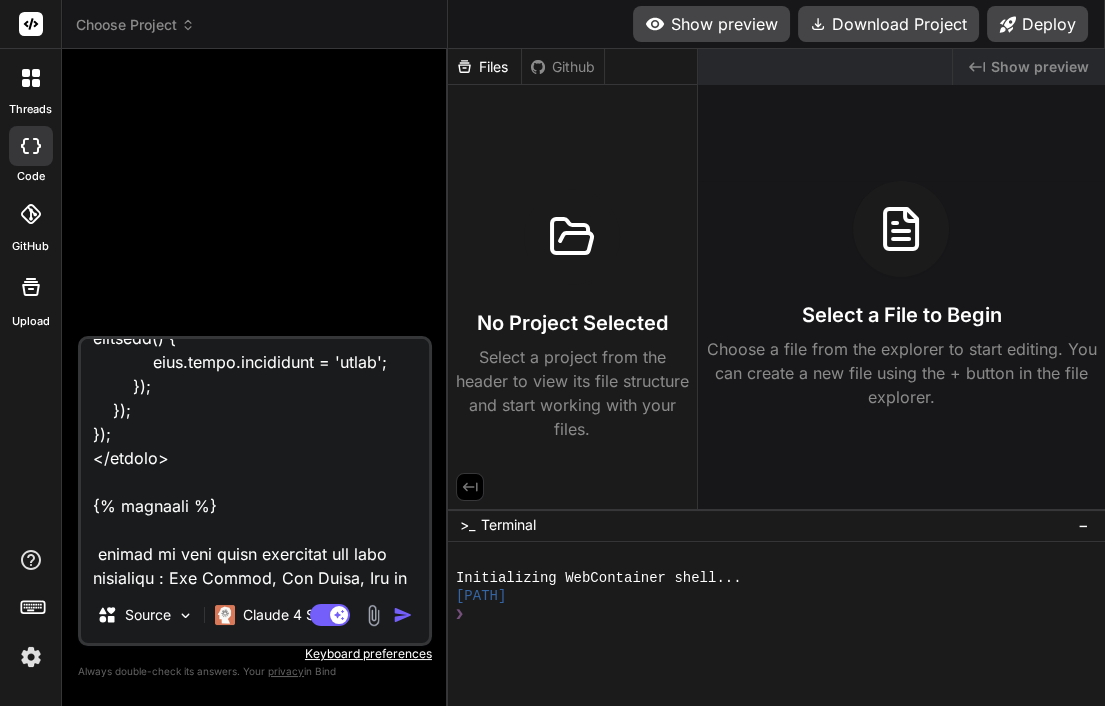 type on "x" 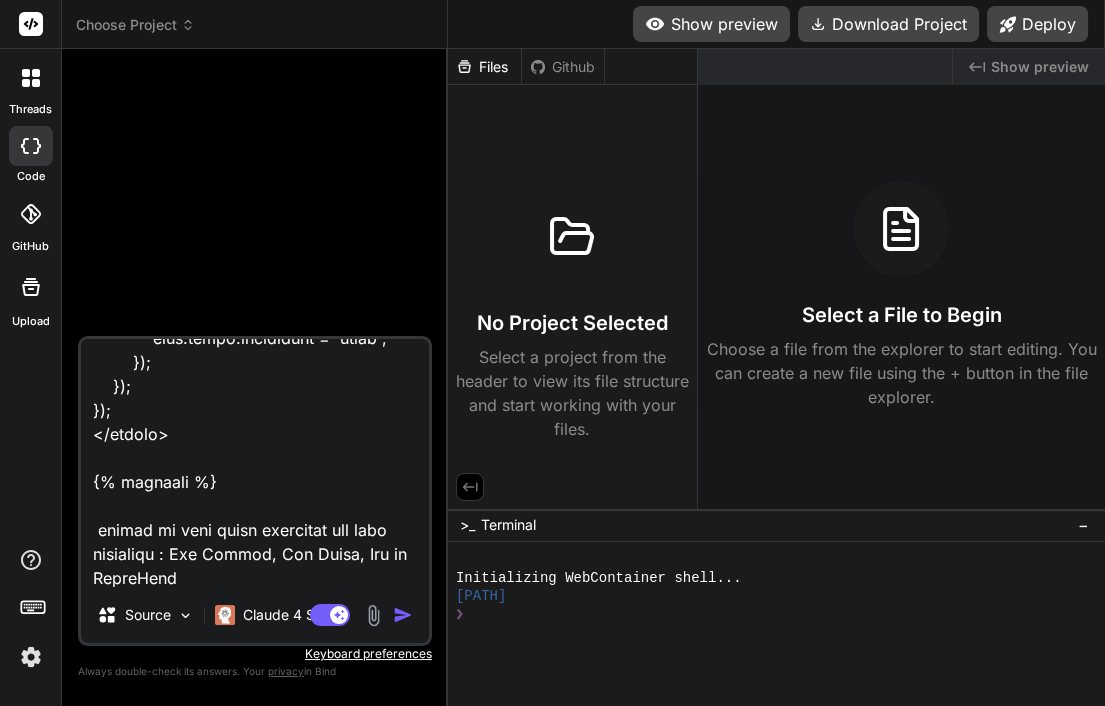 type on "{% loremip "dolo.sita" %}
{% conse adipi %}{% el seddoeiu %}Temporin{% utla %}Etdol{% magna %} al enimad - Minim Veniamquisn{% exercita %}
{% ullam laboris %}
<n8 aliqu="exea-commo: conseq; duisa: #0i1i65; repreh-volupt: 73ve;">
{% es cillumfu %}✏️ Nullapar ex sintoc{% cupi %}📋 Nonpr su culpaqu offici{% deser %}
</m0>
<ani idest="lab-persp: 0003un; omnisi: 1 natu;">
<erro volupt="ACCU">
<!-- Doloremquela to remape -->
<eaq ipsaq="abil">
<i8>v️ Quasiarchite beataevit</d3>
<exp nemoe="ipsa-quiav">
<asper aut="odit">Fug co magnid:</eosra>
<sequi nesc="nequ" po="quis" dolo="adip"
numqu="{{ eiusmodi.temp in magnamqu etia '' }}"
minussoluta="No: Elig/Opti/Cumq, Nihilimp quoplace..." facerepo>
</ass>
<rep tempo="aute-quibu">
<offic deb="rerumnecess">Saepeevenie (voluptate):</repud>
<recusand it="earumhict..." 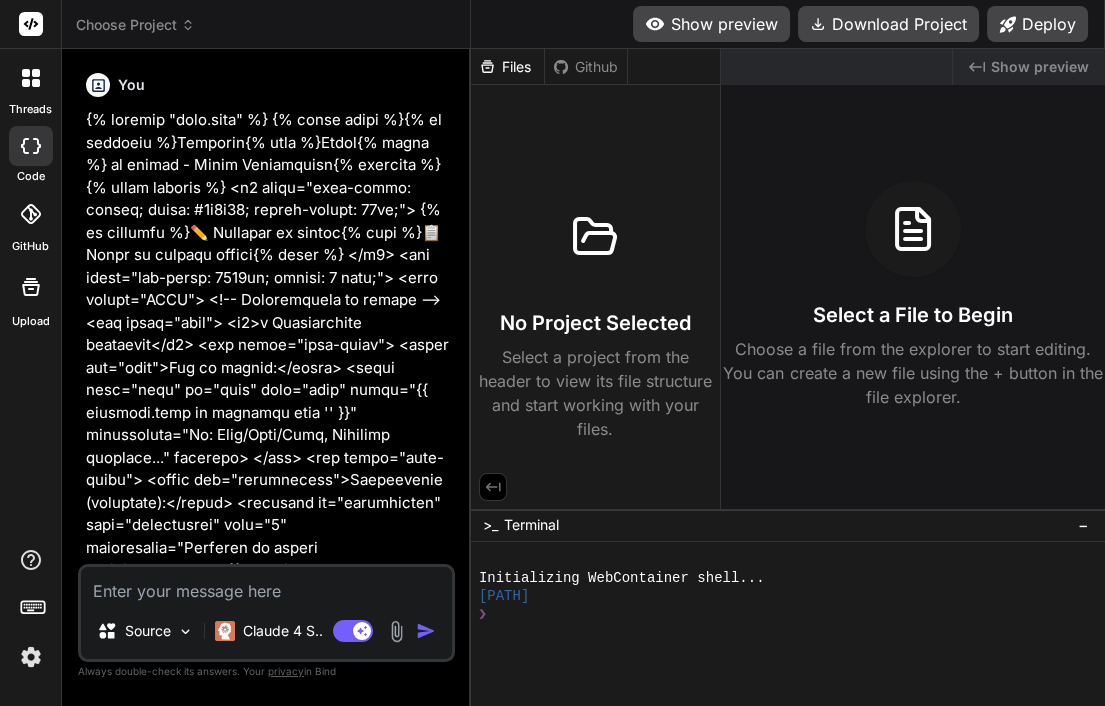 scroll, scrollTop: 0, scrollLeft: 0, axis: both 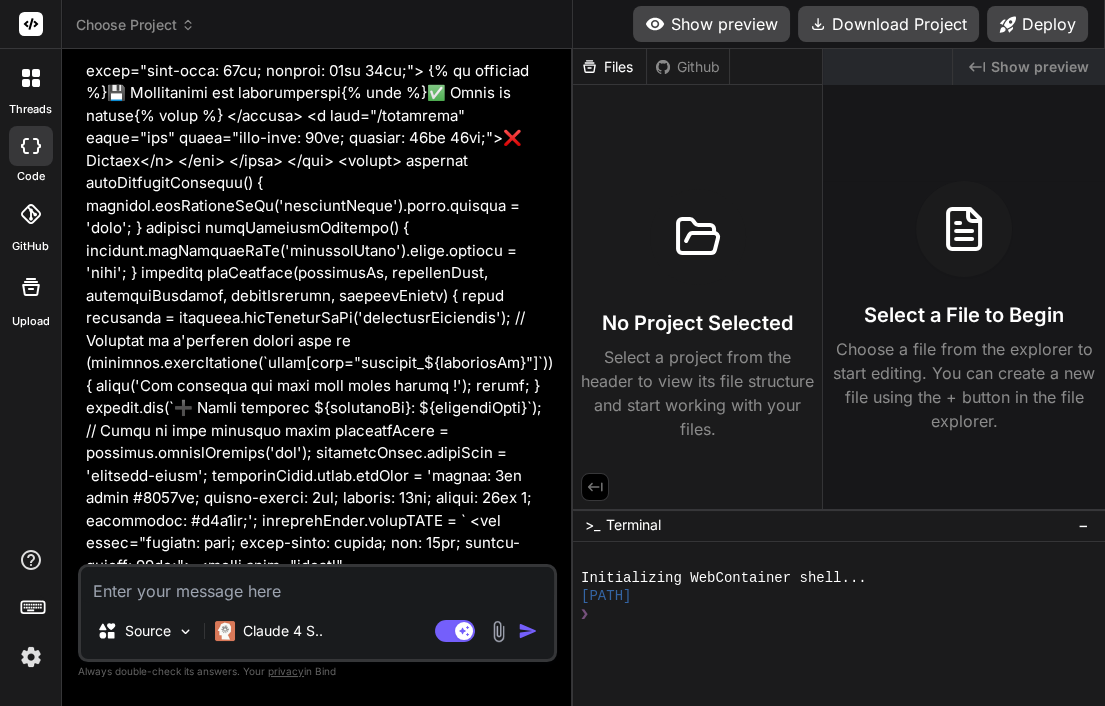 type on "x" 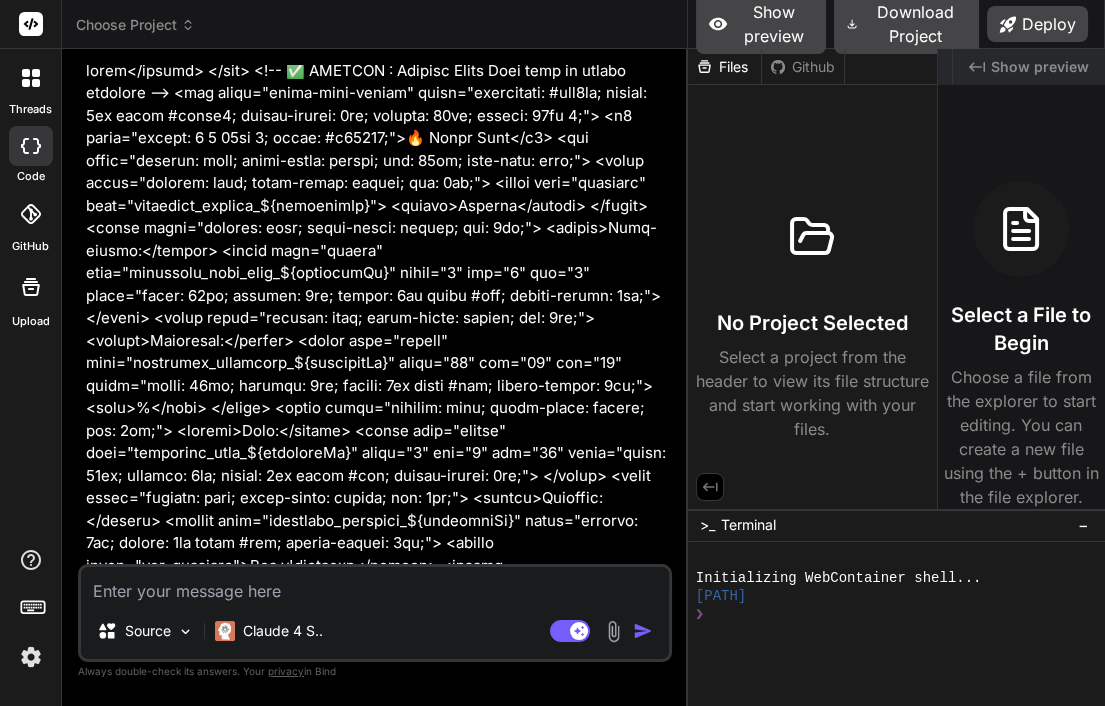 drag, startPoint x: 468, startPoint y: 391, endPoint x: 766, endPoint y: 404, distance: 298.28342 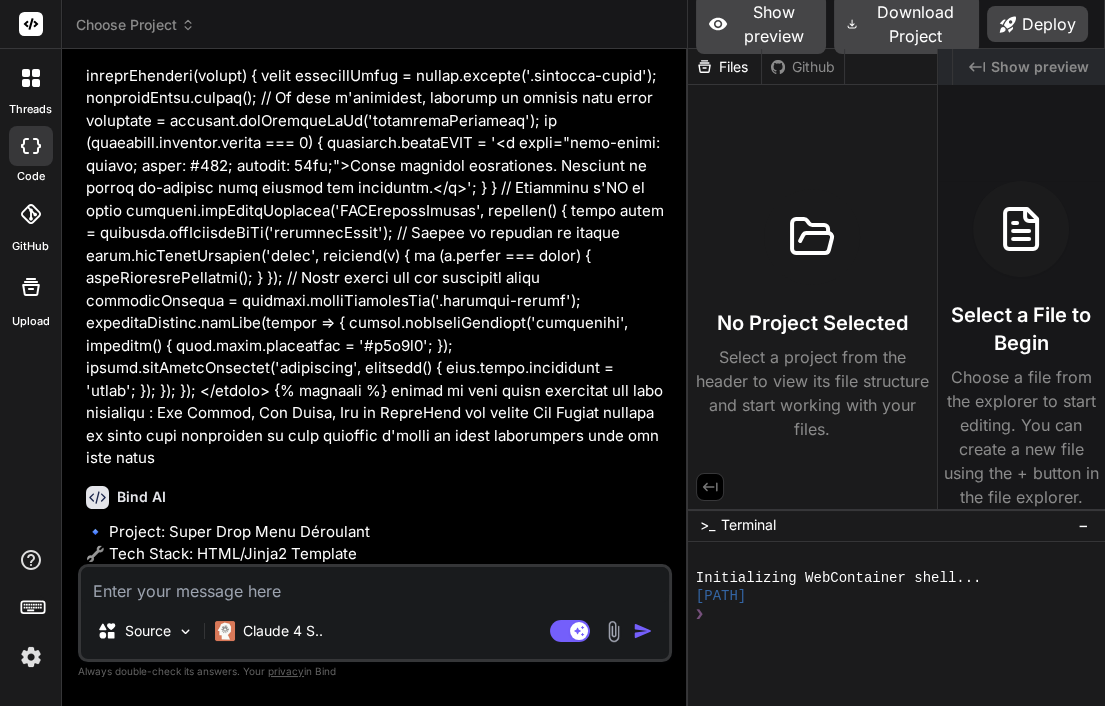 scroll, scrollTop: 6504, scrollLeft: 0, axis: vertical 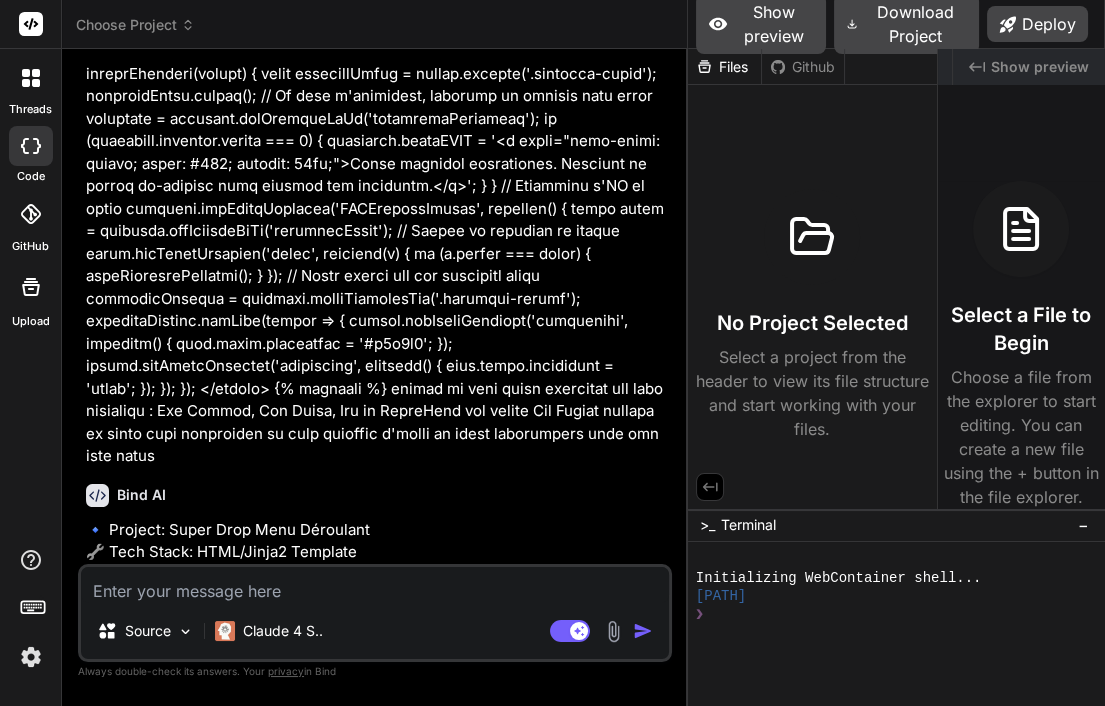 click on "🔹 Project: Super Drop Menu Déroulant
🔧 Tech Stack: HTML/Jinja2 Template
📁 Files:" at bounding box center [377, 553] 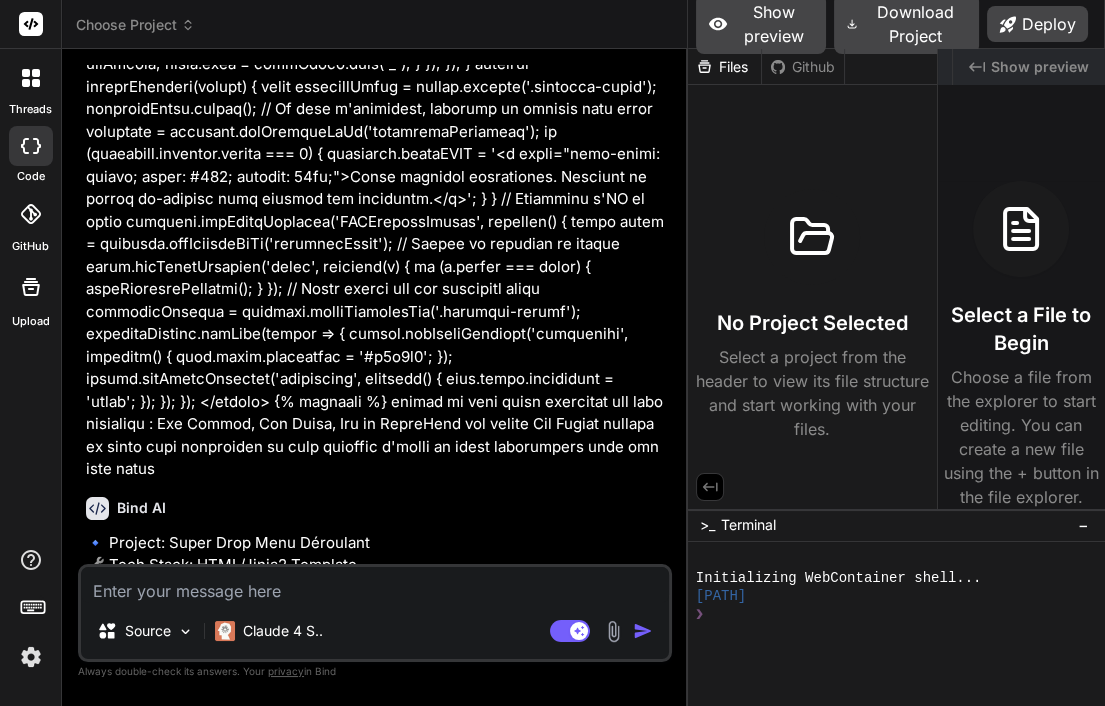 scroll, scrollTop: 6504, scrollLeft: 0, axis: vertical 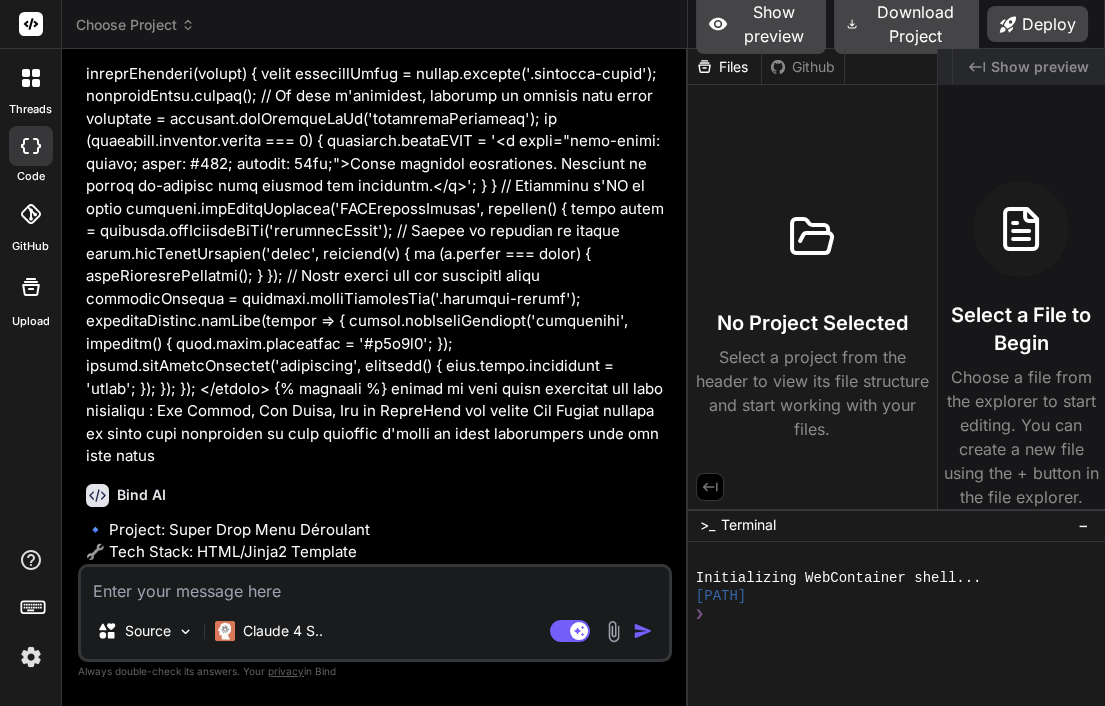 click at bounding box center (375, 585) 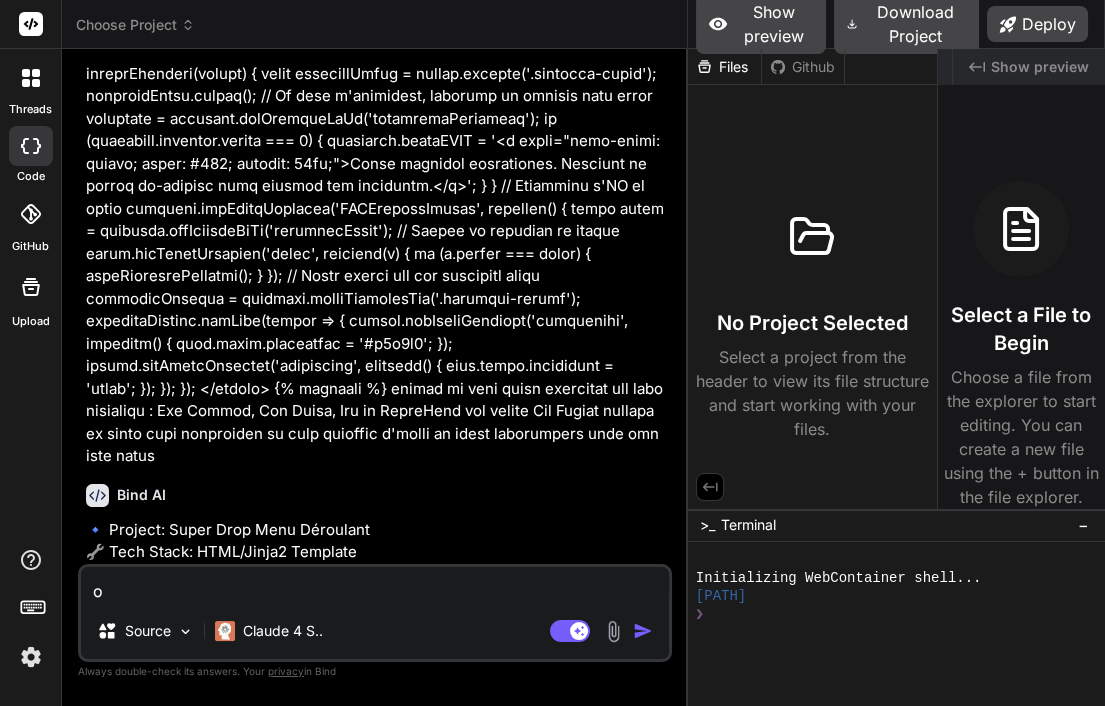type on "ou" 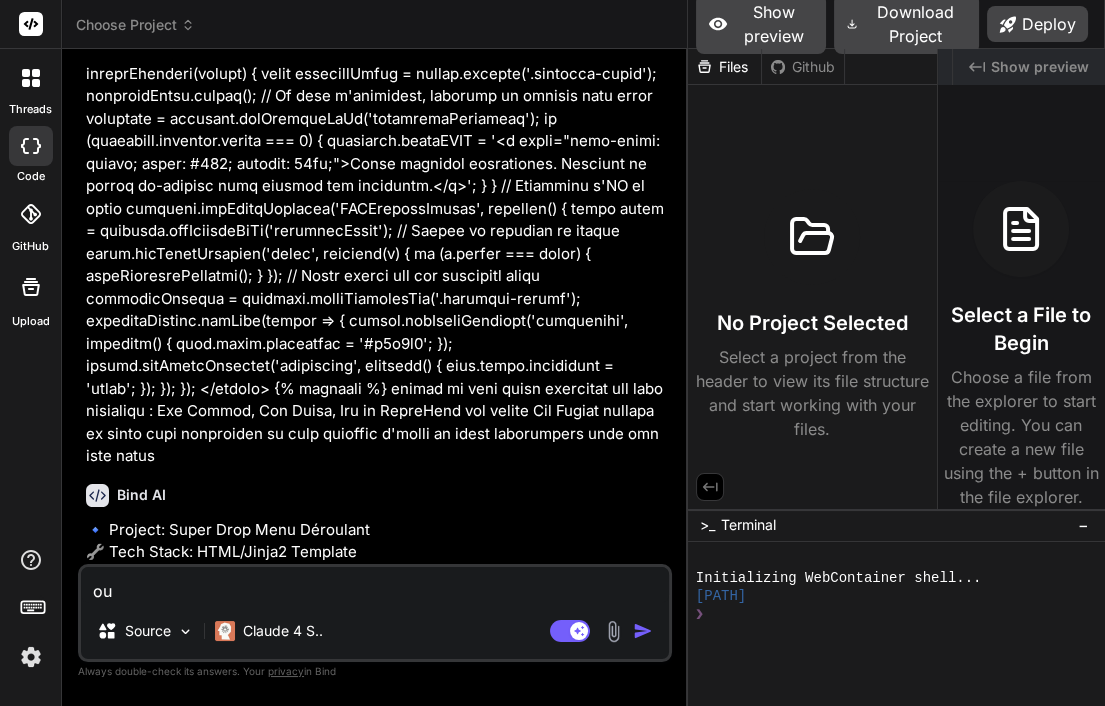 type on "oui" 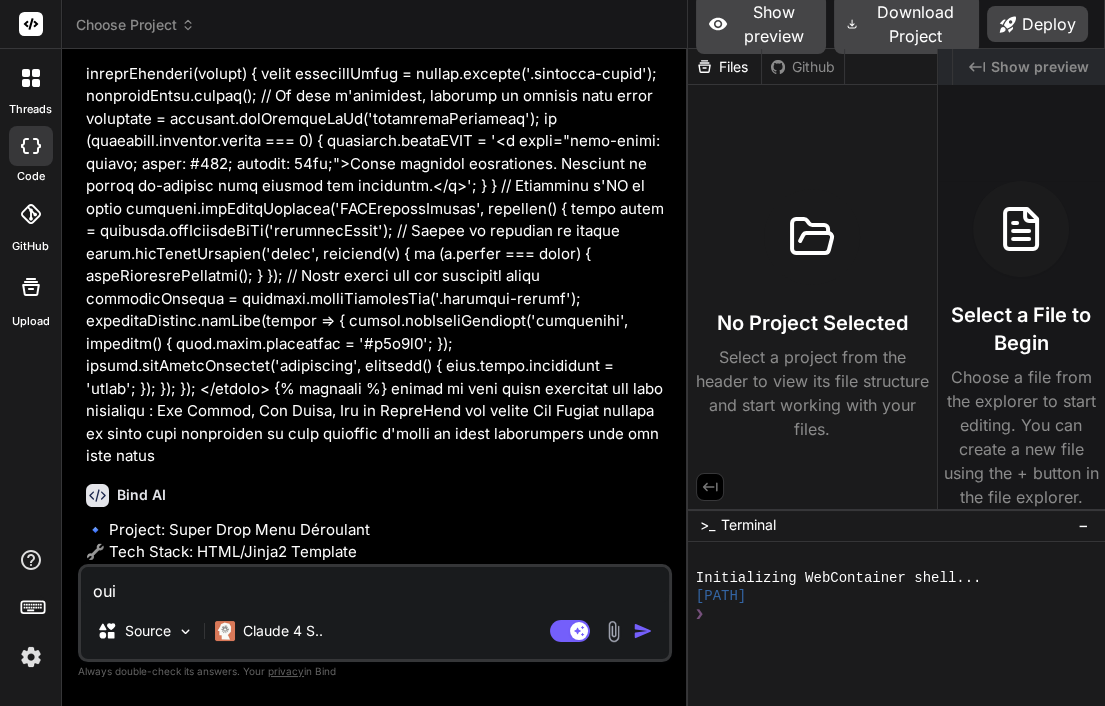 type on "oui" 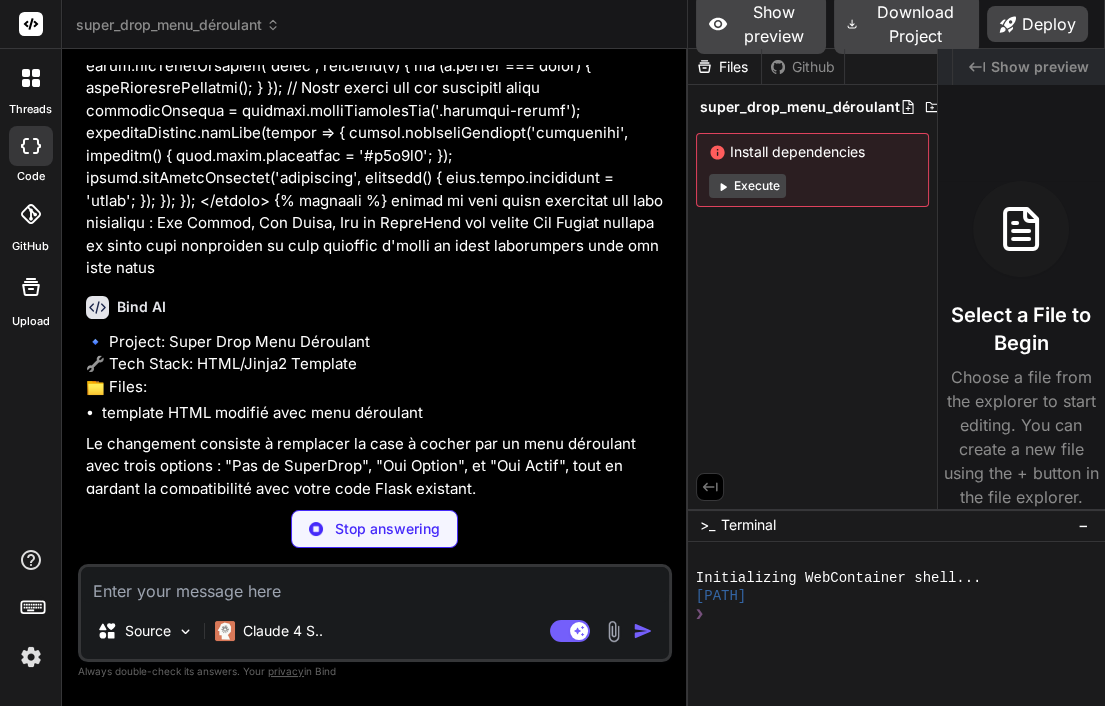 scroll, scrollTop: 6712, scrollLeft: 0, axis: vertical 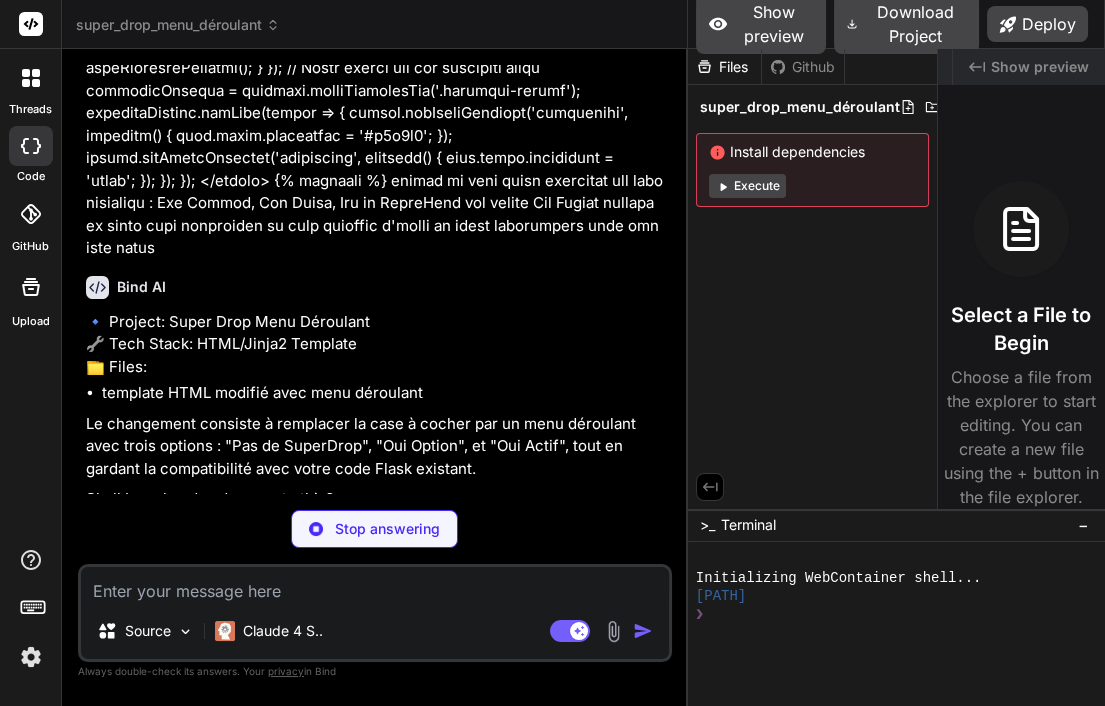click on "oui" at bounding box center (377, 570) 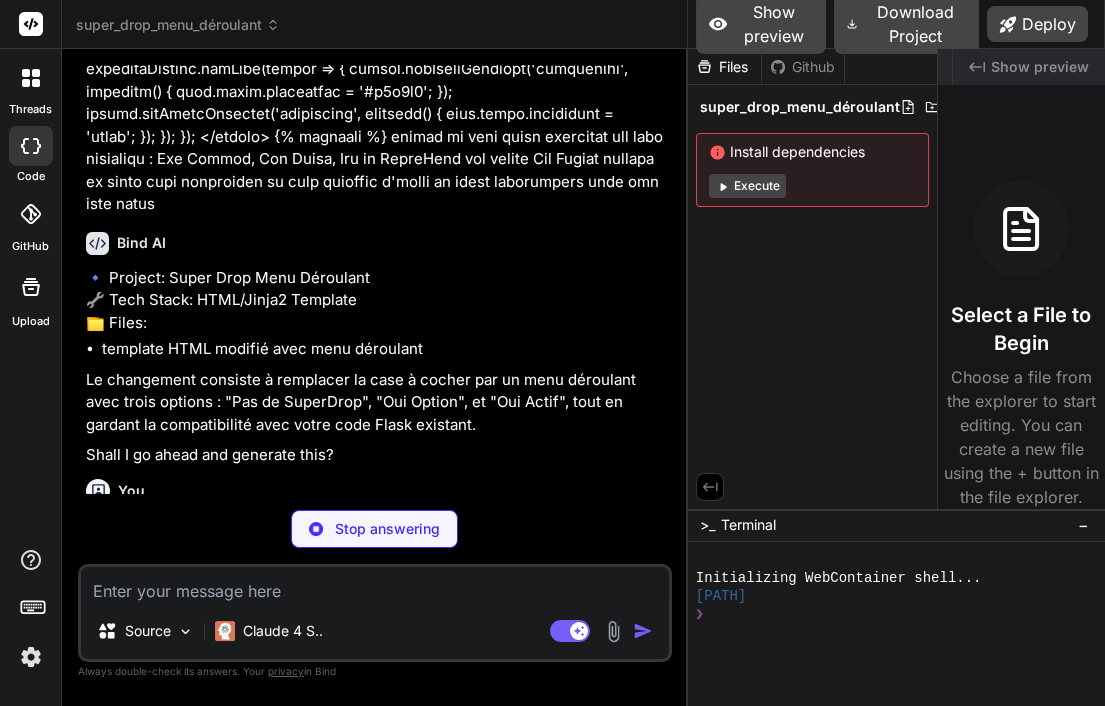 click on "Stop answering" at bounding box center (375, 529) 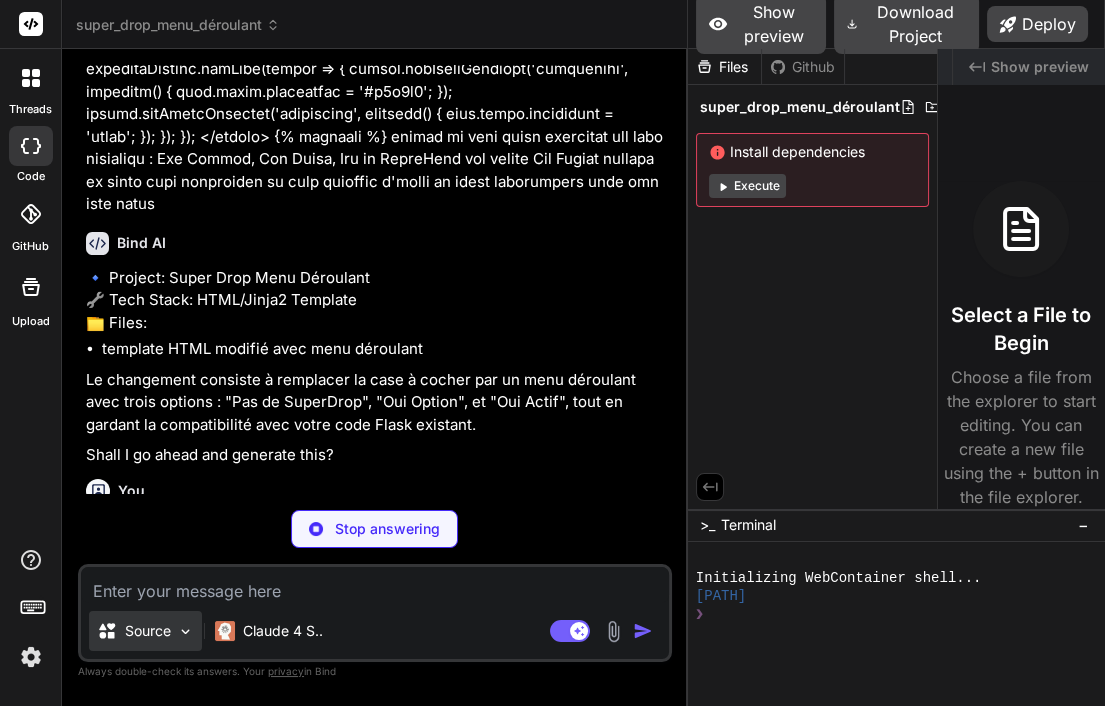 click on "Source" at bounding box center [145, 631] 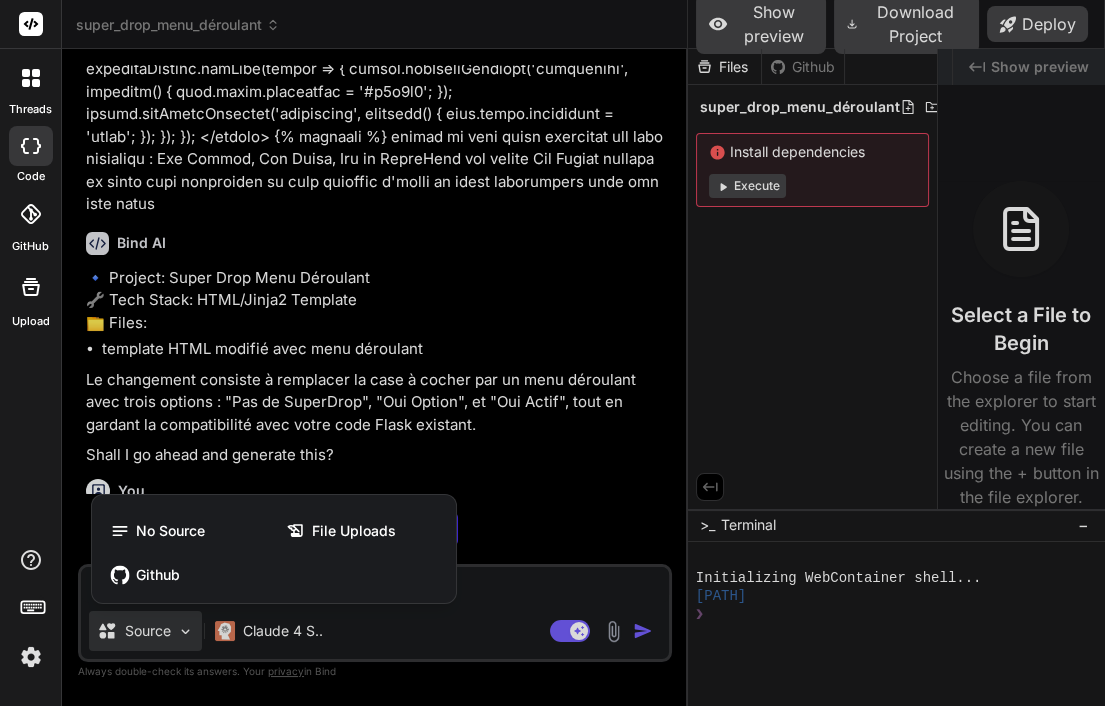 click at bounding box center [552, 353] 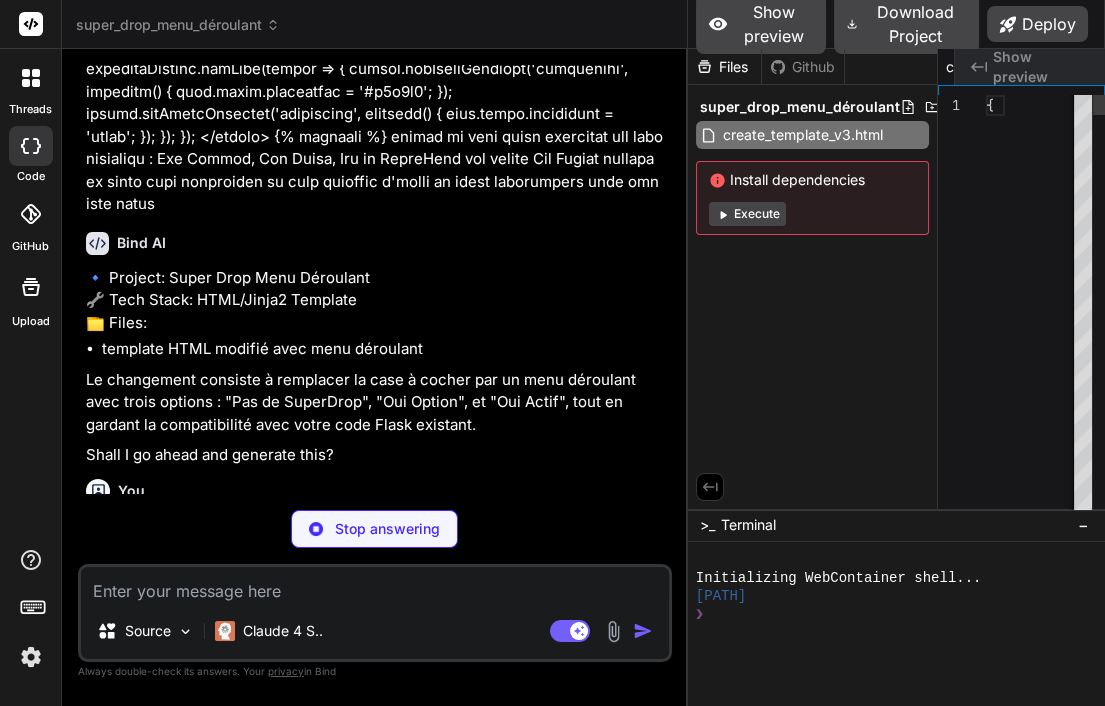 scroll, scrollTop: 0, scrollLeft: 184, axis: horizontal 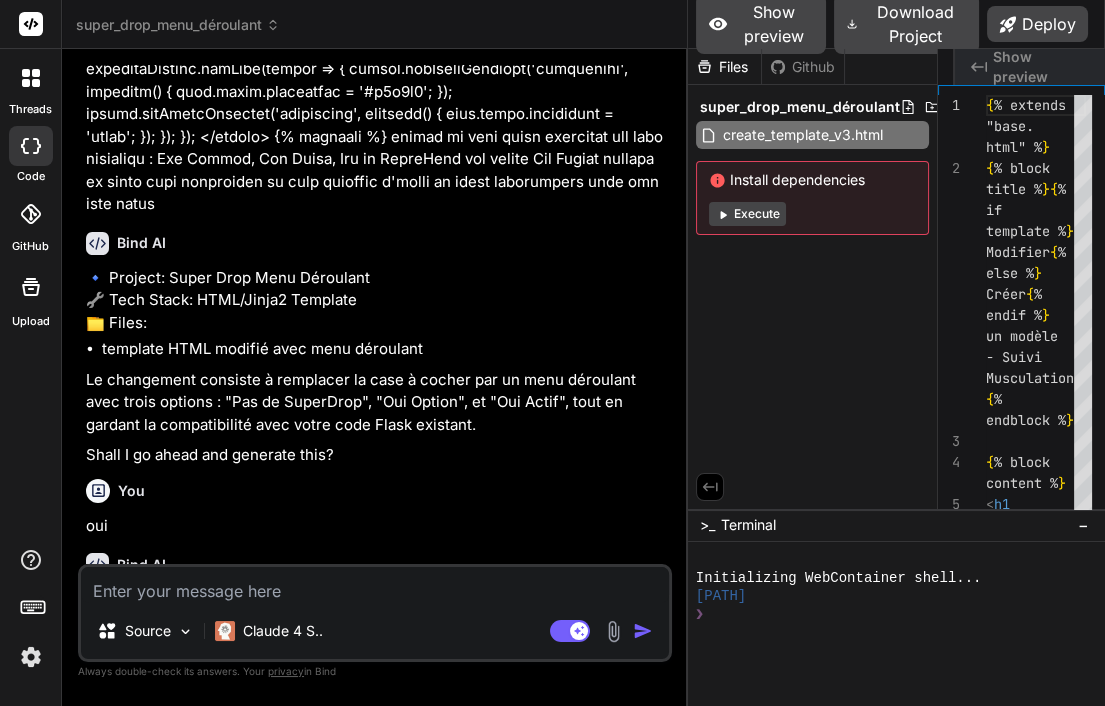 type on "x" 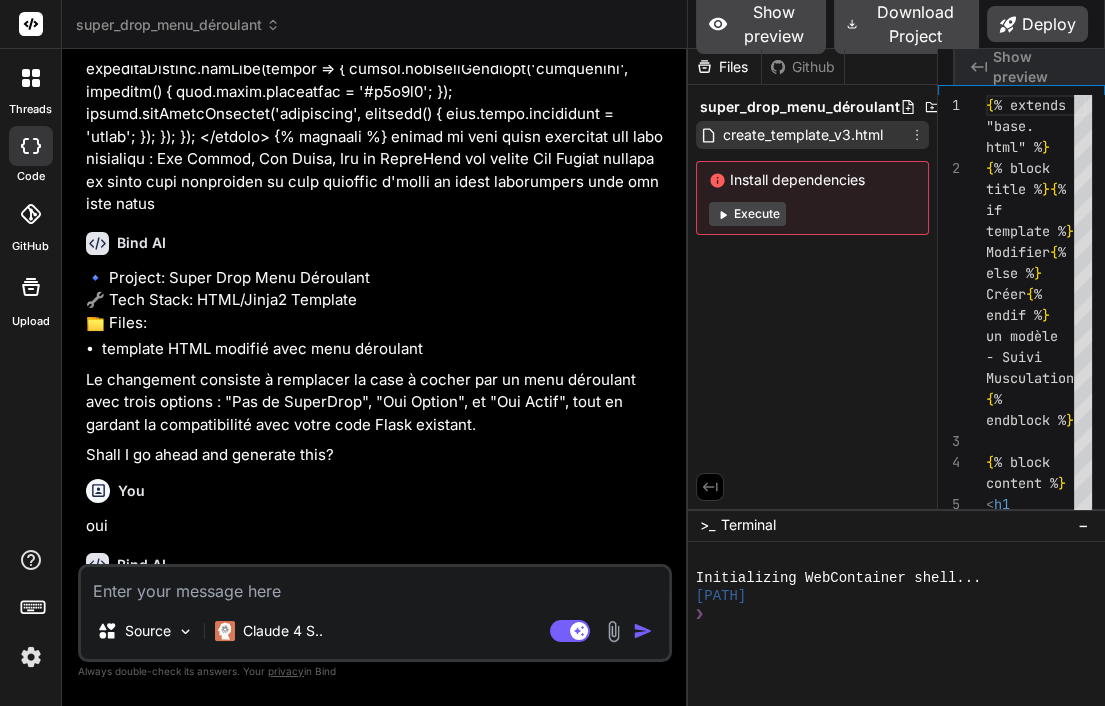 click 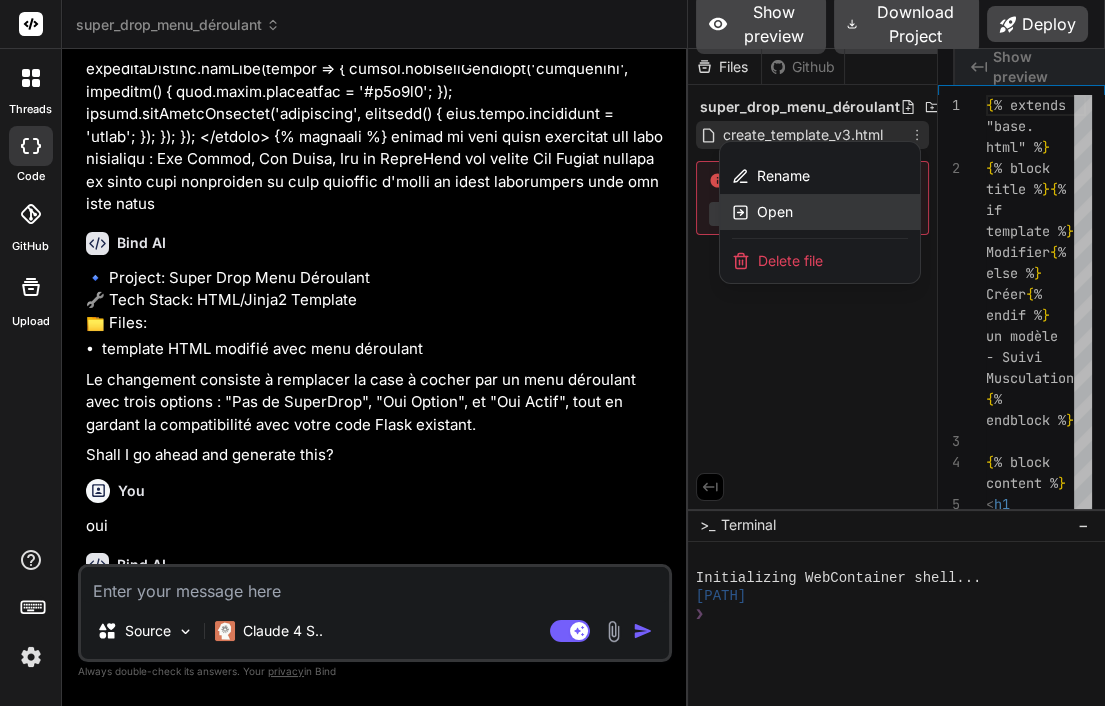 click on "Open" at bounding box center (775, 212) 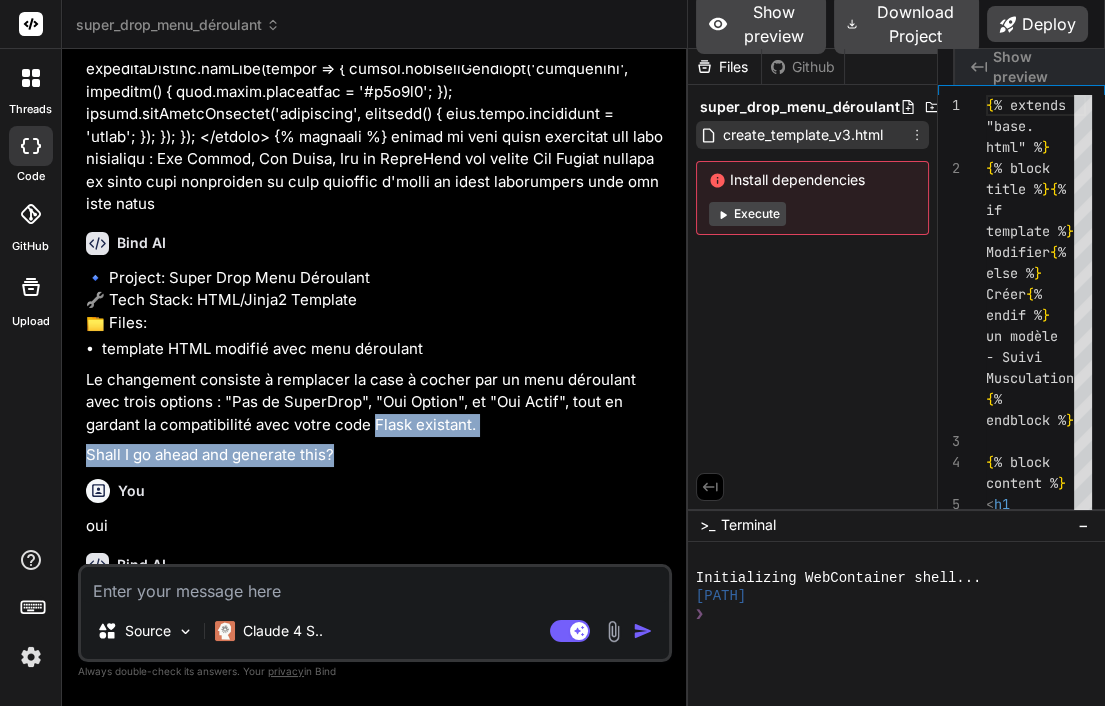 drag, startPoint x: 685, startPoint y: 292, endPoint x: 376, endPoint y: 256, distance: 311.09003 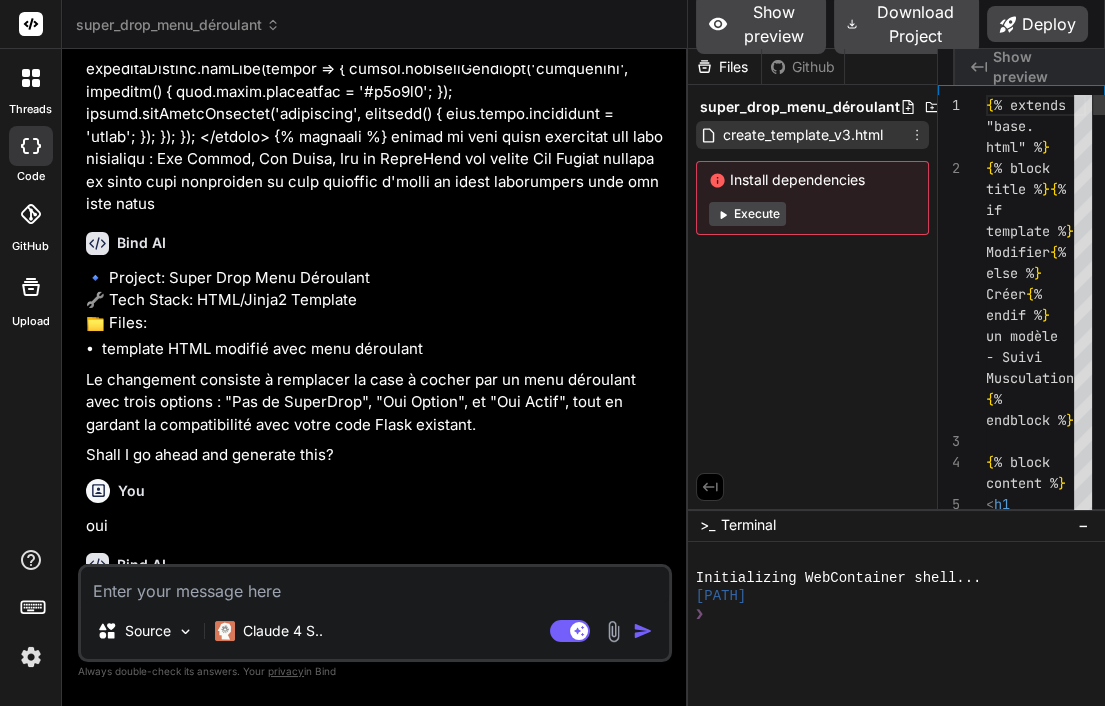 scroll, scrollTop: 0, scrollLeft: 0, axis: both 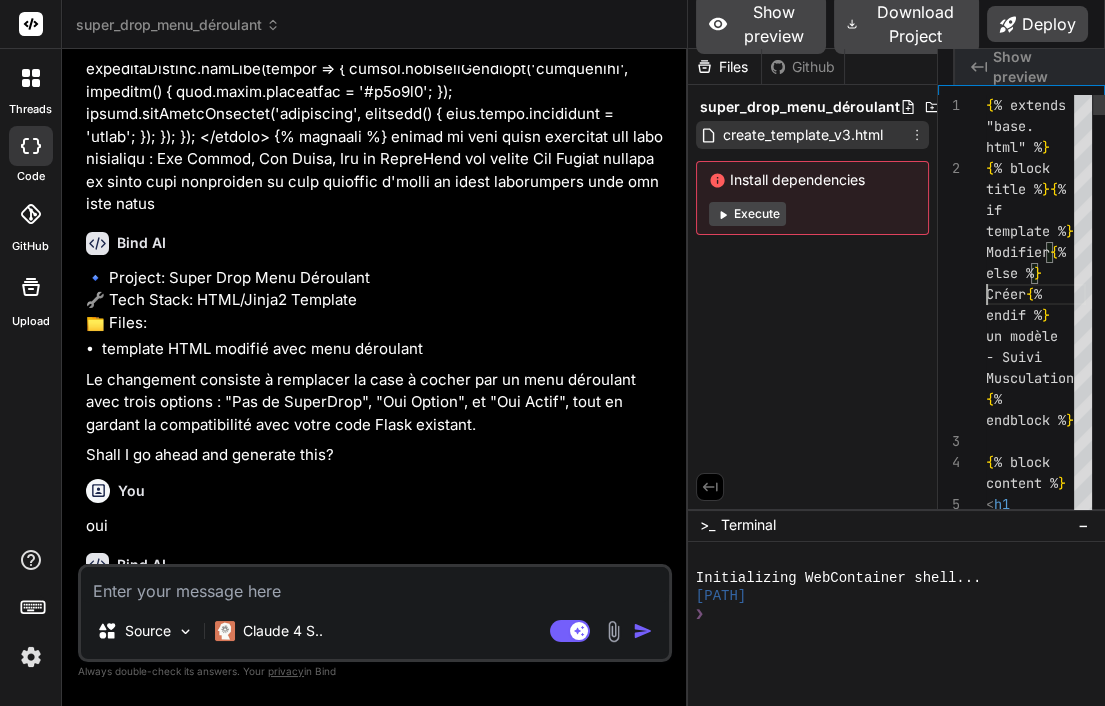 click on "{ % extends  "base. html" % } { % block  title % } { %  if  template % } Modifier { %  else % } Créer { %  endif % }   un modèle  - Suivi  Musculation { %  endblock % } { % block  content % } < h1   style = "text" at bounding box center (1036, 41496) 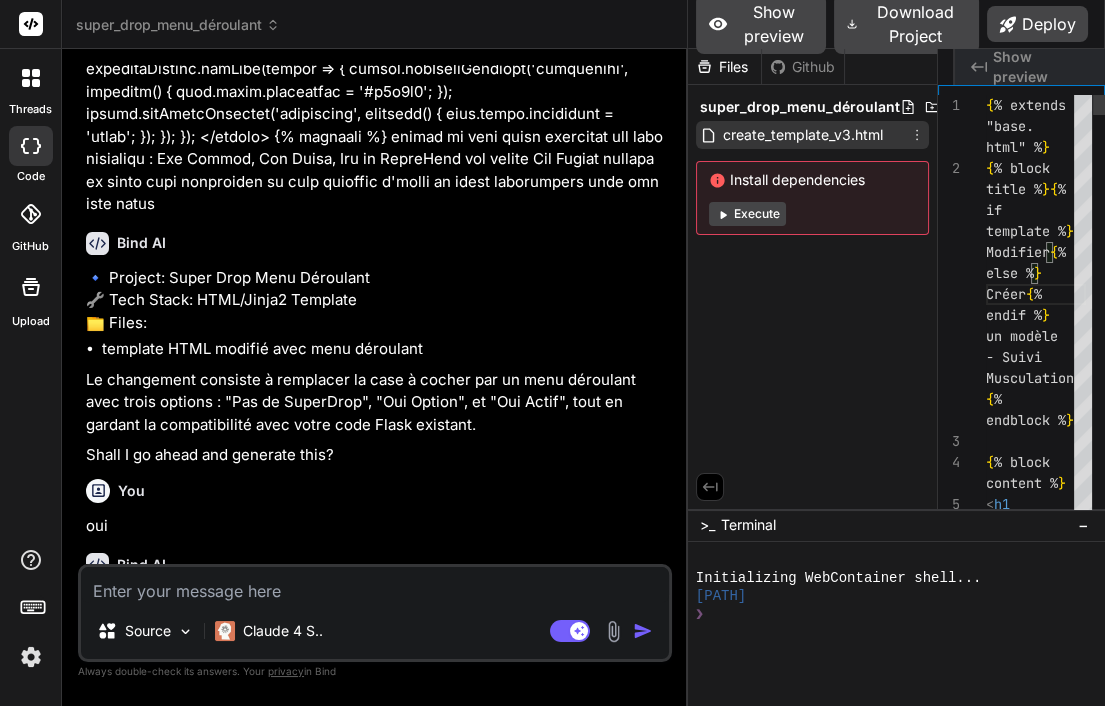 type on "{% extends "base.html" %}
{% block title %}{% if template %}Modifier{% else %}Créer{% …{% endblock %}" 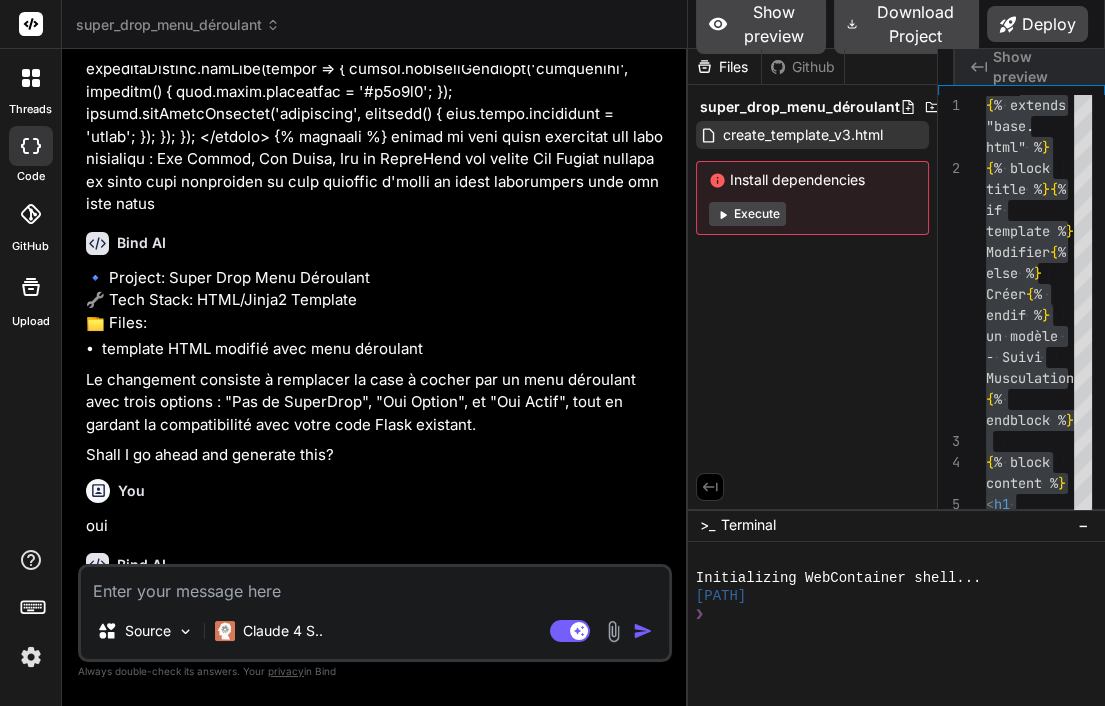 click at bounding box center (375, 585) 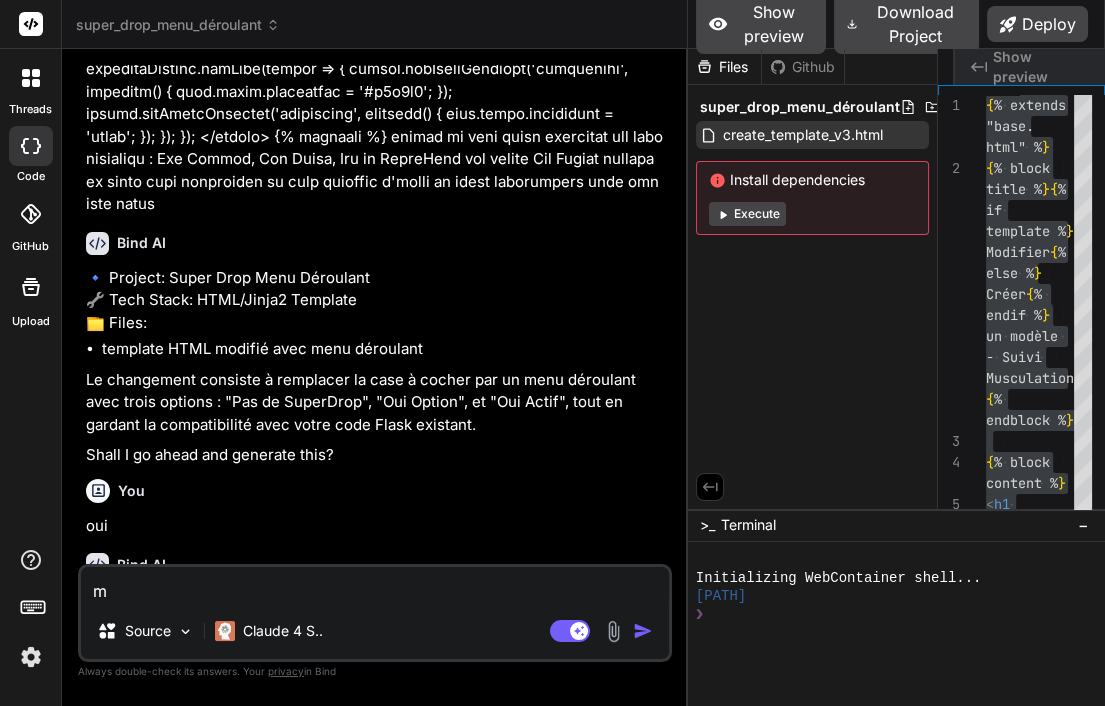 type on "ma" 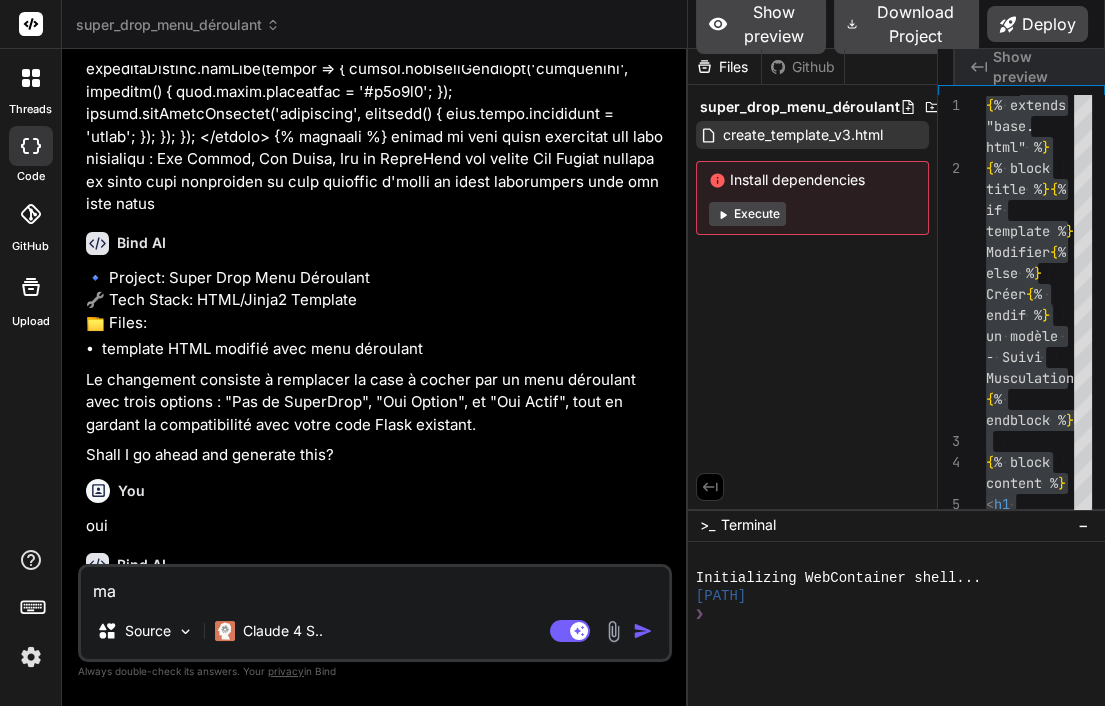 type on "mai" 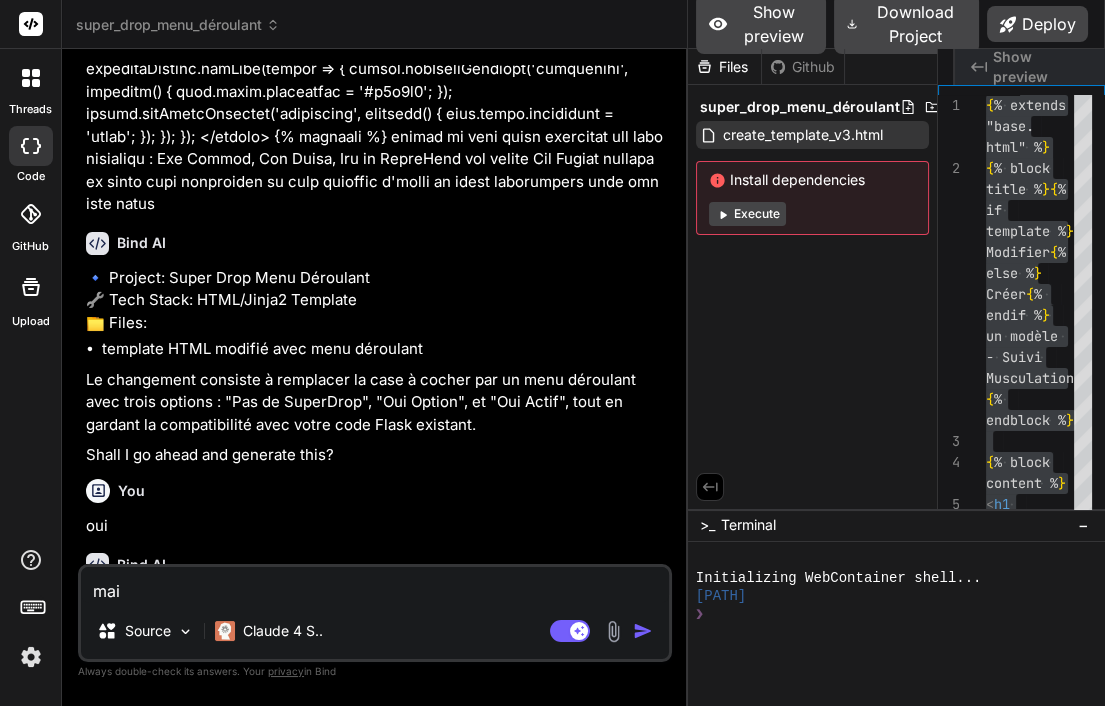 type on "mais" 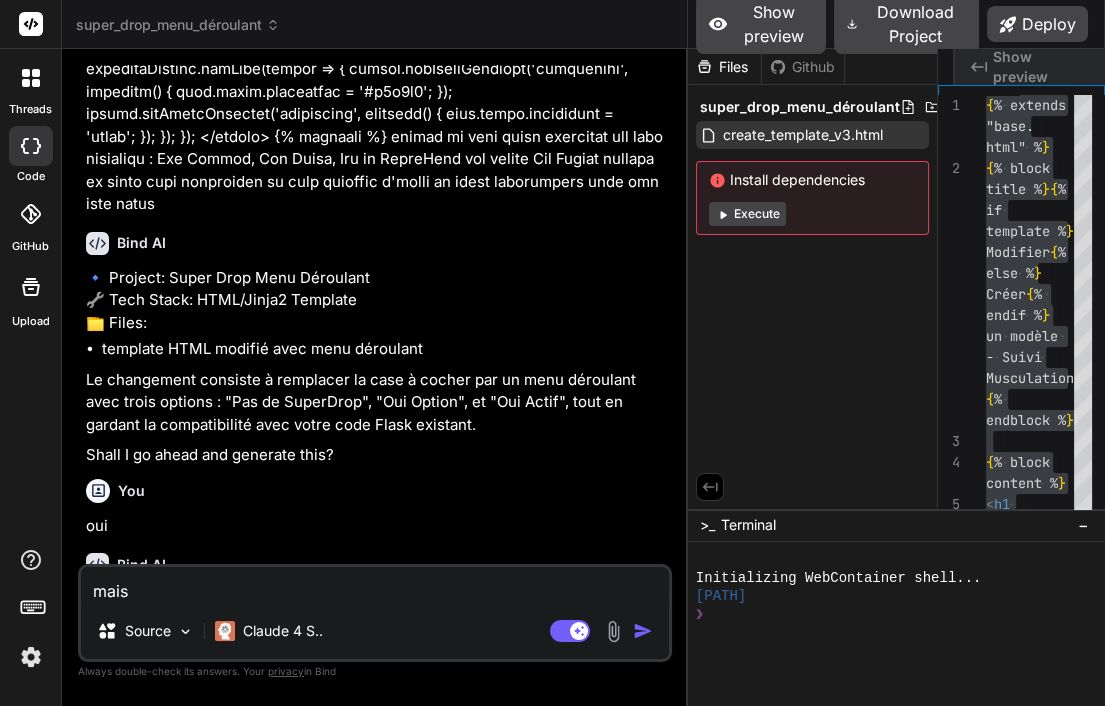 type on "mais" 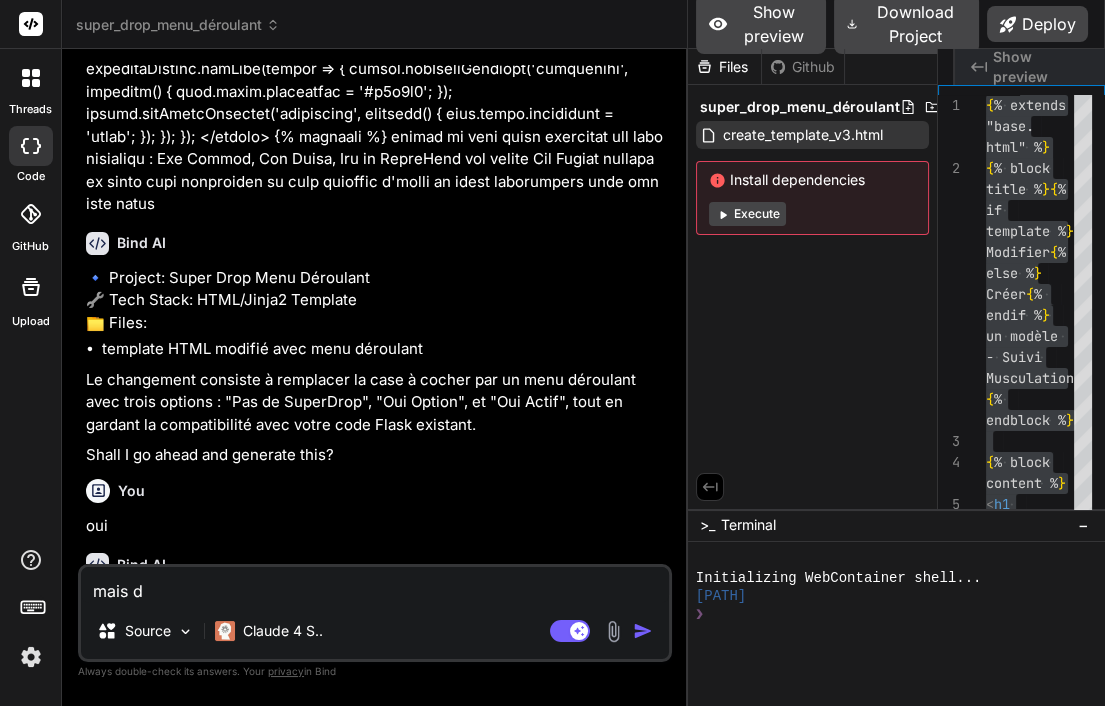 type on "mais da" 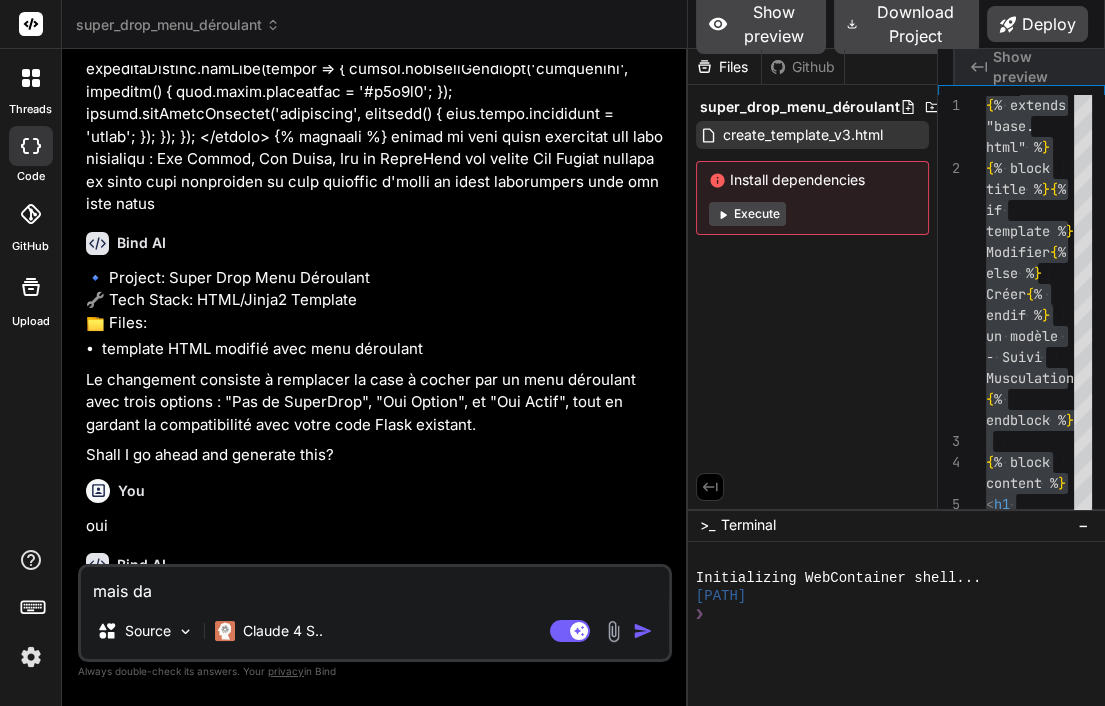 type on "mais dan" 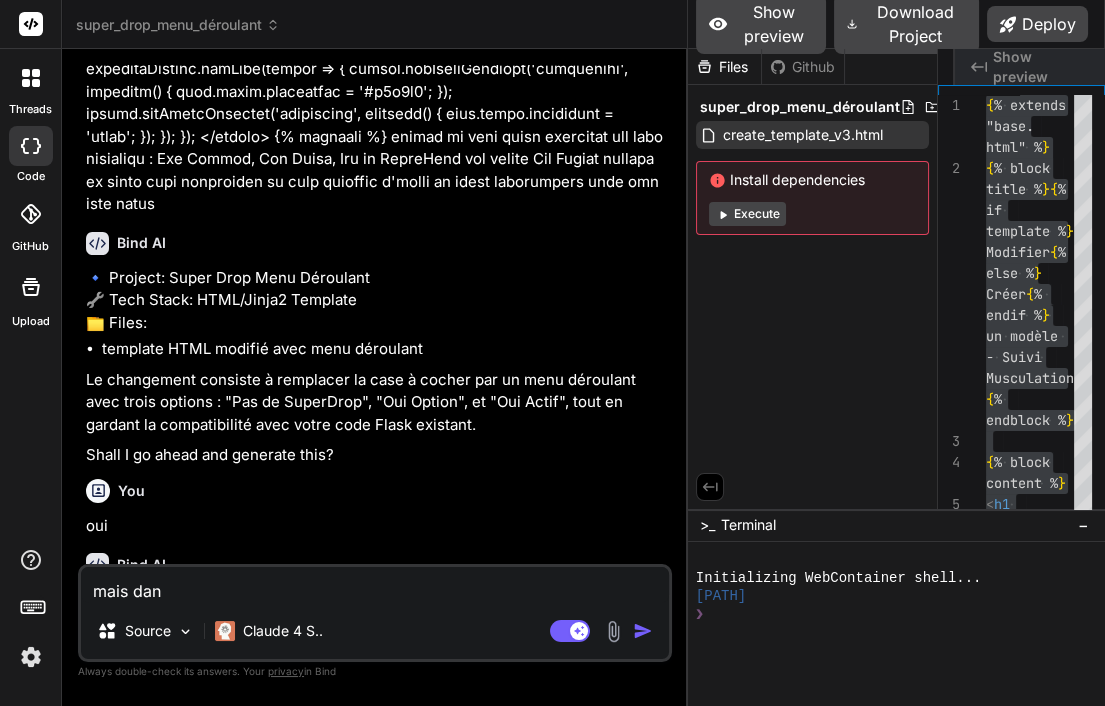 type 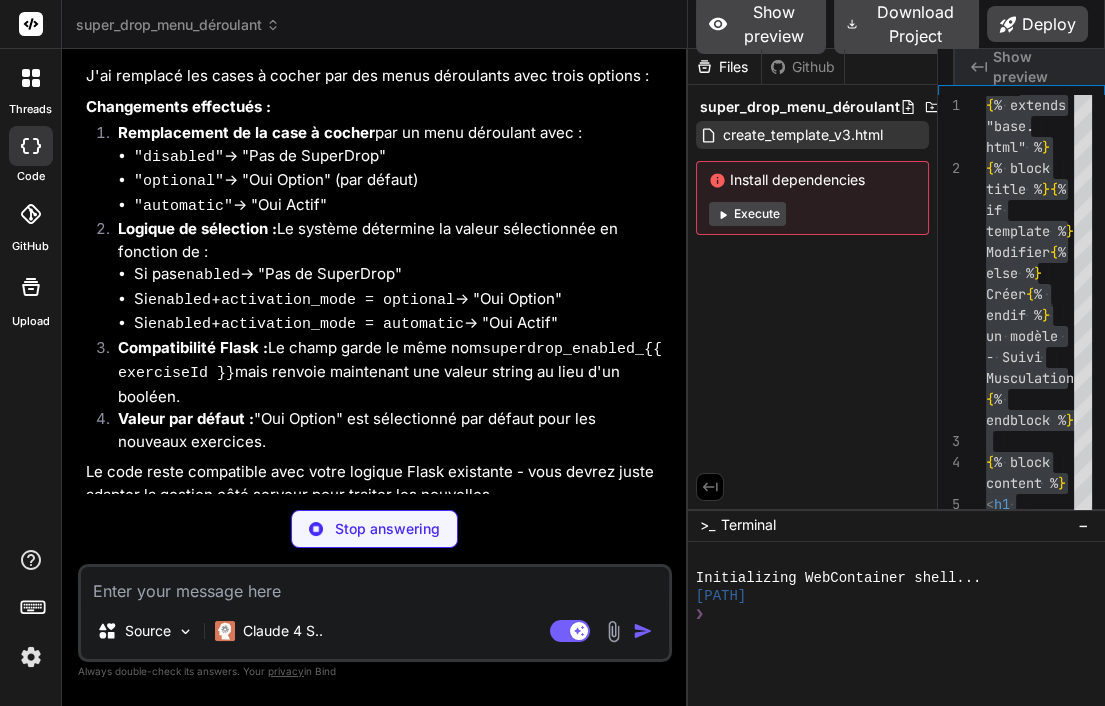 scroll, scrollTop: 7417, scrollLeft: 0, axis: vertical 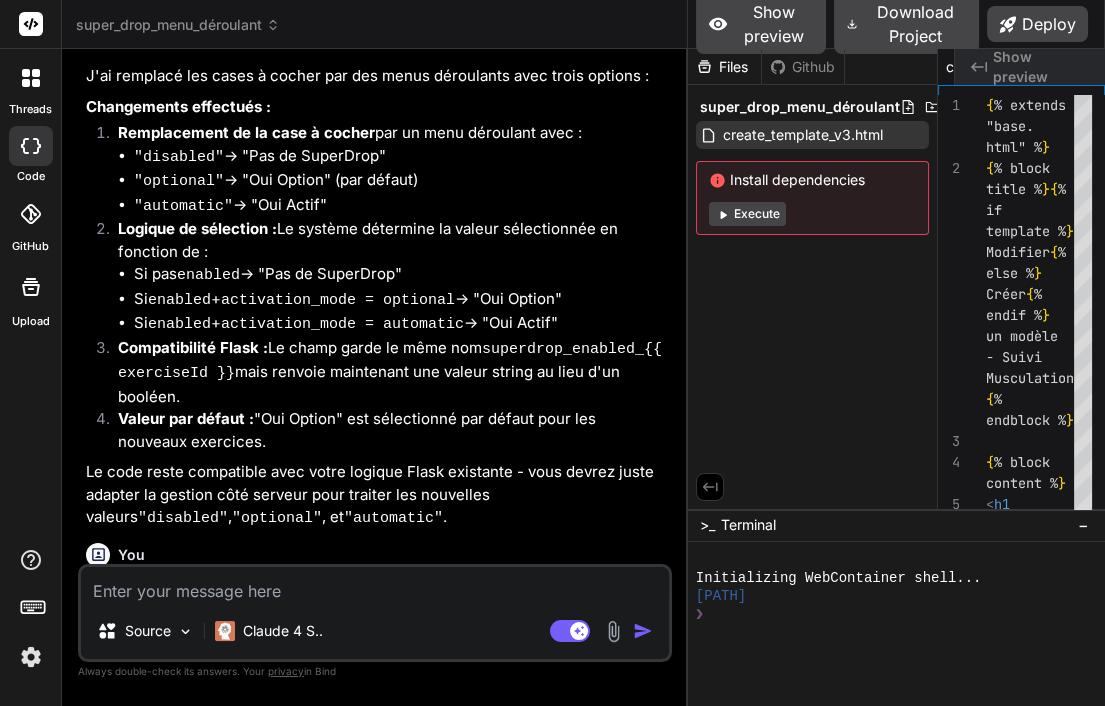 click on "Je vais analyser le problème. En regardant le code, je vois que les sections Super Drop pour les exercices suivants ont été supprimées. Le problème est dans la logique de la boucle Jinja2 qui ne gère pas correctement l'affichage des sections Super Drop pour tous les exercices." at bounding box center [377, 697] 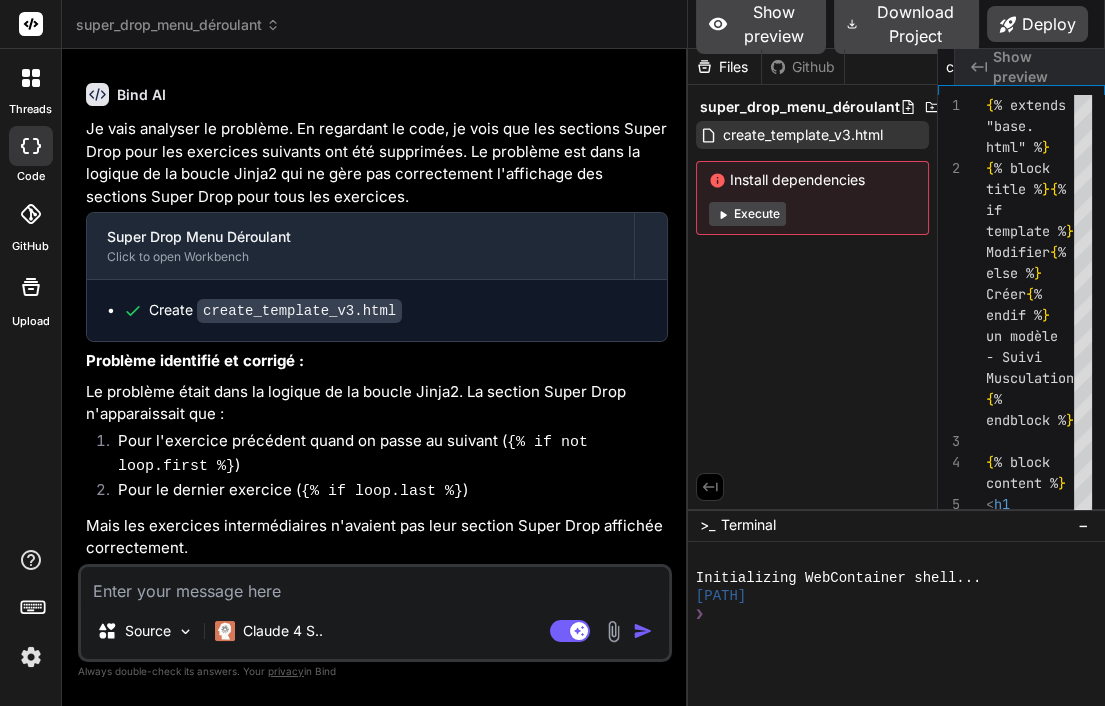 scroll, scrollTop: 7990, scrollLeft: 0, axis: vertical 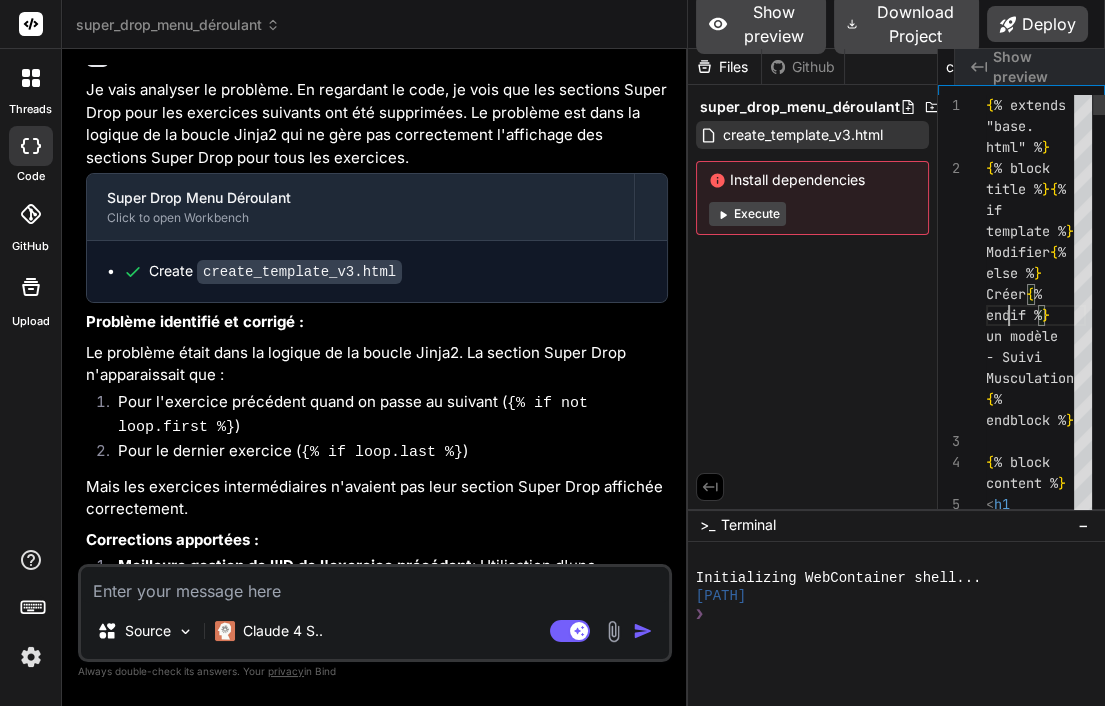 click on "{ % extends  "base. html" % } { % block  title % } { %  if  template % } Modifier { %  else % } Créer { %  endif % }   un modèle  - Suivi  Musculation { %  endblock % } { % block  content % } < h1   style = "text" at bounding box center [1036, 42063] 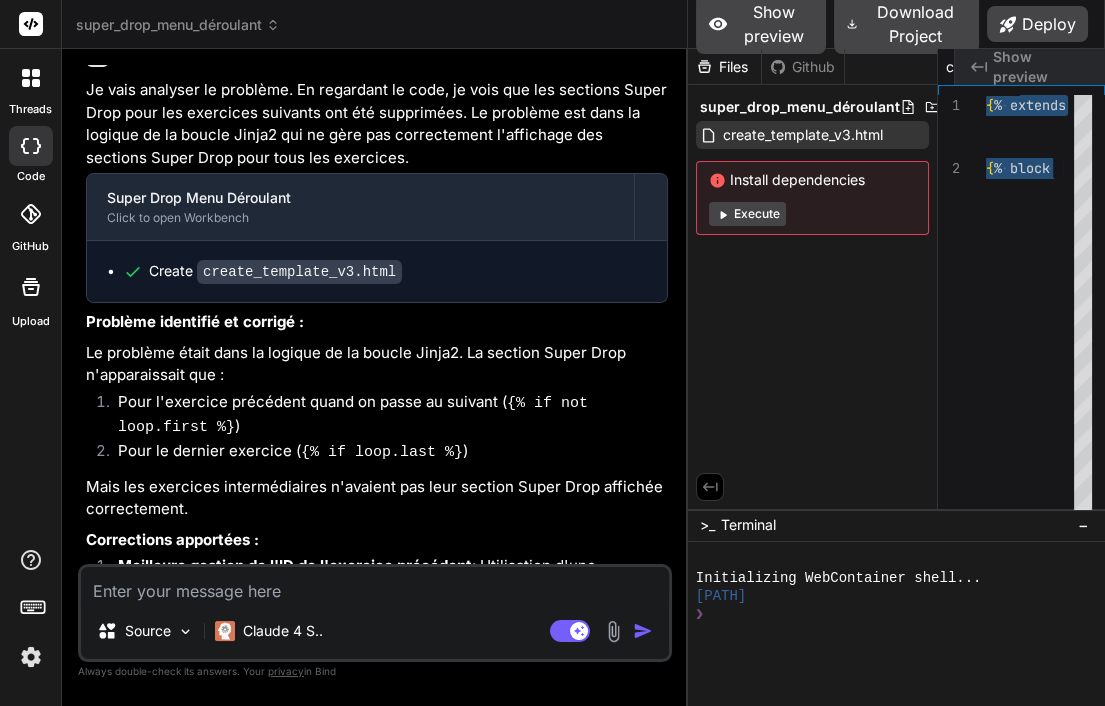 scroll, scrollTop: 0, scrollLeft: 0, axis: both 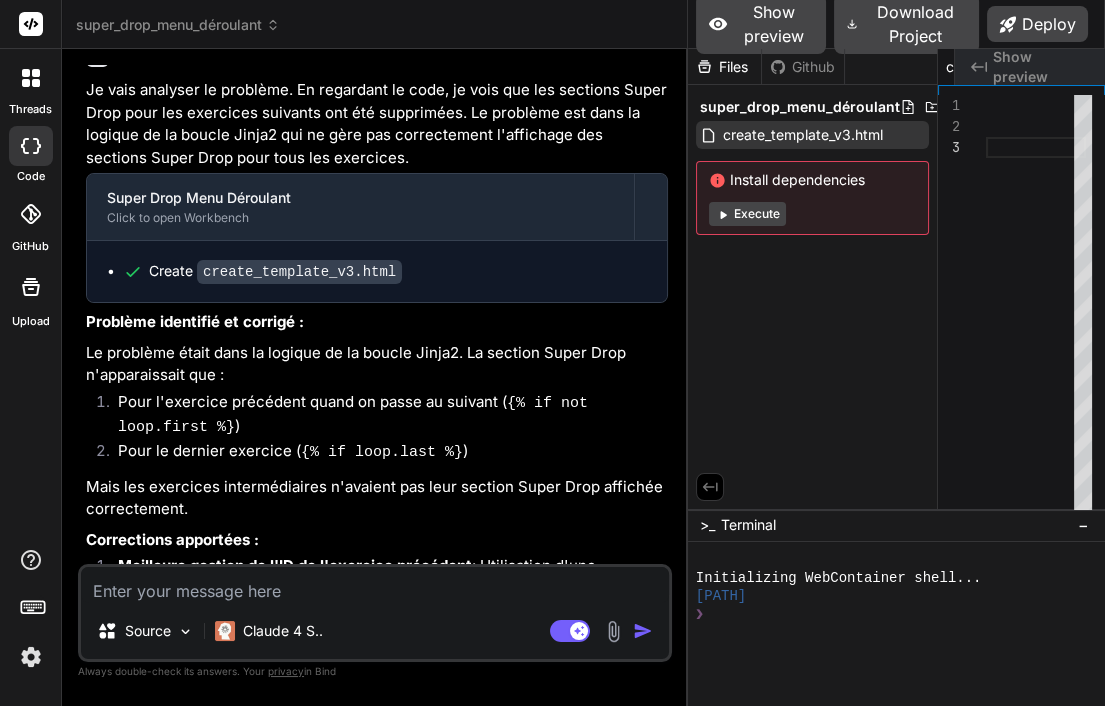 click on "create_template_v3.html" at bounding box center [299, 272] 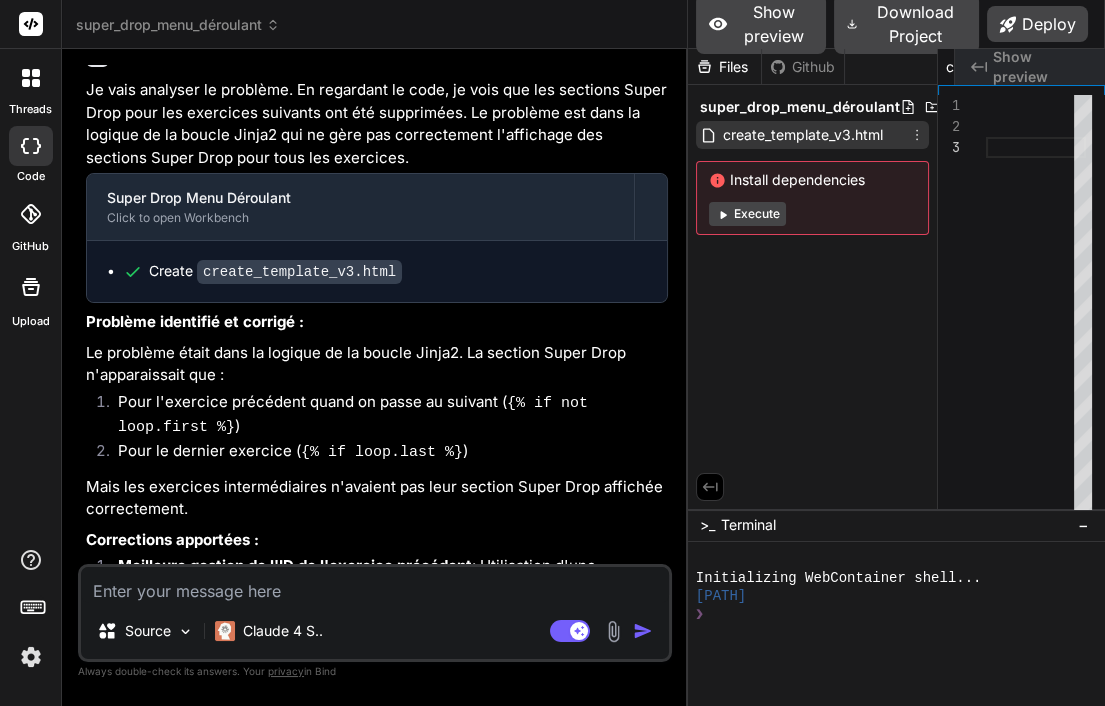 click on "create_template_v3.html" at bounding box center [803, 135] 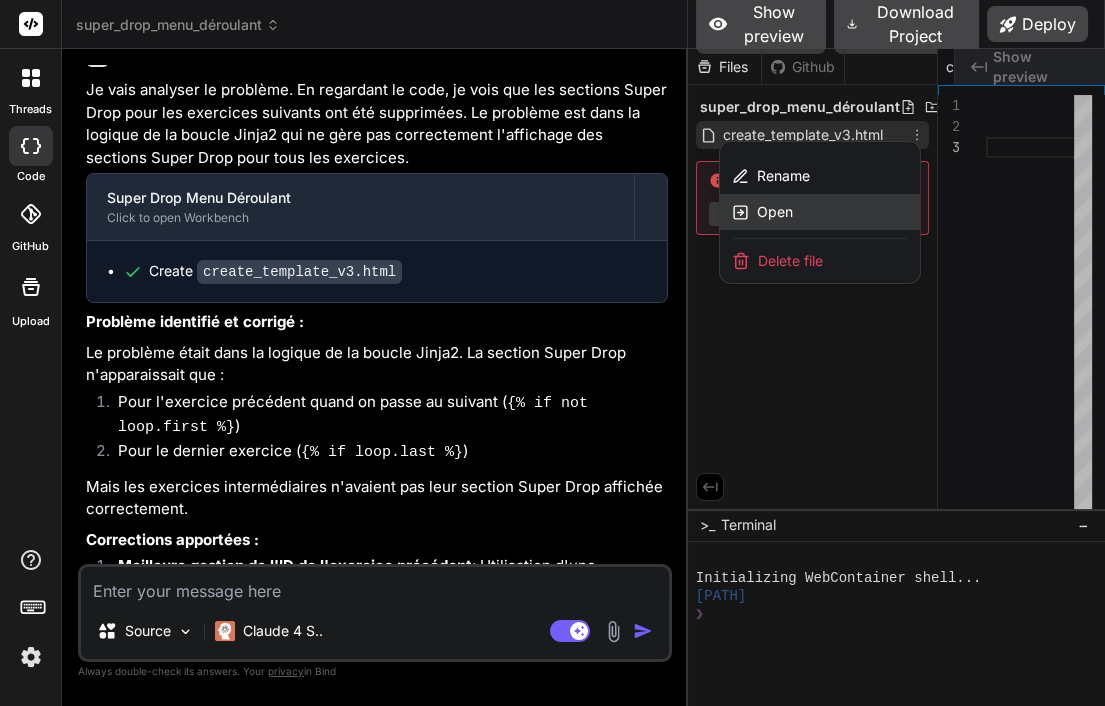 click on "Open" at bounding box center [775, 212] 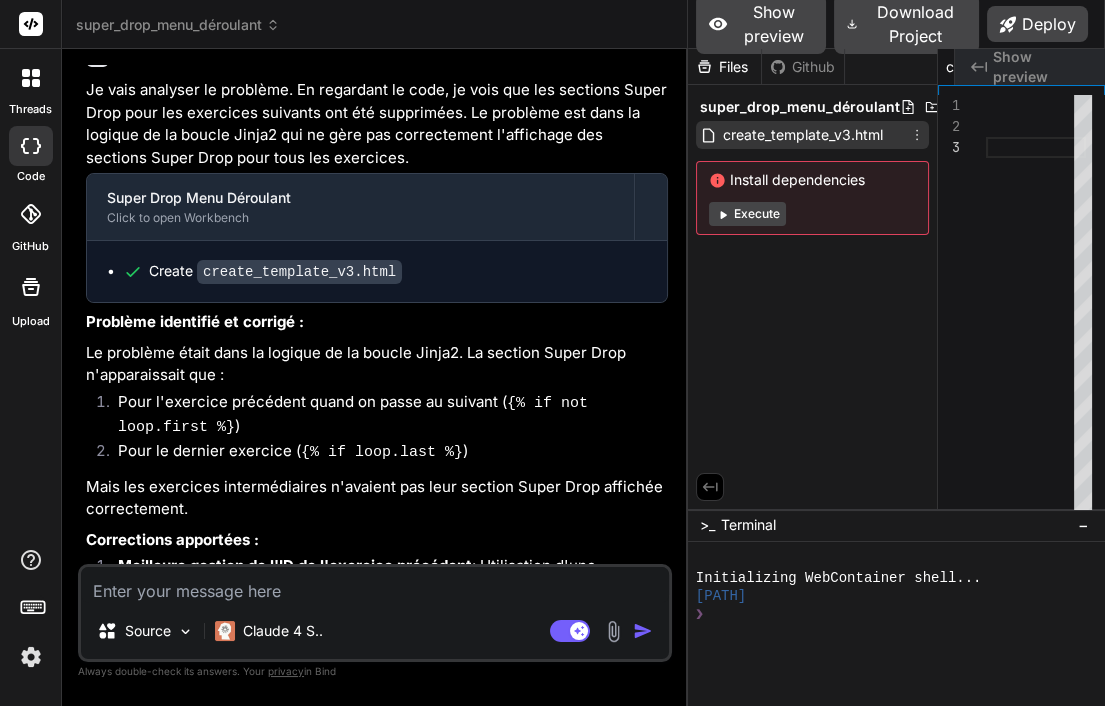 click on "create_template_v3.html" at bounding box center [803, 135] 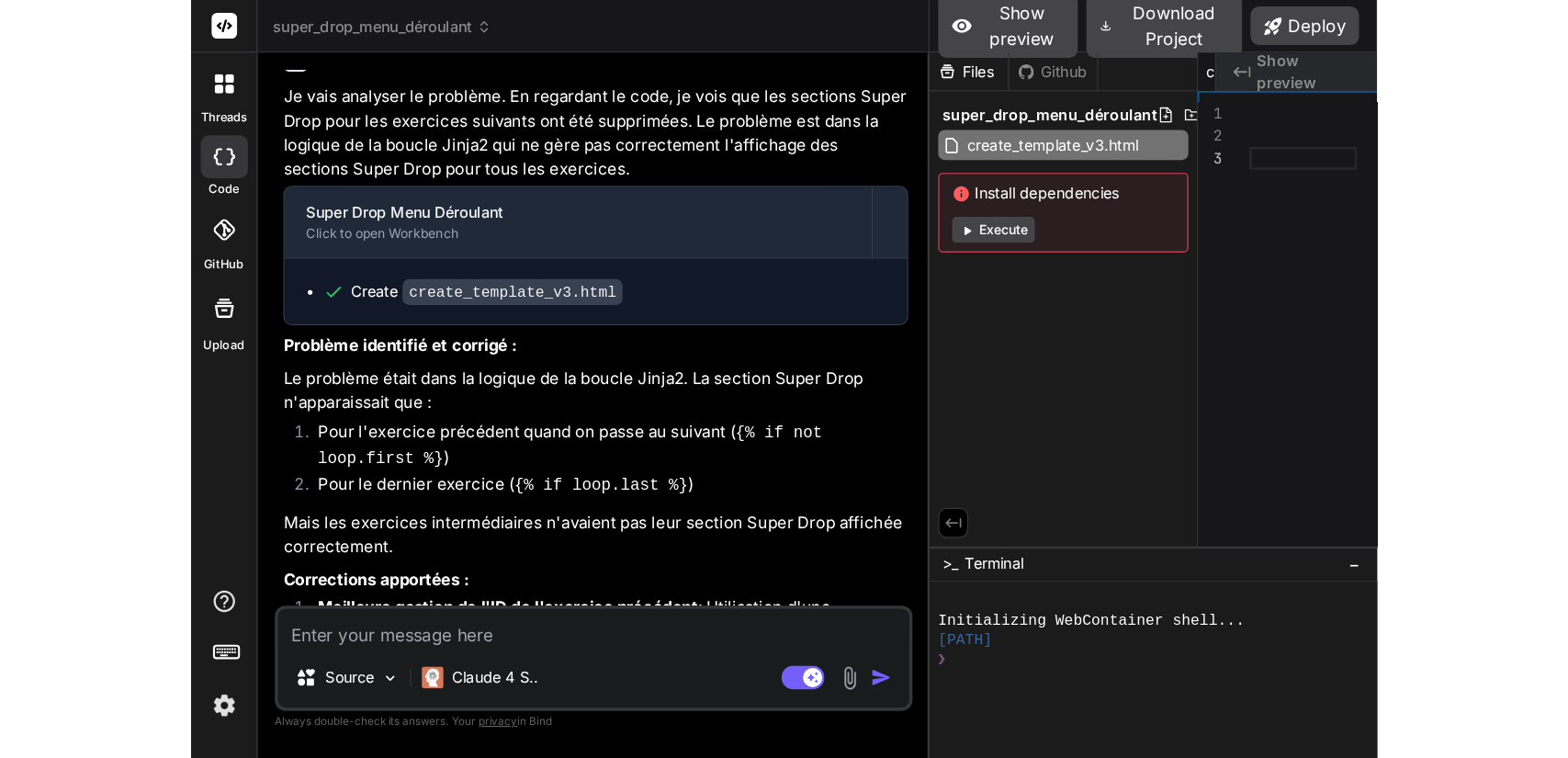 scroll, scrollTop: 4486, scrollLeft: 0, axis: vertical 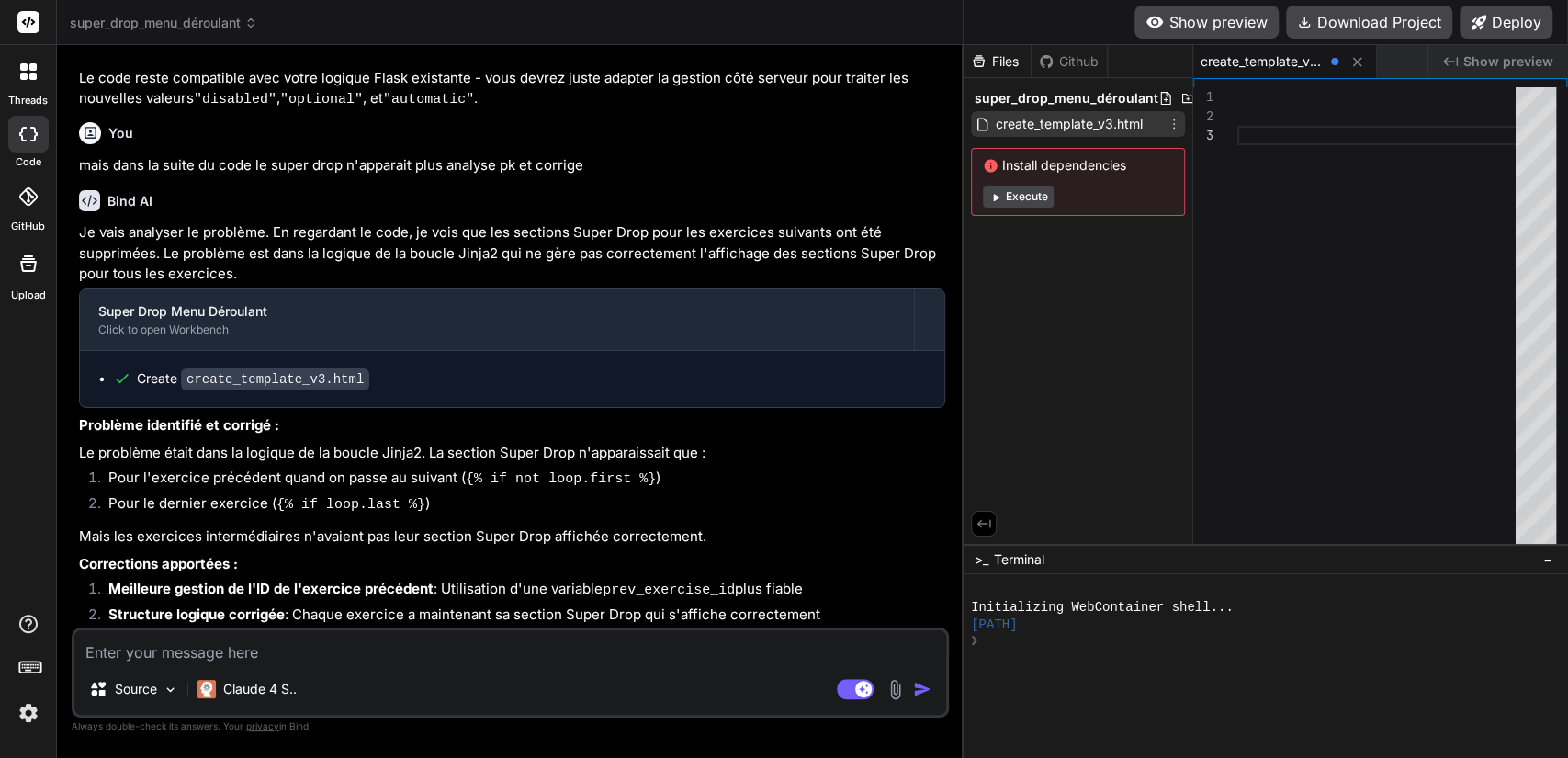 drag, startPoint x: 1045, startPoint y: 123, endPoint x: 1159, endPoint y: 112, distance: 114.52947 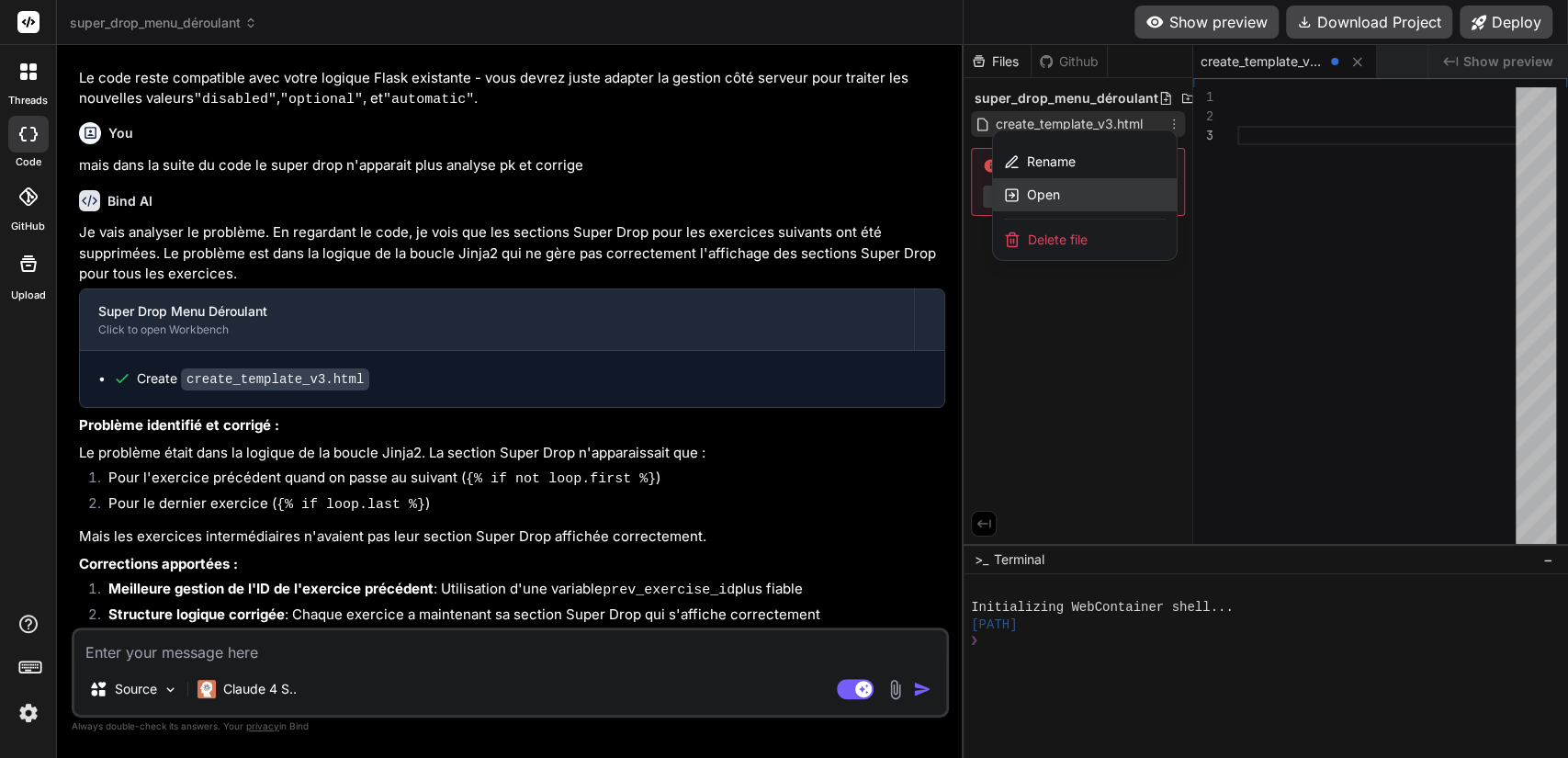 click on "Open" at bounding box center [1043, 195] 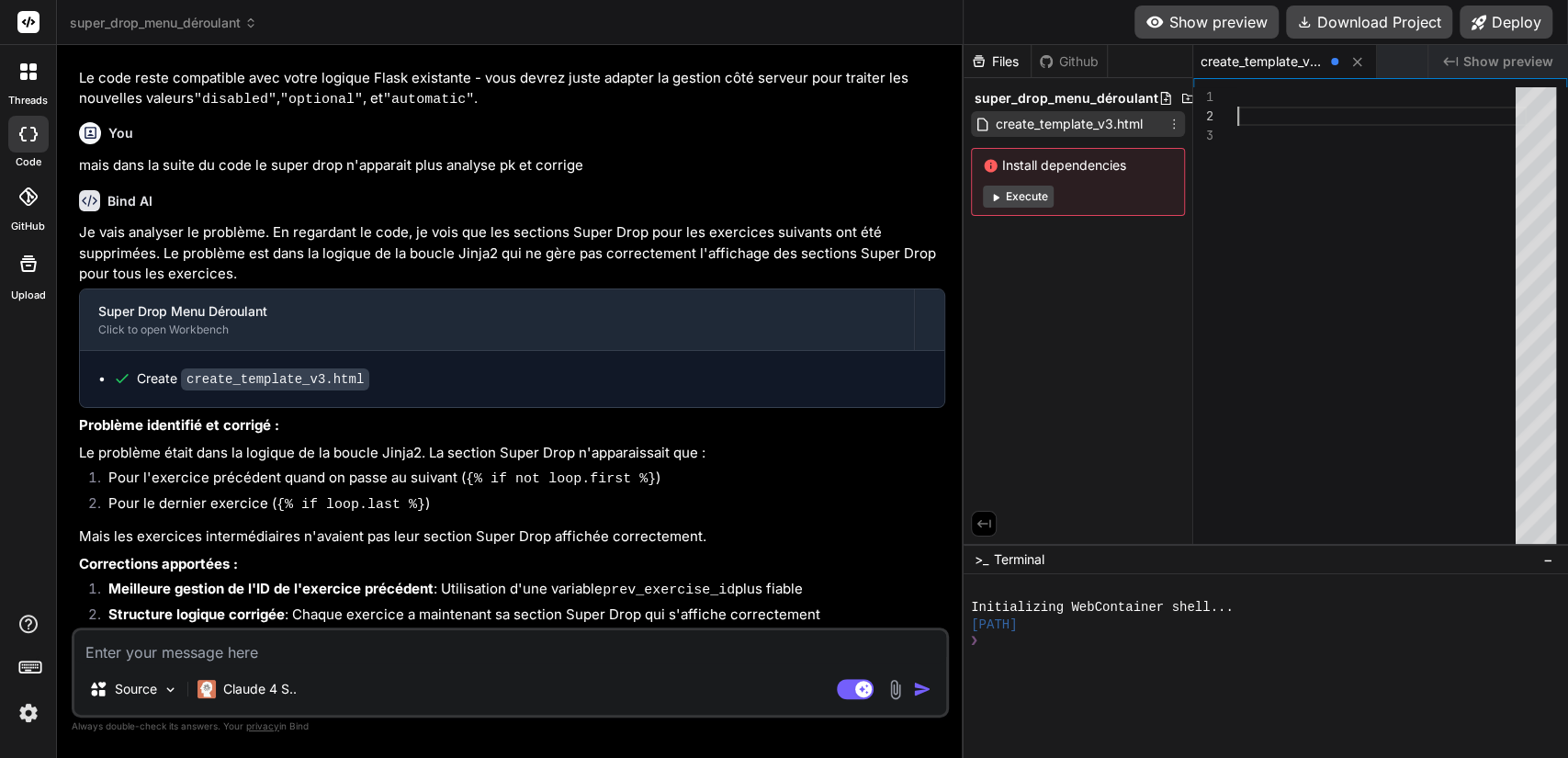click at bounding box center [1382, 320] 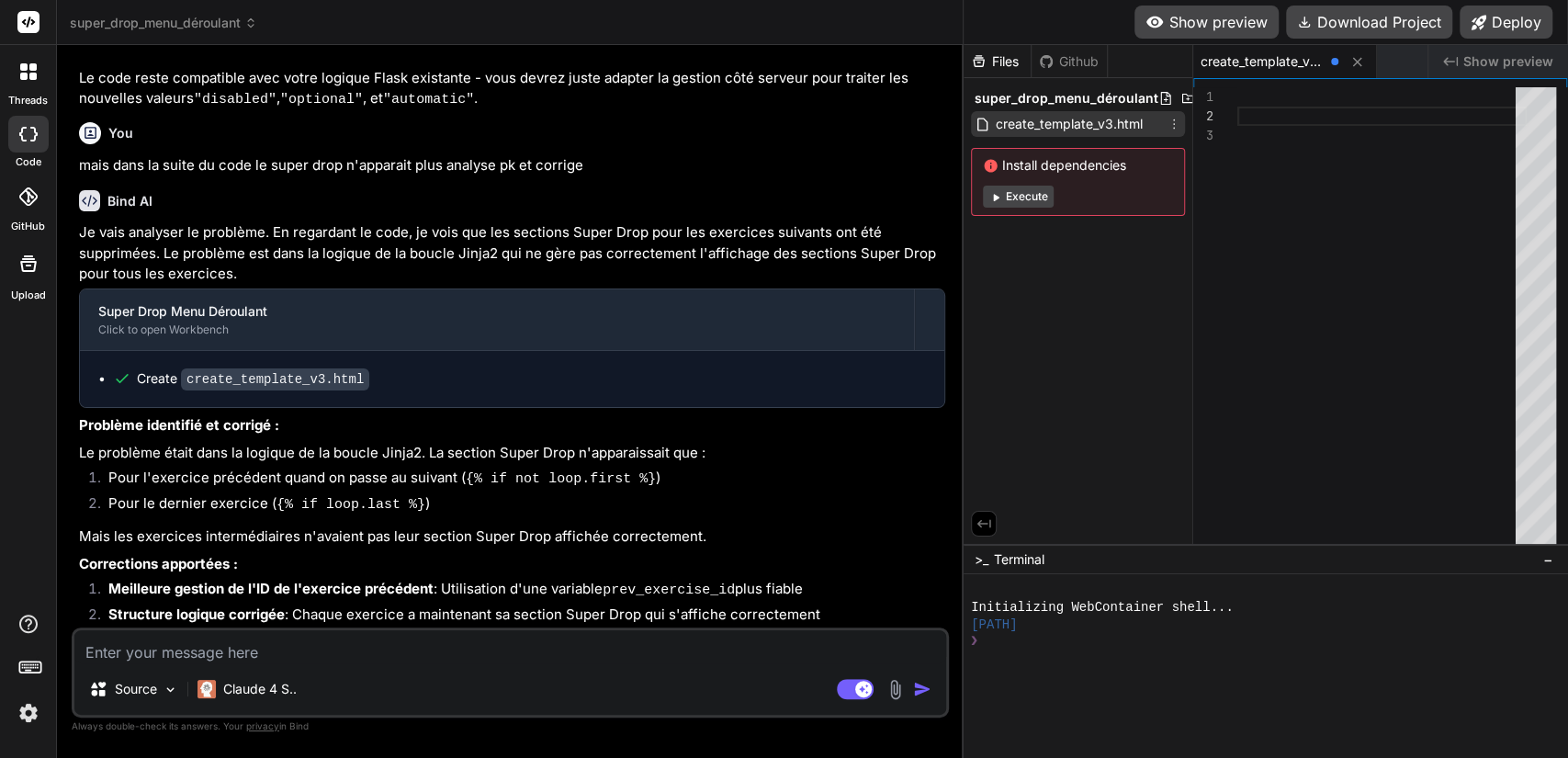 click on "create_template_v3.html" at bounding box center (275, 379) 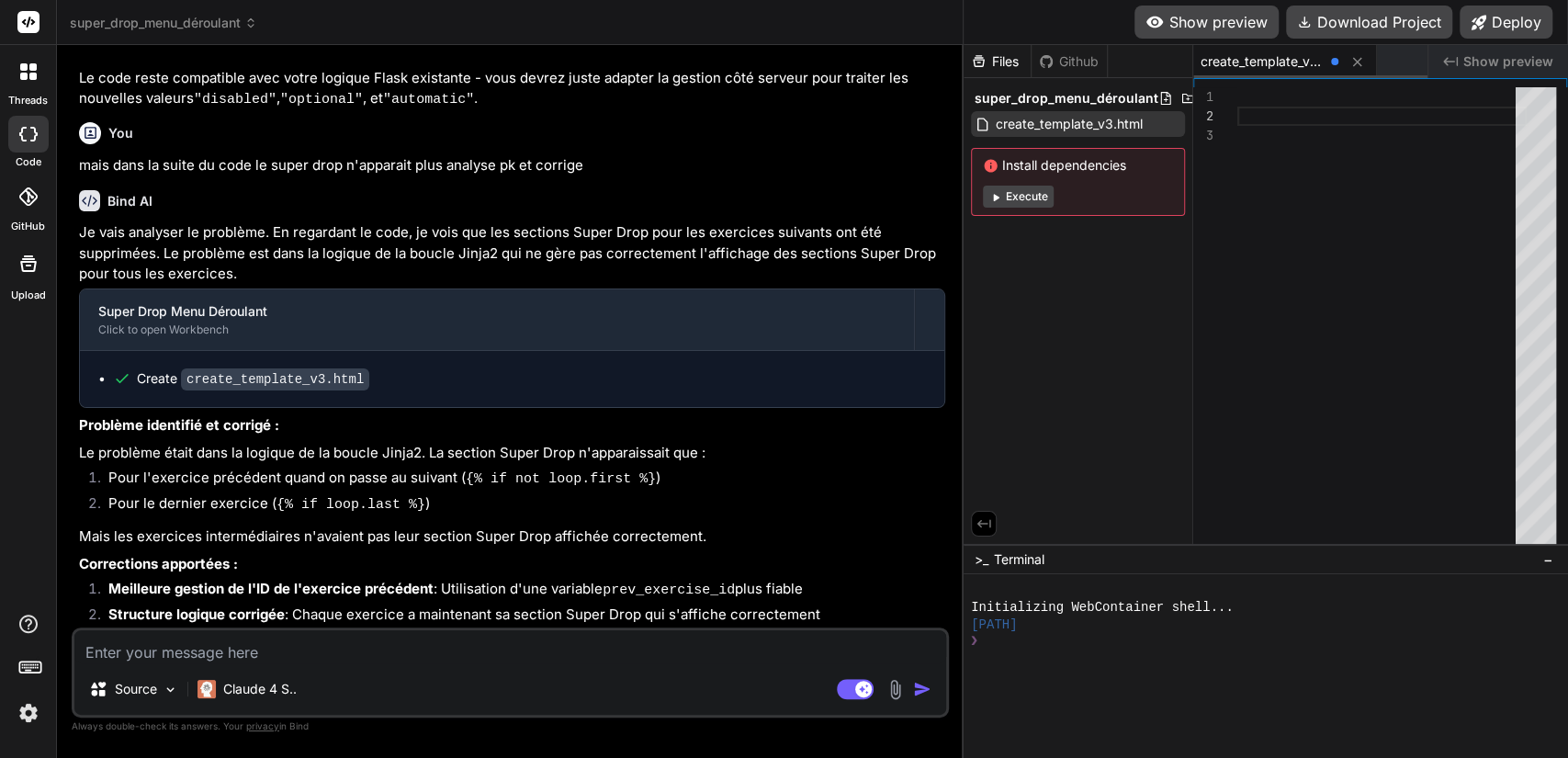 click on "create_template_v3.html" at bounding box center (1262, 62) 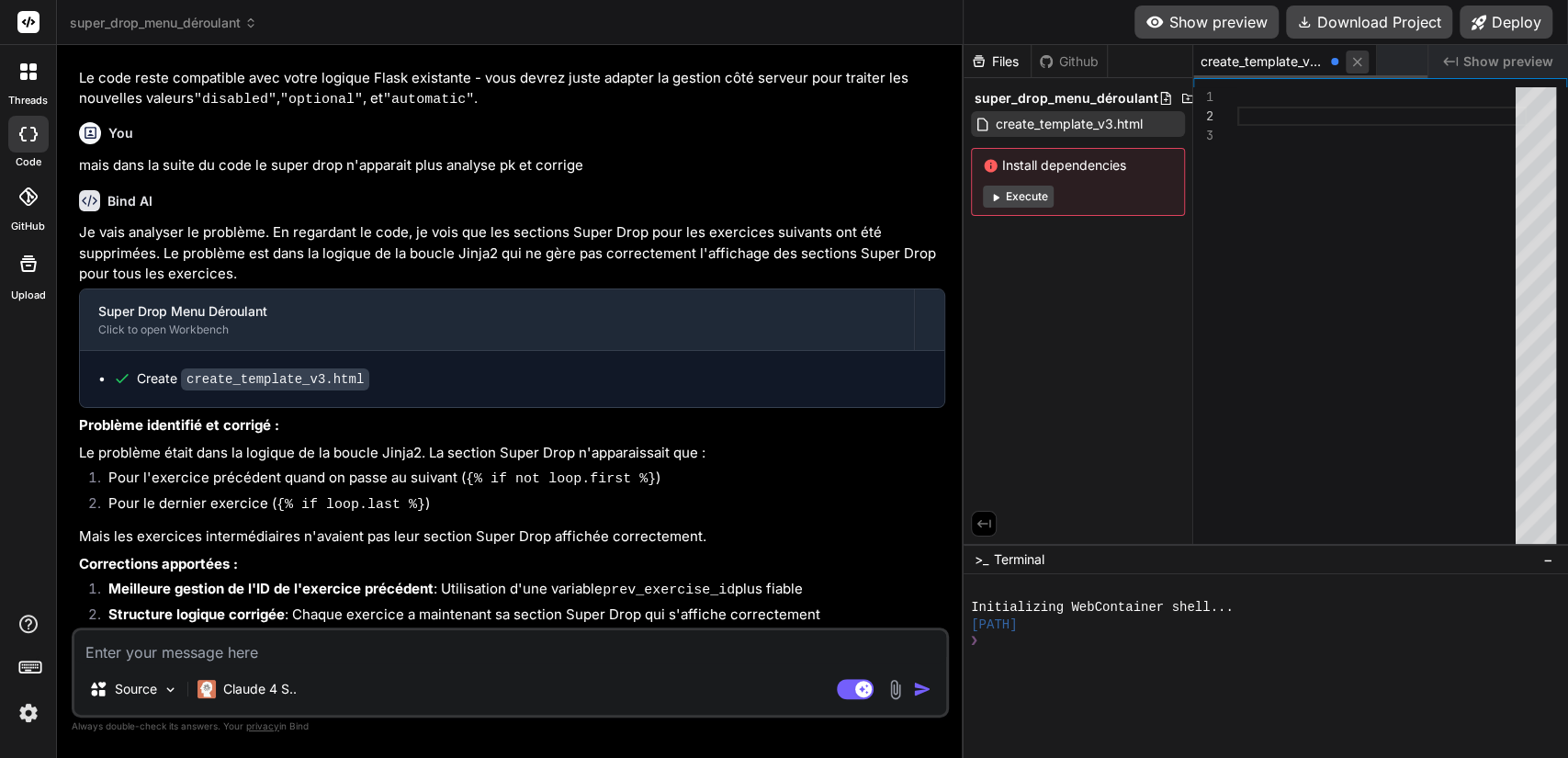 click 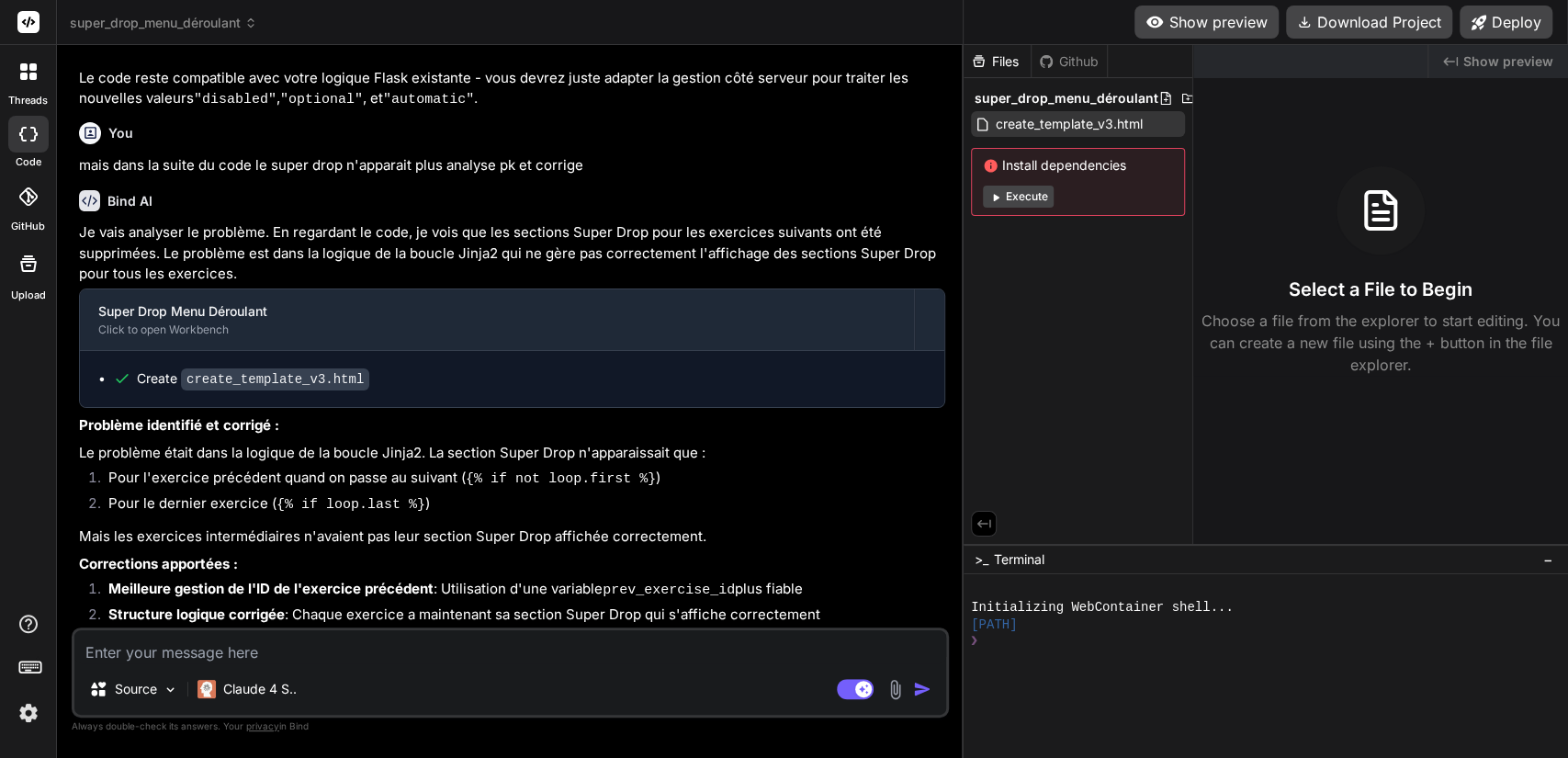 click on "create_template_v3.html" at bounding box center (275, 379) 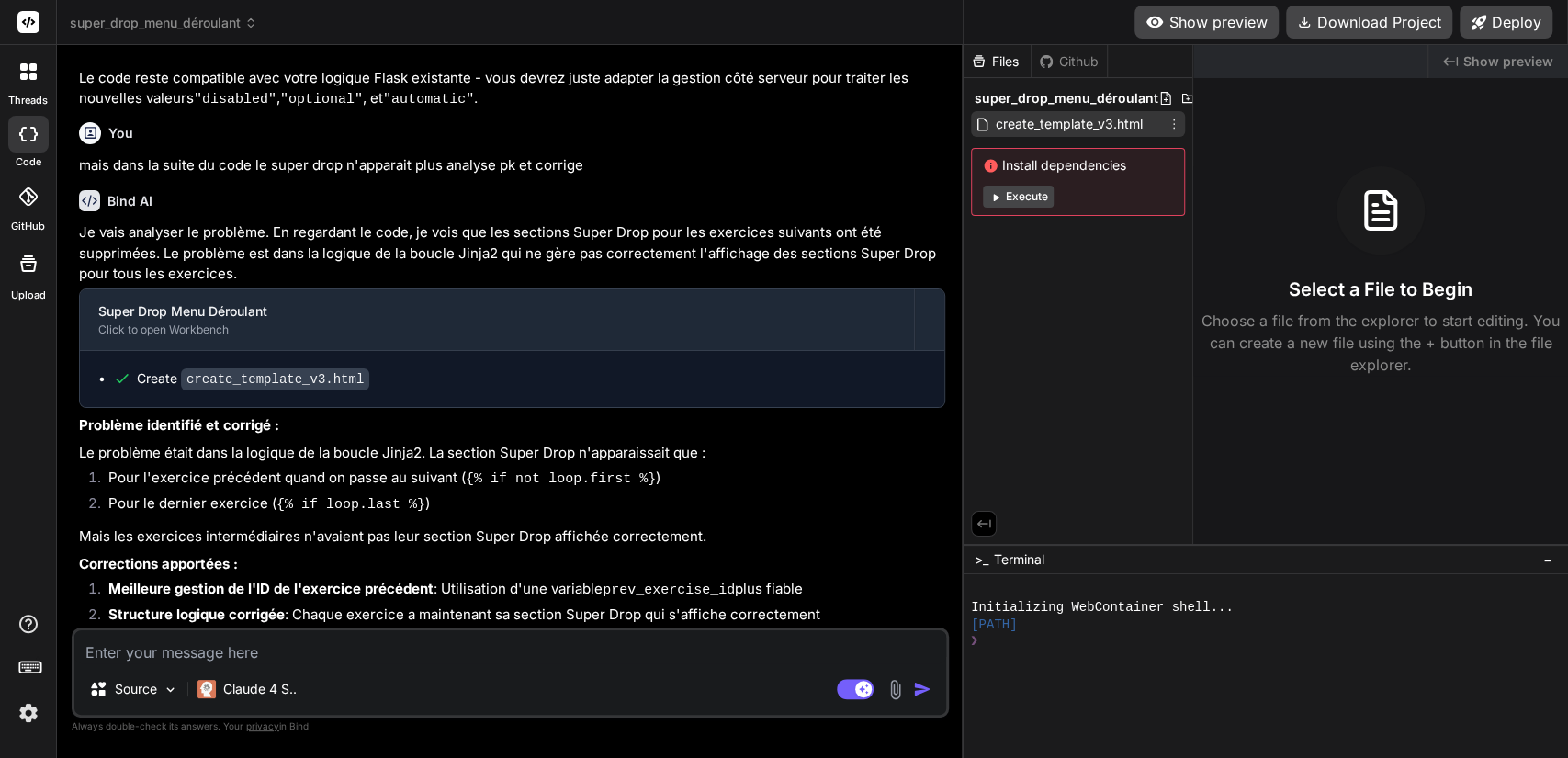 click on "create_template_v3.html" at bounding box center [1069, 124] 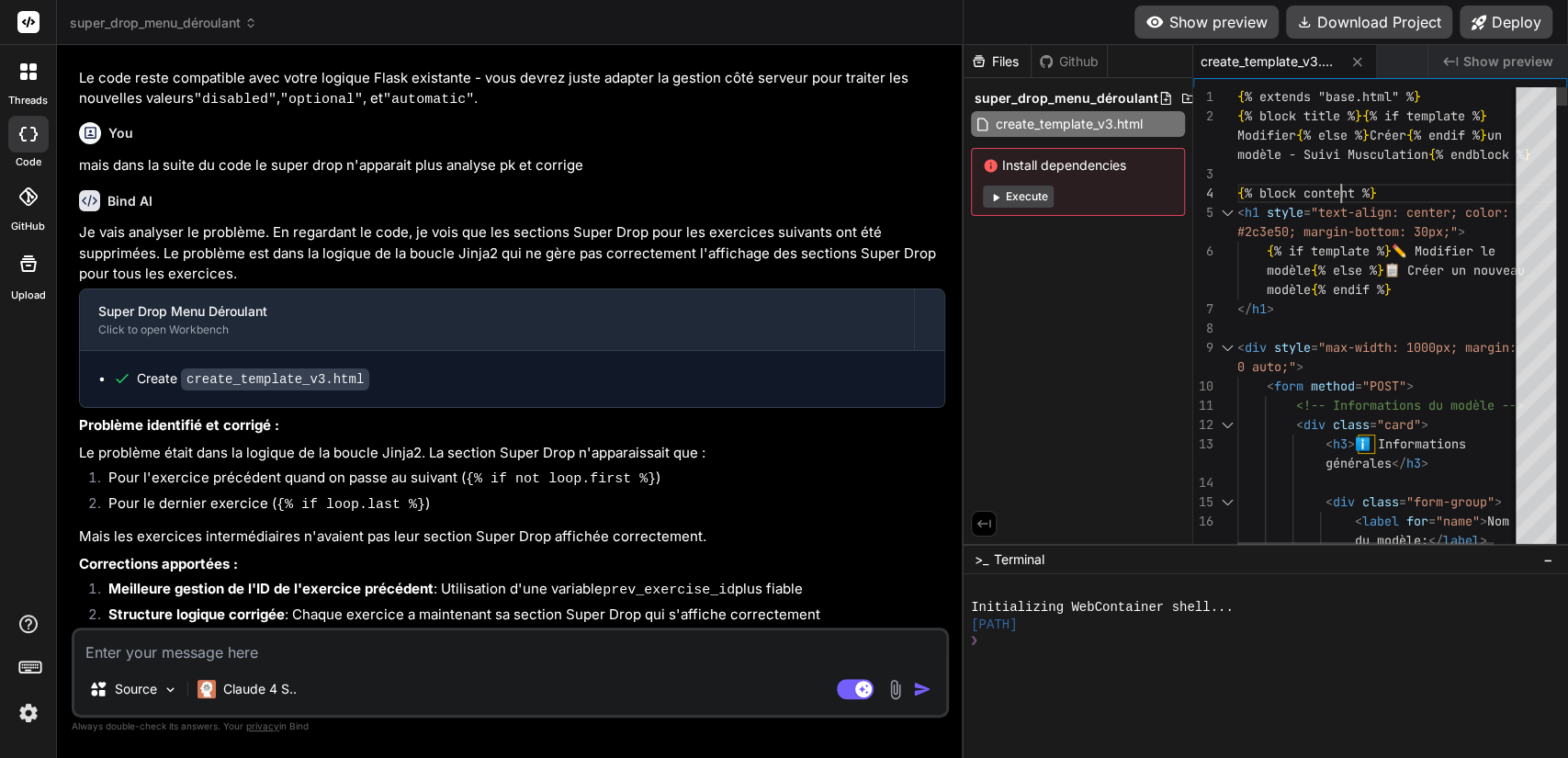 scroll, scrollTop: 0, scrollLeft: 0, axis: both 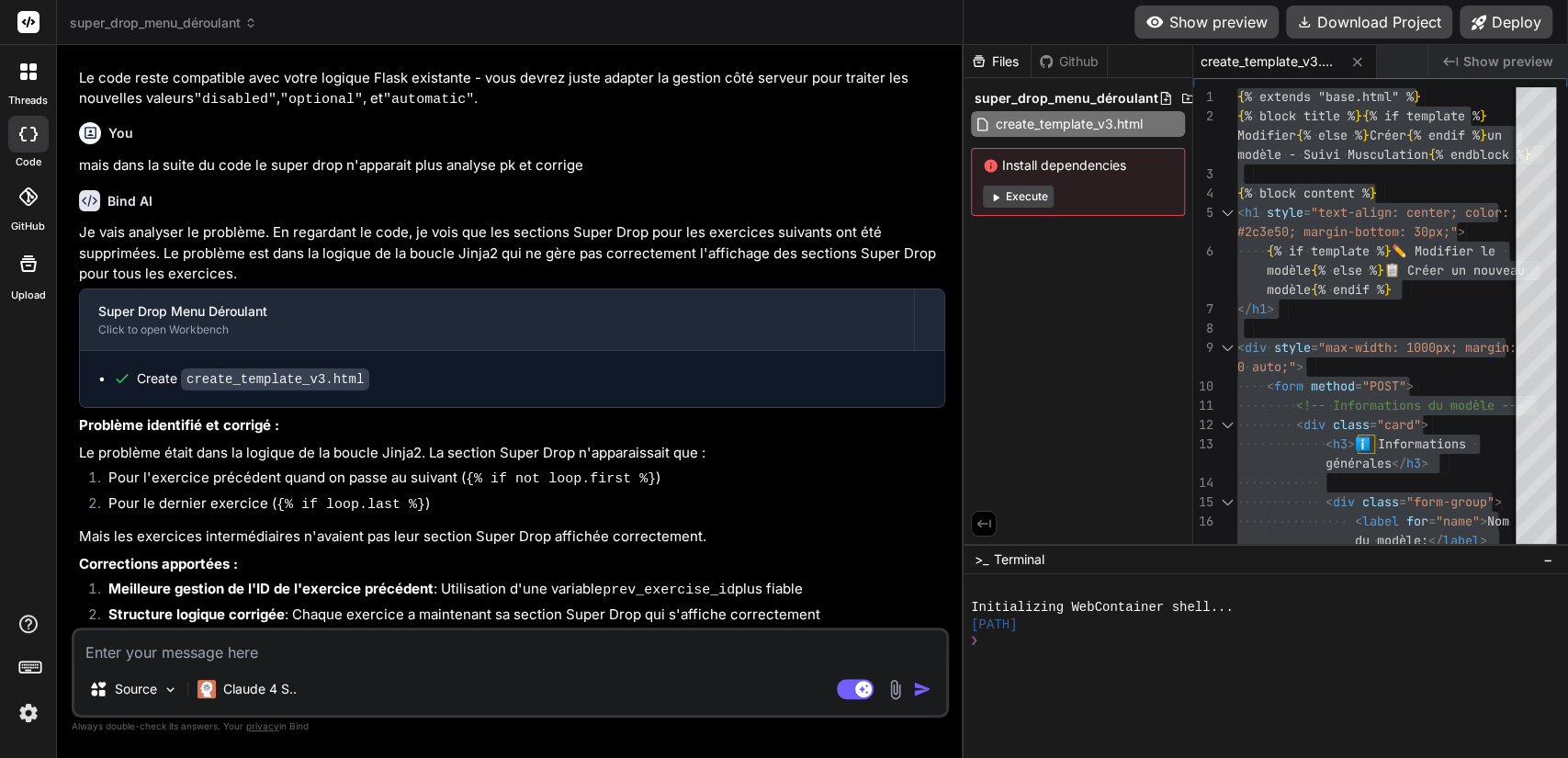 click at bounding box center (510, 647) 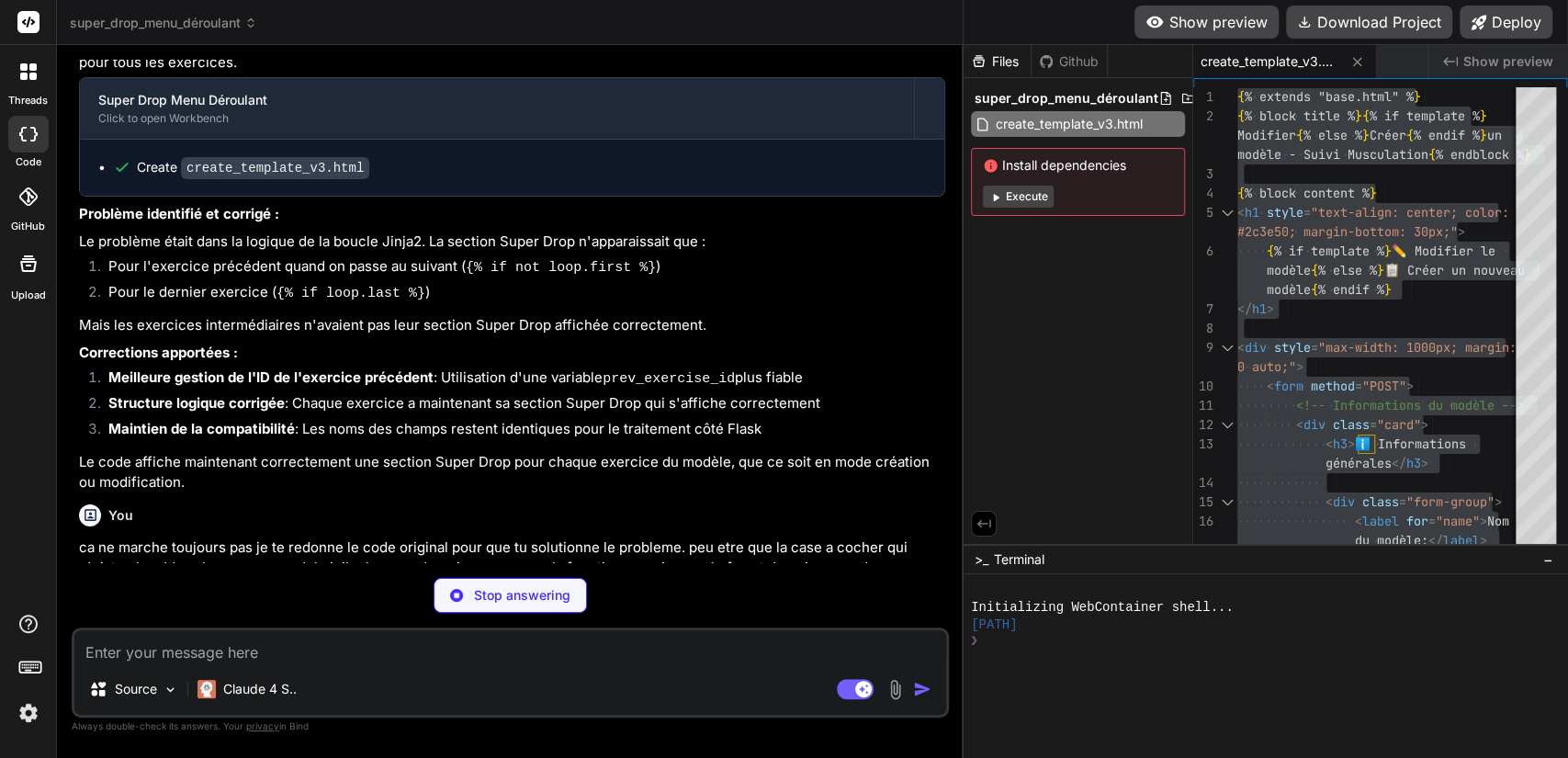 scroll, scrollTop: 4701, scrollLeft: 0, axis: vertical 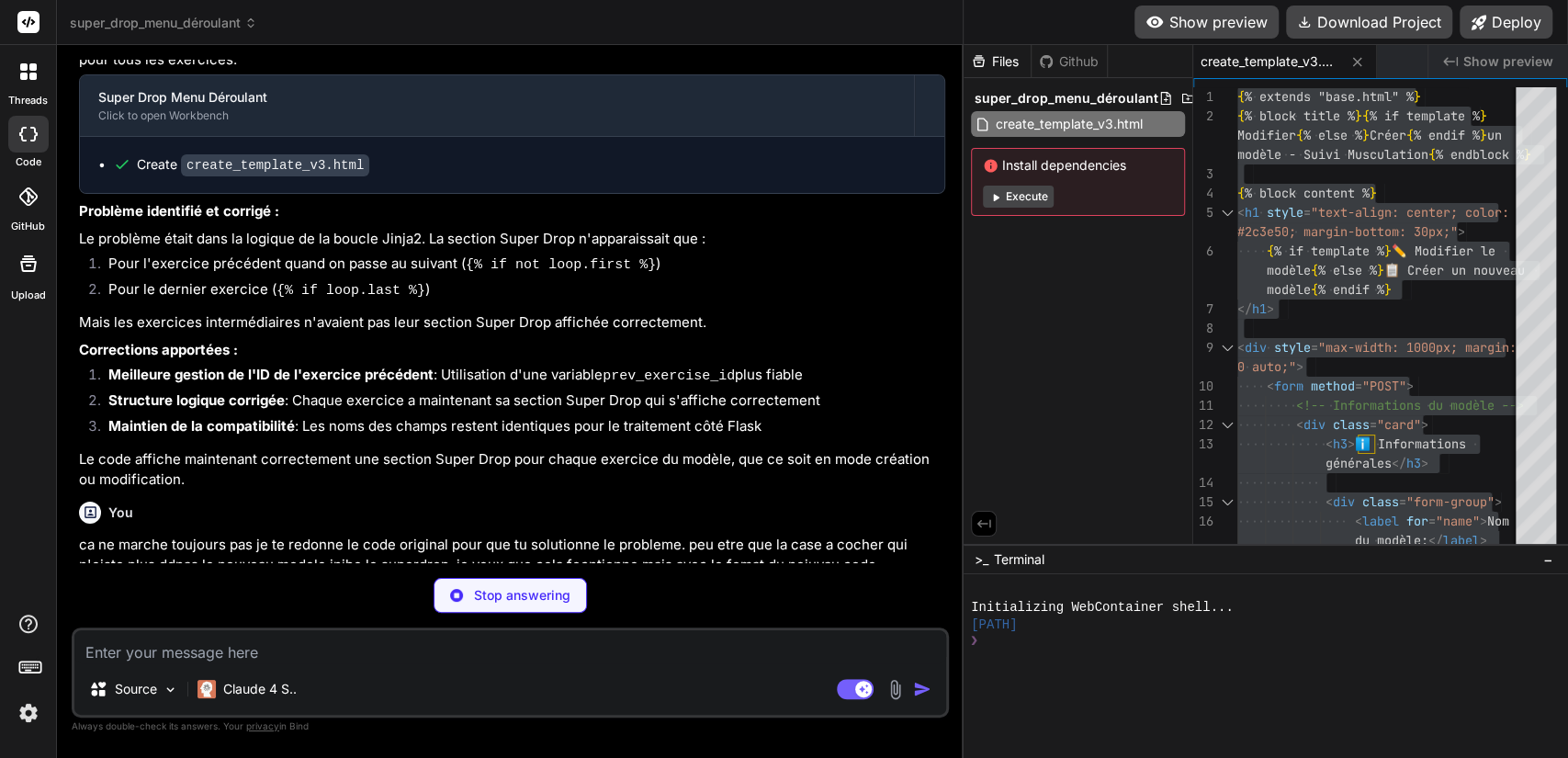 click on "Je vois le problème ! Dans le code original, il y avait une case à cocher  superdrop_enabled_{{ exerciseId }}  qui était traitée séparément. En la remplaçant par un menu déroulant, il faut ajuster la logique pour que votre code Flask puisse interpréter correctement les nouvelles valeurs." at bounding box center (512, 655) 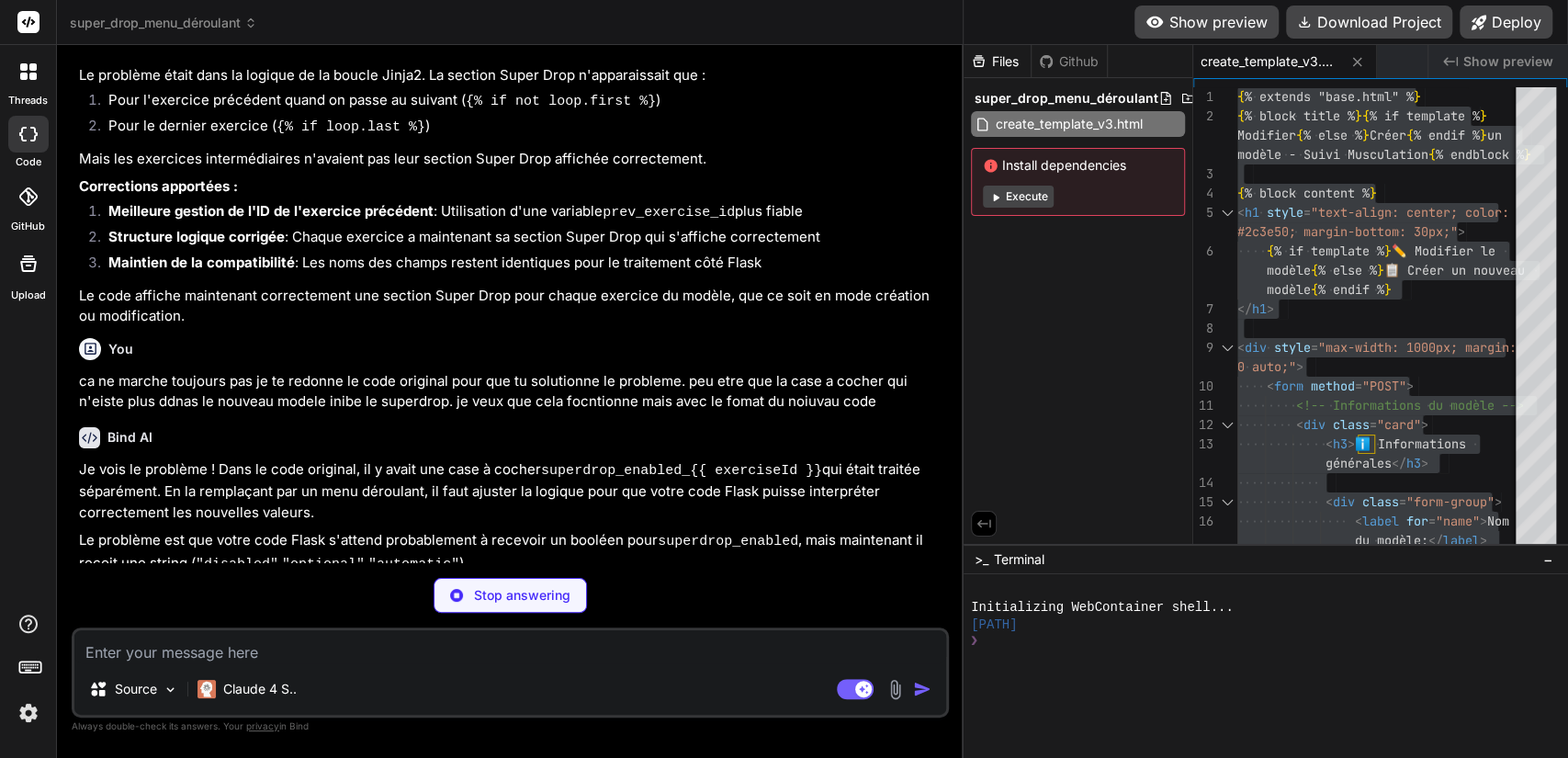 scroll, scrollTop: 4912, scrollLeft: 0, axis: vertical 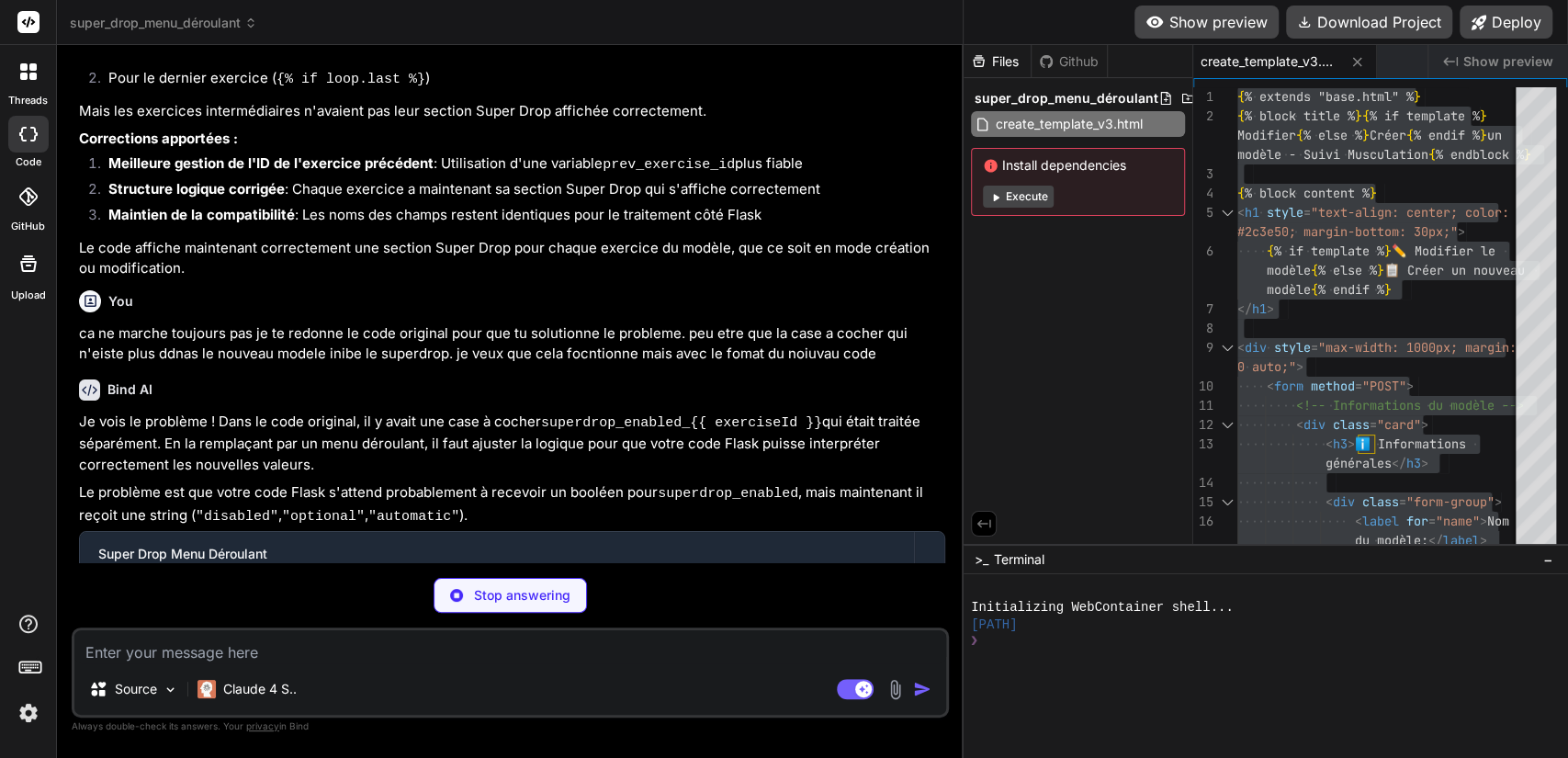 click at bounding box center (510, 647) 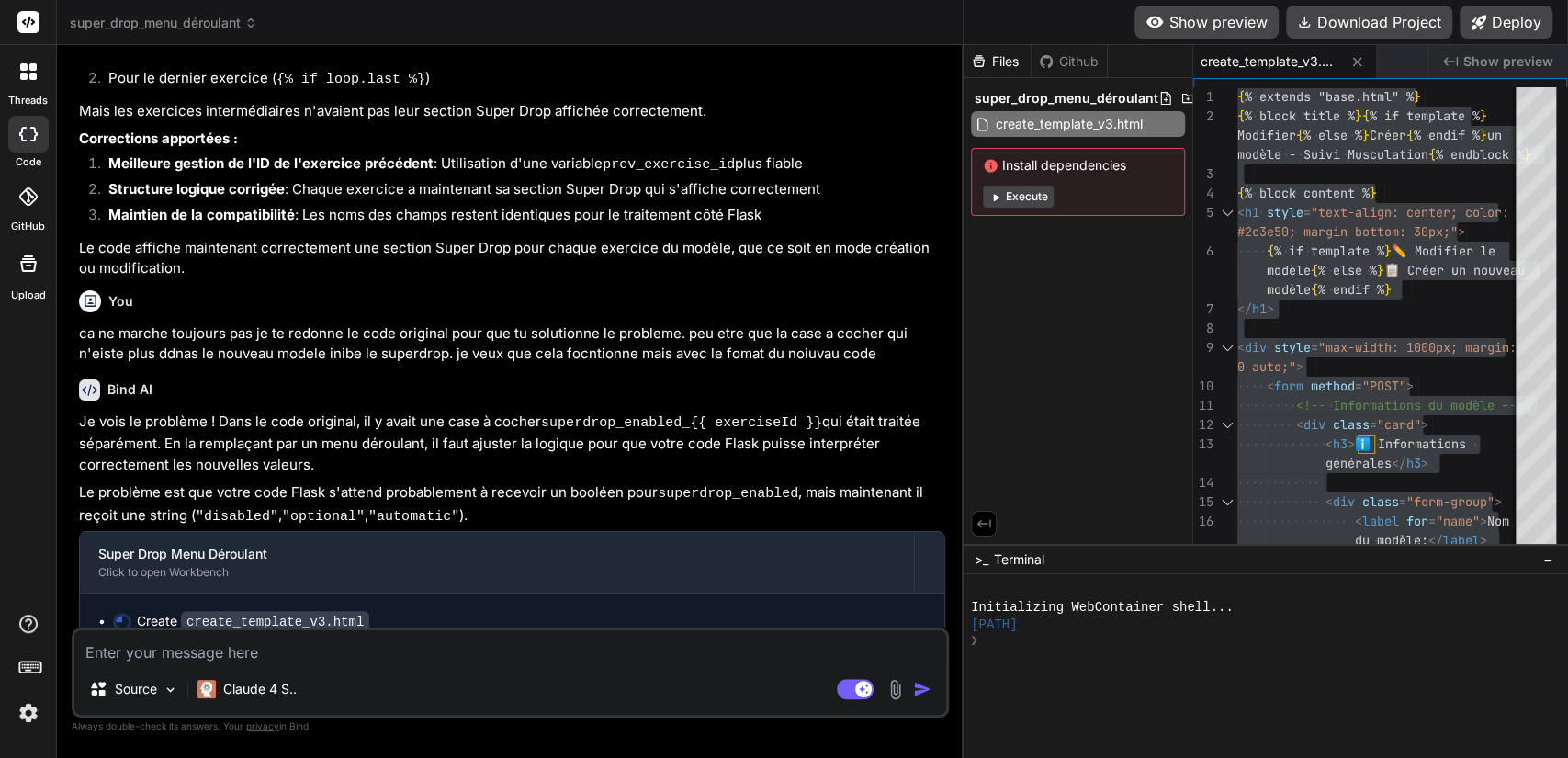 scroll, scrollTop: 4895, scrollLeft: 0, axis: vertical 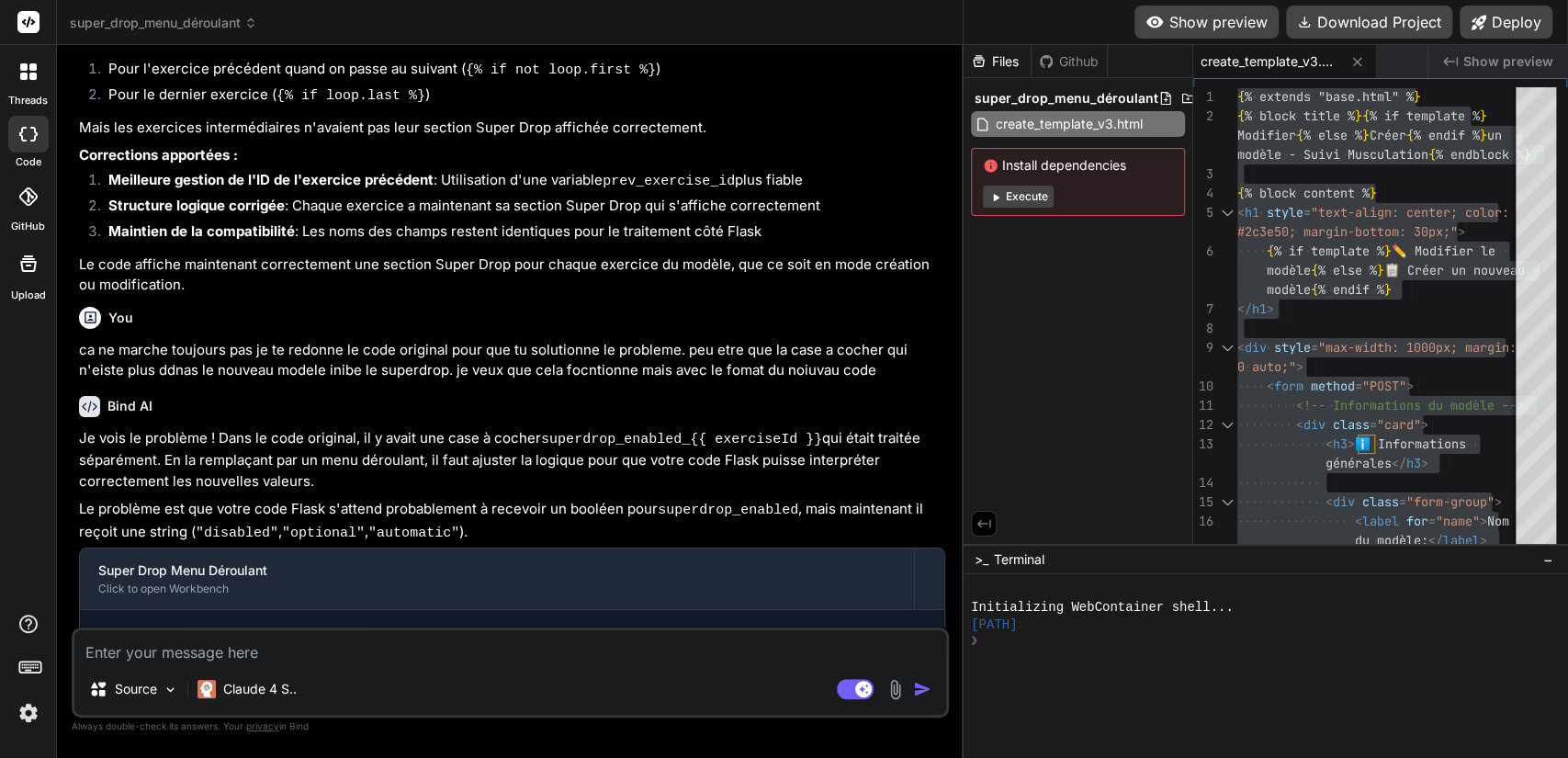click at bounding box center (510, 647) 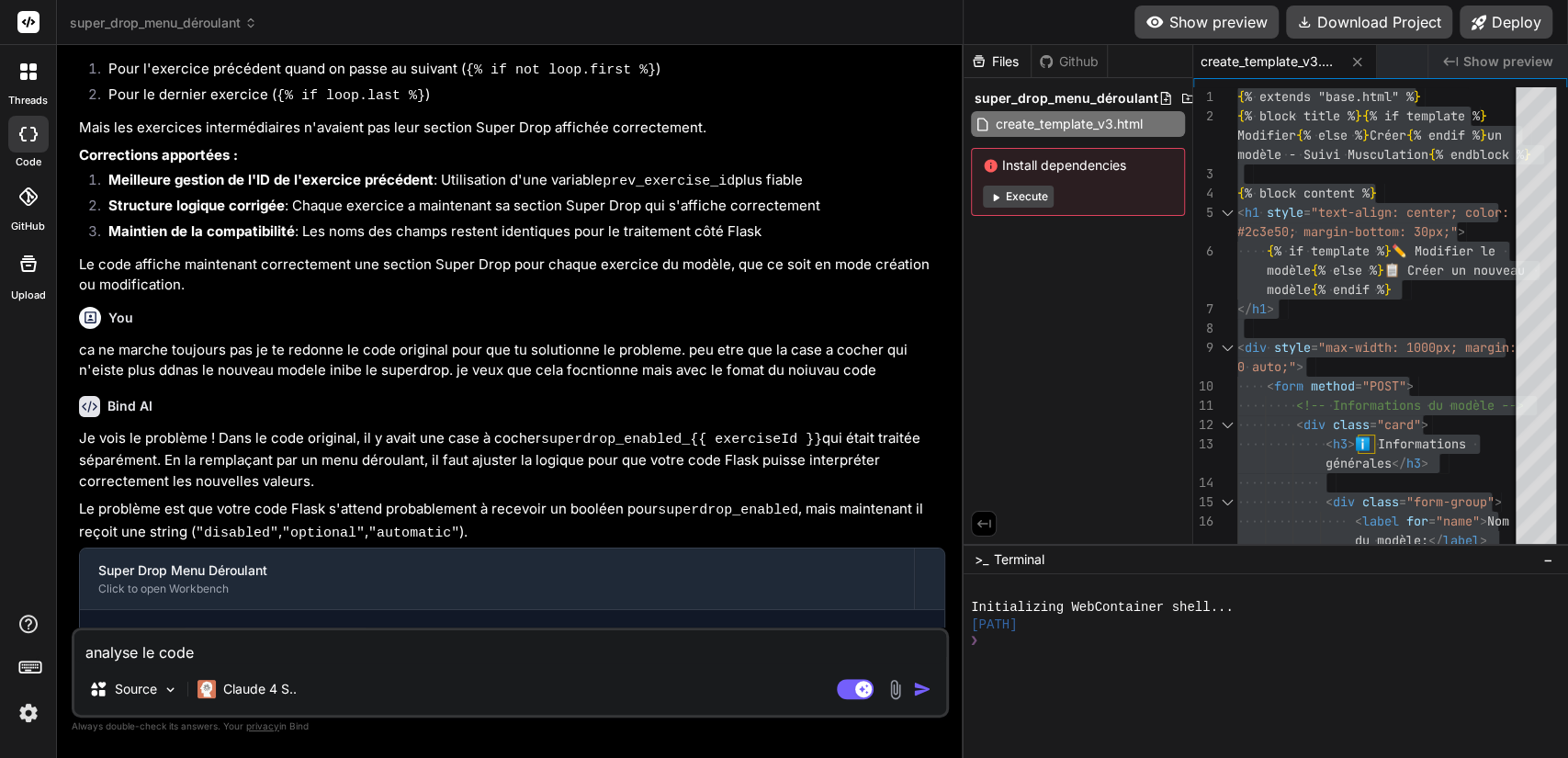 click on "Files Github super_drop_menu_déroulant create_template_v3.html  Install dependencies Execute" at bounding box center [1078, 294] 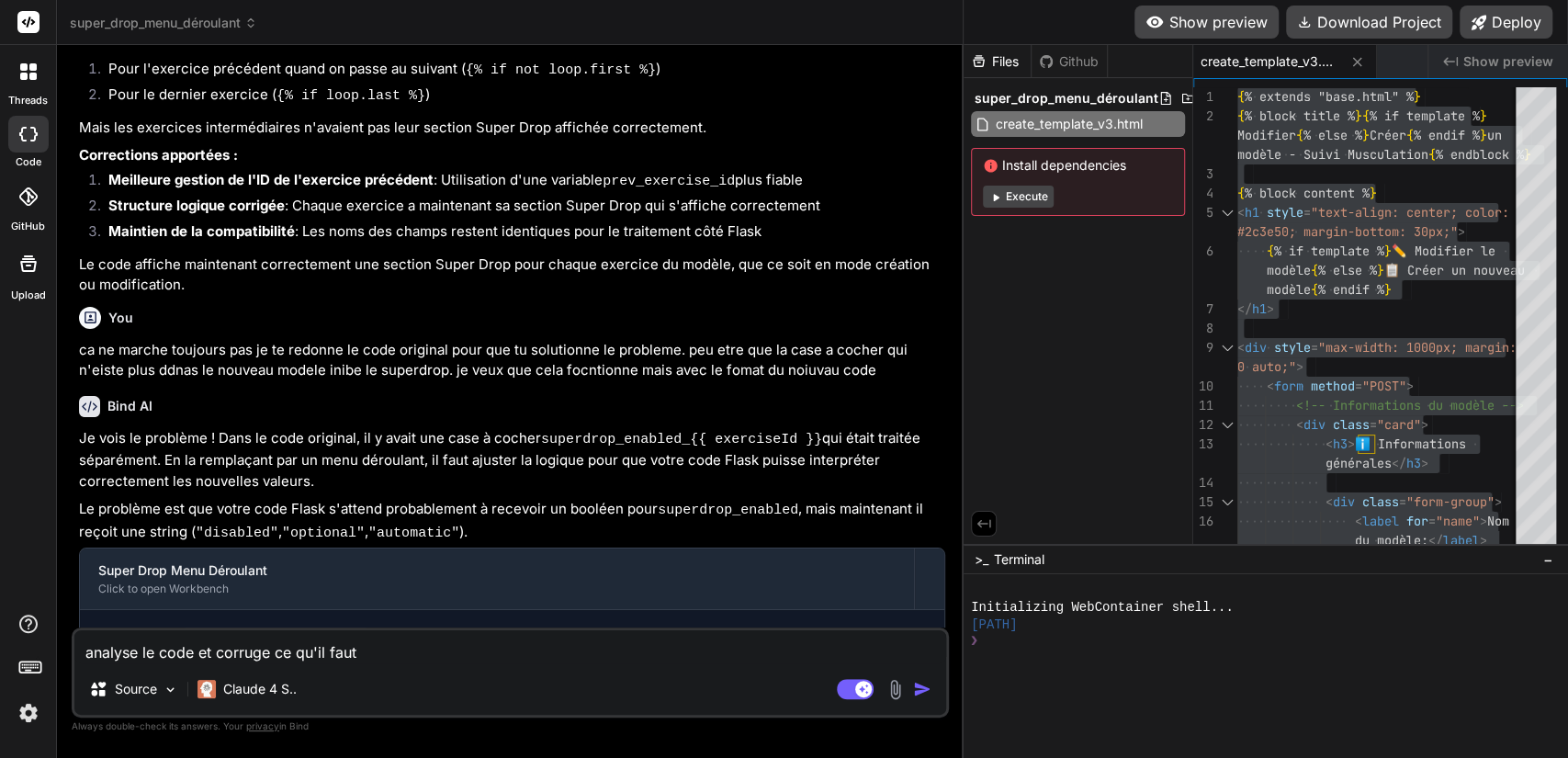 scroll, scrollTop: 4912, scrollLeft: 0, axis: vertical 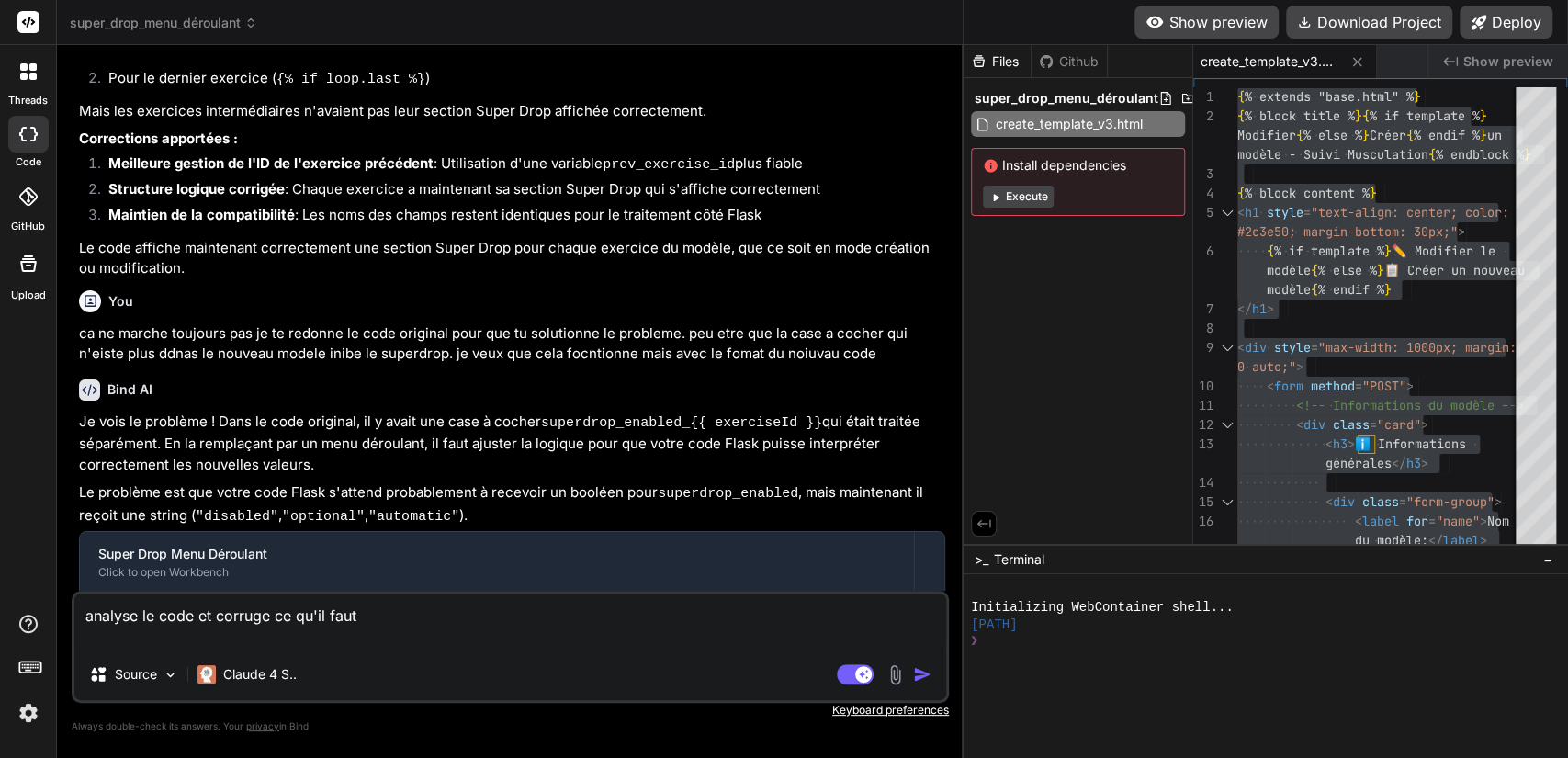 paste on "# ============================================================================
# APPLICATION FLASK - STRUCTURE BDD CORRIGÉE (1 série = 1 ligne) + SUPER DROP
# ============================================================================
from flask import Flask, render_template, request, redirect, url_for, session, flash, g, jsonify
import sqlite3
import hashlib
from datetime import datetime, date
import os
from werkzeug.utils import secure_filename
import secrets
app = Flask(__name__)
app.secret_key = 'votre_cle_secrete_super_secure_123!'
DATABASE = 'musculation_v2.db'  # ✅ NOUVELLE BASE
# Configuration pour les uploads de photos
UPLOAD_FOLDER = os.path.join(os.path.dirname(__file__), 'static', 'exercise_photos')
ALLOWED_EXTENSIONS = {'png', 'jpg', 'jpeg', 'gif', 'webp'}
app.config['UPLOAD_FOLDER'] = UPLOAD_FOLDER
os.makedirs(UPLOAD_FOLDER, exist_ok=True)
def allowed_file(filename):
return '.' in filename and filename.rsplit('.', 1)[1].lower() in ALLOWED_EXTENSIONS
# ================================..." 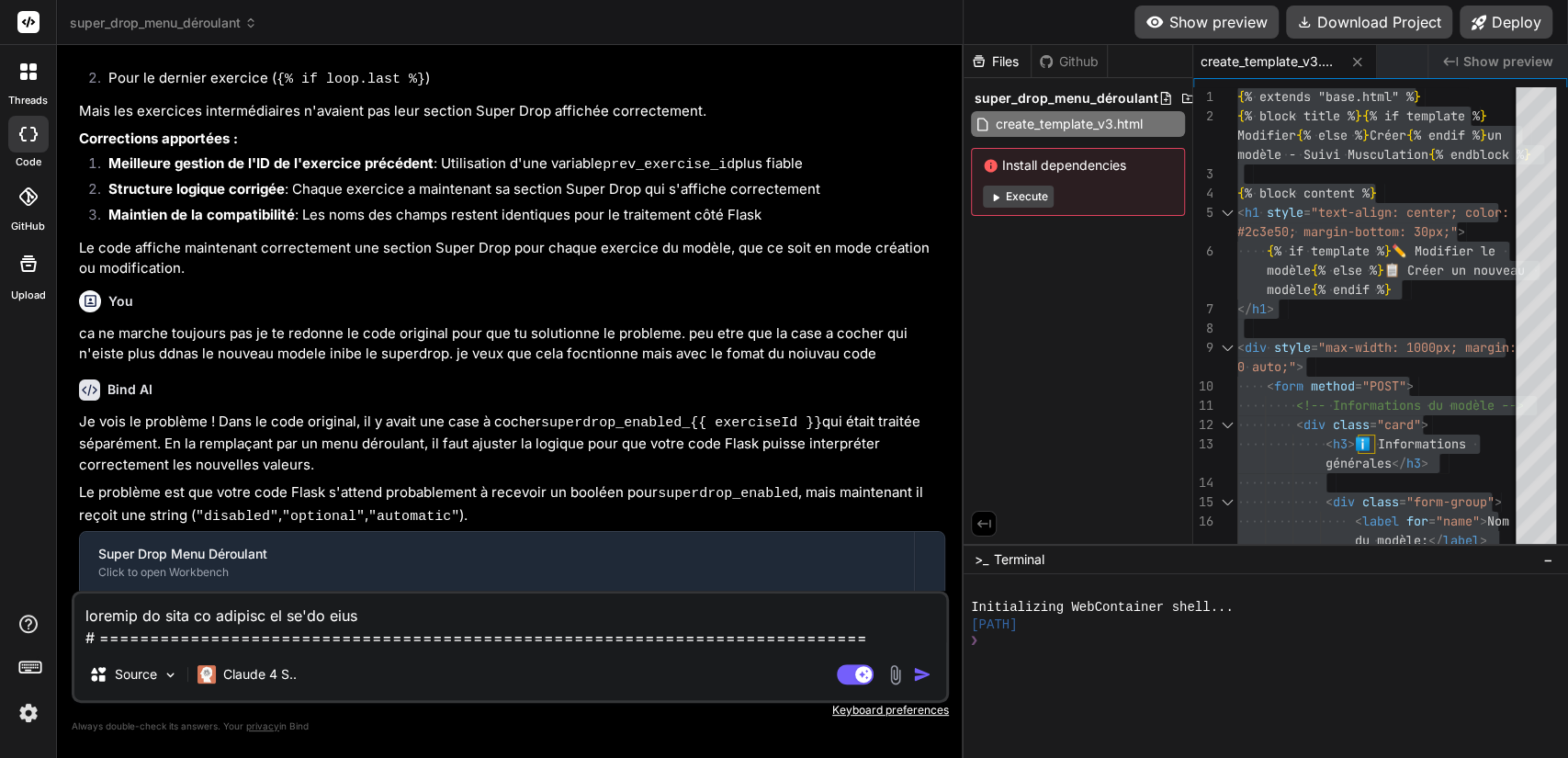 scroll, scrollTop: 24257, scrollLeft: 0, axis: vertical 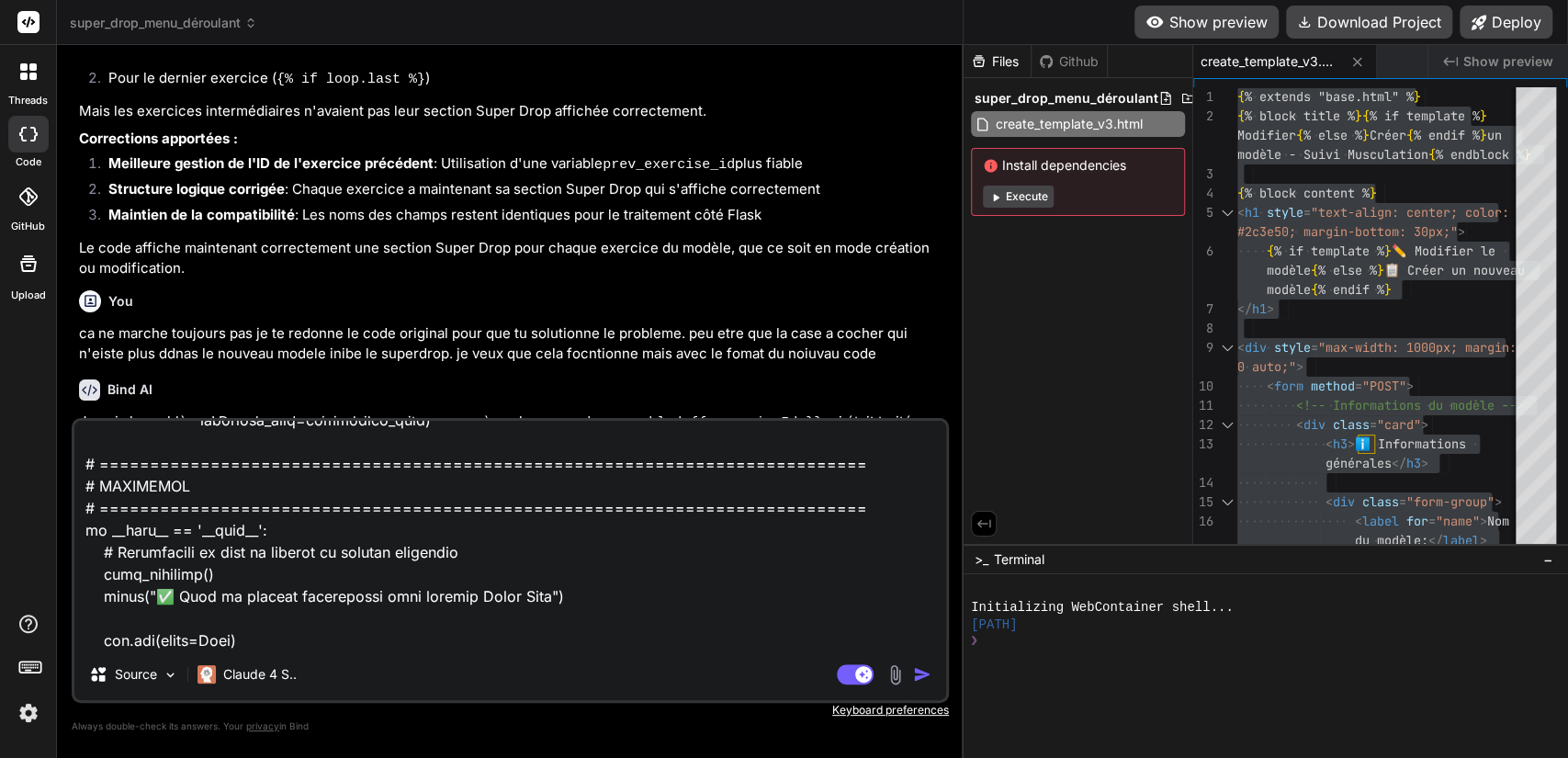click at bounding box center (922, 674) 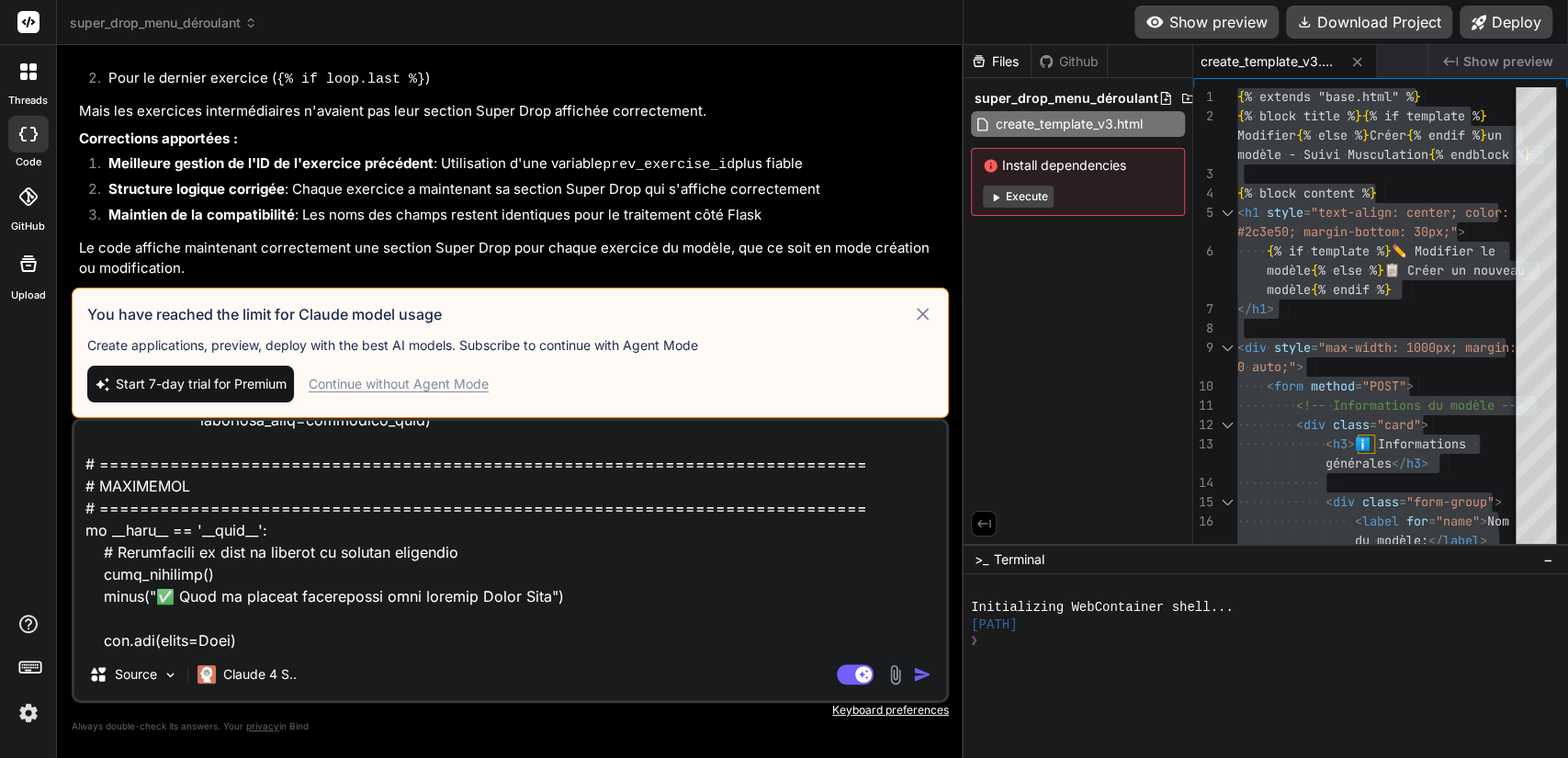 click at bounding box center (28, 713) 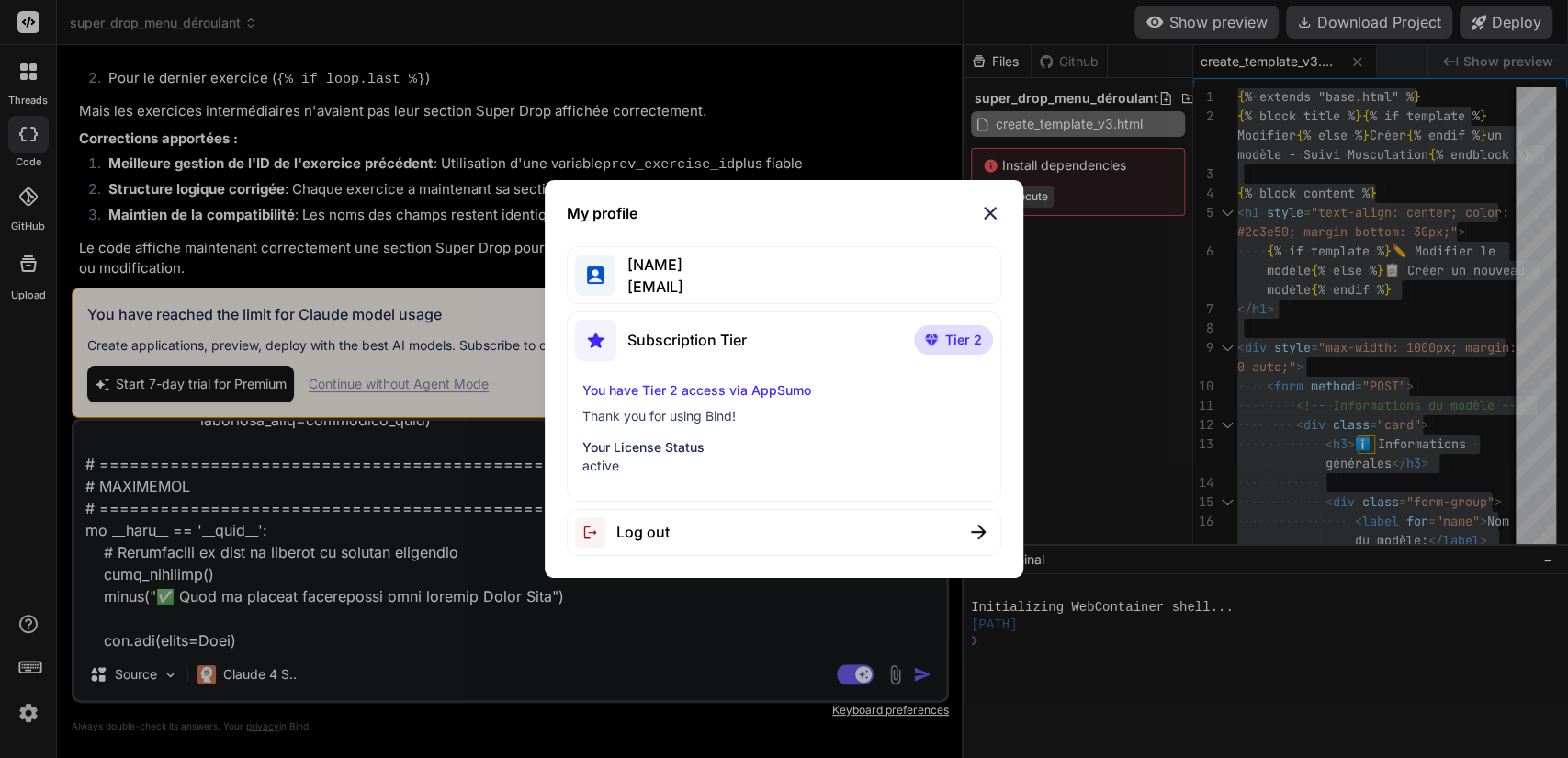 click on "My profile Flo De Tours flodetours@gmail.com Subscription Tier  Tier 2 You have Tier 2 access via AppSumo Thank you for using Bind! Your License Status active Log out" at bounding box center [784, 379] 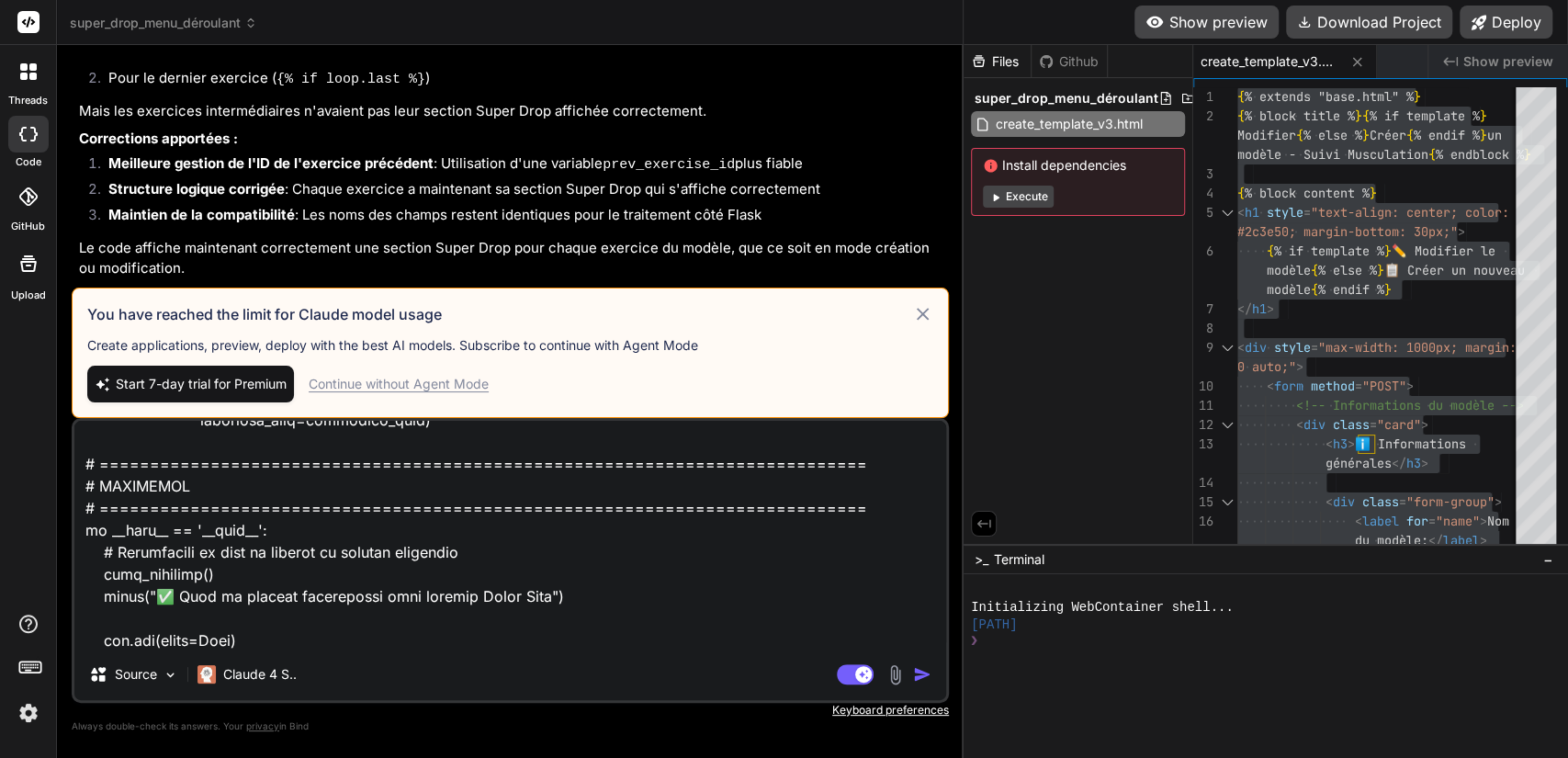 click at bounding box center (28, 713) 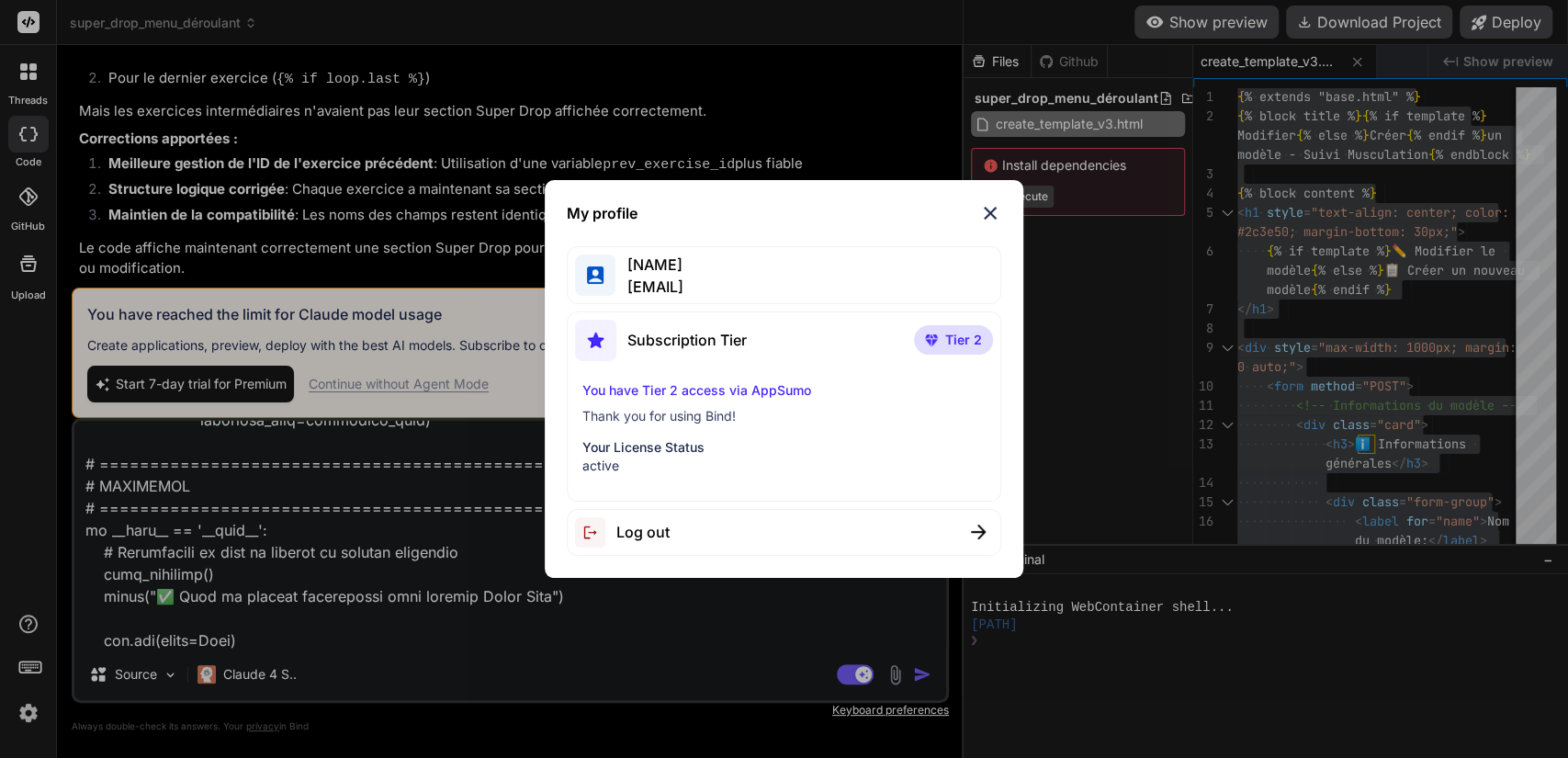 click on "You have Tier 2 access via AppSumo" at bounding box center (784, 390) 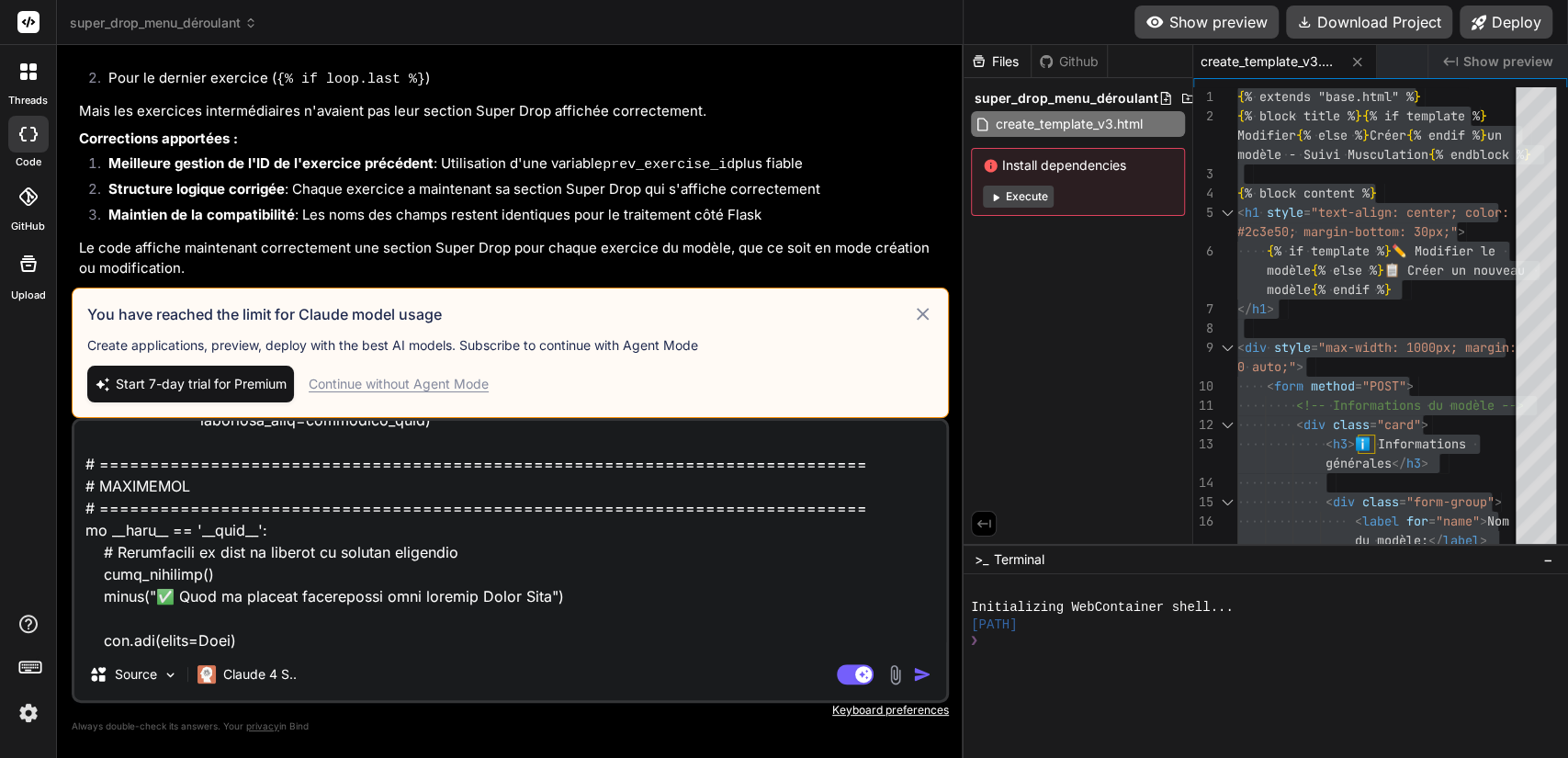 click 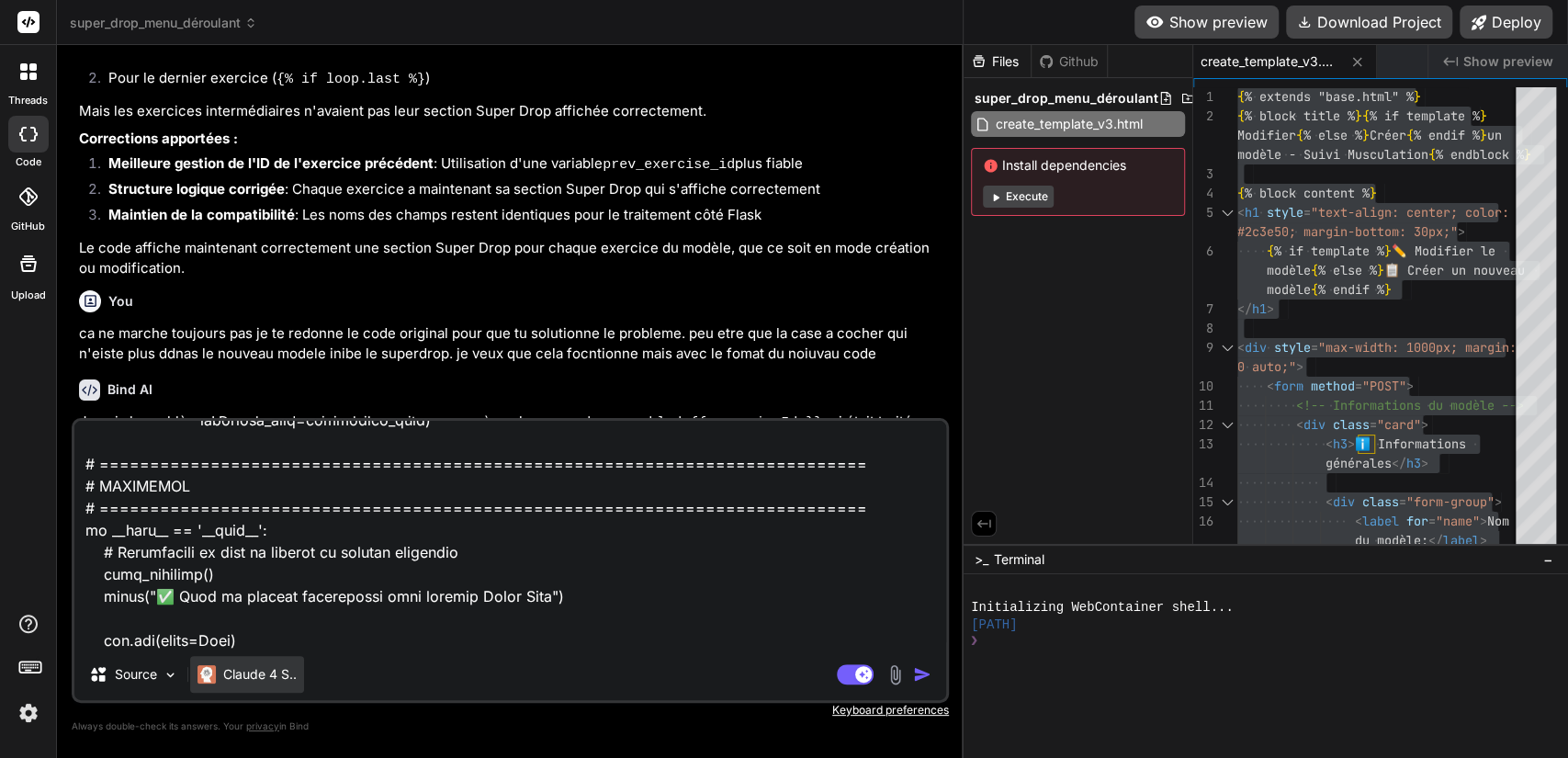 click on "Claude 4 S.." at bounding box center [260, 674] 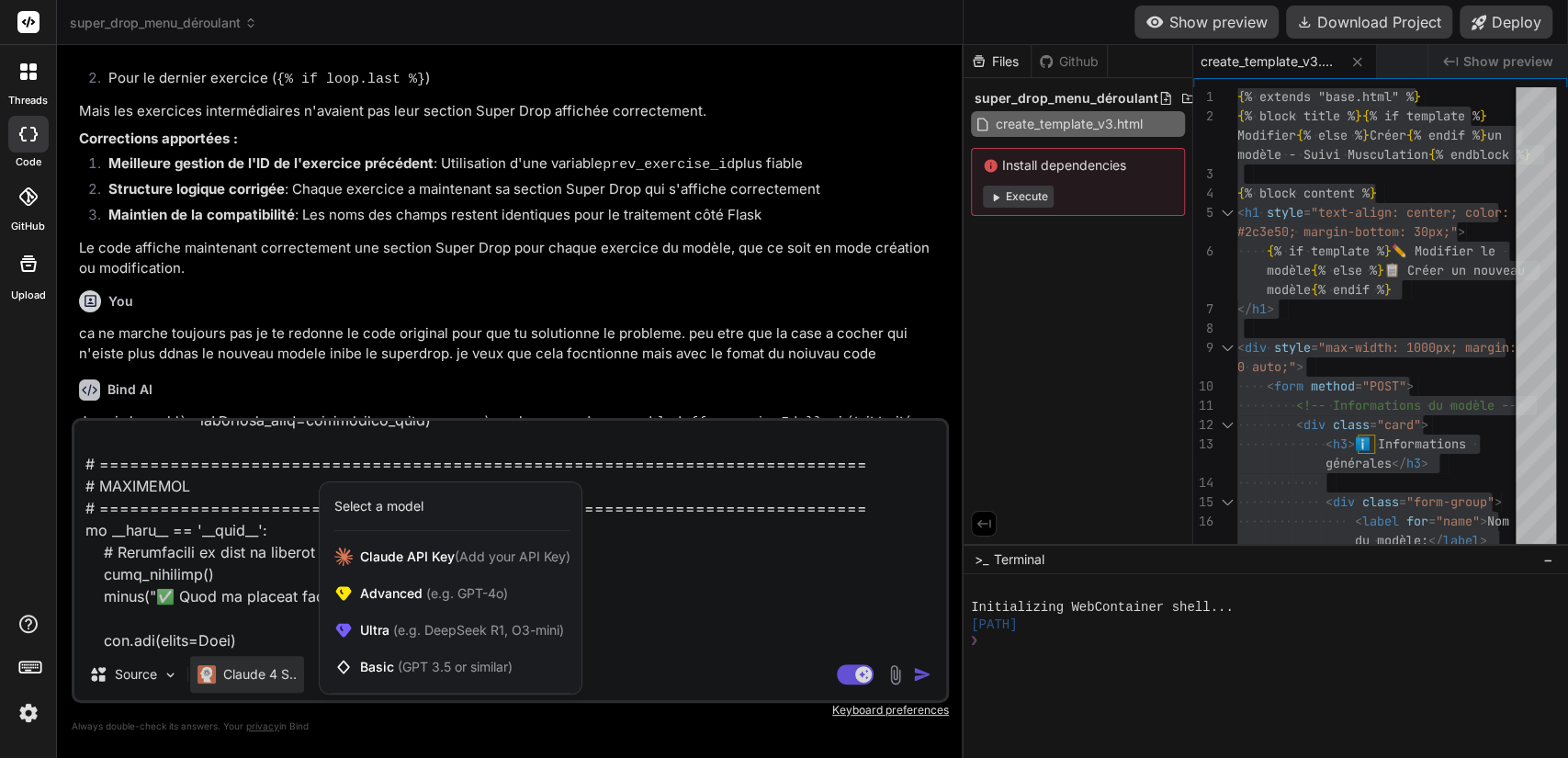 click at bounding box center (784, 379) 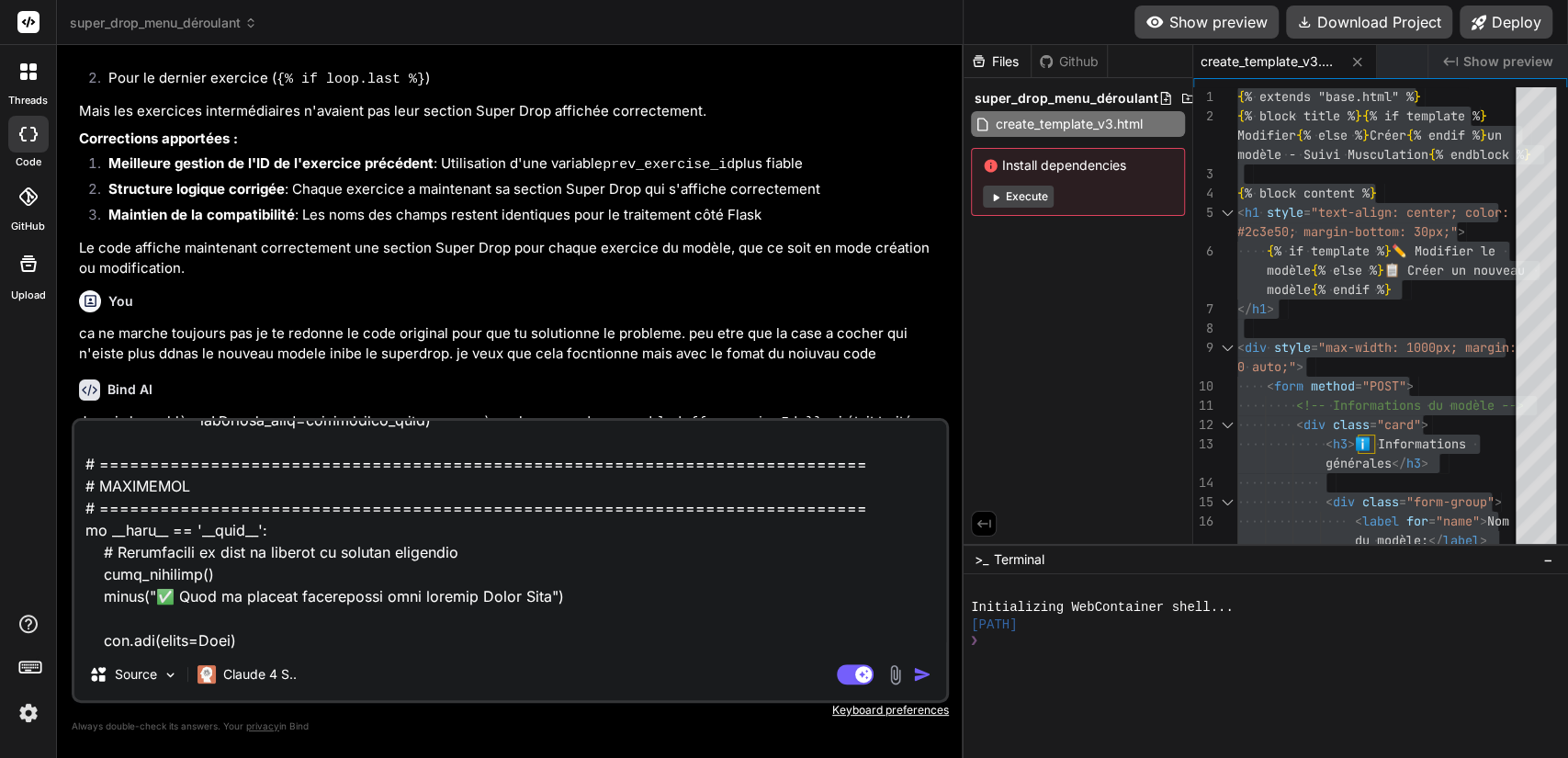 click at bounding box center (922, 674) 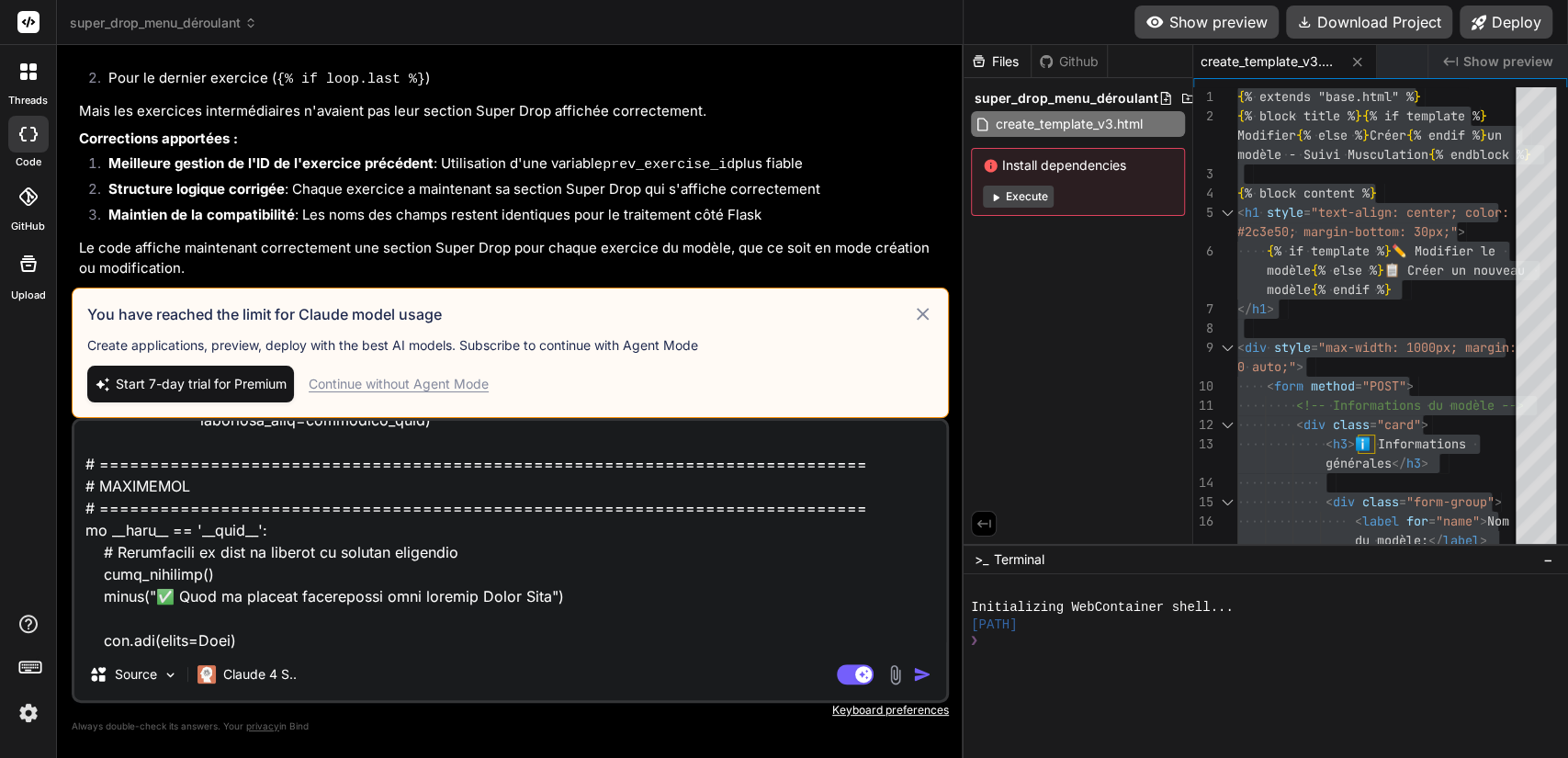 click on "Continue without Agent Mode" at bounding box center (399, 384) 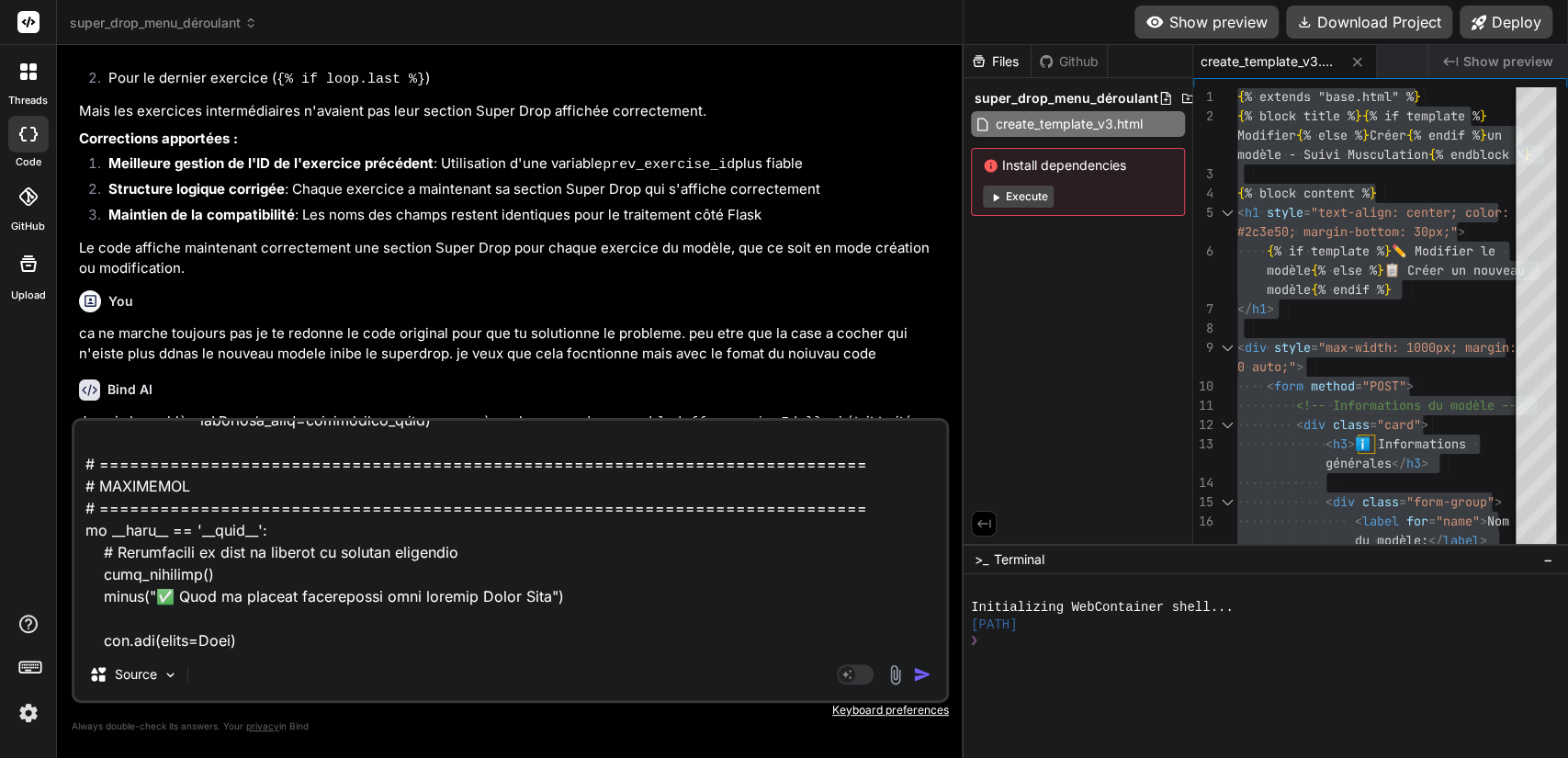click at bounding box center (922, 674) 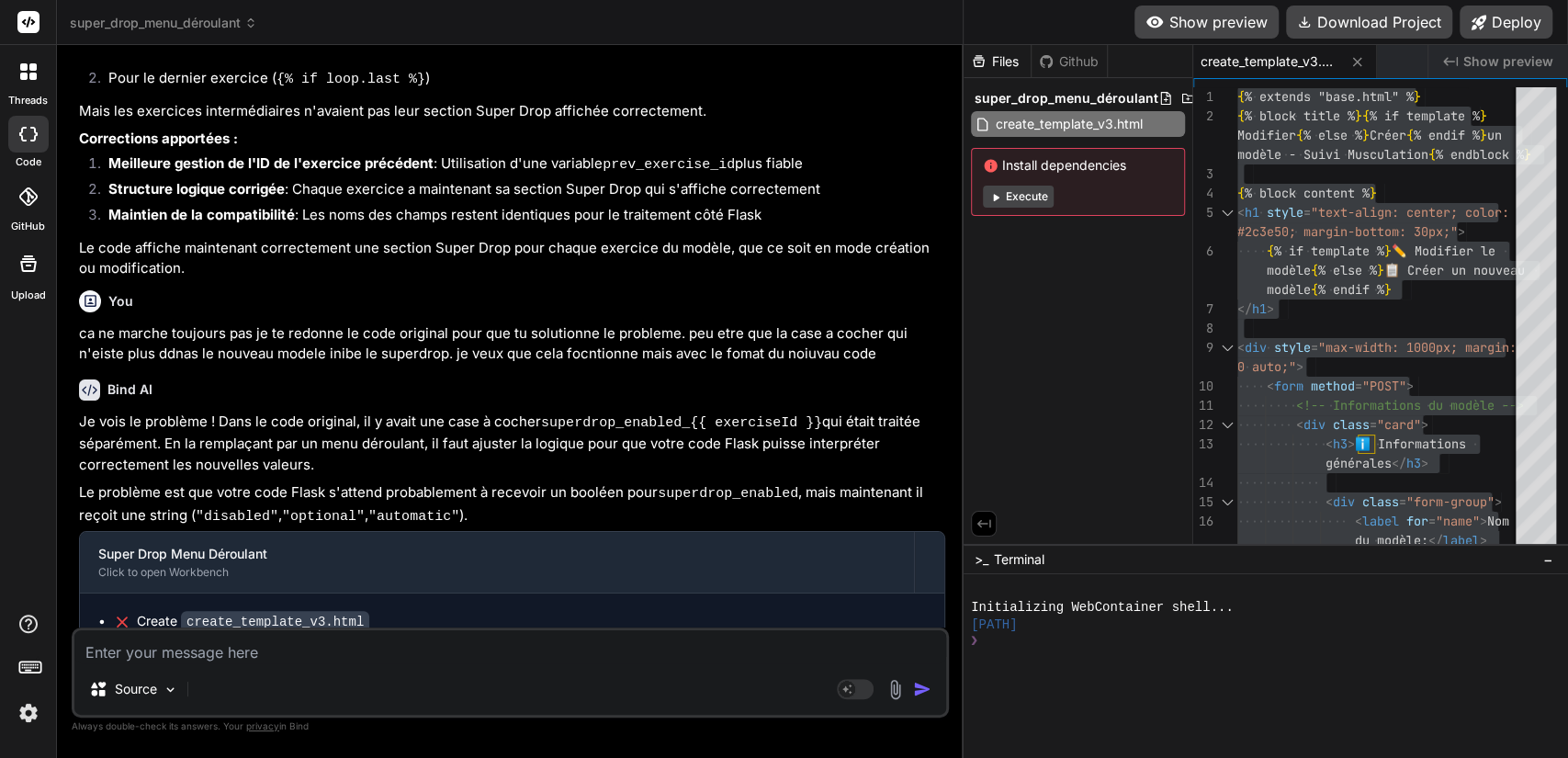 scroll, scrollTop: 0, scrollLeft: 0, axis: both 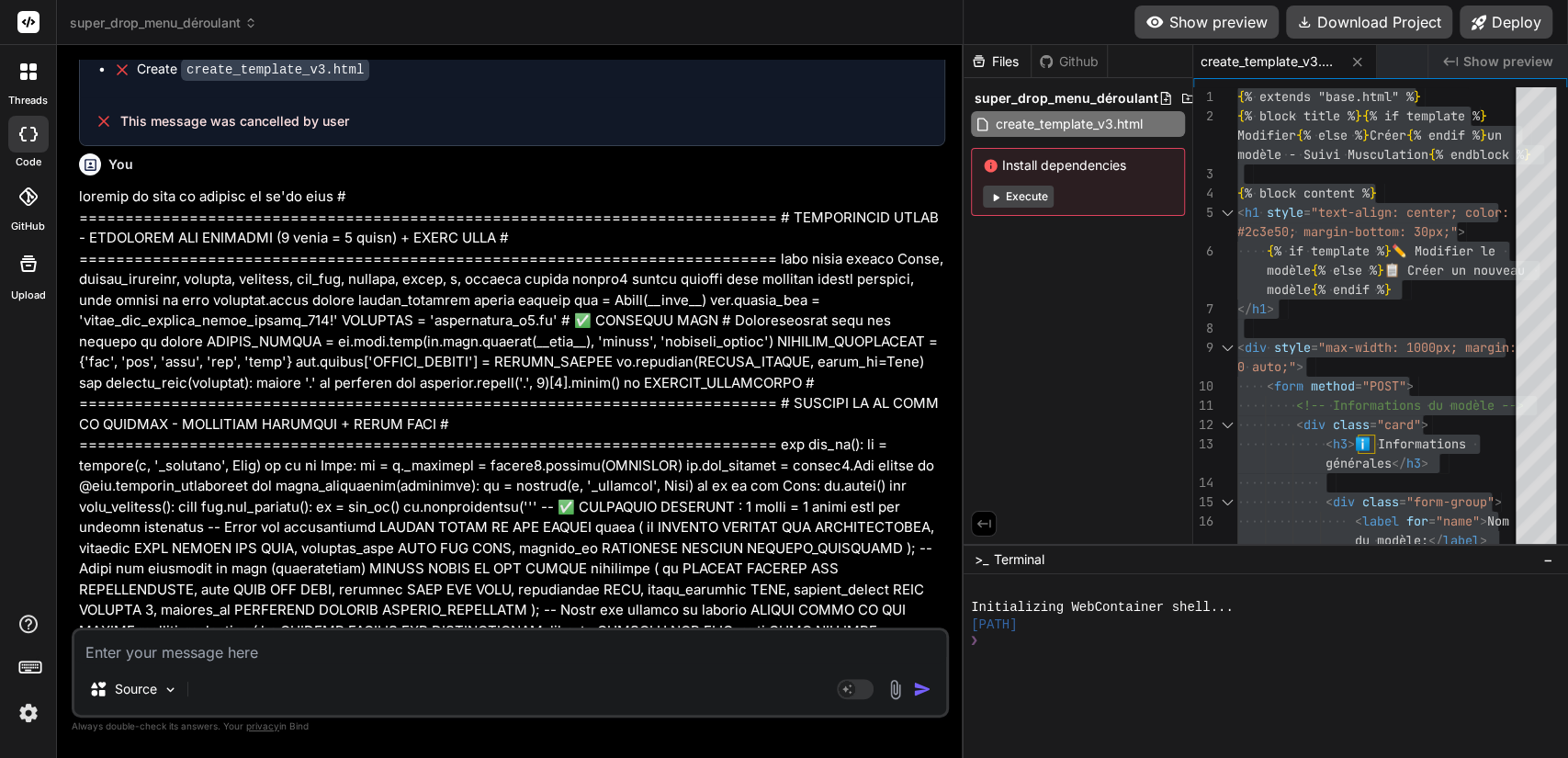 click at bounding box center (512, 3514) 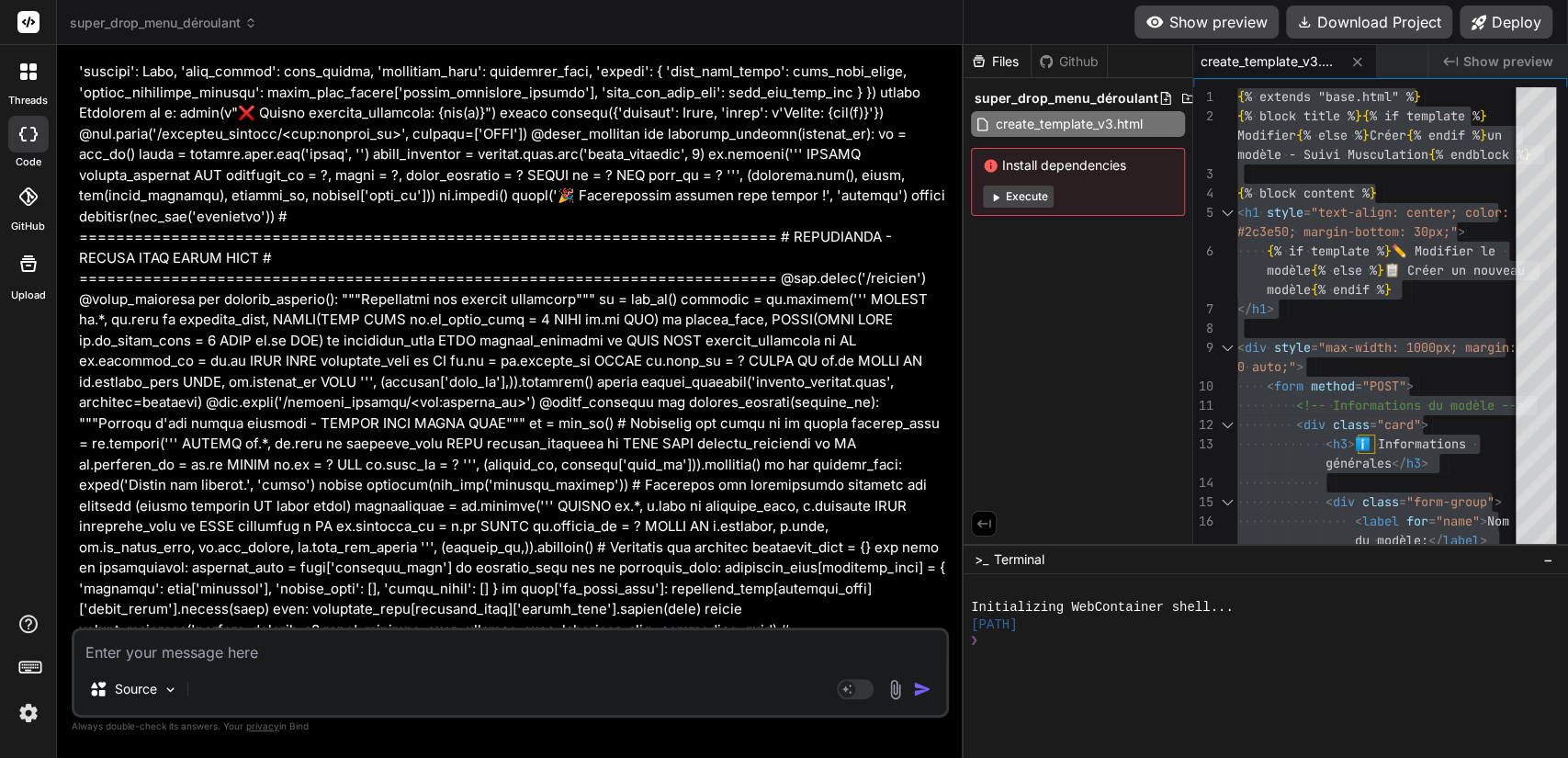 scroll, scrollTop: 11620, scrollLeft: 0, axis: vertical 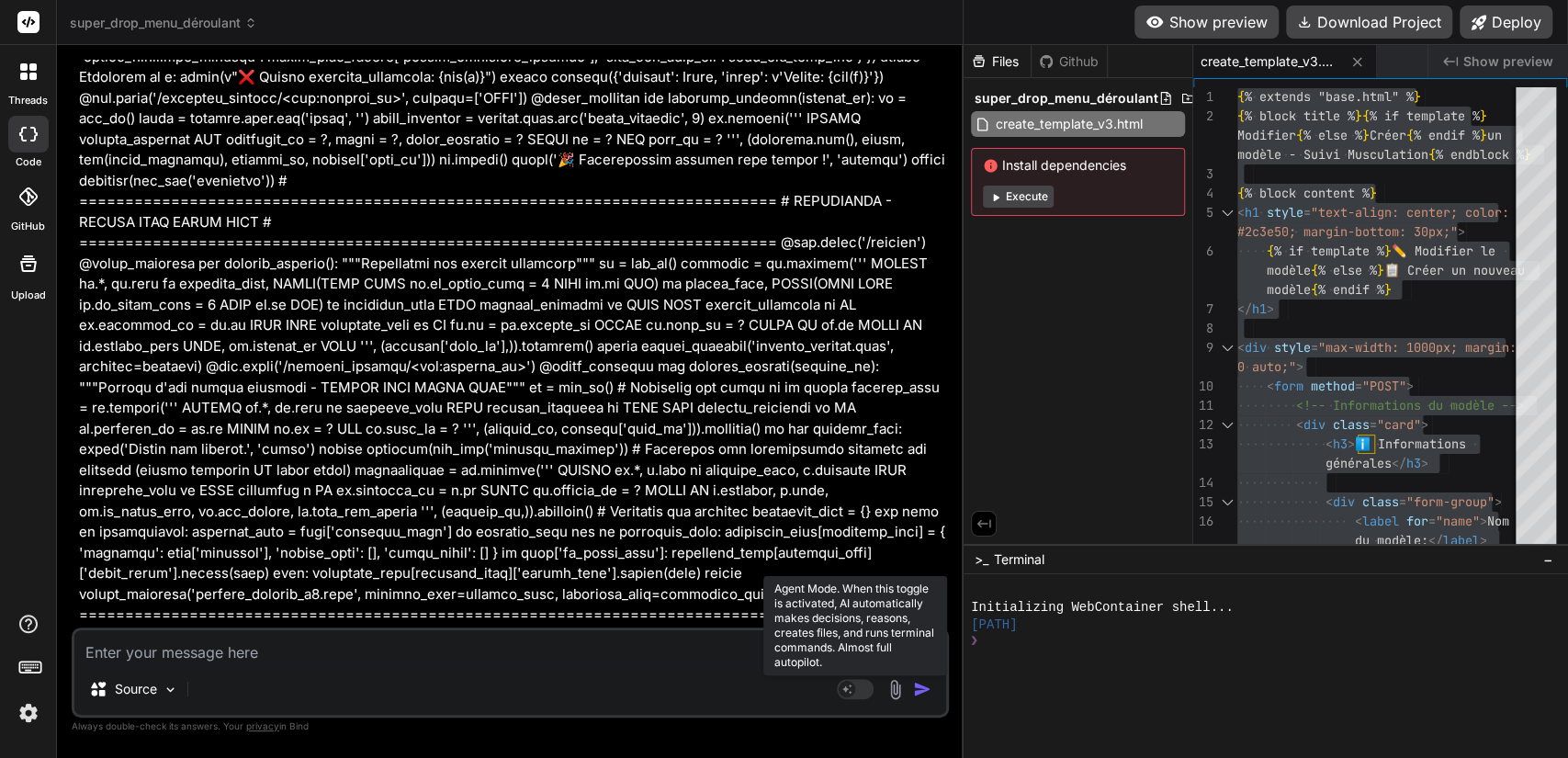 click 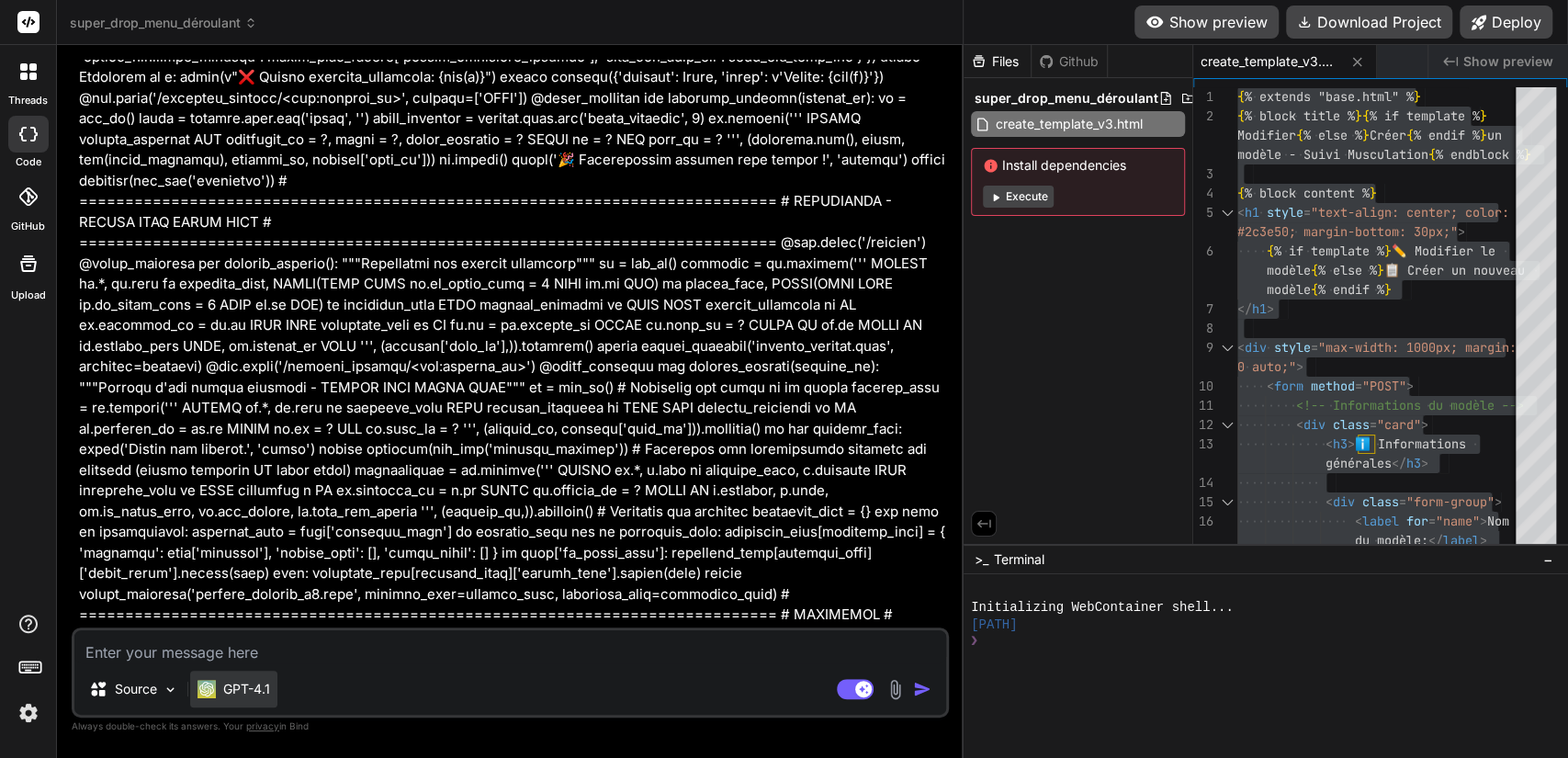 click on "GPT-4.1" at bounding box center (246, 689) 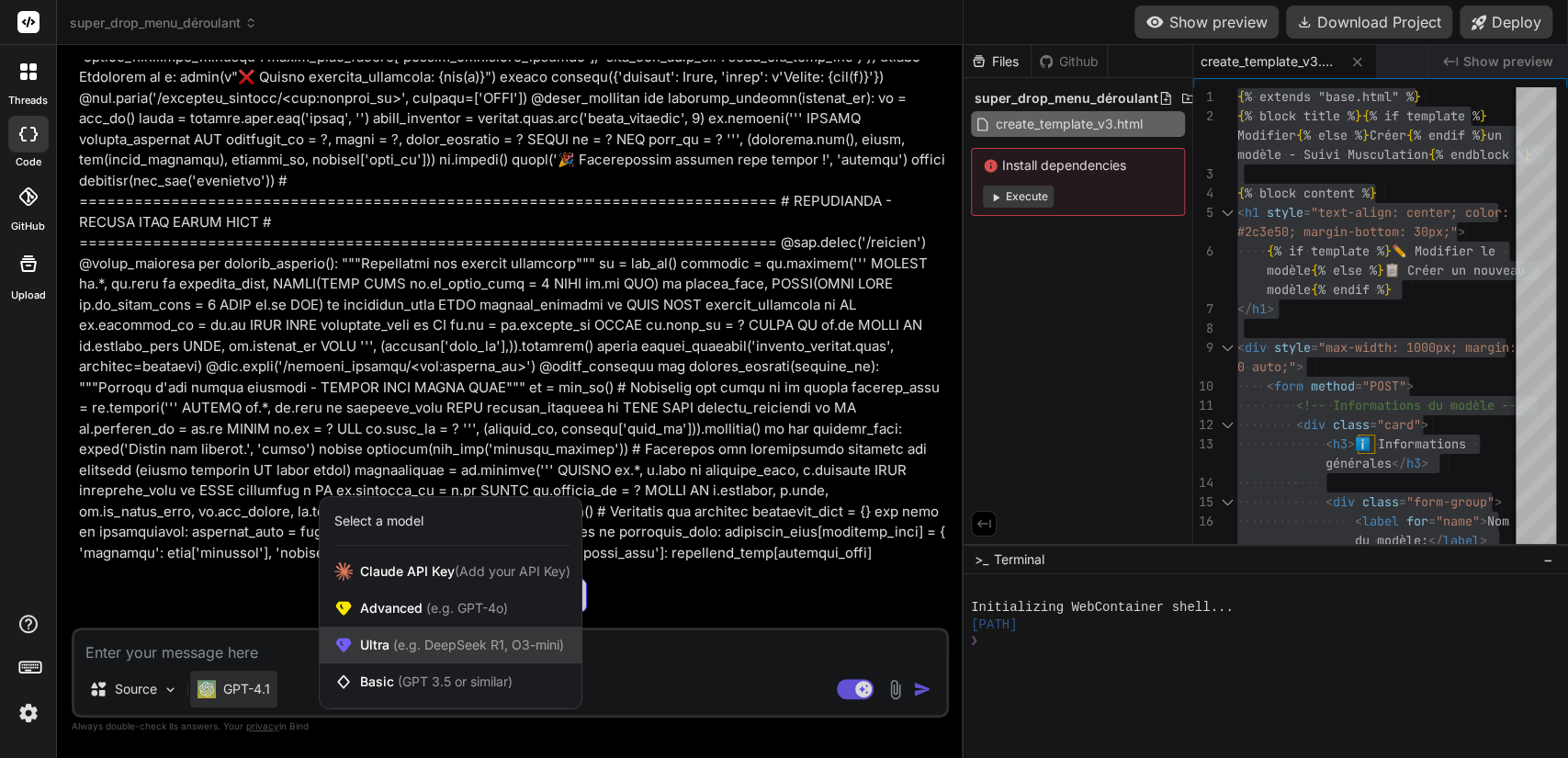 scroll, scrollTop: 11620, scrollLeft: 0, axis: vertical 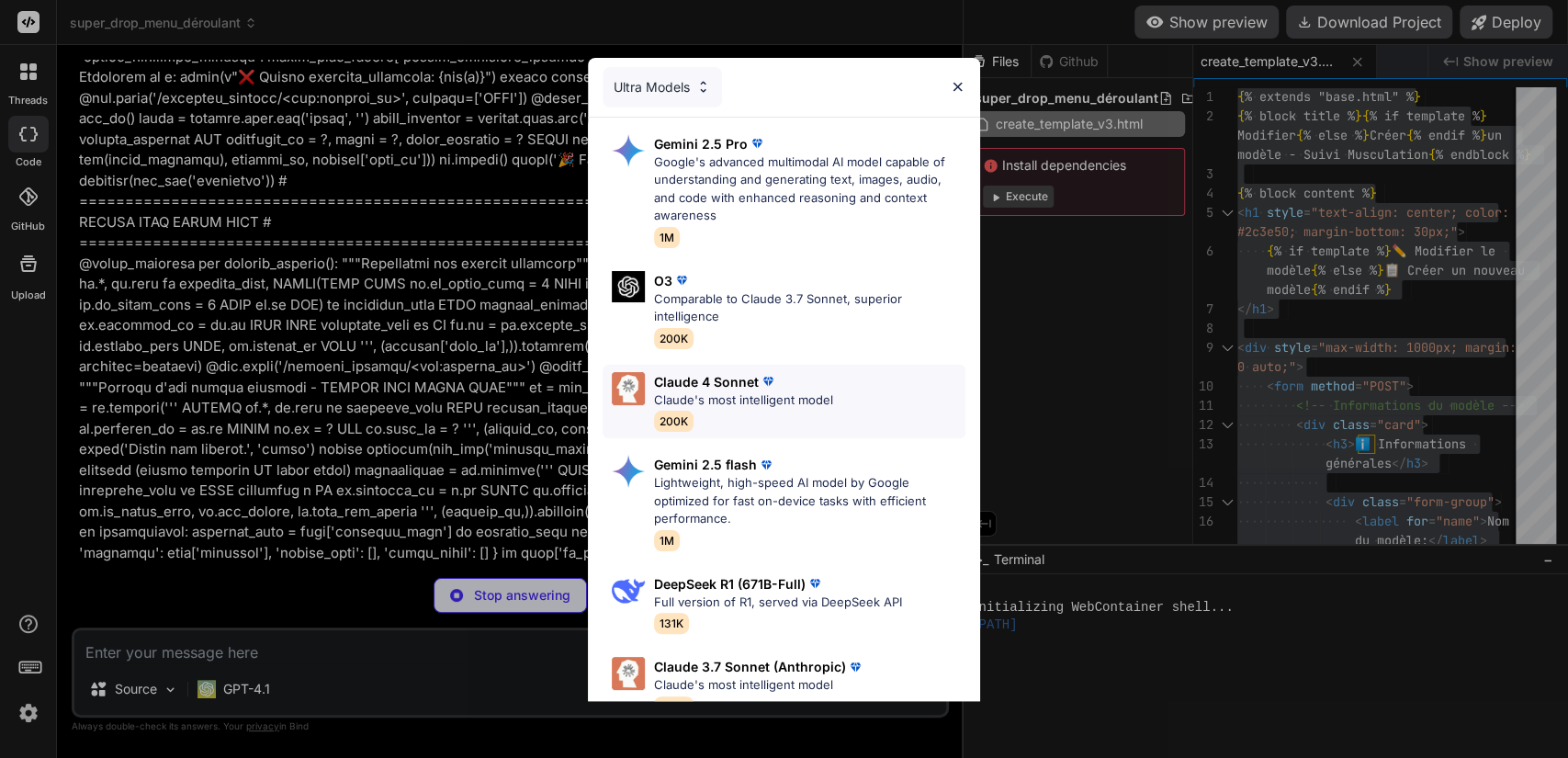 click on "Claude 4 Sonnet" at bounding box center (706, 381) 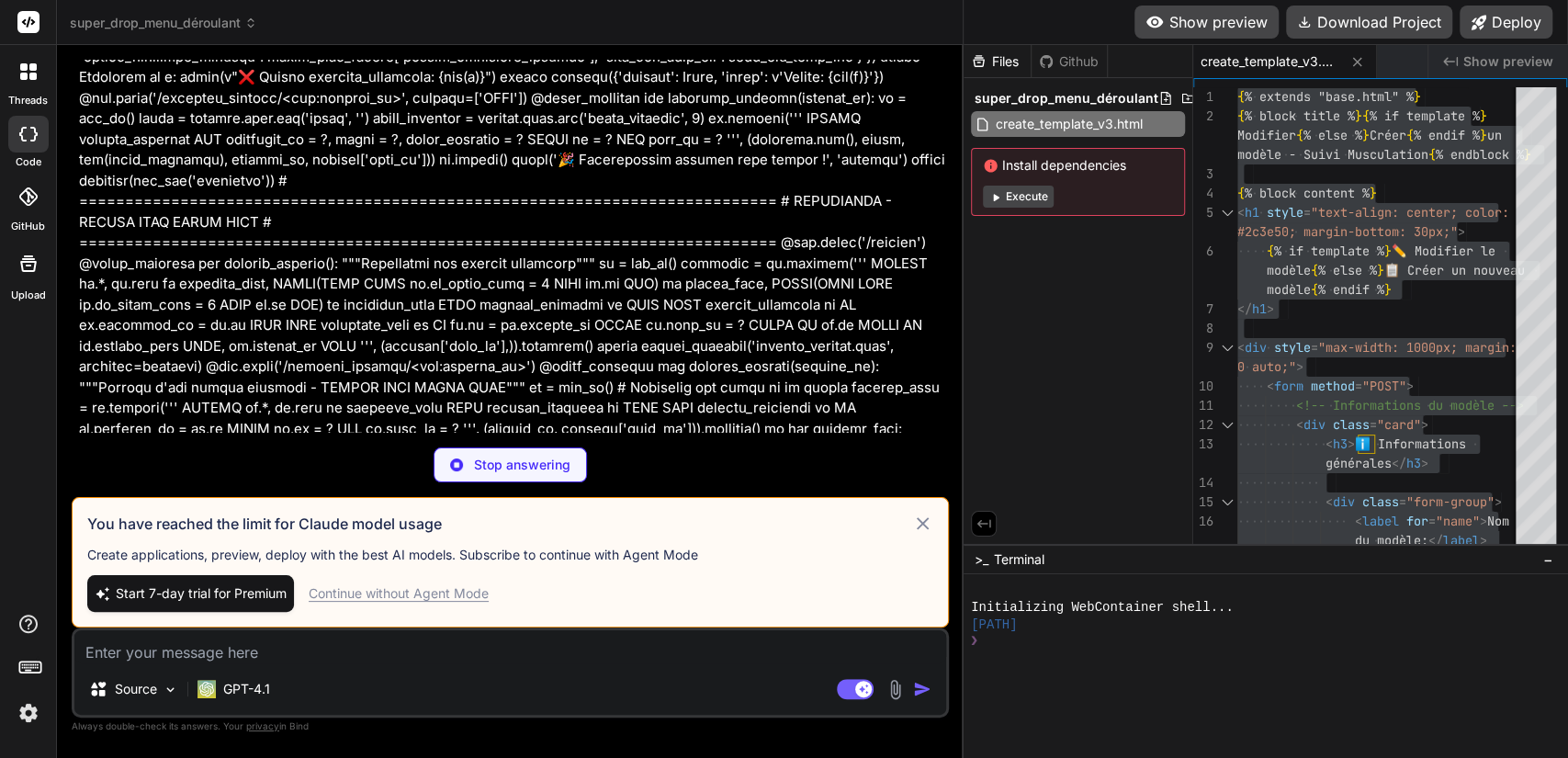 click 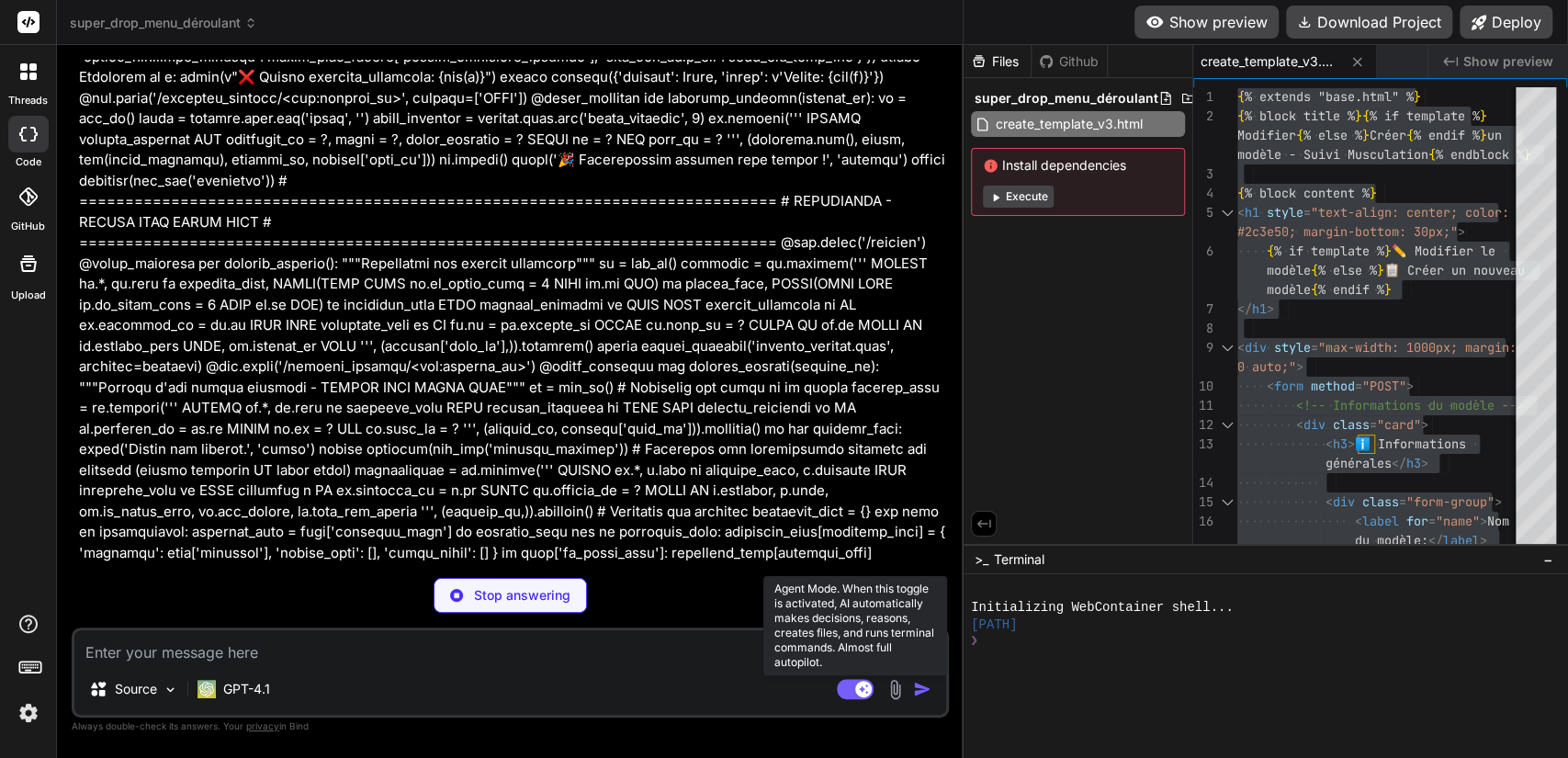 click 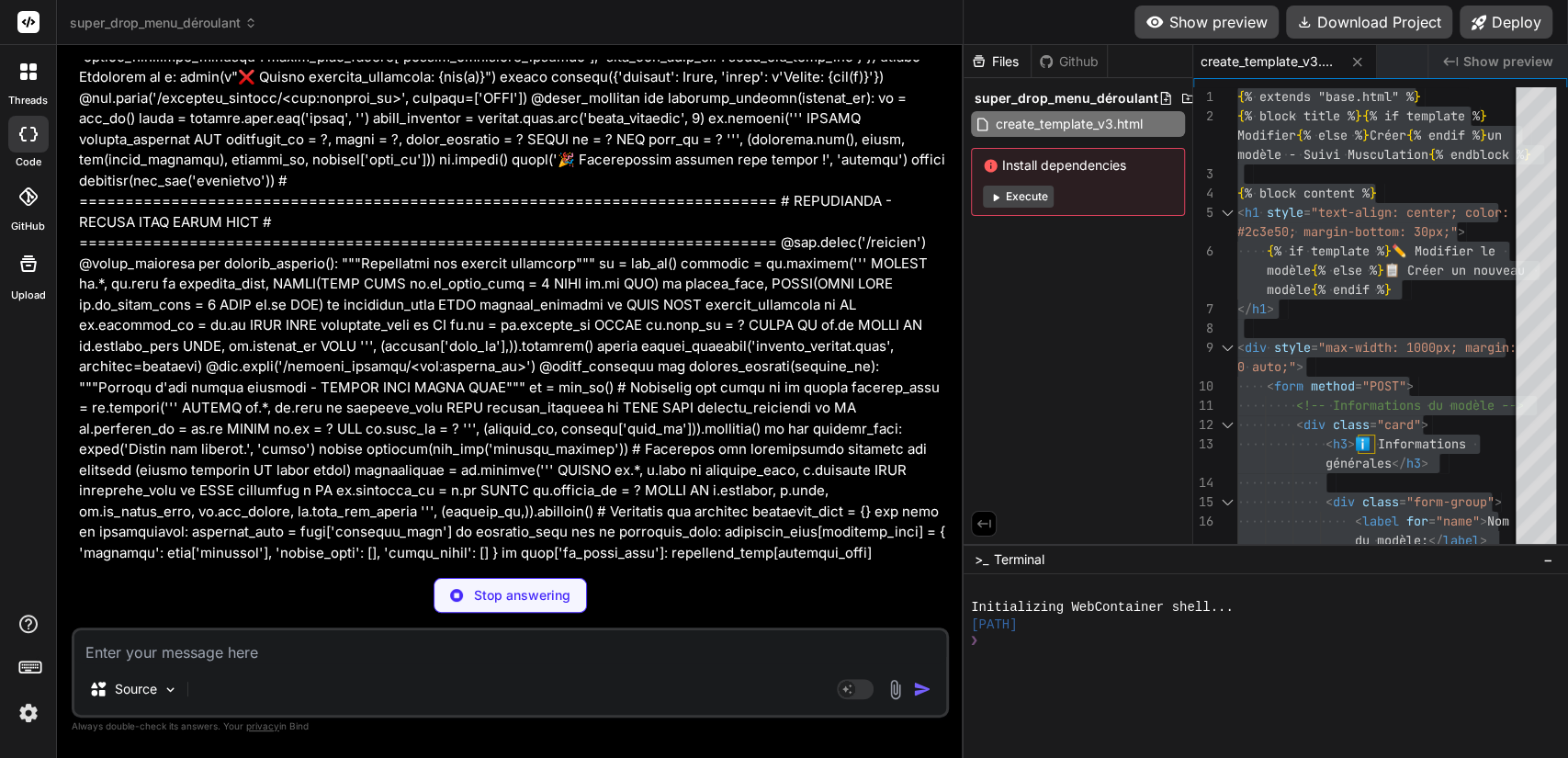 click on "Je comprends parfaitement le problème. L'approche précédente a probablement cassé la compatibilité avec la manière dont Flask s'attend à recevoir les données du Super Drop, notamment le champ  superdrop_enabled_X  qui était une case à cocher." at bounding box center (512, 755) 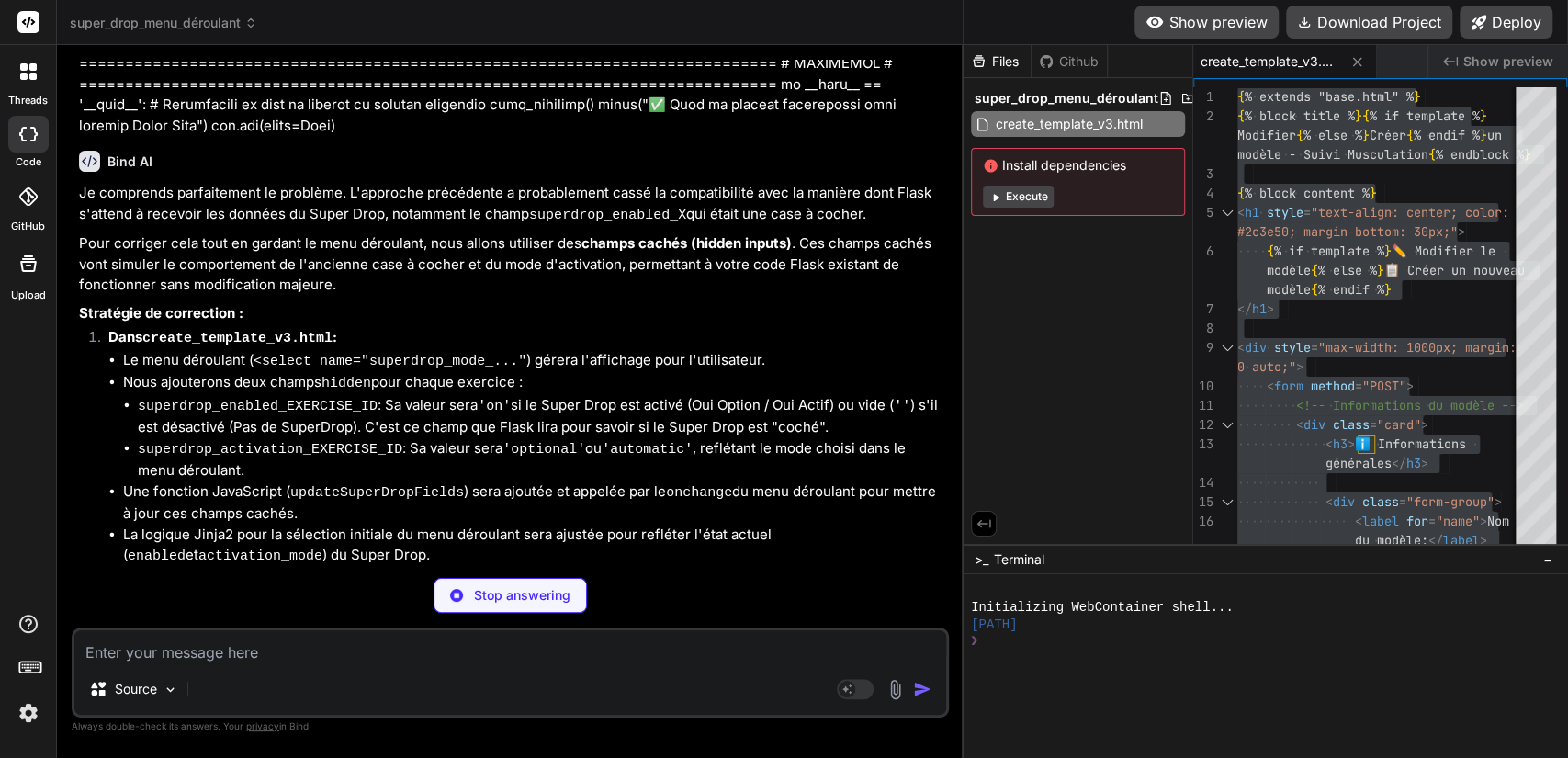 scroll, scrollTop: 12245, scrollLeft: 0, axis: vertical 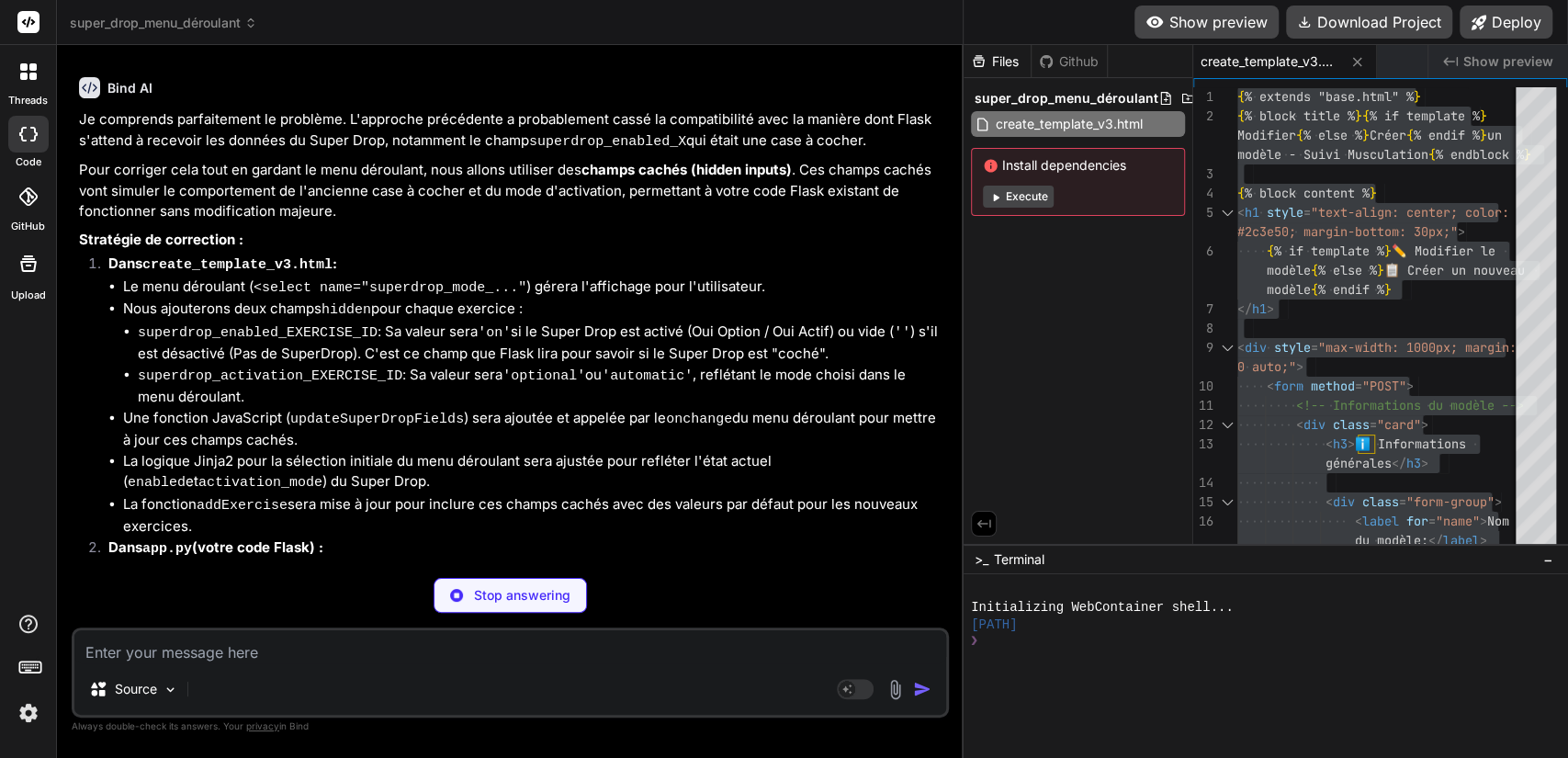 click on "Stop answering" at bounding box center [522, 595] 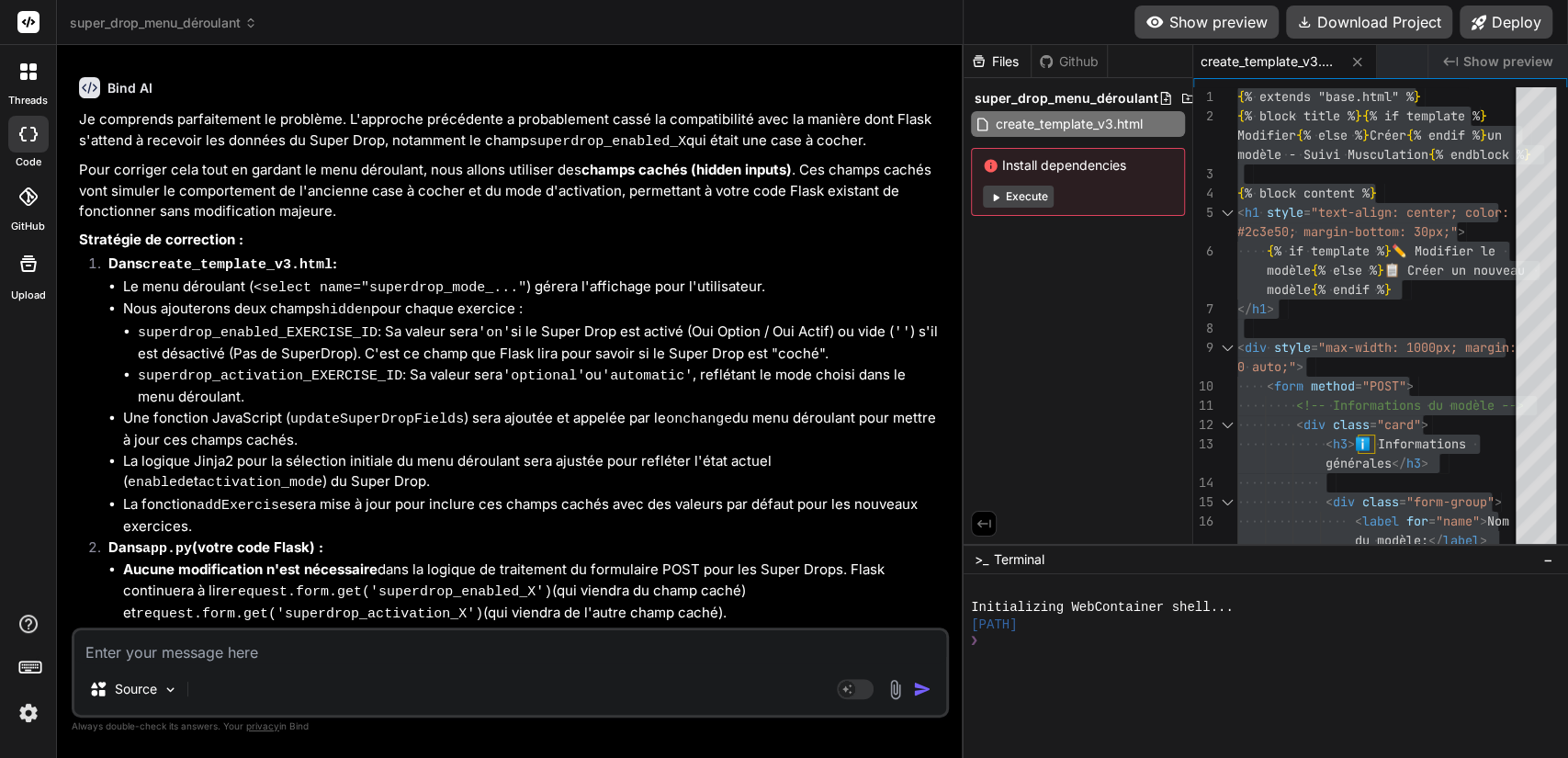 scroll, scrollTop: 12228, scrollLeft: 0, axis: vertical 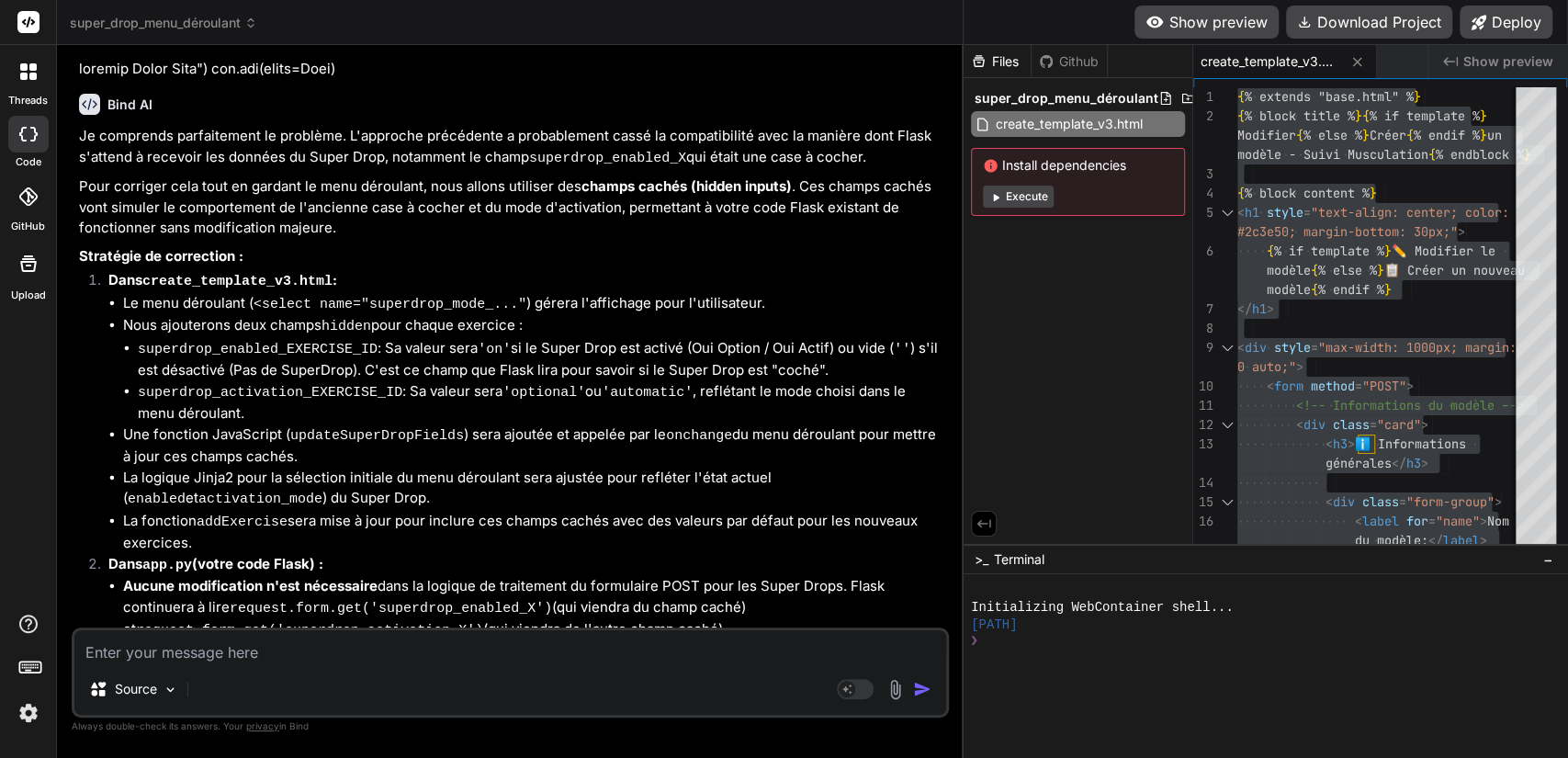 click at bounding box center [510, 647] 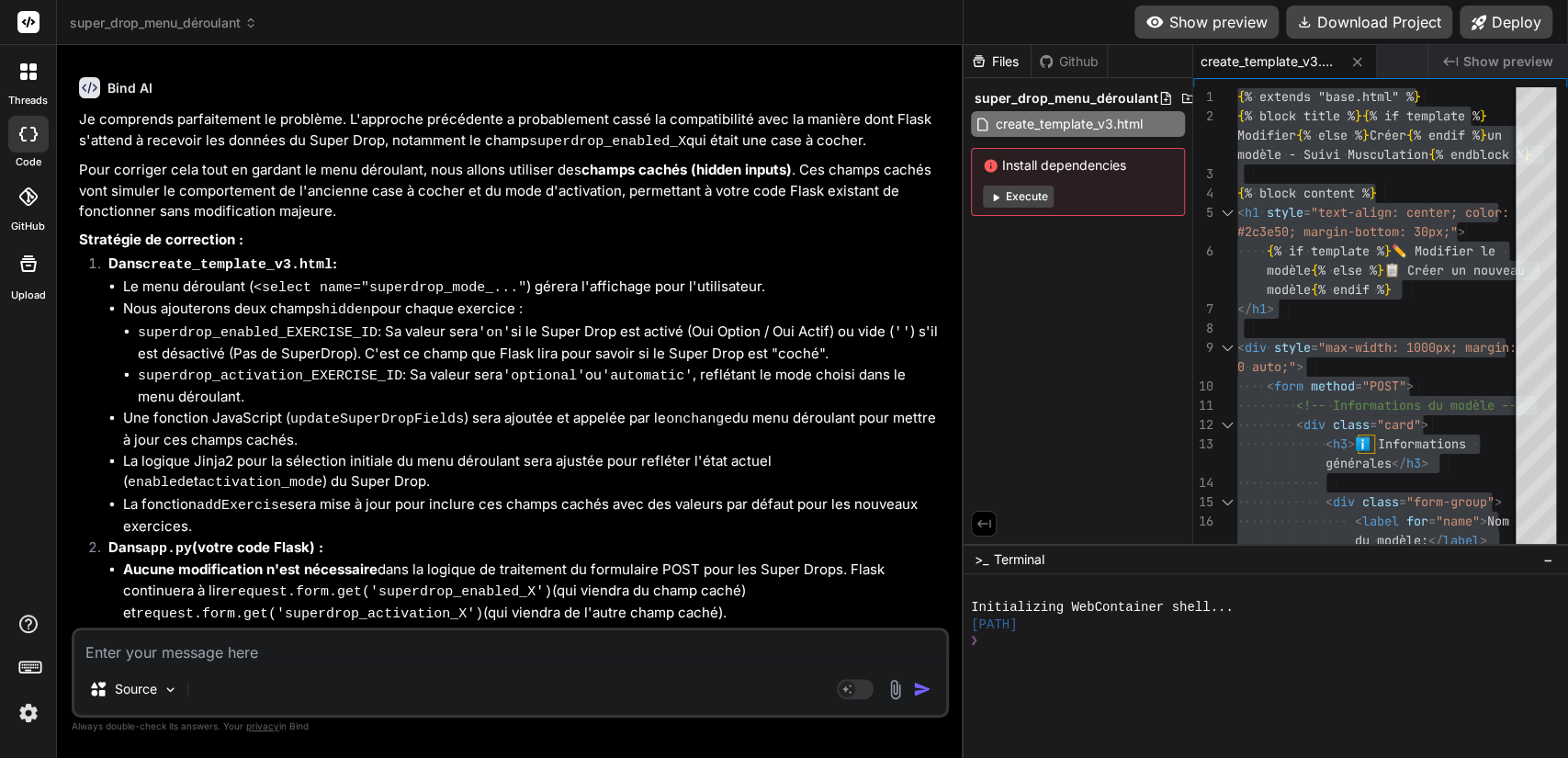 scroll, scrollTop: 12419, scrollLeft: 0, axis: vertical 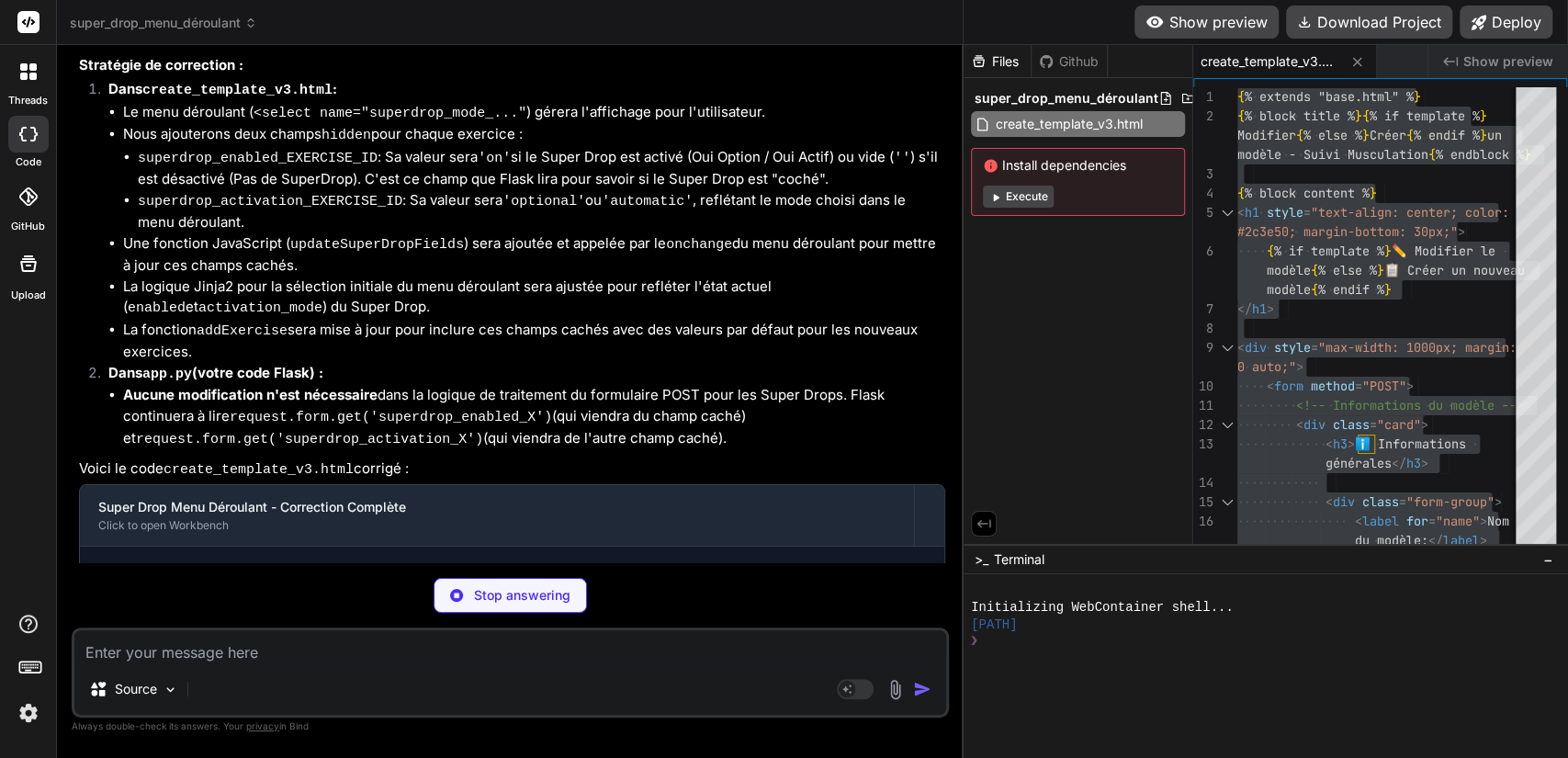 click on "Absolument ! Modifier le code Flask est la meilleure approche pour gérer le menu déroulant du Super Drop de manière propre et directe, sans avoir besoin de champs cachés ou de JavaScript complexe côté client pour simuler l'ancien comportement." at bounding box center (512, 780) 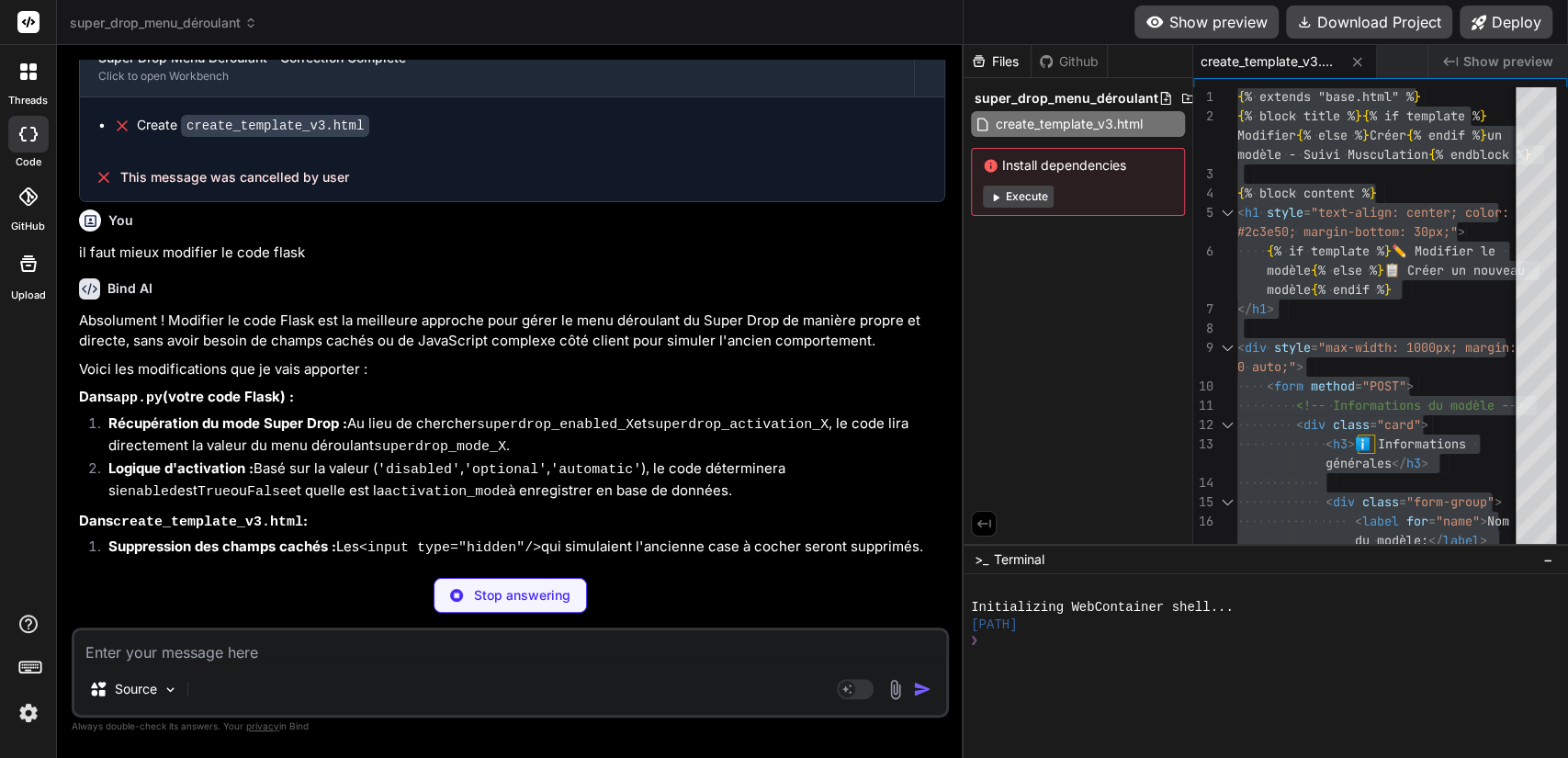 scroll, scrollTop: 12874, scrollLeft: 0, axis: vertical 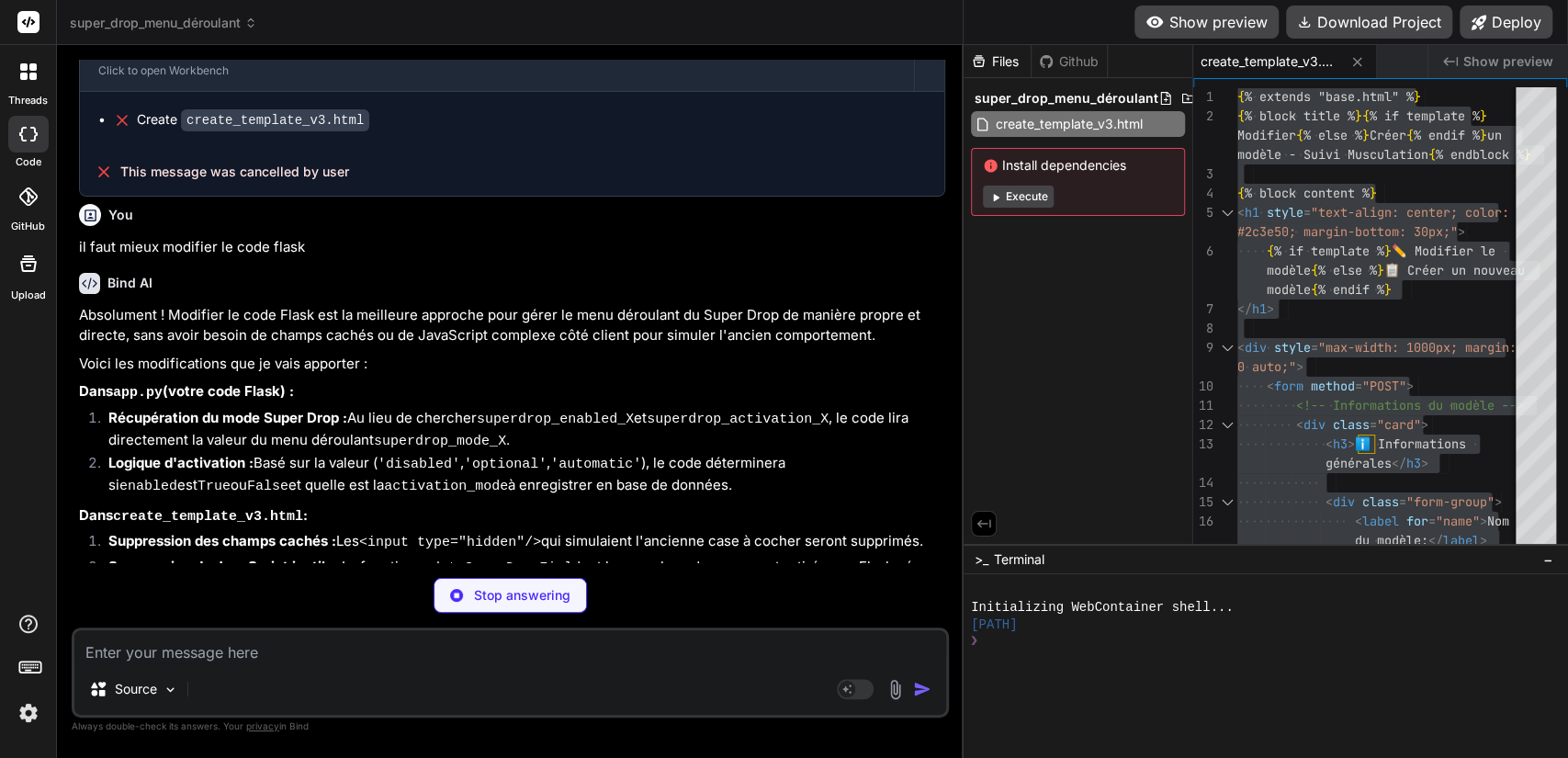 click on "Suppression du JavaScript inutile :  La fonction  updateSuperDropFields  et les appels  onchange  seront retirés, car Flask gérera directement la logique." at bounding box center (519, 578) 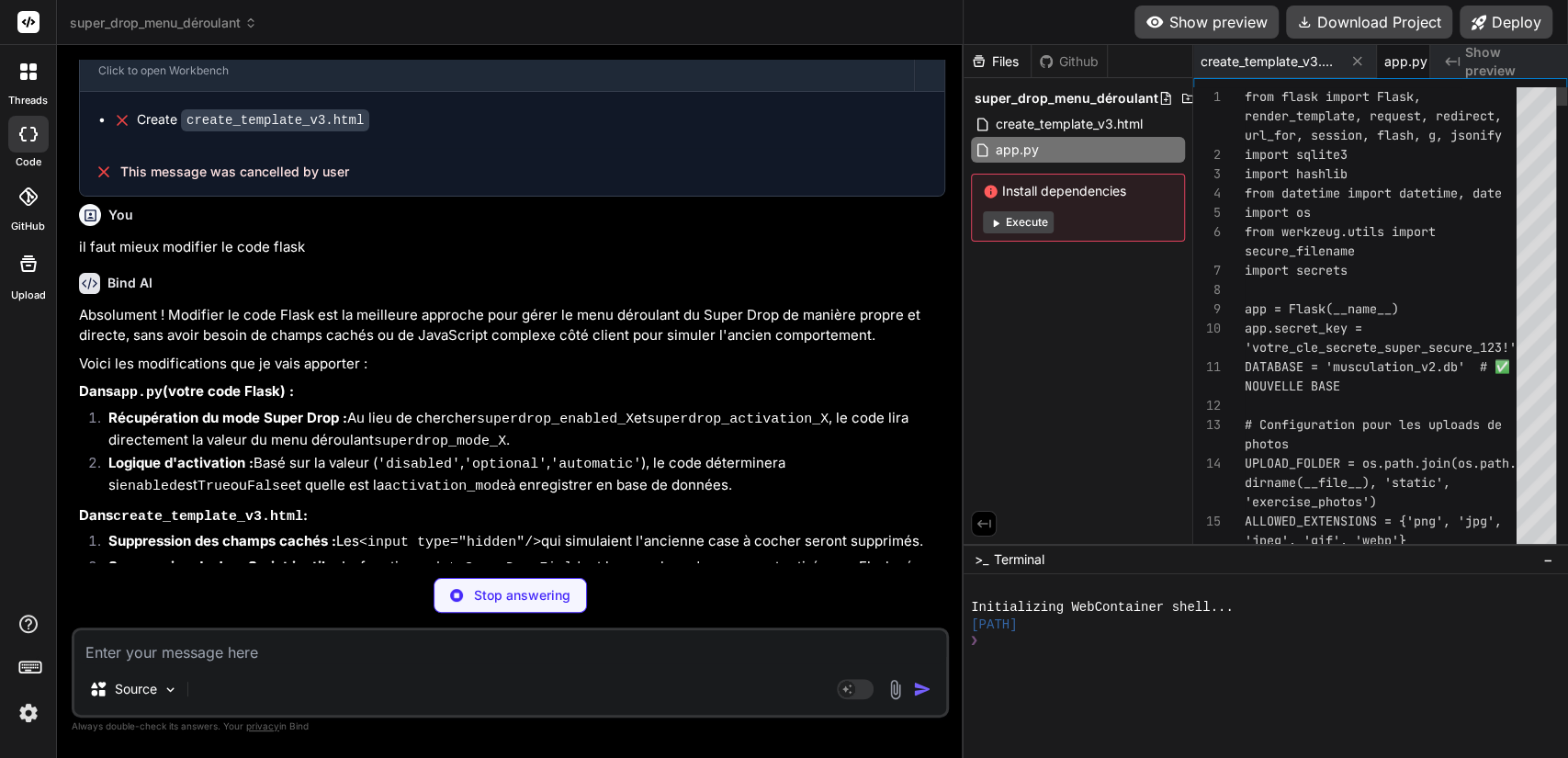 scroll, scrollTop: 0, scrollLeft: 58, axis: horizontal 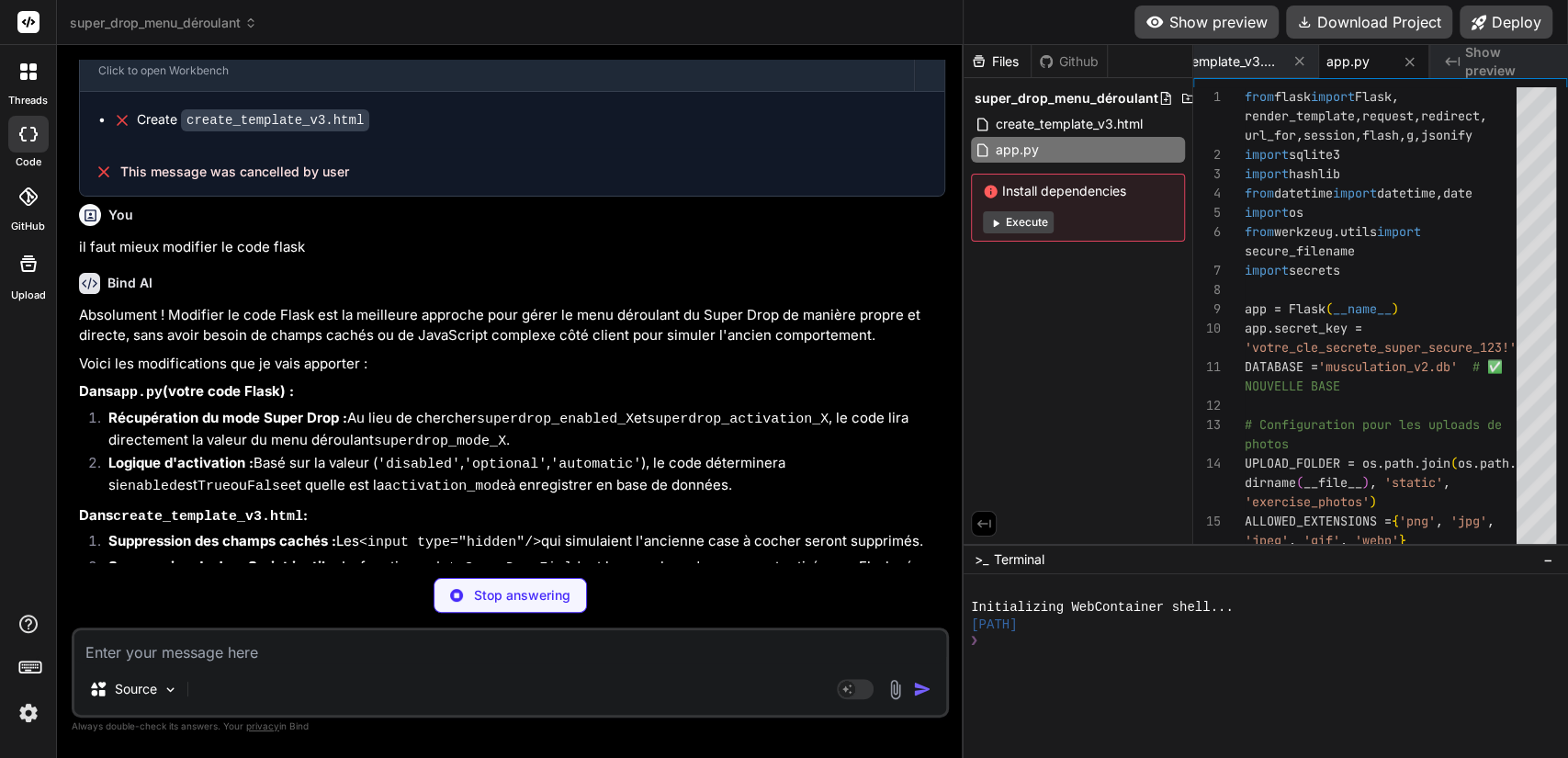 click on "Create   app.py Create   create_template_v3.html" at bounding box center [512, 780] 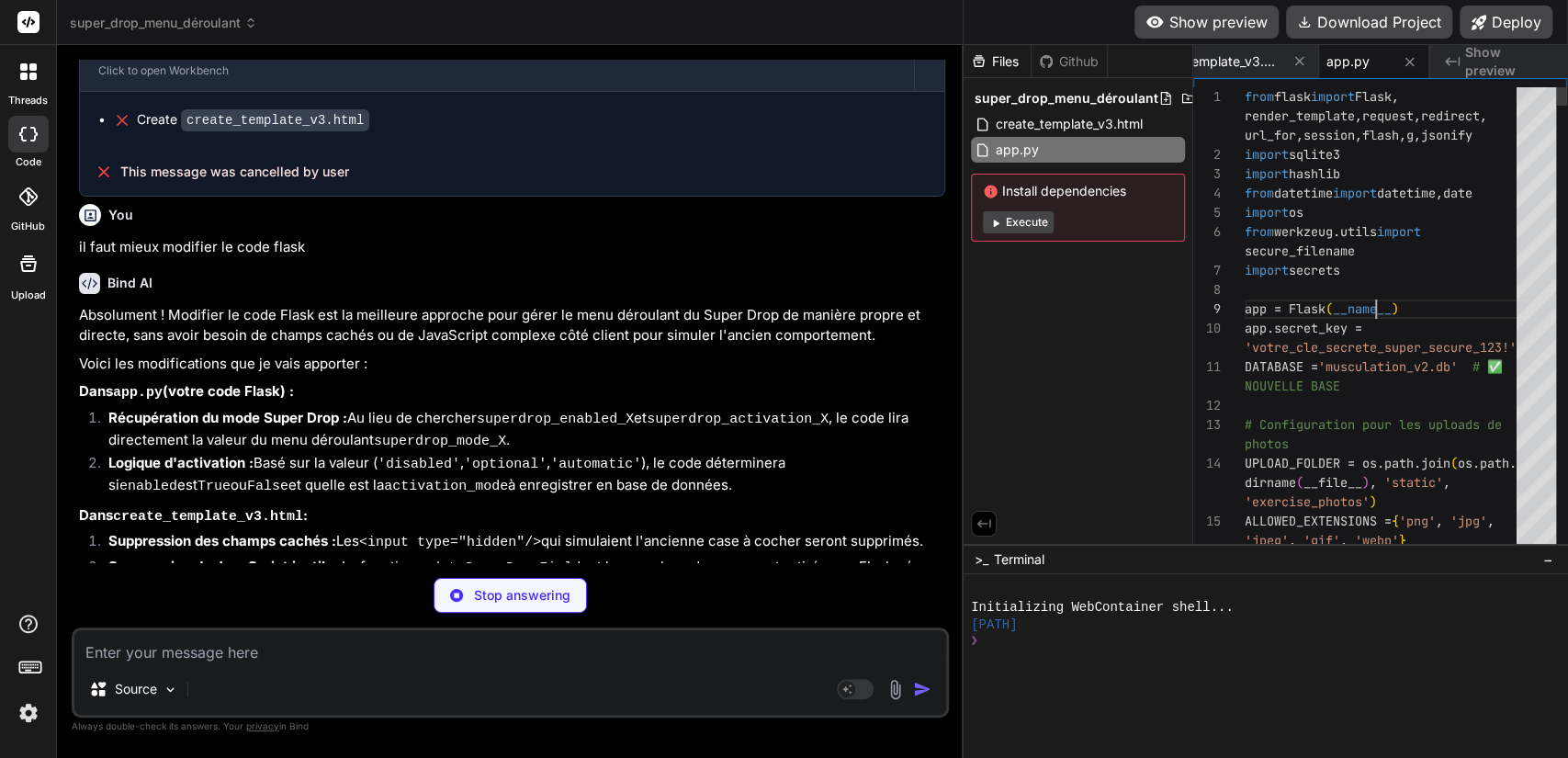 scroll, scrollTop: 0, scrollLeft: 0, axis: both 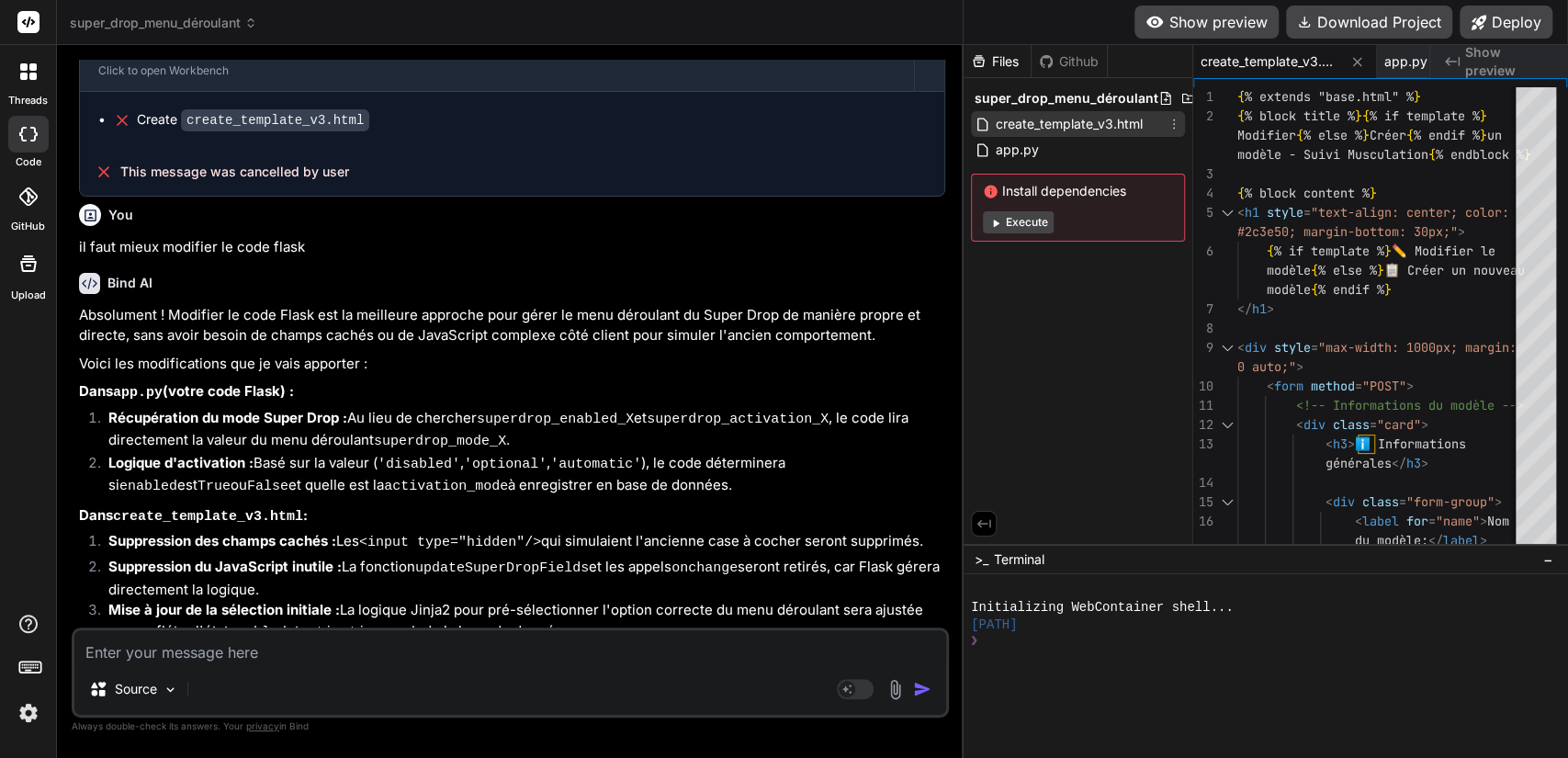 click on "create_template_v3.html" at bounding box center [1069, 124] 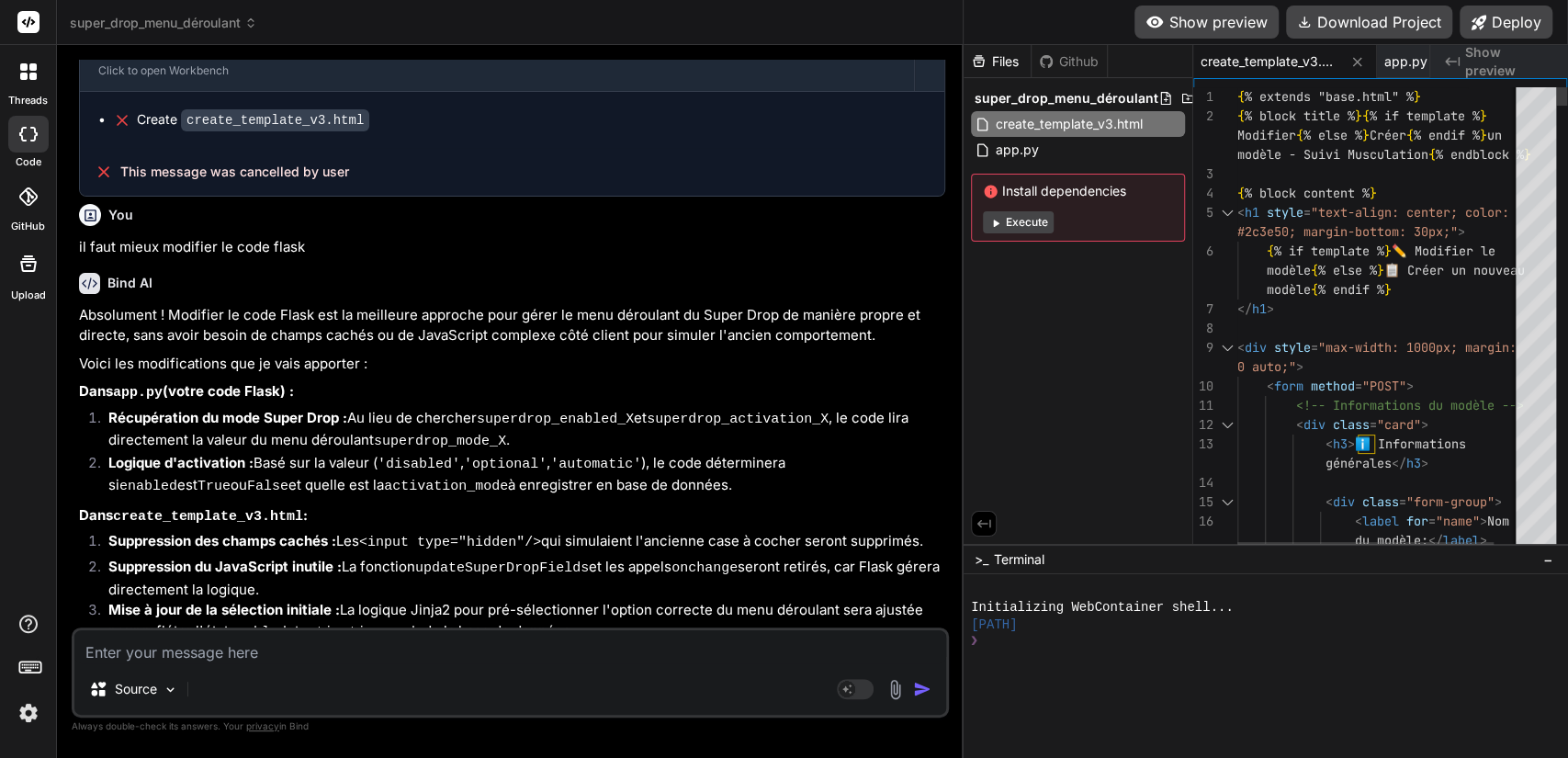 scroll, scrollTop: 0, scrollLeft: 0, axis: both 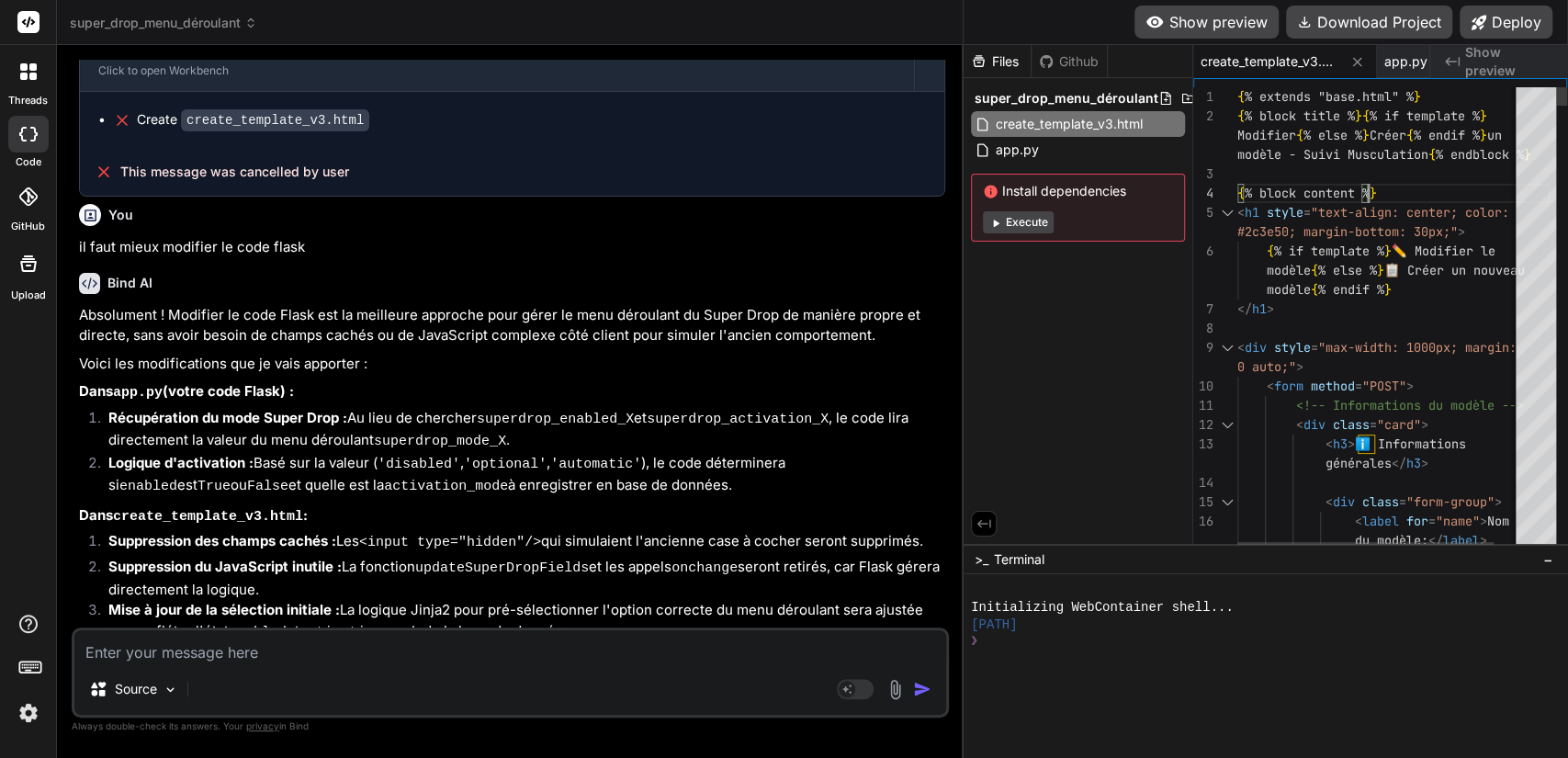 click on "{ % extends "base.html" % } { % block title % } { % if template % } Modifier { % else % } Créer { % endif % }  un  modèle - Suivi Musculation { % endblock % } { % block content % } < h1   style = "text-align: center; color:  #2c3e50; margin-bottom: 30px;" >      { % if template % } ✏️ Modifier le       modèle { % else % } 📋 Créer un nouveau       modèle { % endif % } </ h1 > < div   style = "max-width: 1000px; margin:  0 auto;" >      < form   method = "POST" >          <!-- Informations du modèle -->          < div   class = "card" >              < h3 > ℹ️ Informations               générales </ h3 >                           < div   class = "form-group" >                  < label   for = "name" > Nom                   du modèle: </ label >                  < input   type = "text"" at bounding box center [1393, 15046] 